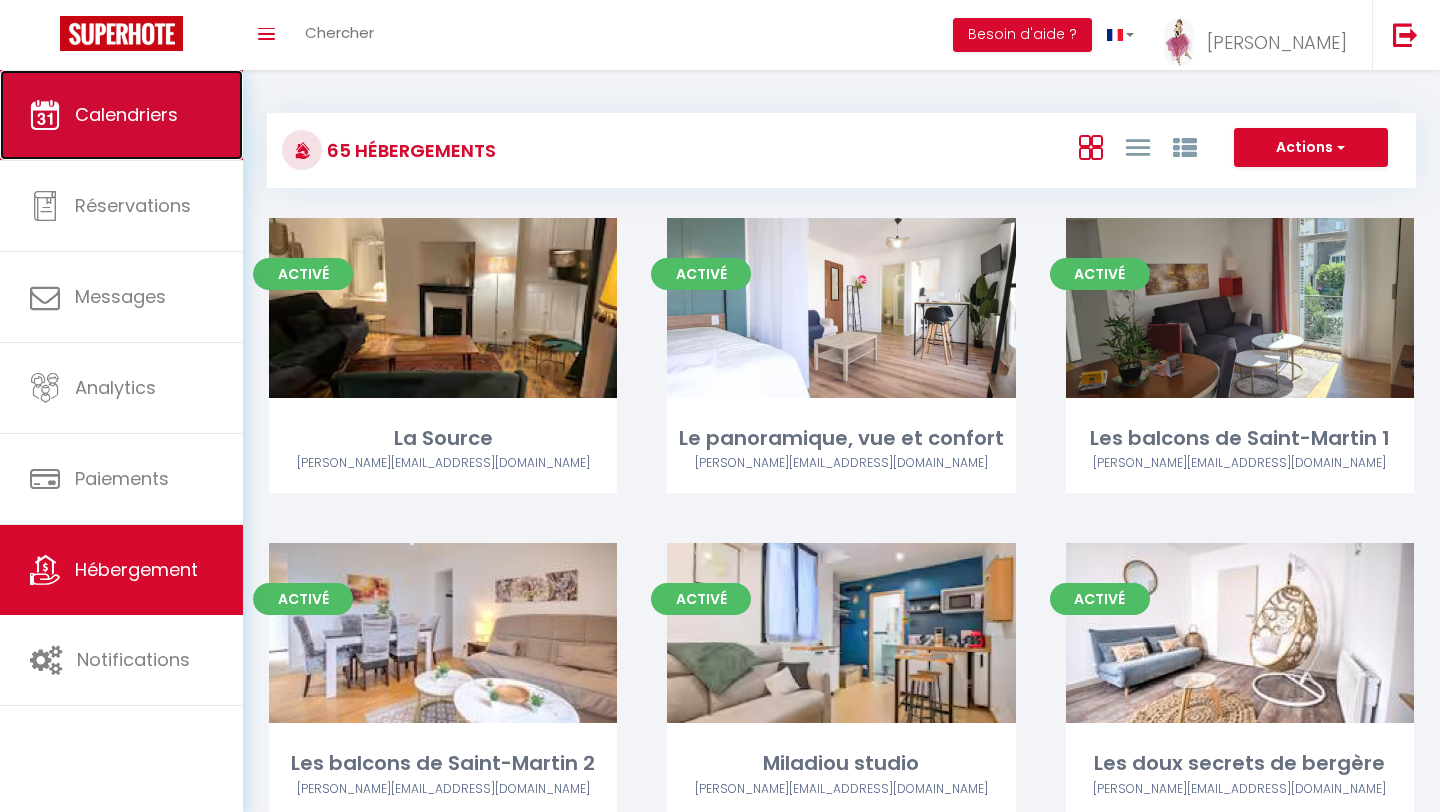 click on "Calendriers" at bounding box center [126, 114] 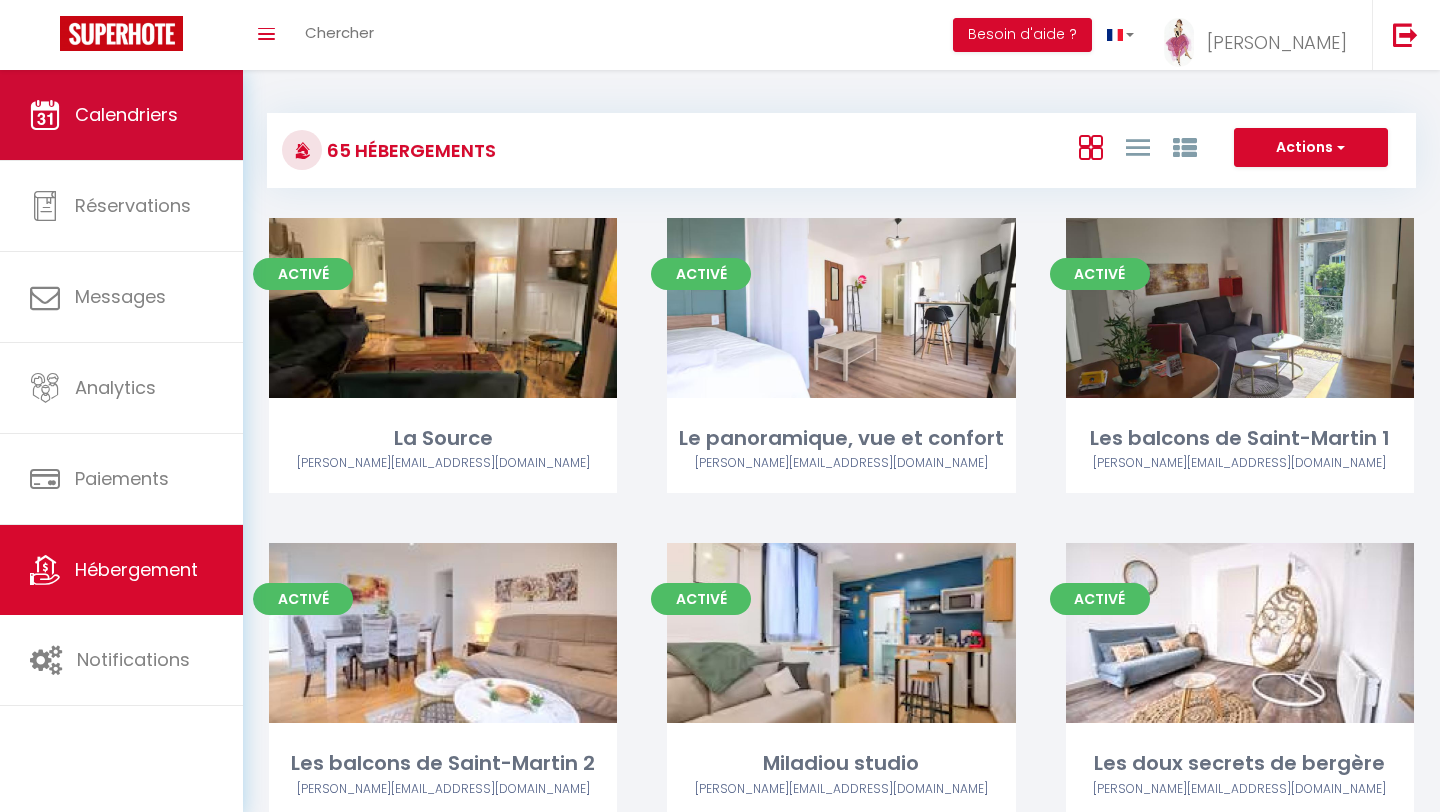scroll, scrollTop: 0, scrollLeft: 0, axis: both 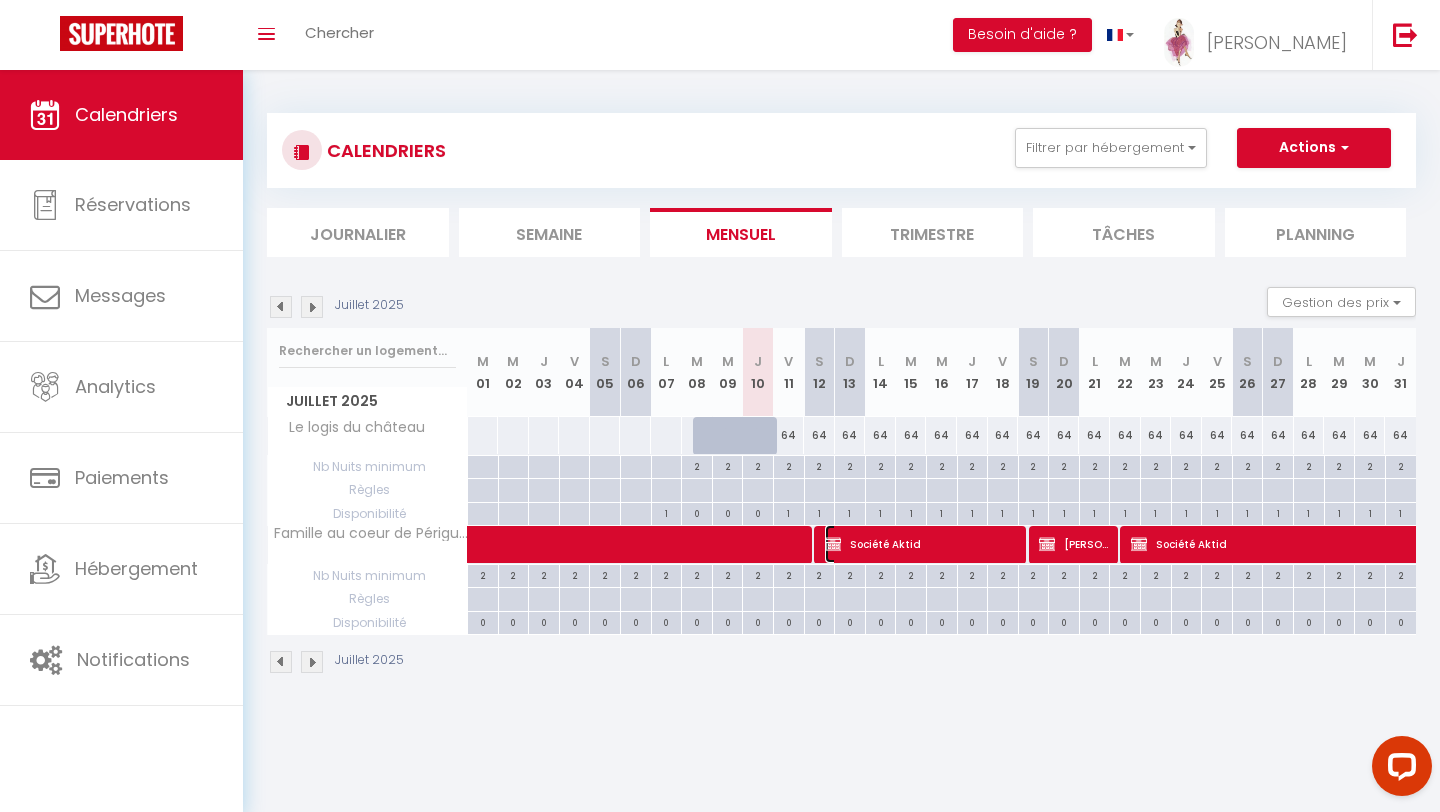 click on "Société Aktid" at bounding box center (923, 544) 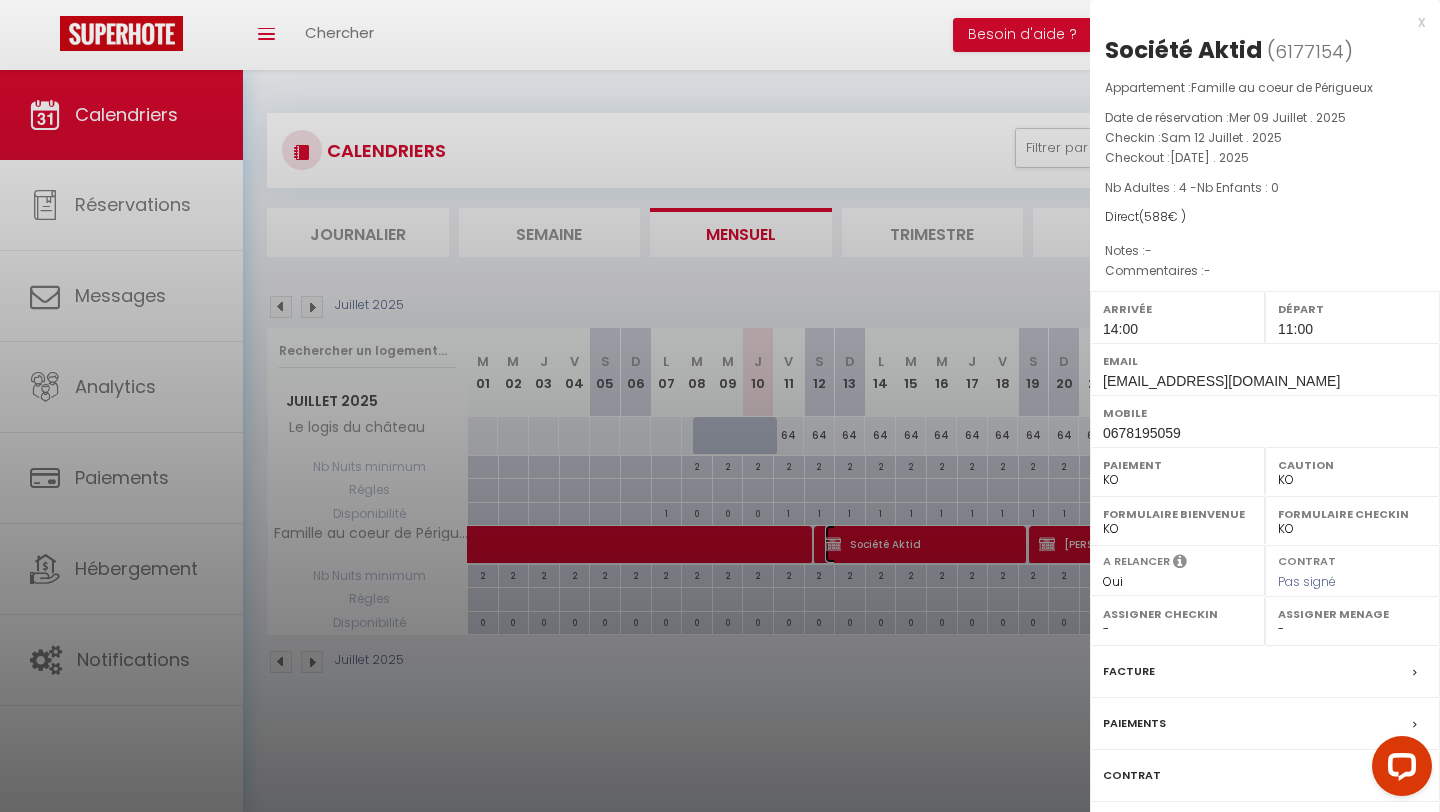 select on "11763" 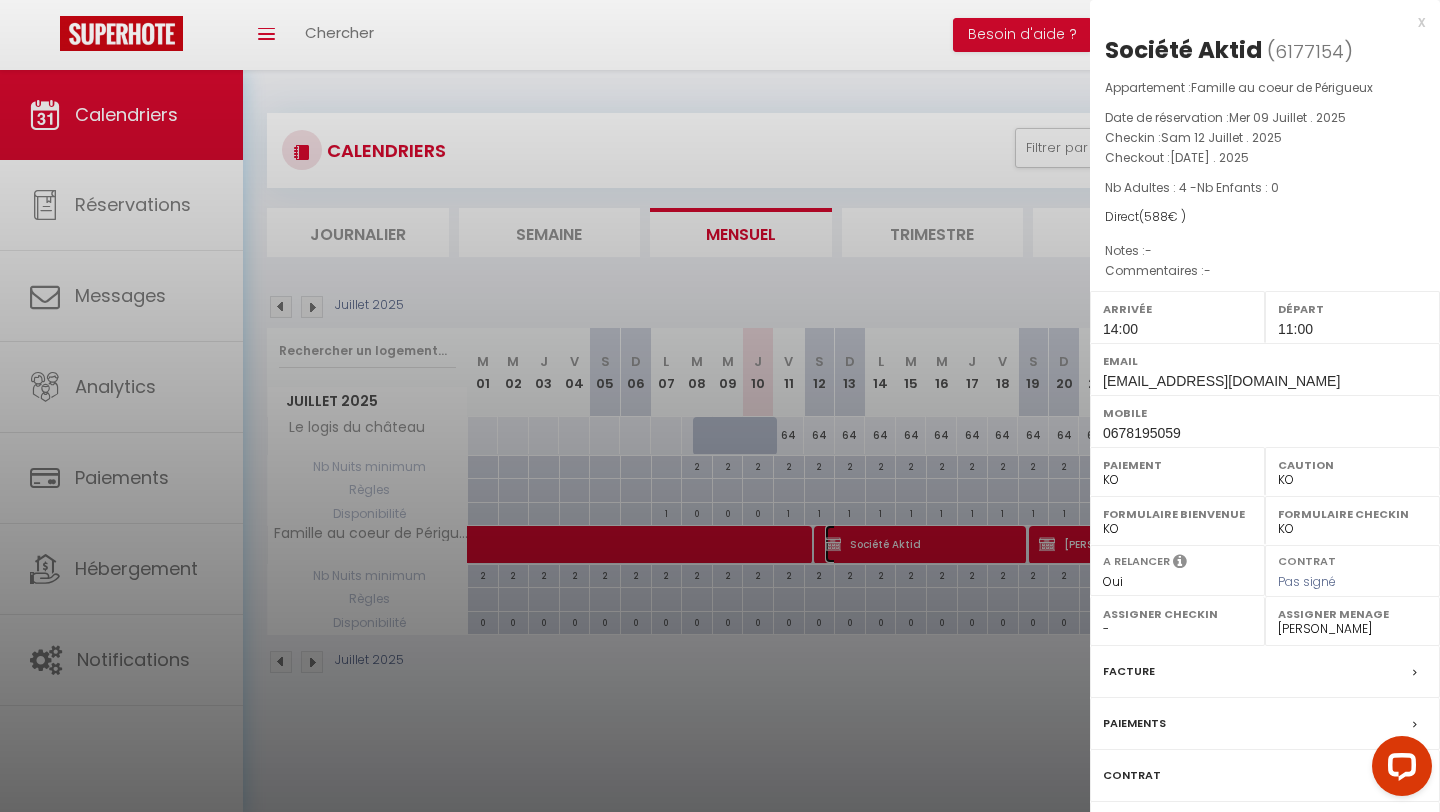 scroll, scrollTop: 70, scrollLeft: 0, axis: vertical 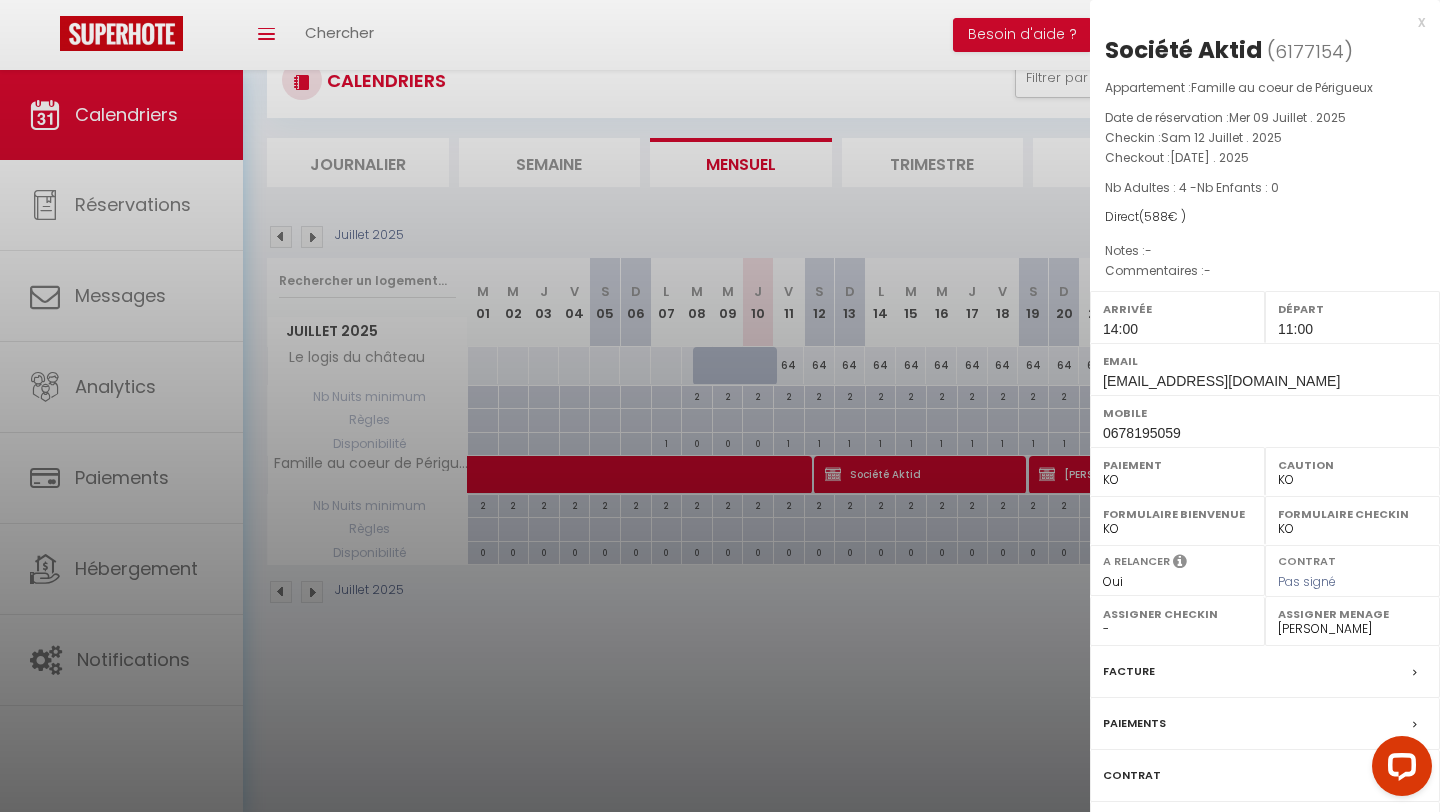 click on "x" at bounding box center [1257, 22] 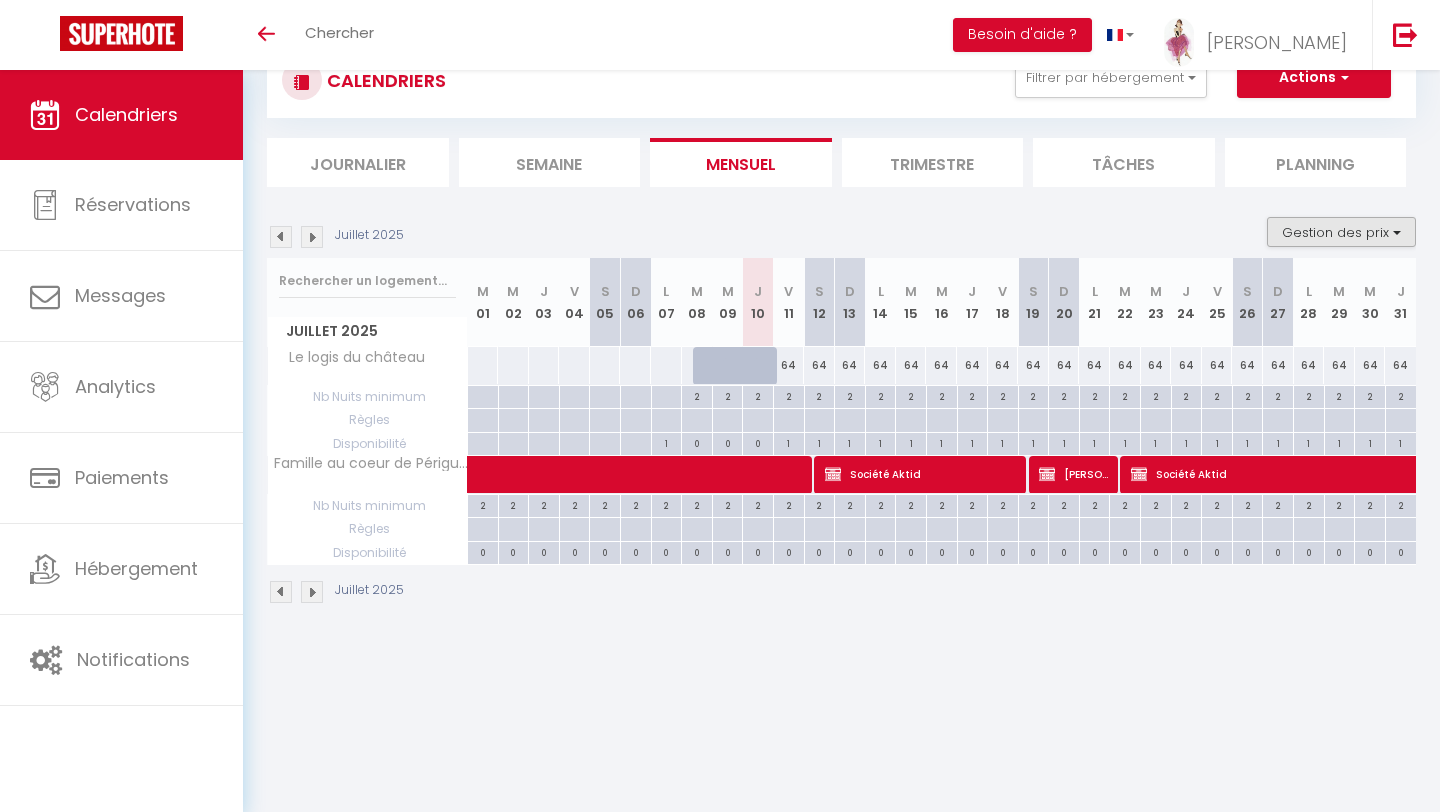 scroll, scrollTop: 70, scrollLeft: 0, axis: vertical 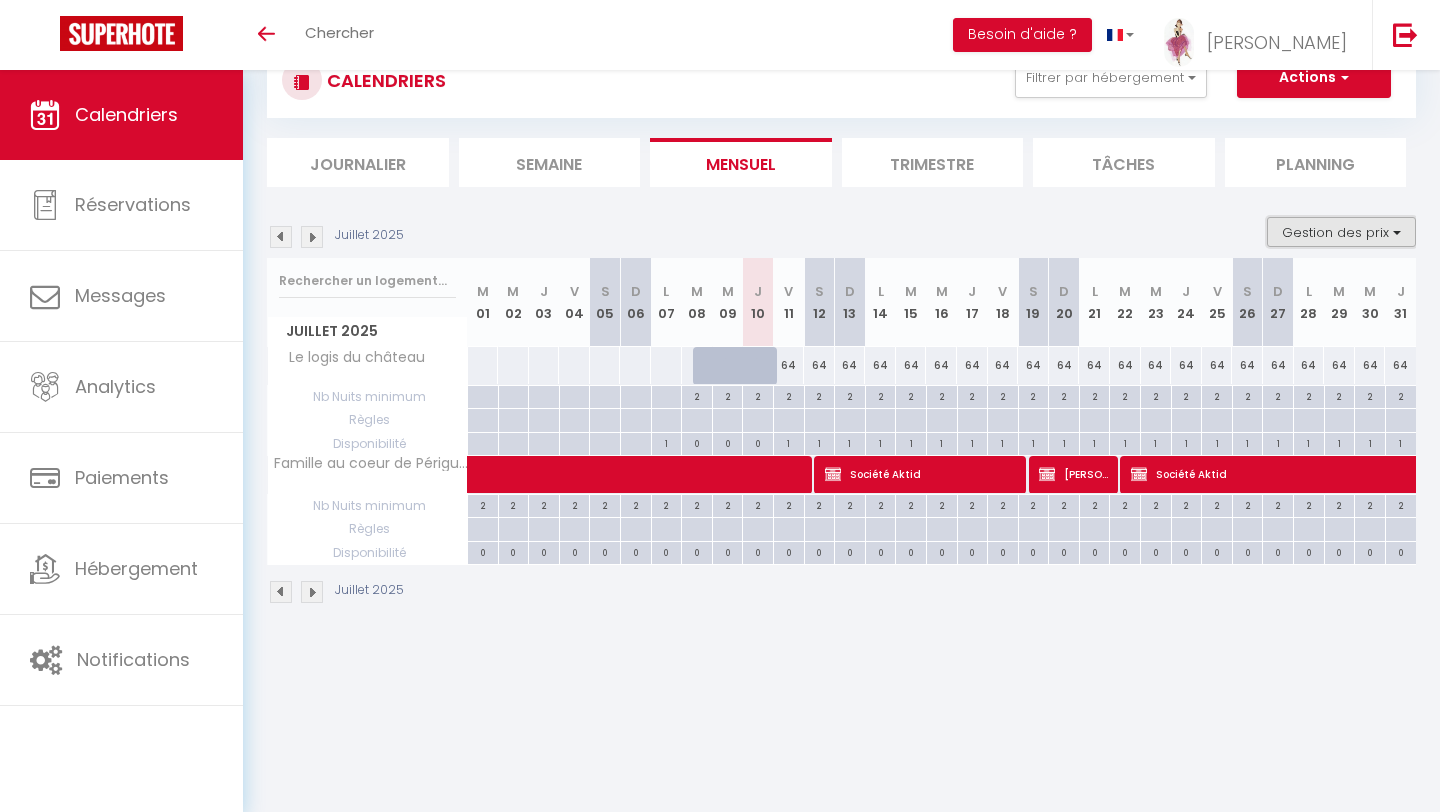 click on "Gestion des prix" at bounding box center (1341, 232) 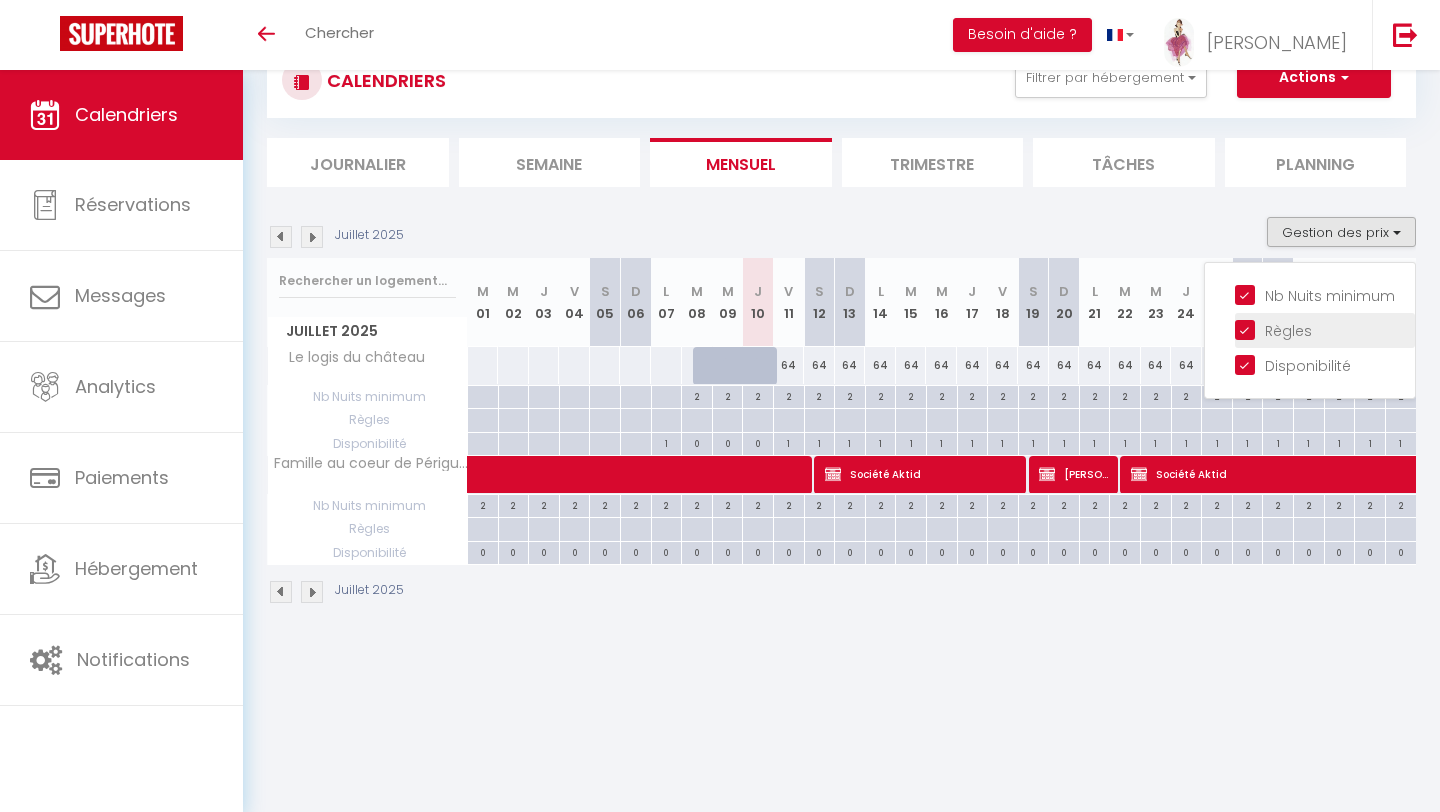 click on "Nb Nuits minimum" at bounding box center [1325, 294] 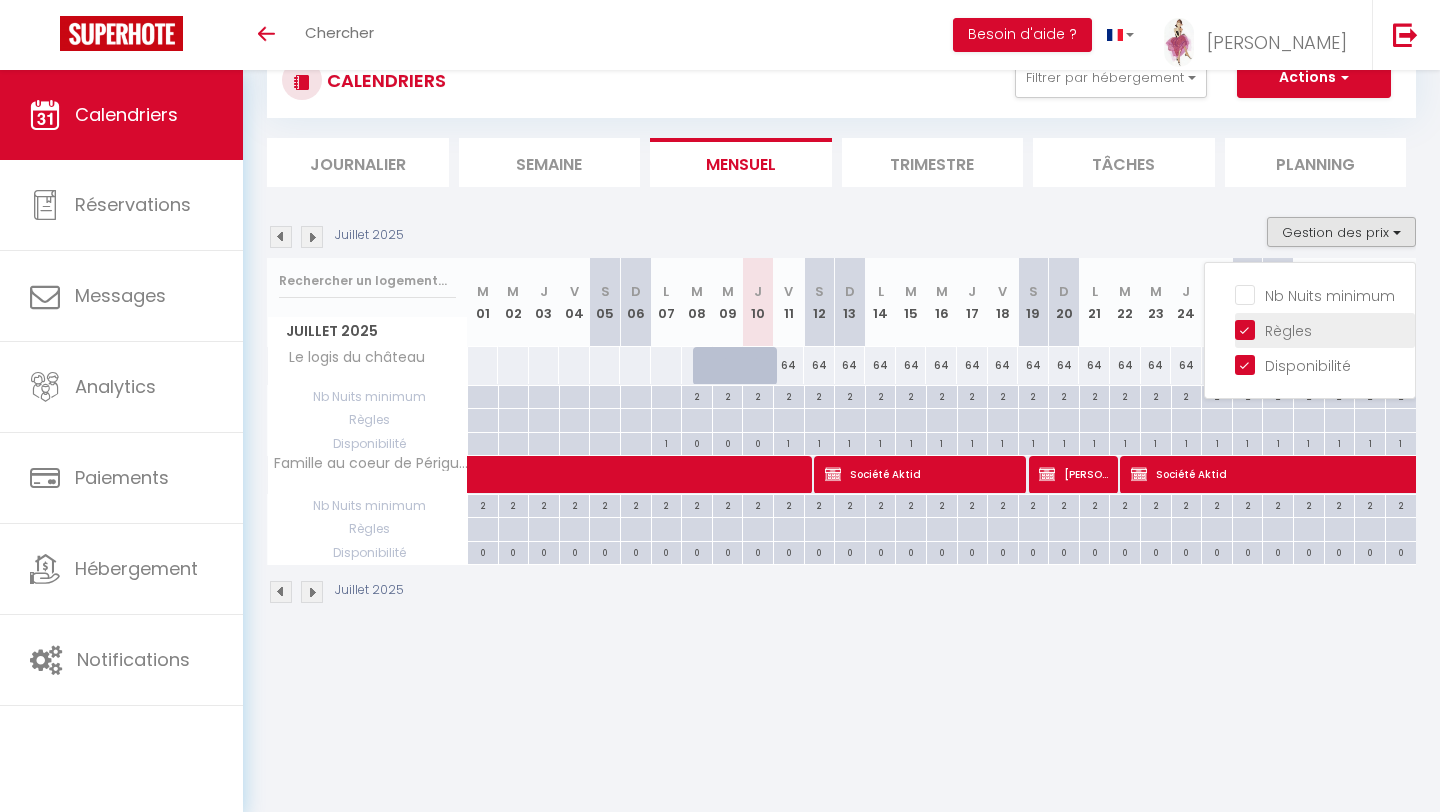 click on "Règles" at bounding box center (1325, 329) 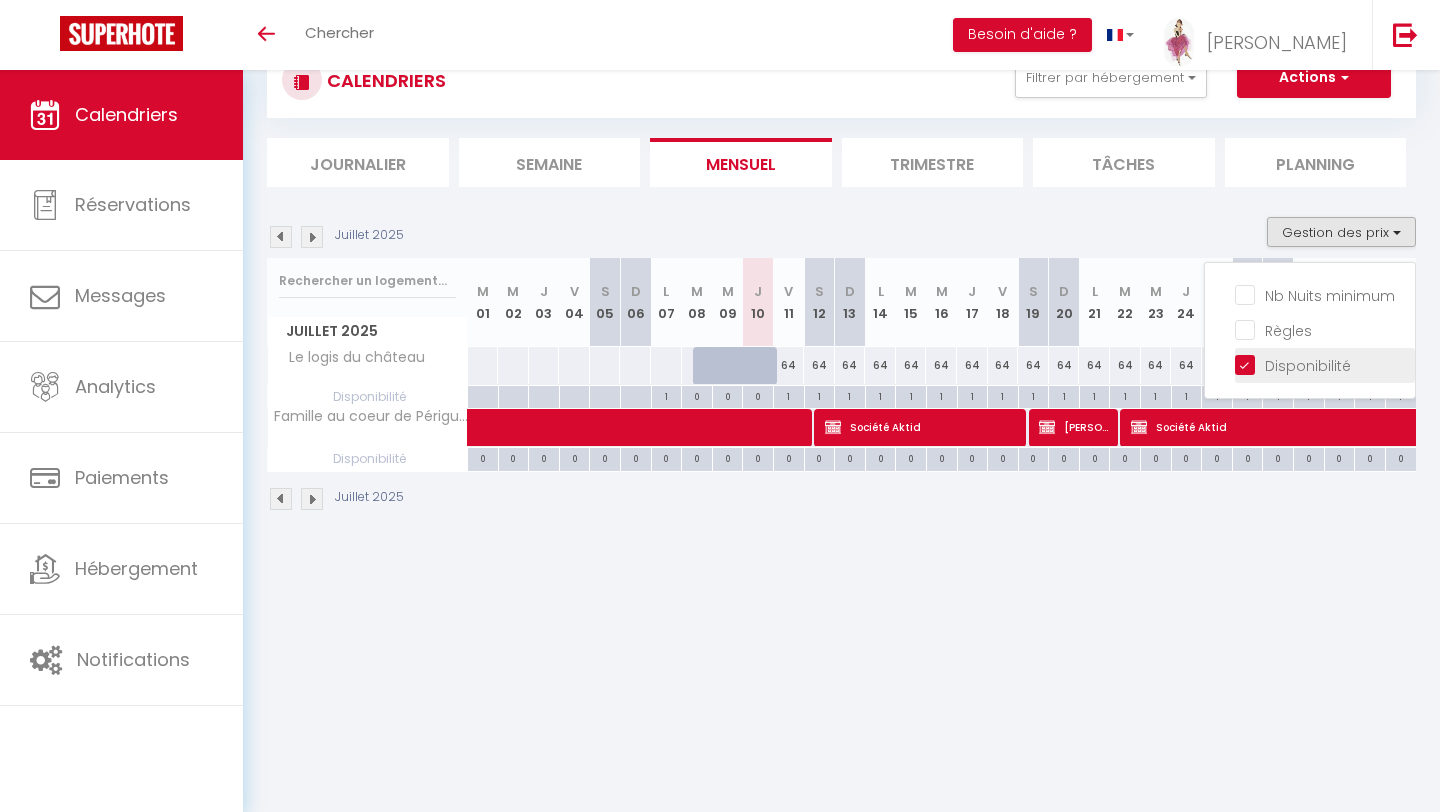 click on "Disponibilité" at bounding box center [1325, 364] 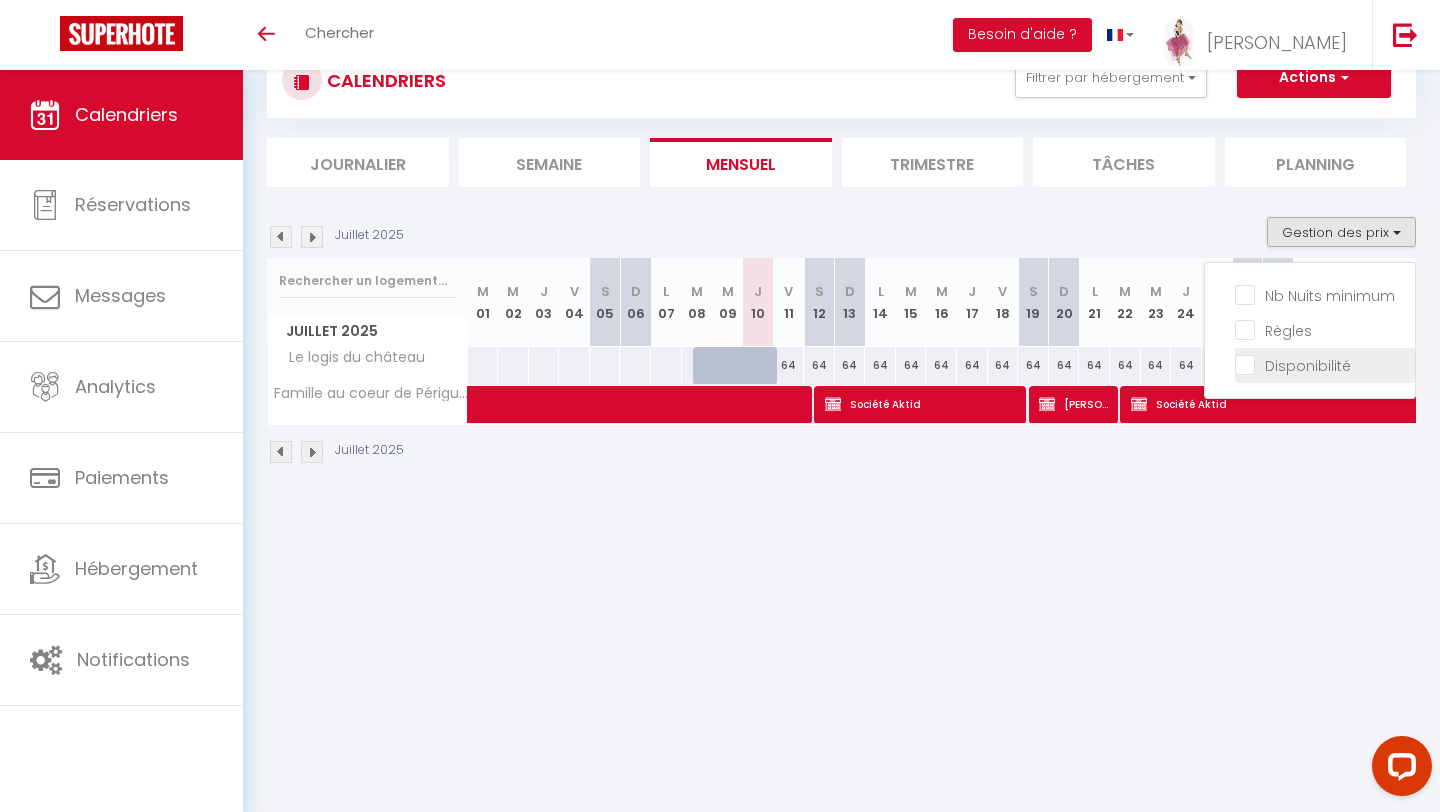 scroll, scrollTop: 0, scrollLeft: 0, axis: both 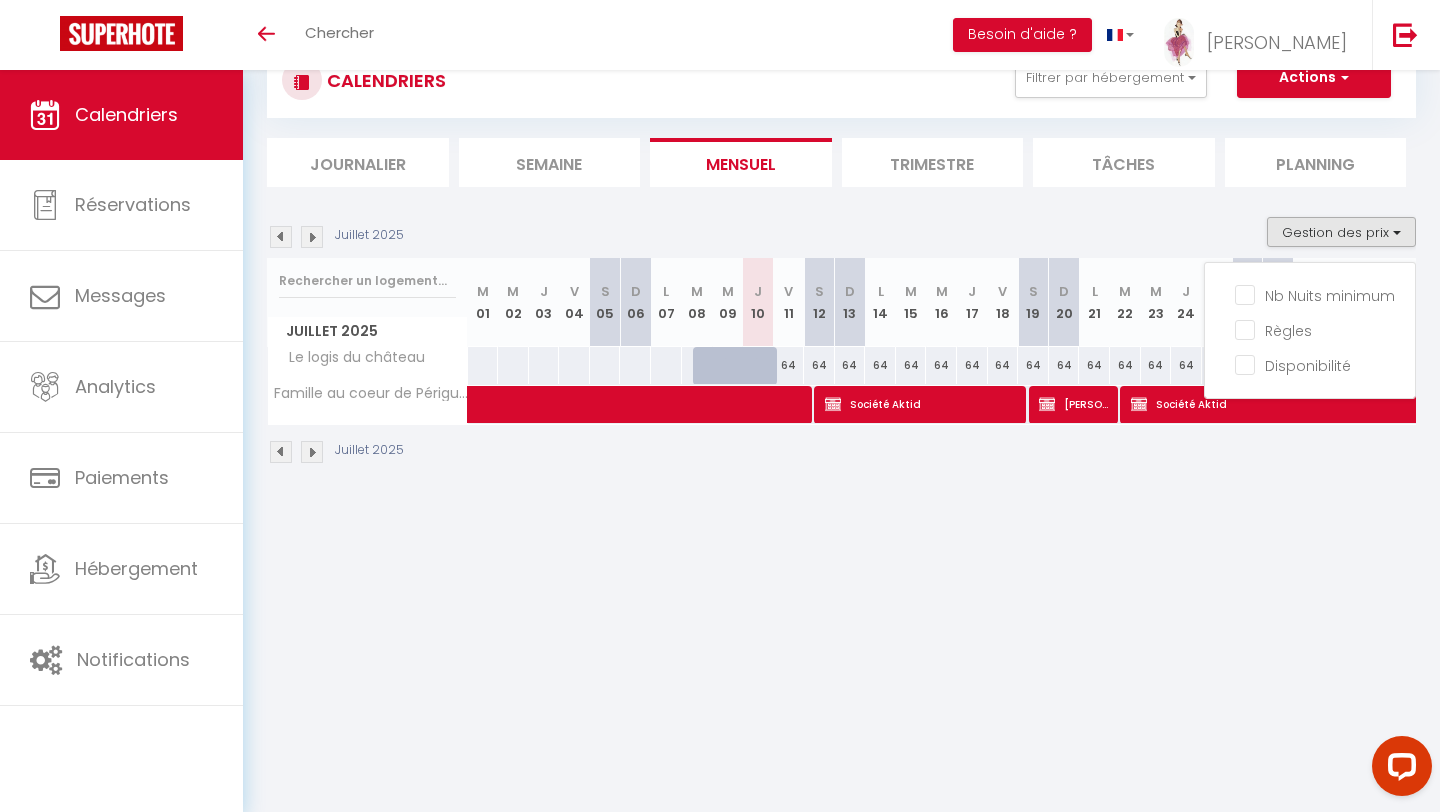 click on "CALENDRIERS
Filtrer par hébergement
Périgueux       [GEOGRAPHIC_DATA],  T2 avec jardin et [PERSON_NAME] ·- Appart 2 chambres proche [GEOGRAPHIC_DATA]     La Source     Le panoramique, vue et confort     Les balcons de [GEOGRAPHIC_DATA] 1     Les balcons de [GEOGRAPHIC_DATA]     Les doux secrets de bergère     la [GEOGRAPHIC_DATA]     les clés du lys     Le boudoir du [GEOGRAPHIC_DATA] bien être au cœur de la ville     [GEOGRAPHIC_DATA][PERSON_NAME] au [GEOGRAPHIC_DATA][PERSON_NAME] au petit palais     [GEOGRAPHIC_DATA][PERSON_NAME] au [GEOGRAPHIC_DATA] au [GEOGRAPHIC_DATA] Périgueux     [GEOGRAPHIC_DATA] au cœur     le duplex de la [GEOGRAPHIC_DATA] au coeur de Périgueux     Votre famille à Périgueux     Le petit chalet     Superbe duplex vue cathédrale exceptionnelle     Le studio de [PERSON_NAME]     Le logis des remparts     [GEOGRAPHIC_DATA]     L'Escapade Périgourdine : parking piscine wifi Netflix" at bounding box center (841, 254) 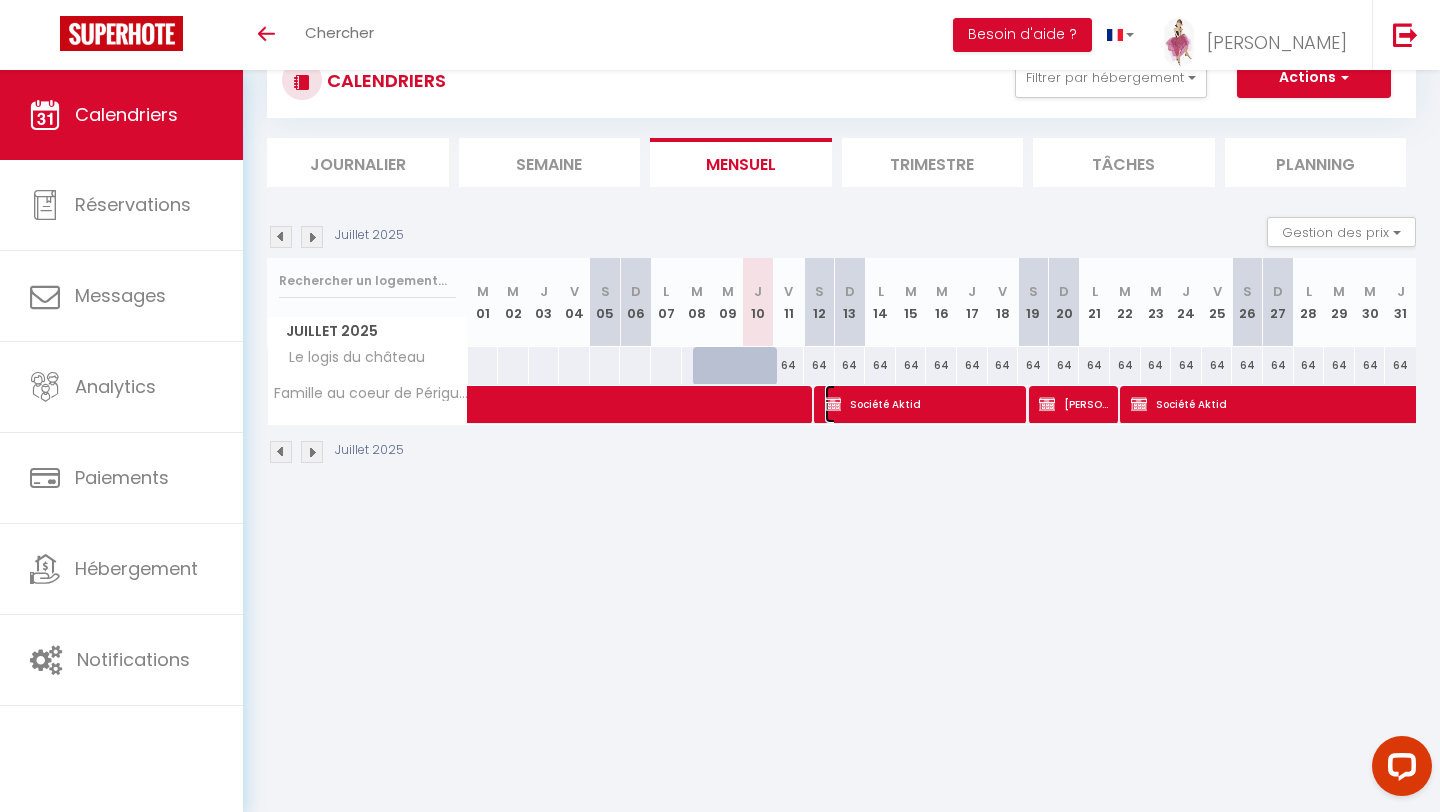 click on "Société Aktid" at bounding box center [923, 404] 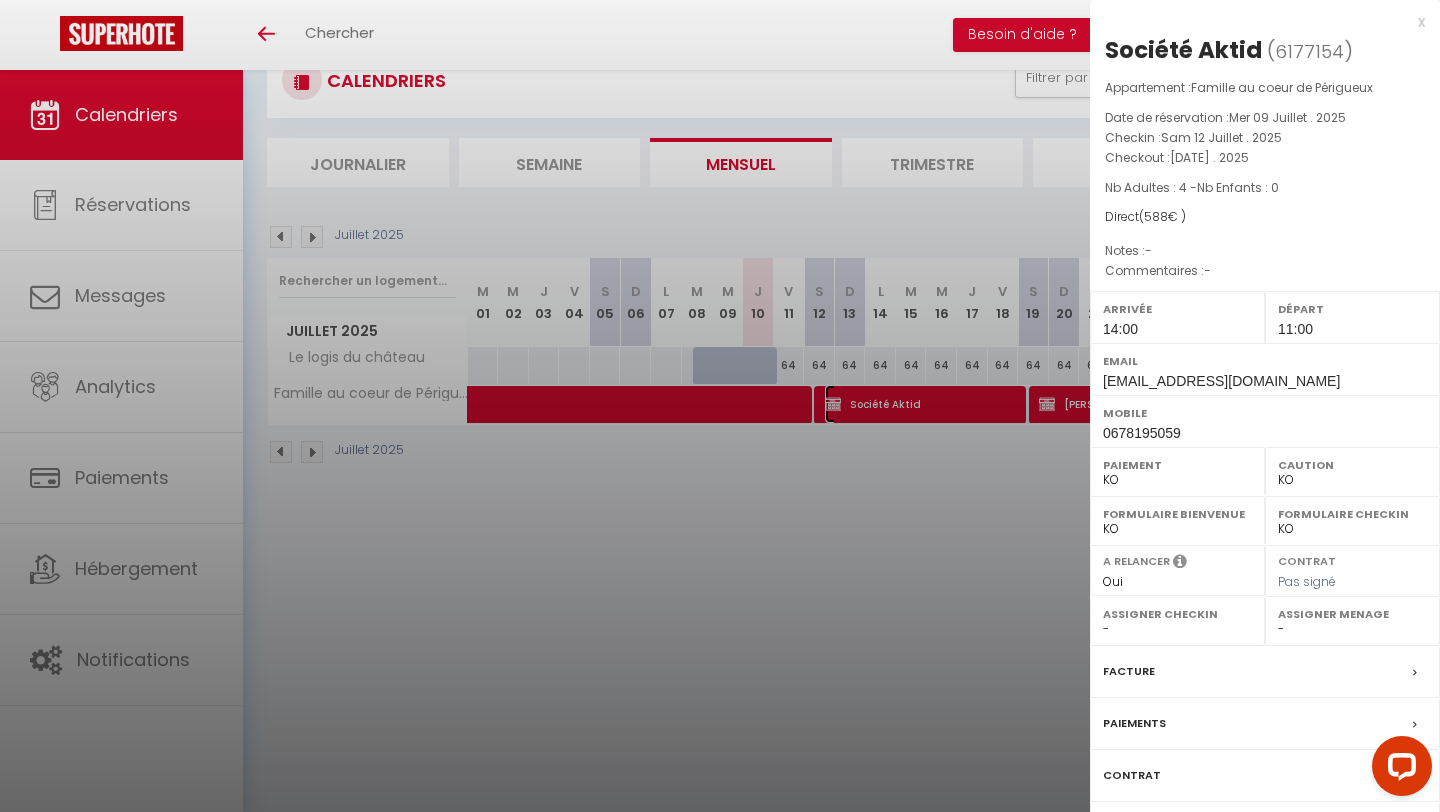 select on "11763" 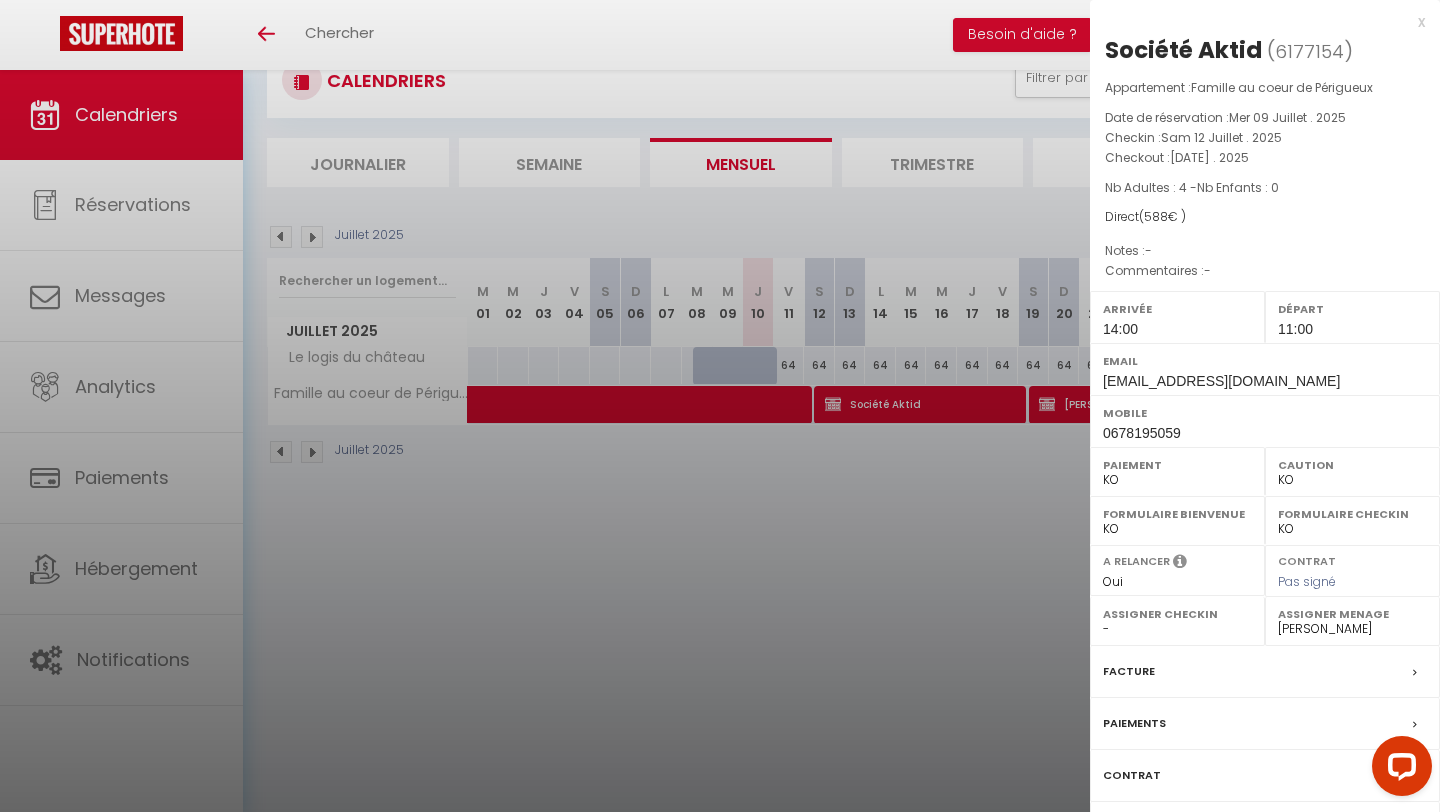 click on "Facture" at bounding box center [1129, 671] 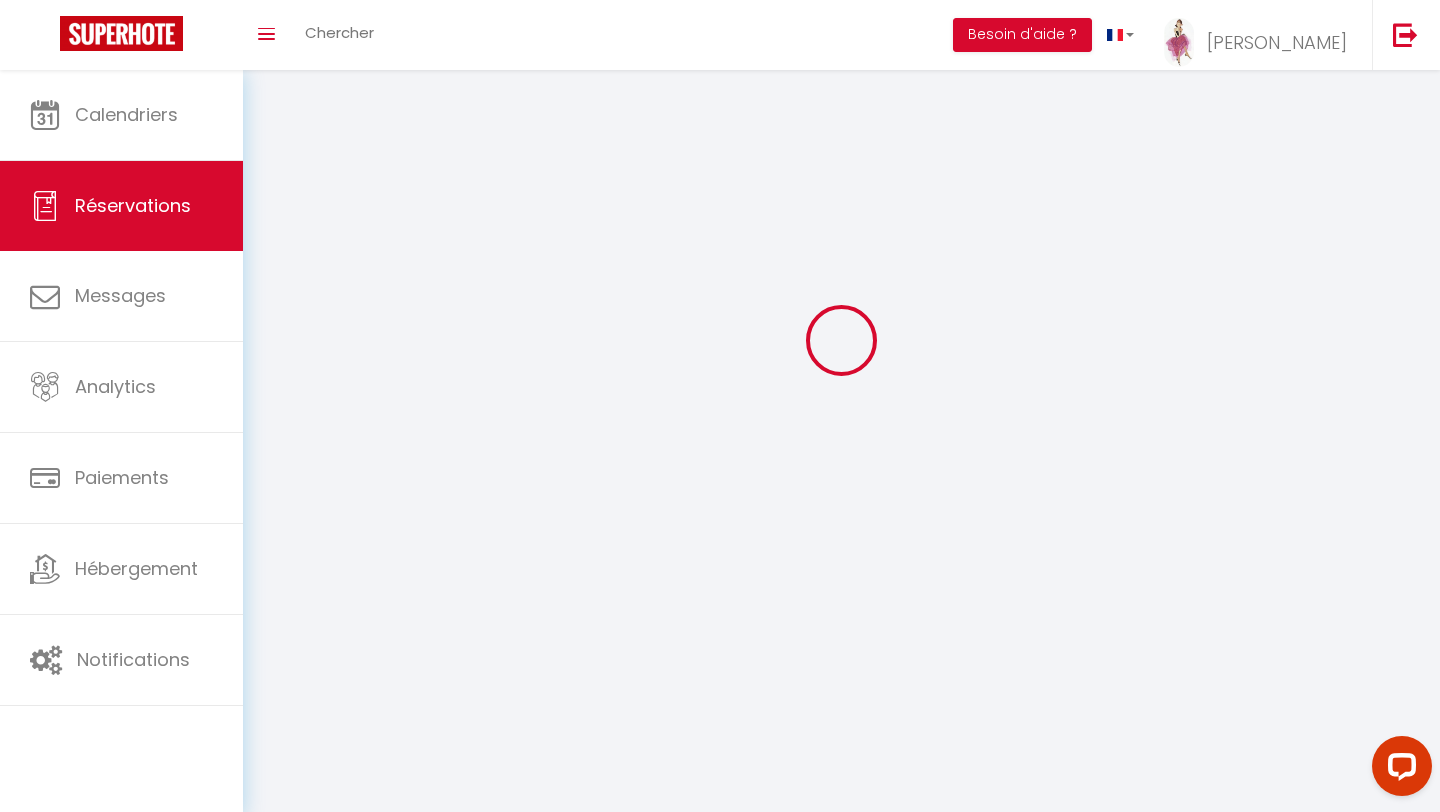 scroll, scrollTop: 0, scrollLeft: 0, axis: both 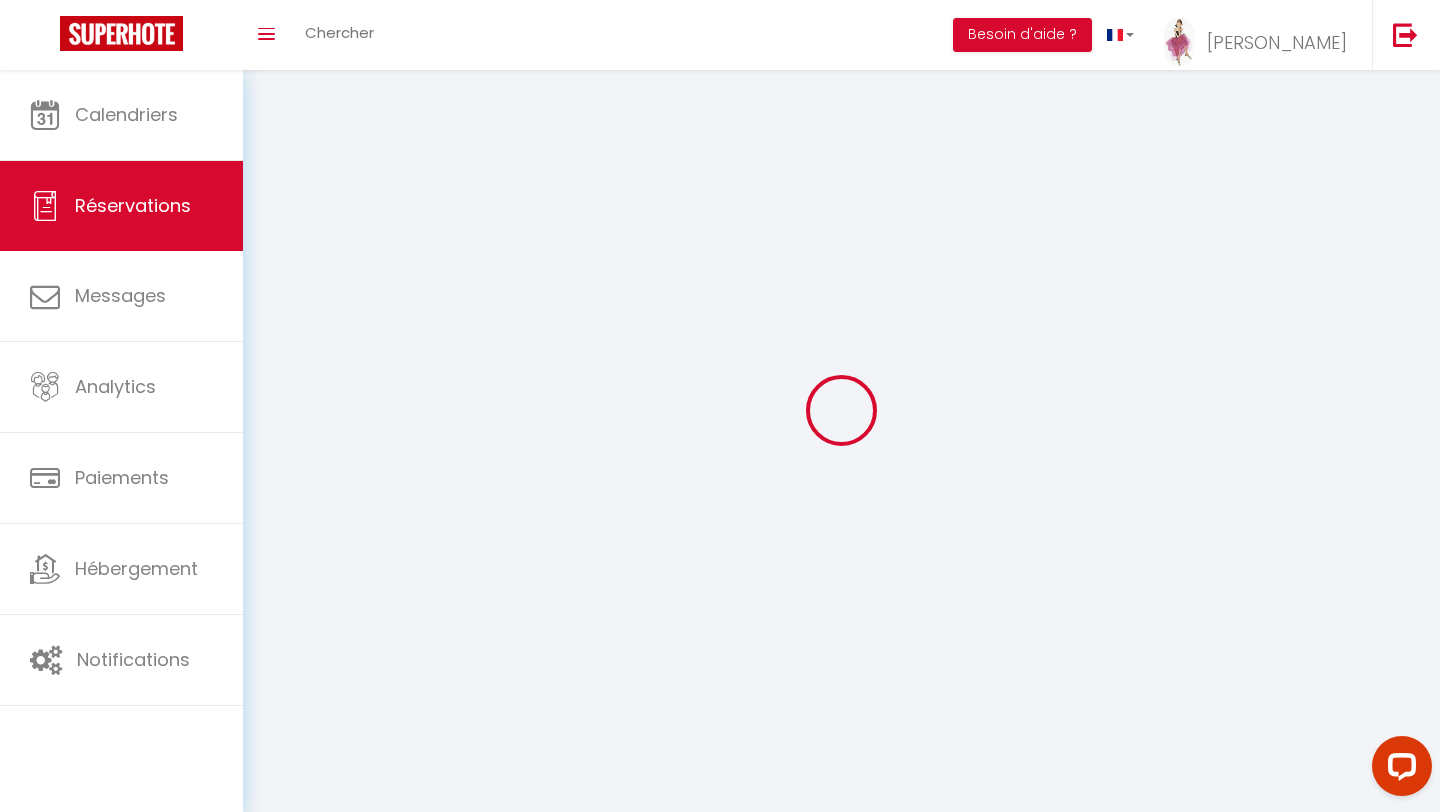 type on "Société" 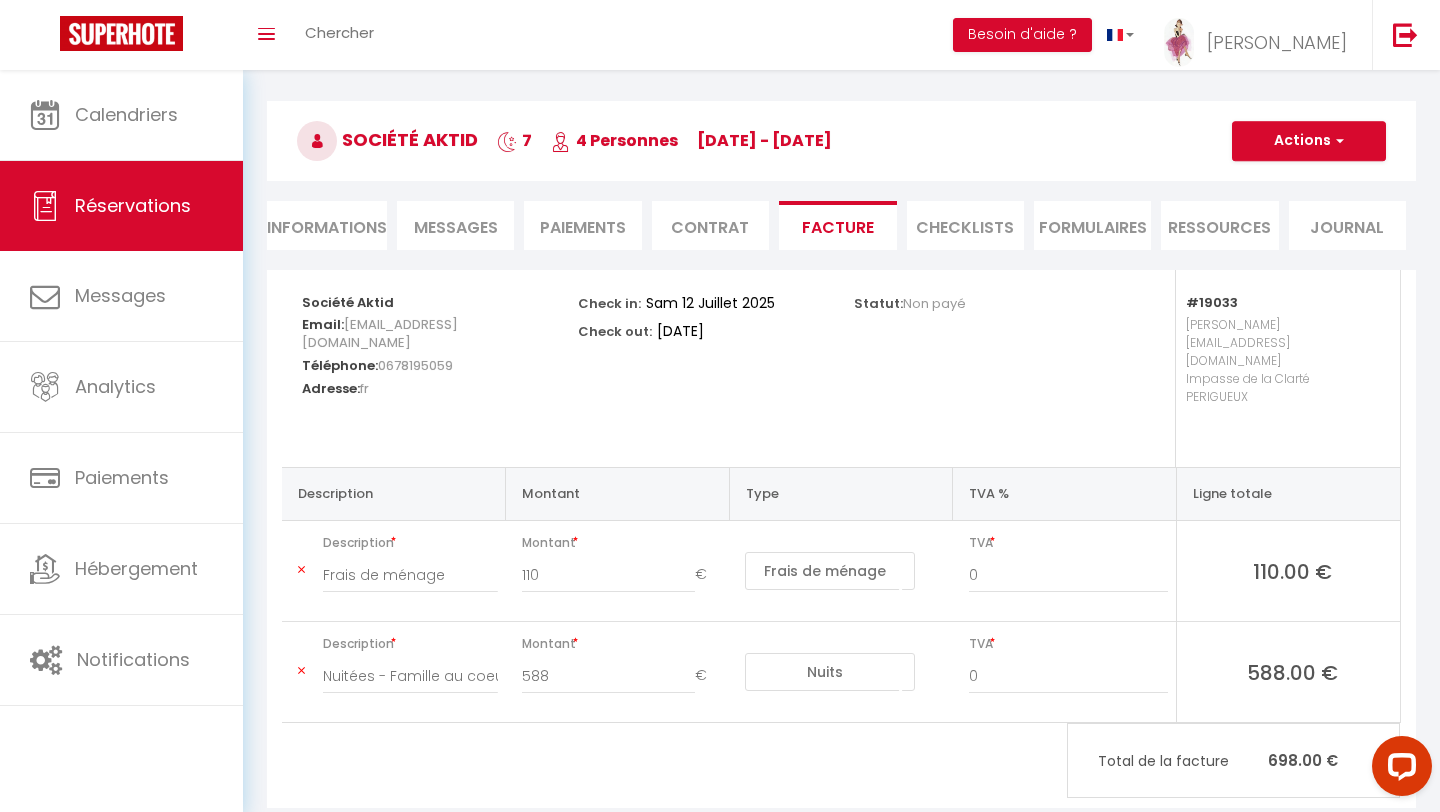 scroll, scrollTop: 0, scrollLeft: 0, axis: both 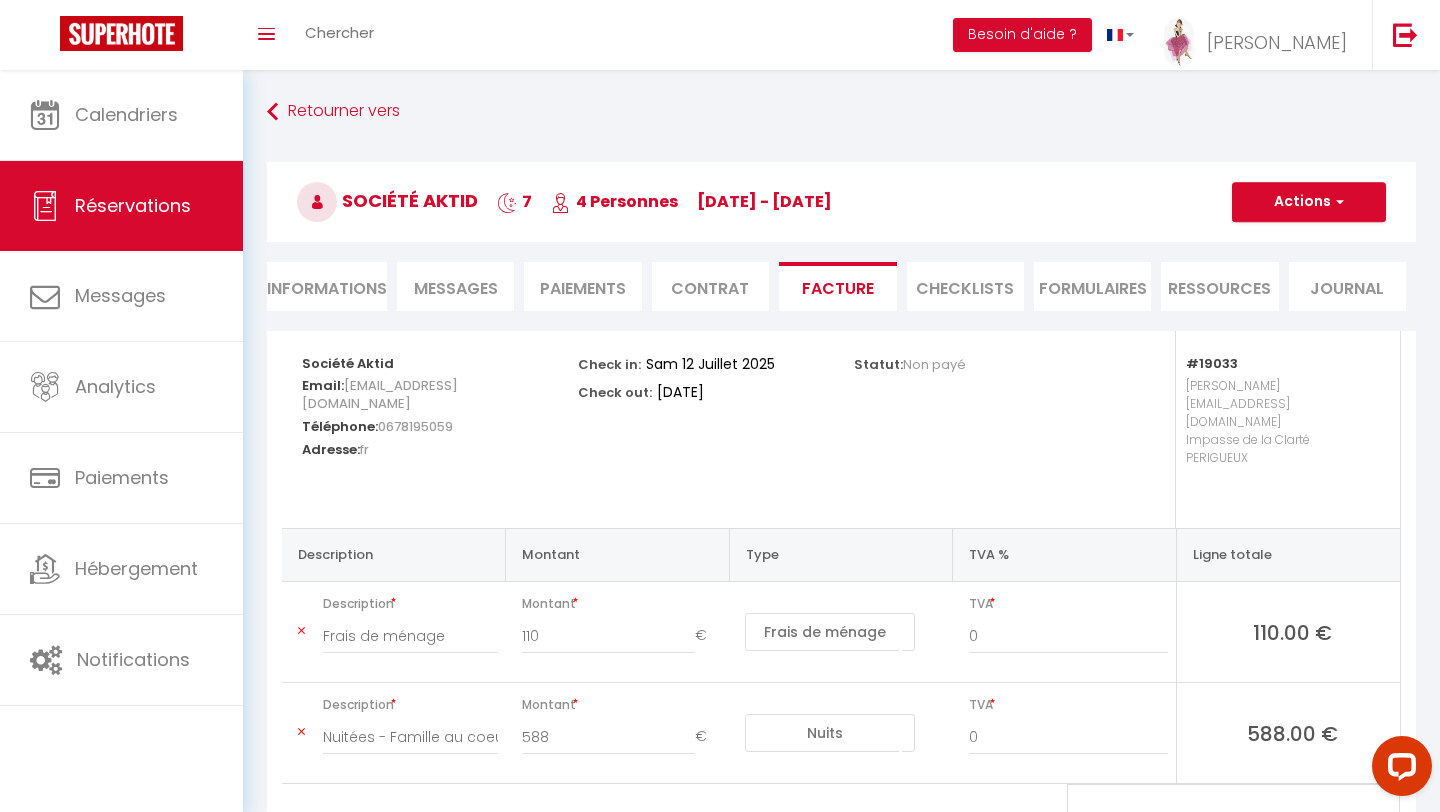click on "Informations" at bounding box center (327, 286) 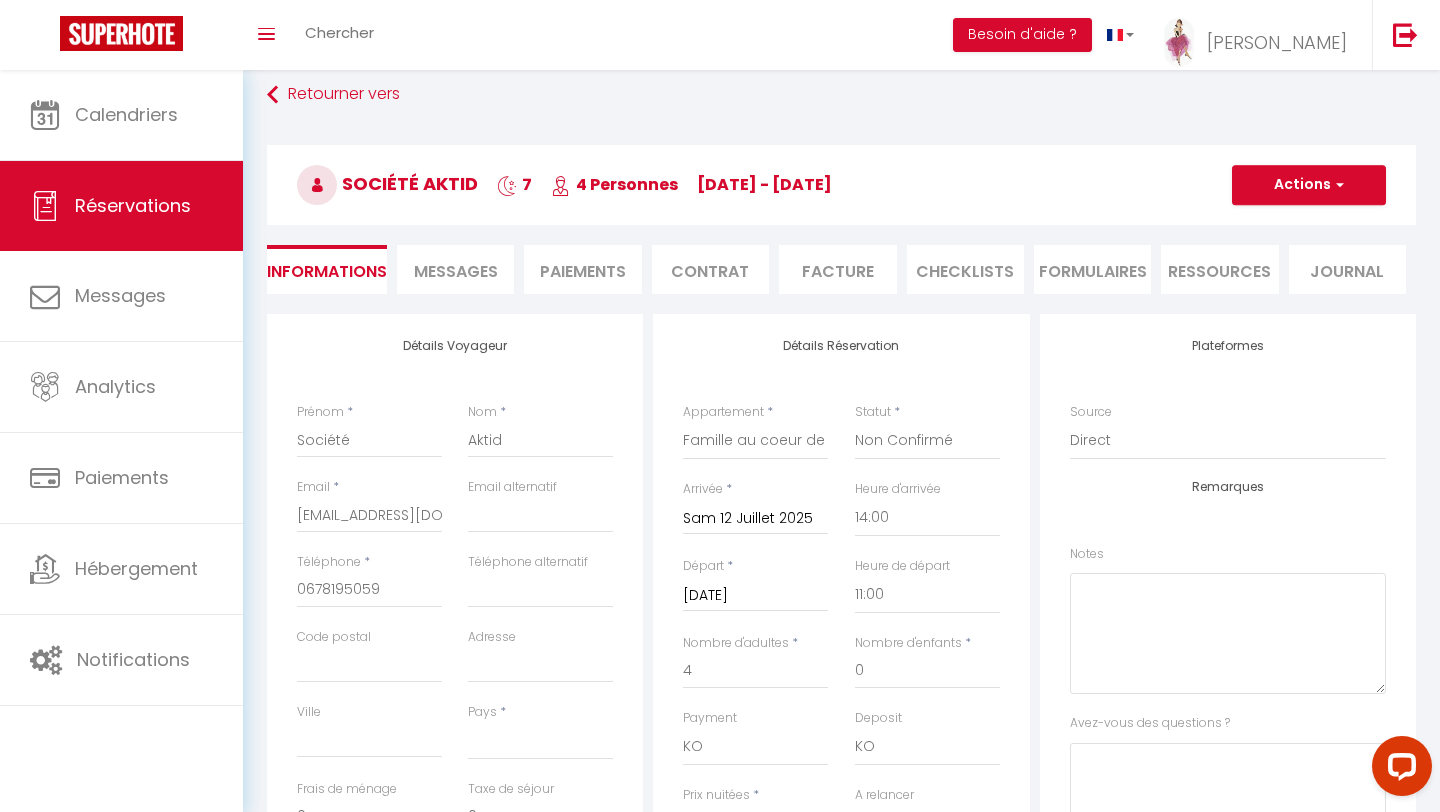 scroll, scrollTop: 0, scrollLeft: 0, axis: both 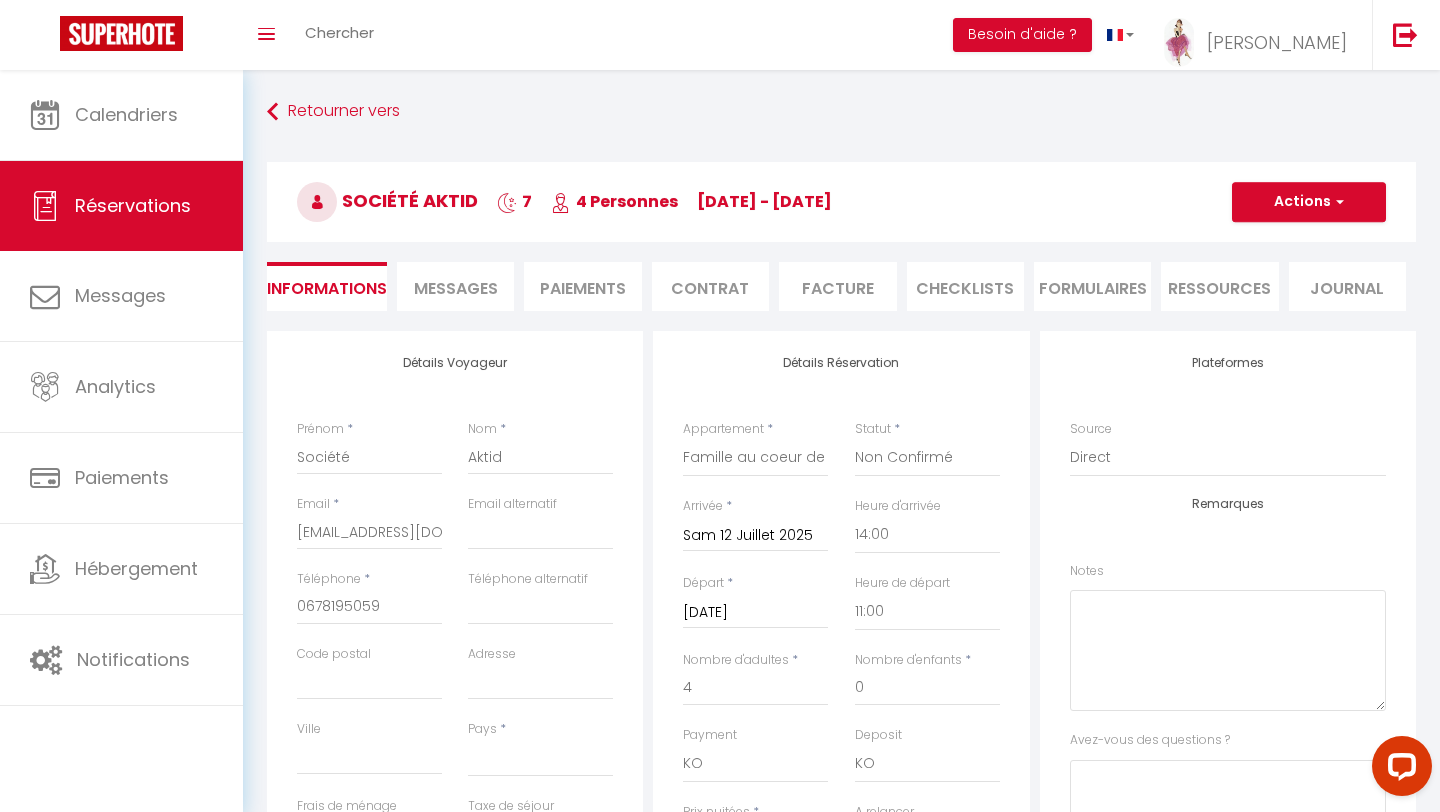 click on "Messages" at bounding box center (456, 288) 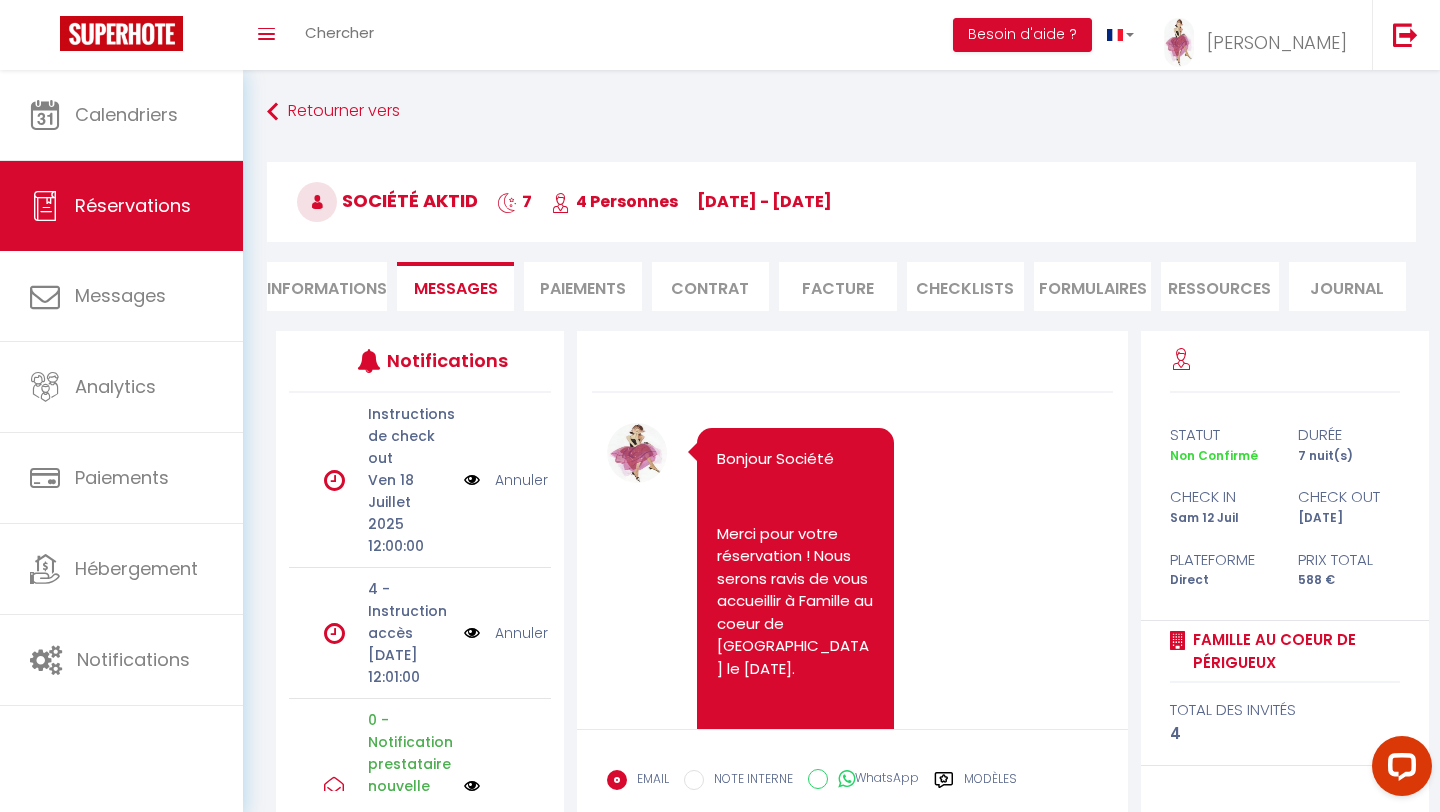 click on "Paiements" at bounding box center (582, 286) 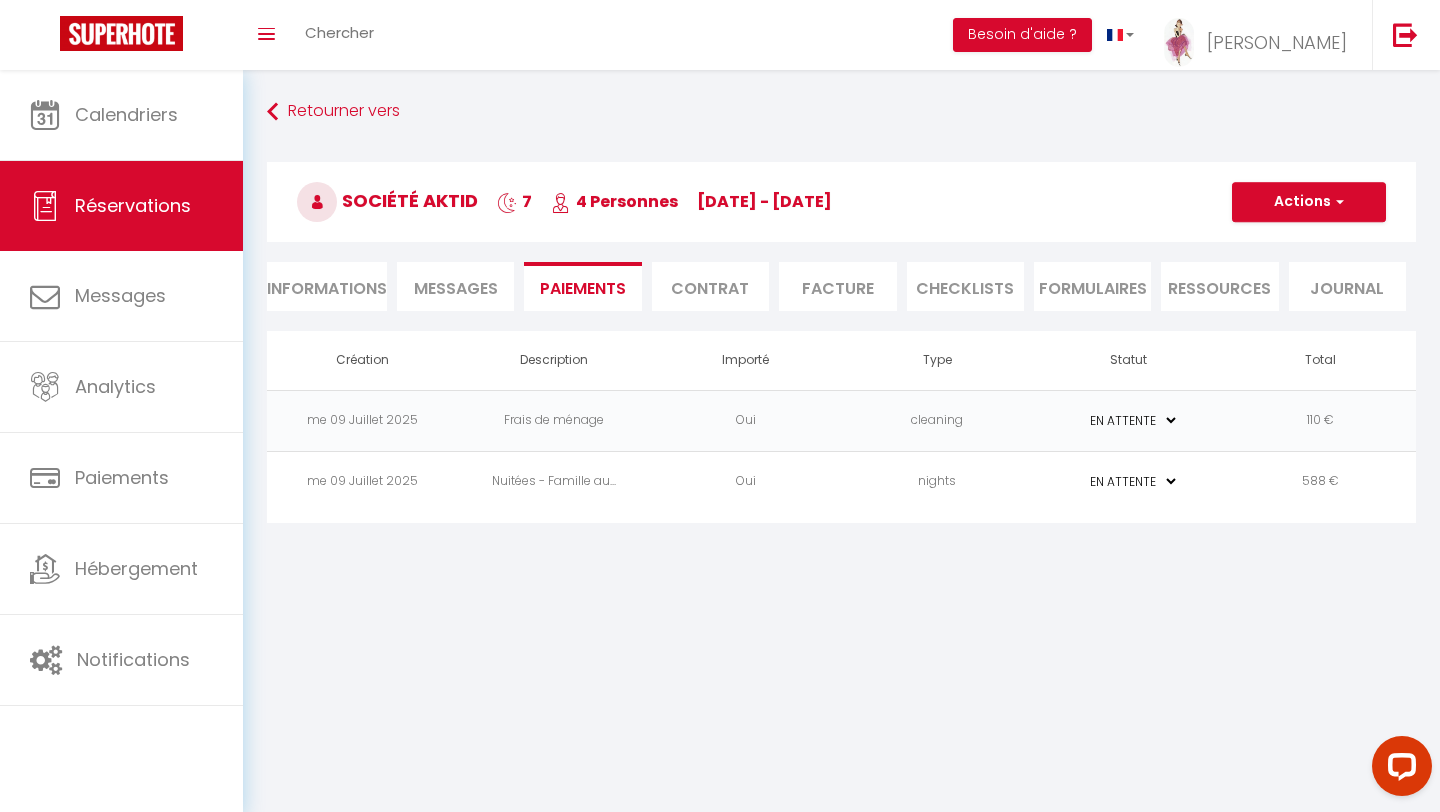 click on "PAYÉ   EN ATTENTE" at bounding box center (1129, 420) 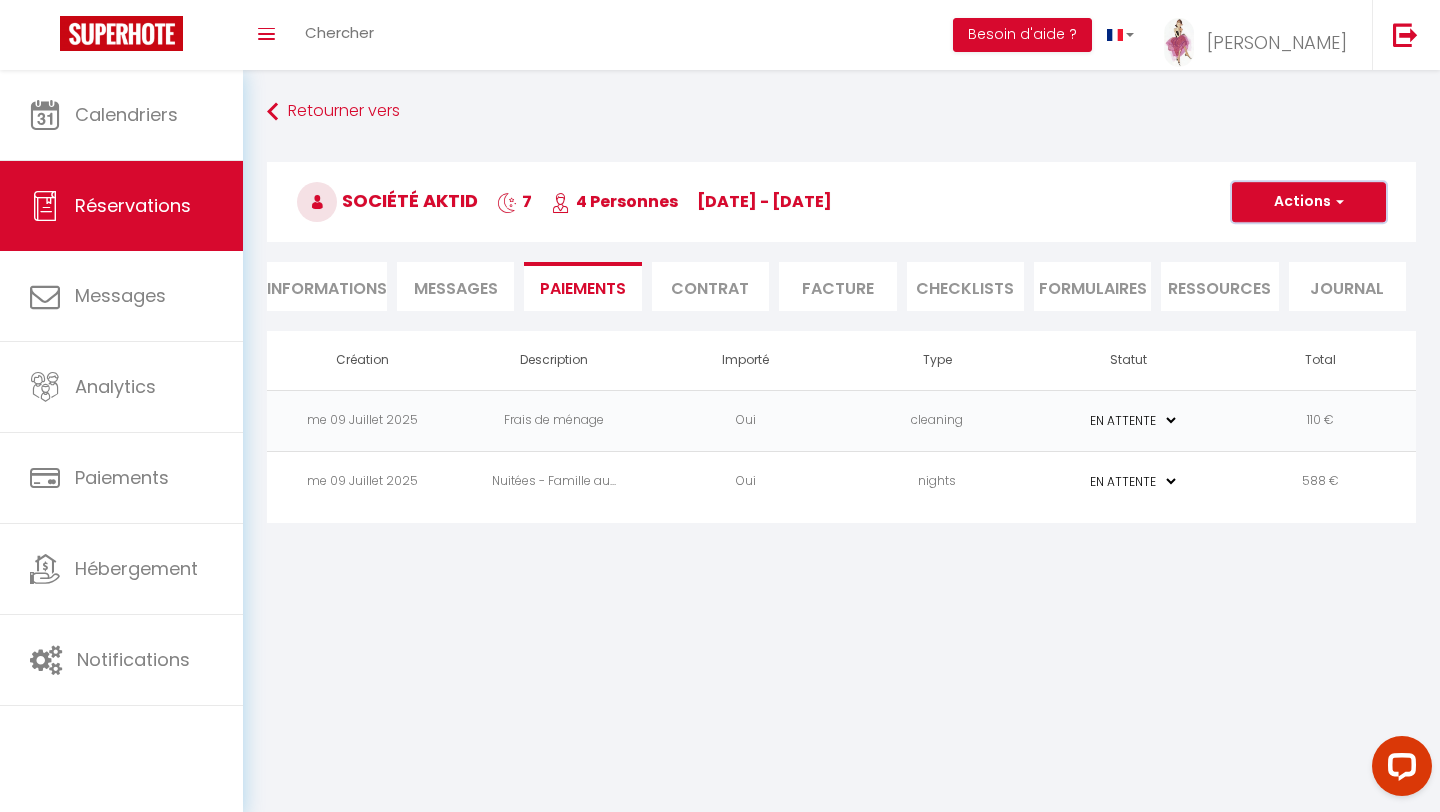 click on "Actions" at bounding box center [1309, 202] 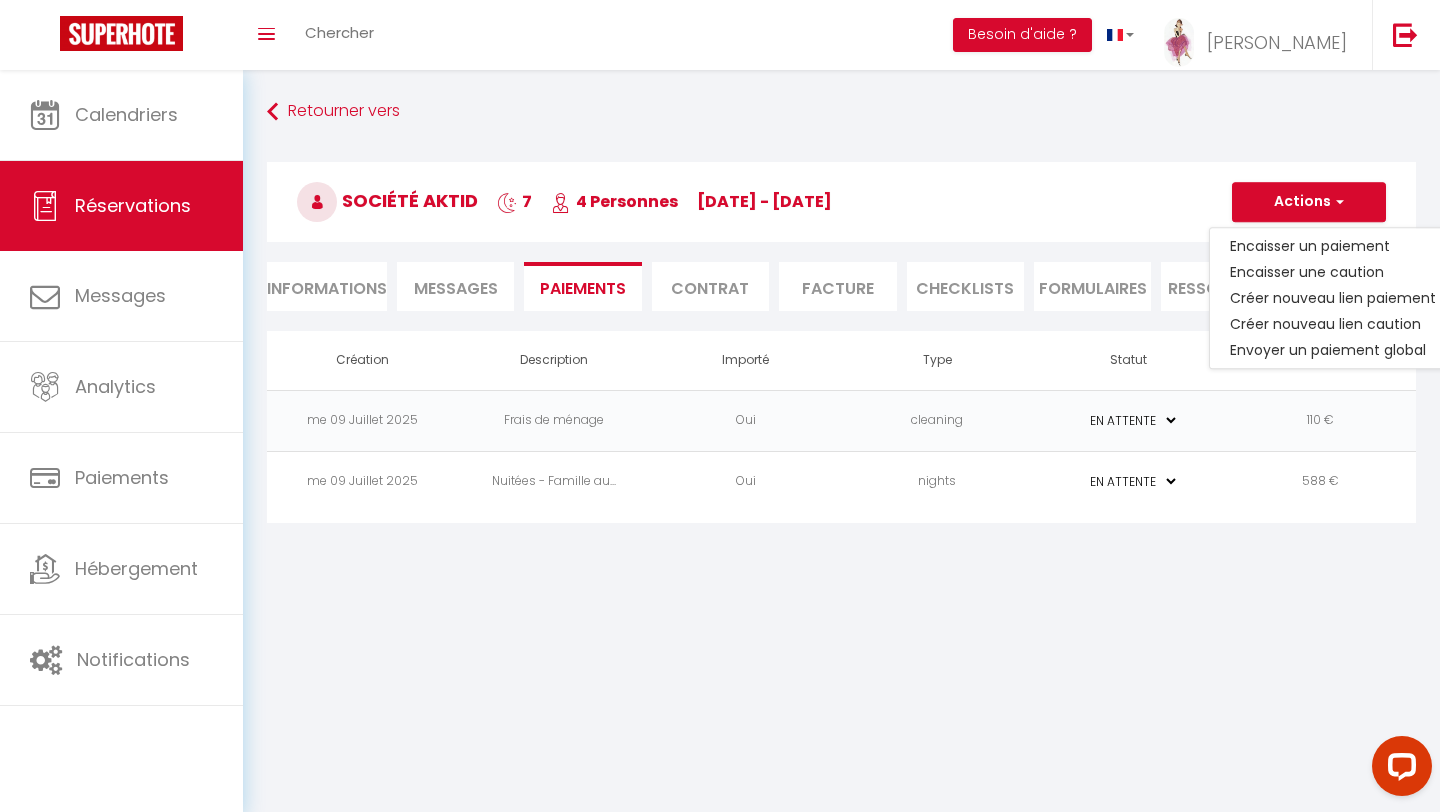 click on "Retourner vers    Société   Aktid   7    4 Personnes
[DATE] - [DATE]
Actions
Enregistrer   Dupliquer   Supprimer
Actions
Enregistrer   Aperçu et éditer   Envoyer la facture   Copier le lien
Actions
Voir le contrat   Envoyer le contrat   Copier le lien
Actions
Encaisser un paiement     Encaisser une caution     Créer nouveau lien paiement     Créer nouveau lien caution     Envoyer un paiement global
Actions
Informations   Messages     Paiements   Contrat   Facture   CHECKLISTS   FORMULAIRES   Ressources   Journal   Détails Voyageur   Prénom   *   Société   Nom   *   Aktid   Email   *   [EMAIL_ADDRESS][DOMAIN_NAME]   Email alternatif       Téléphone   *" at bounding box center (841, 308) 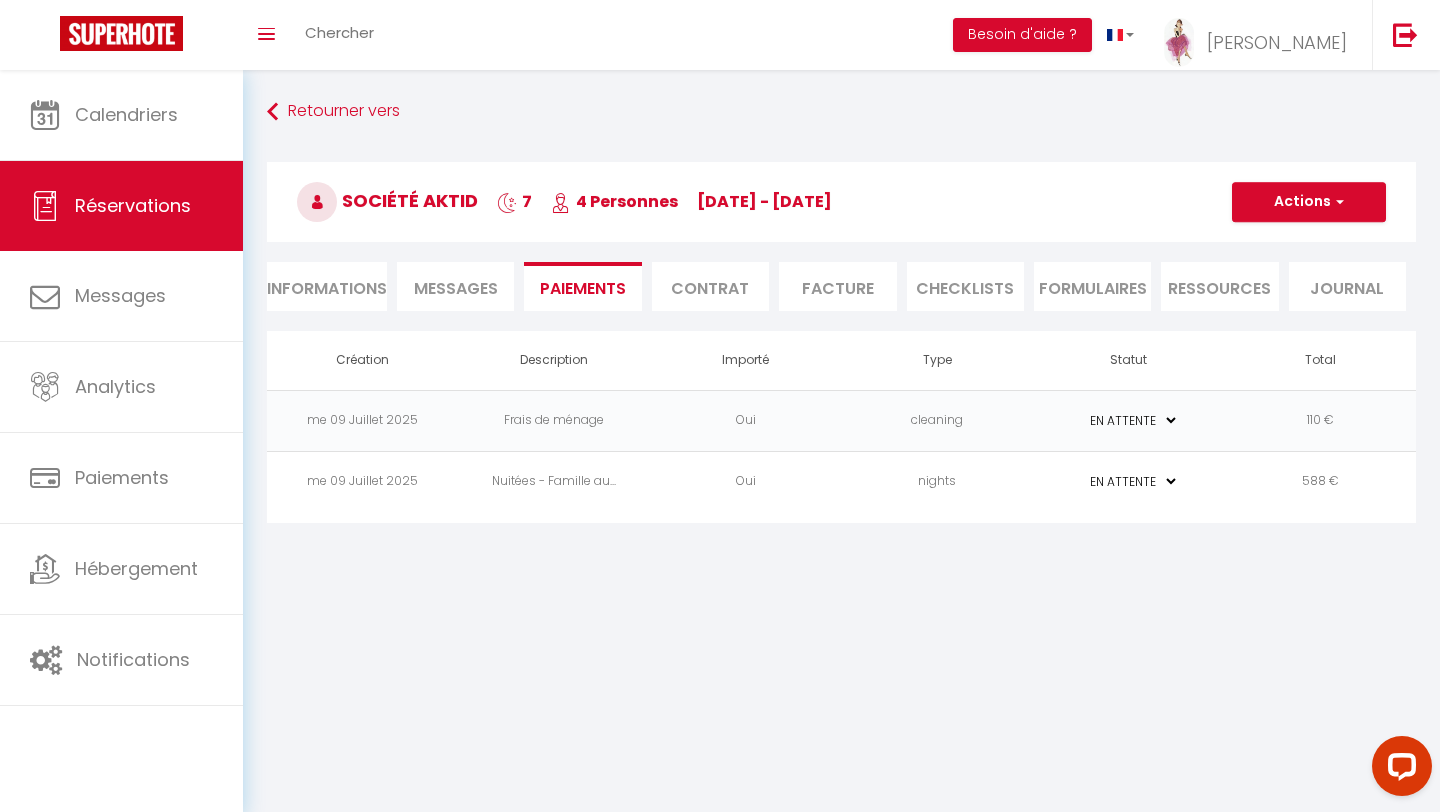 click on "Informations" at bounding box center [327, 286] 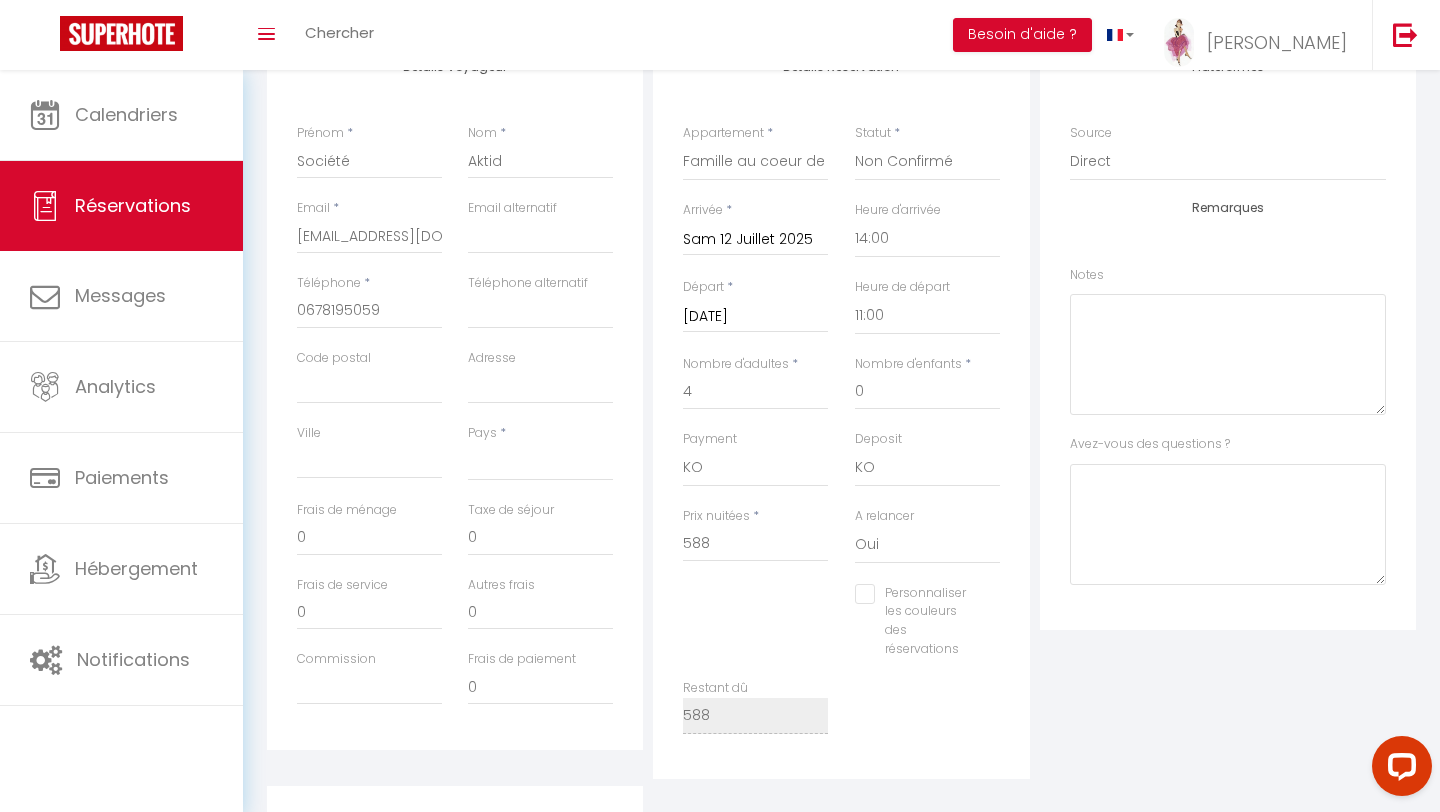 scroll, scrollTop: 297, scrollLeft: 0, axis: vertical 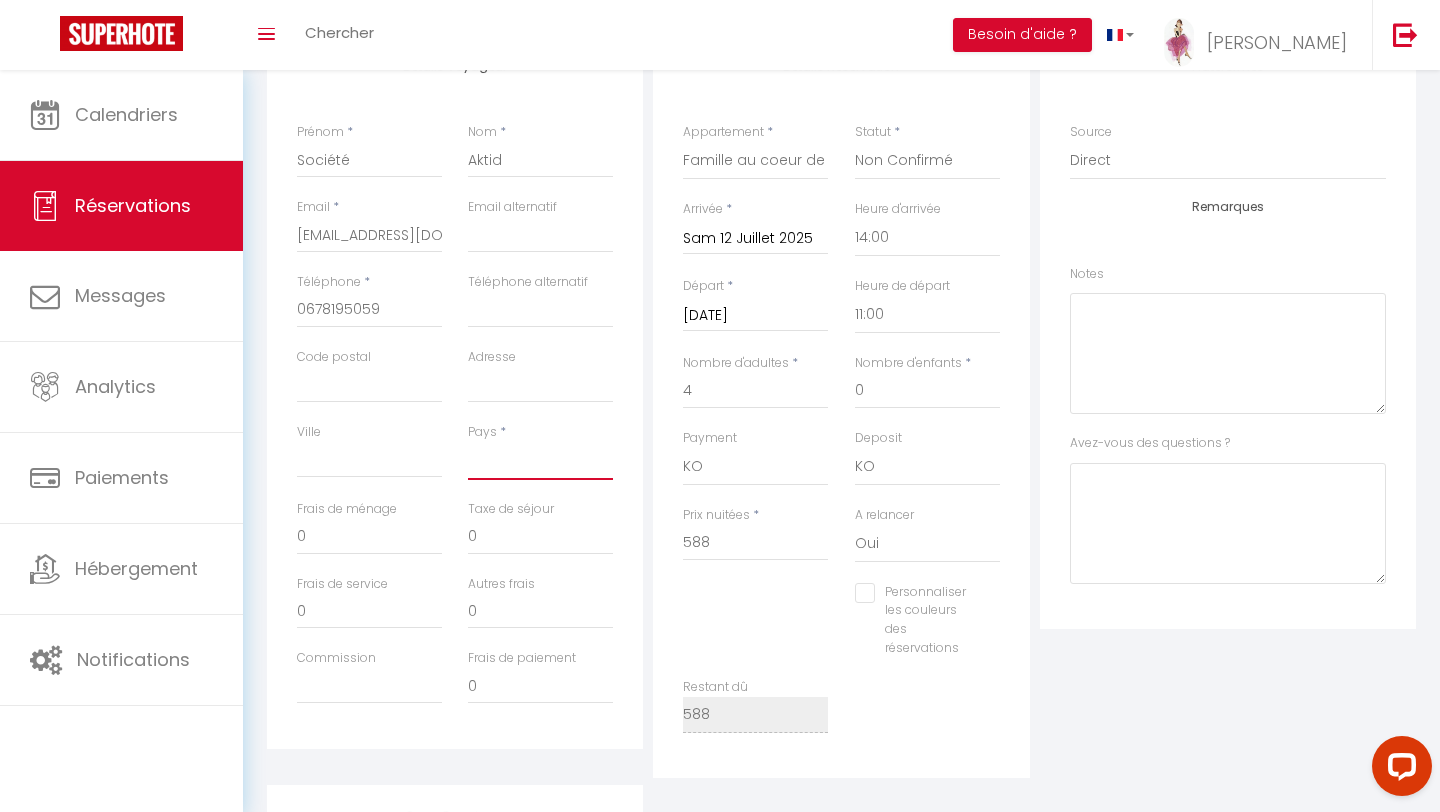 click on "[GEOGRAPHIC_DATA]
[GEOGRAPHIC_DATA]
[GEOGRAPHIC_DATA]
[GEOGRAPHIC_DATA]
[GEOGRAPHIC_DATA]
[US_STATE]
[GEOGRAPHIC_DATA]
[GEOGRAPHIC_DATA]
[GEOGRAPHIC_DATA]
[GEOGRAPHIC_DATA]
[GEOGRAPHIC_DATA]
[GEOGRAPHIC_DATA]
[GEOGRAPHIC_DATA]
[GEOGRAPHIC_DATA]
[GEOGRAPHIC_DATA]
[GEOGRAPHIC_DATA]
[GEOGRAPHIC_DATA]
[GEOGRAPHIC_DATA]
[GEOGRAPHIC_DATA]
[GEOGRAPHIC_DATA]
[GEOGRAPHIC_DATA]
[GEOGRAPHIC_DATA]
[GEOGRAPHIC_DATA]
[GEOGRAPHIC_DATA]" at bounding box center (540, 461) 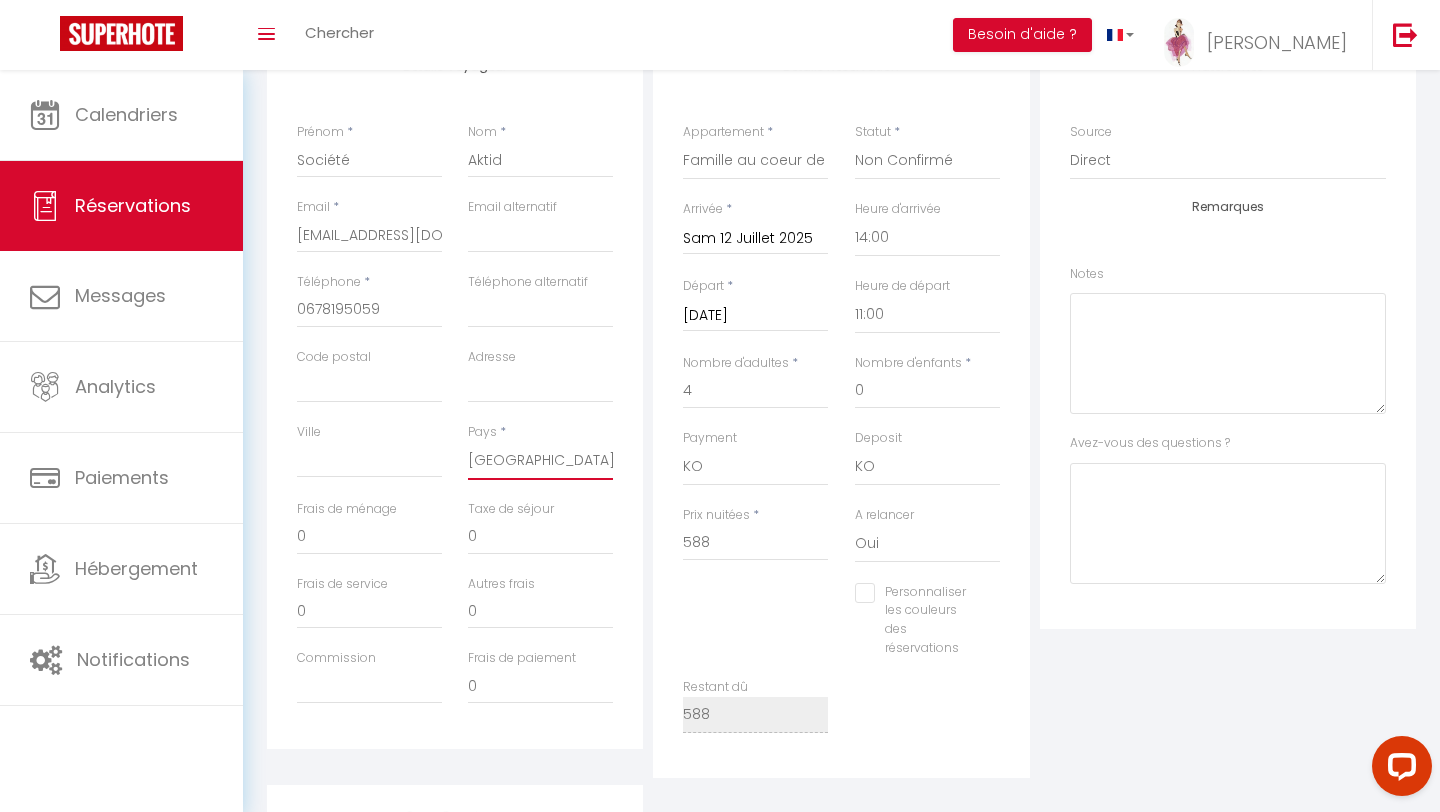 checkbox on "false" 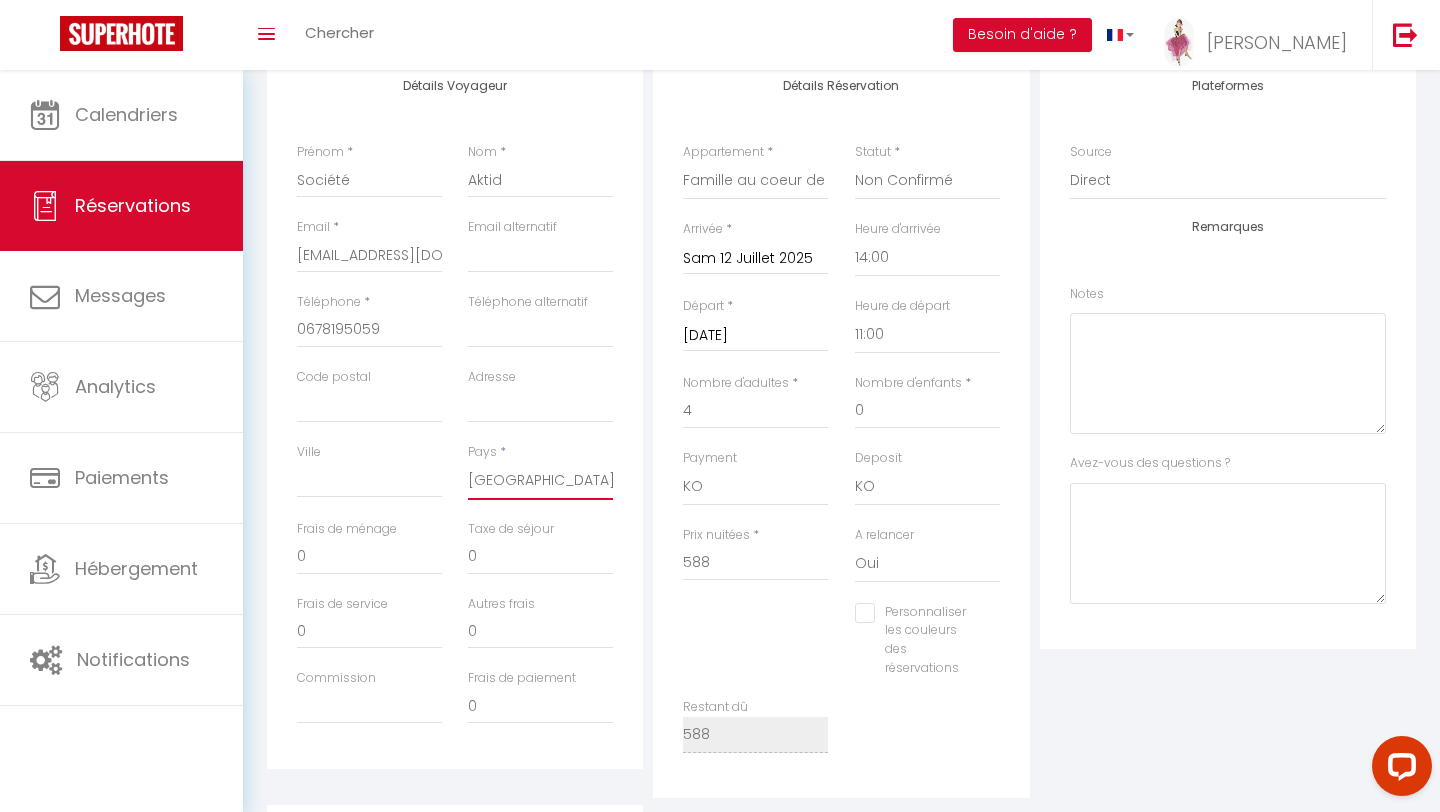 scroll, scrollTop: 0, scrollLeft: 0, axis: both 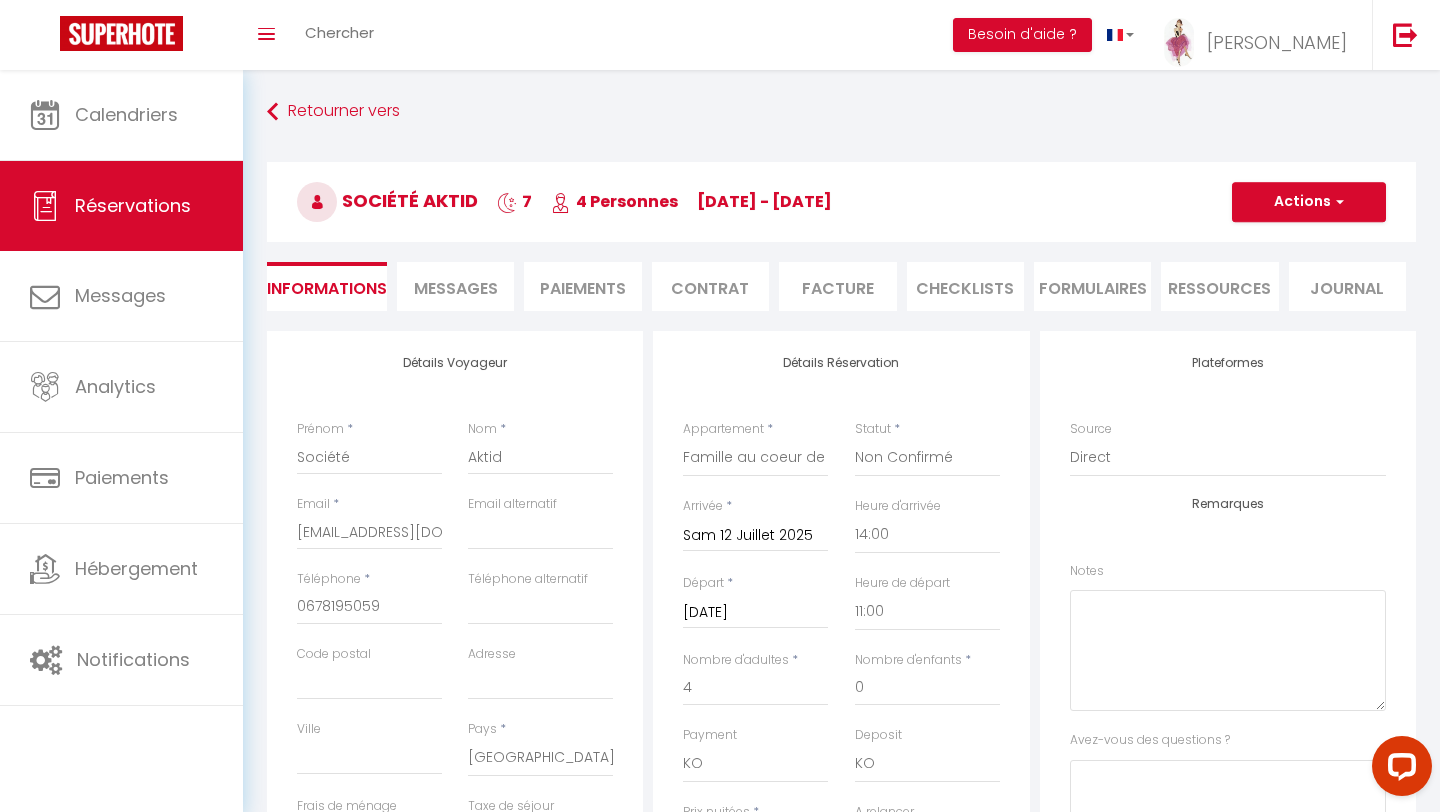 click on "Messages" at bounding box center (456, 288) 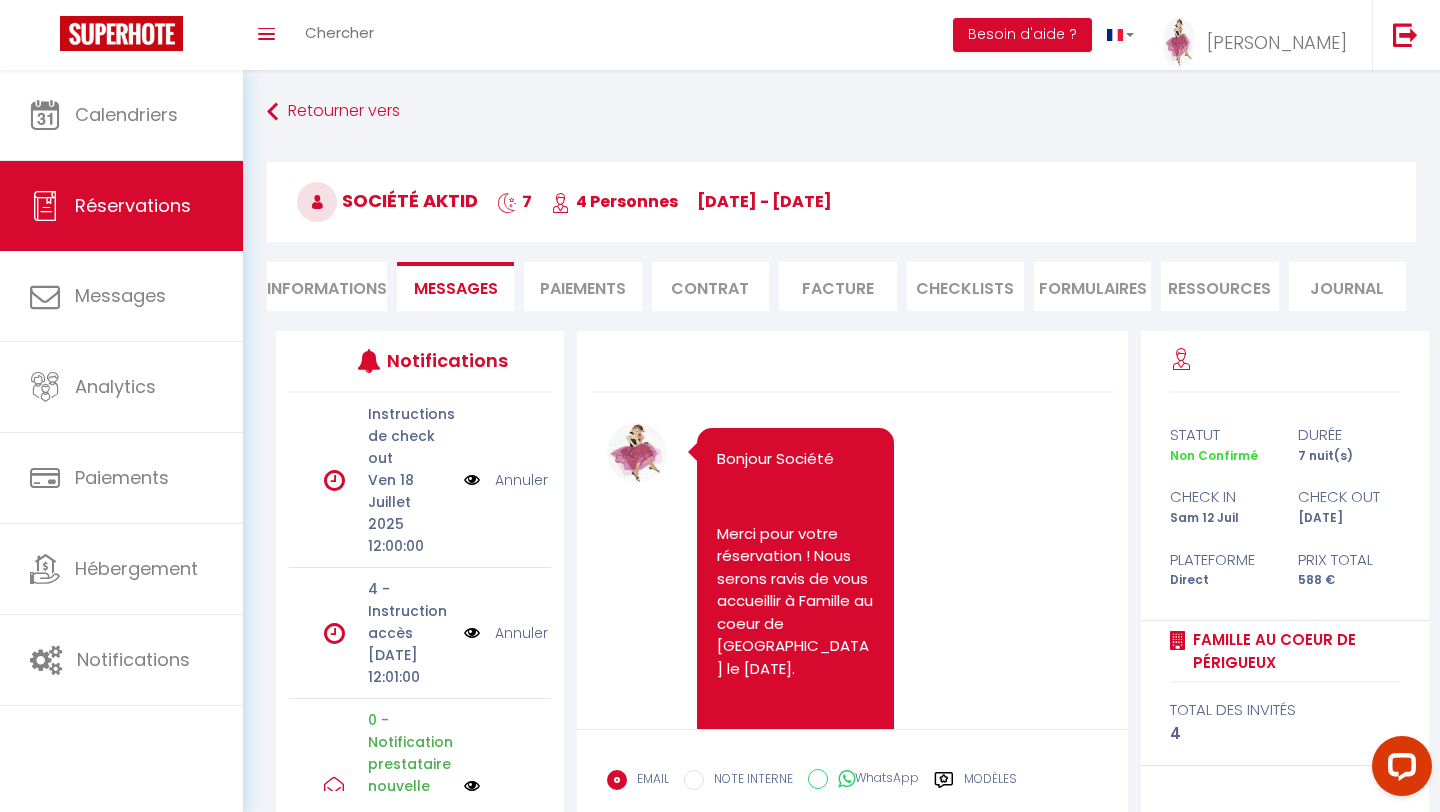 click on "Paiements" at bounding box center [582, 286] 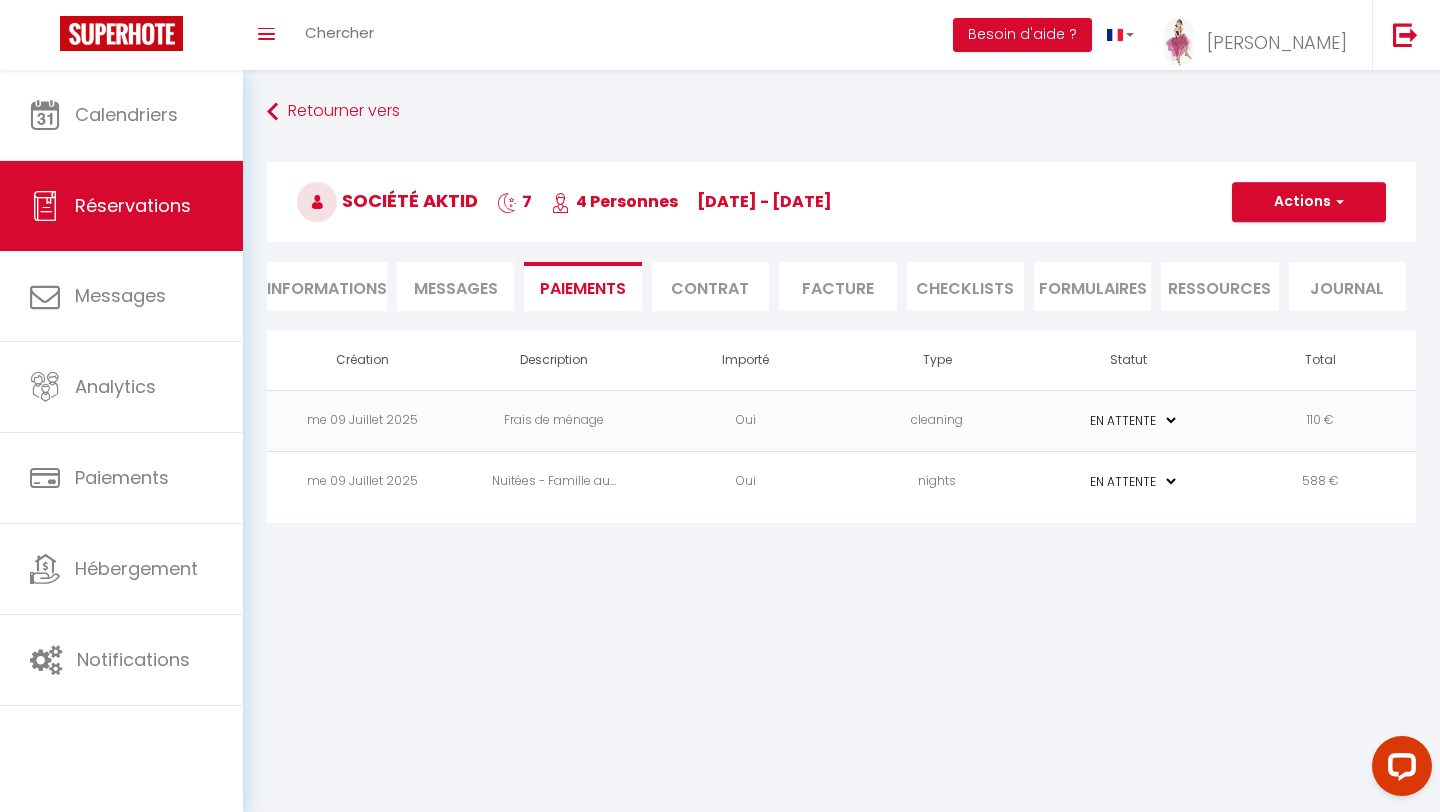 click on "Contrat" at bounding box center [710, 286] 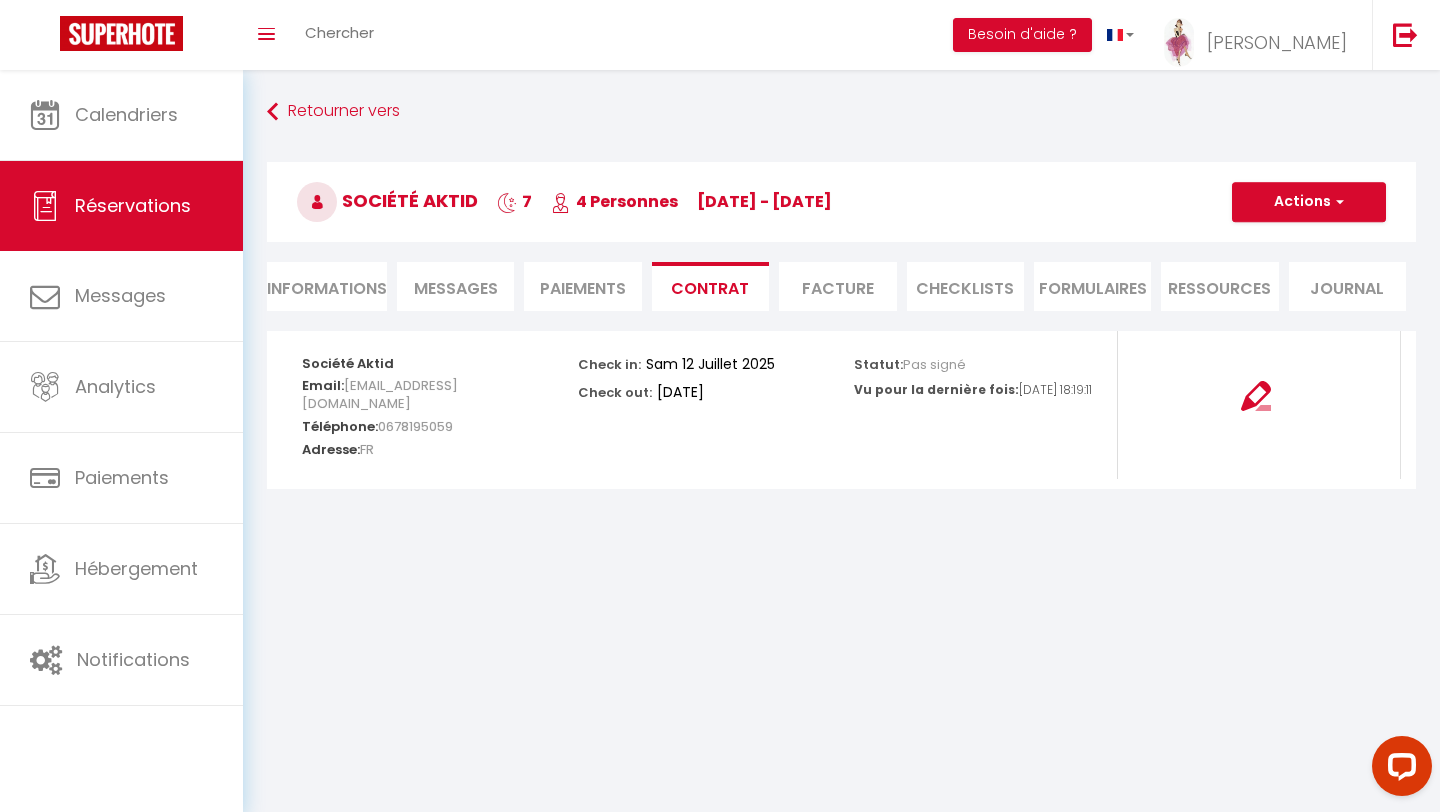 click on "Facture" at bounding box center (837, 286) 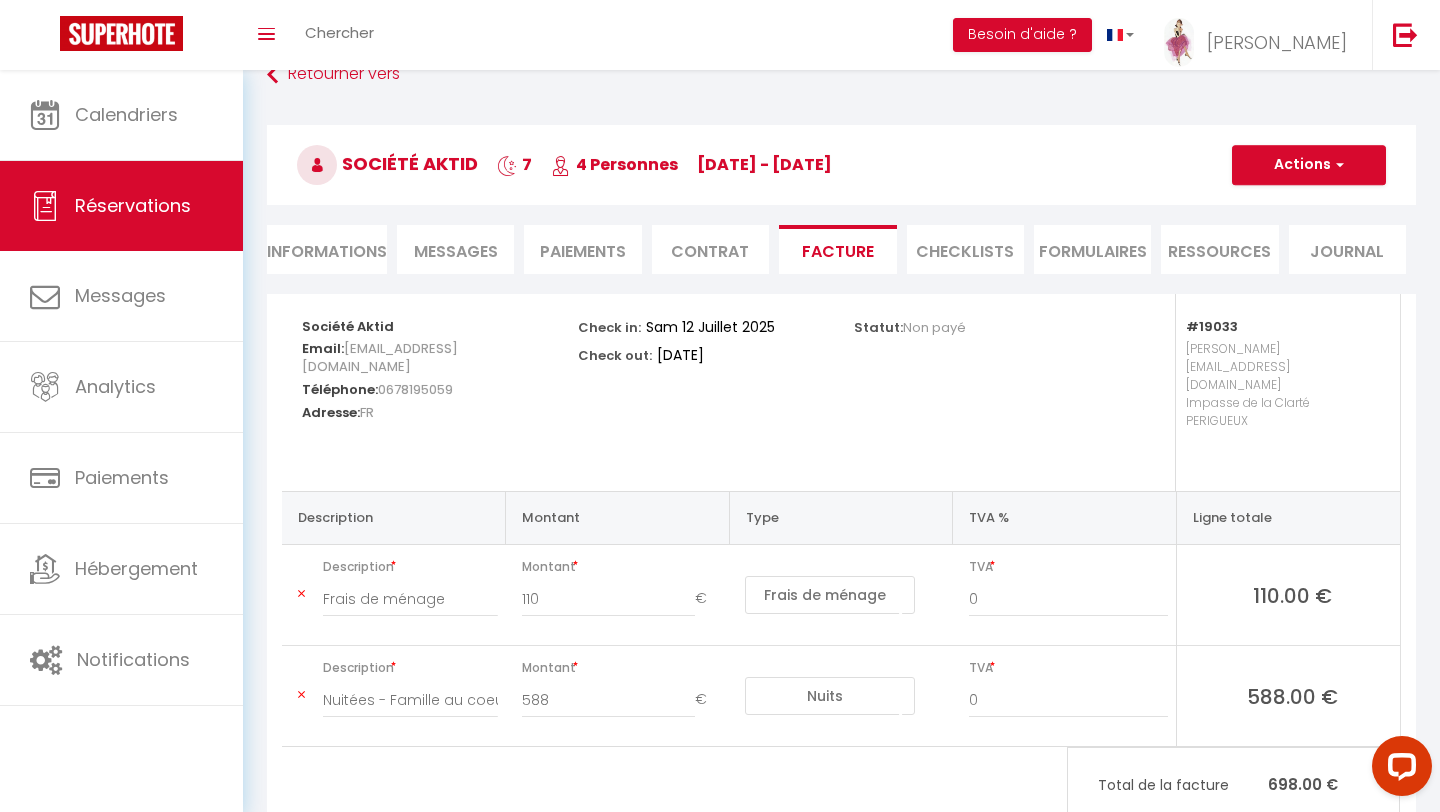 scroll, scrollTop: 71, scrollLeft: 0, axis: vertical 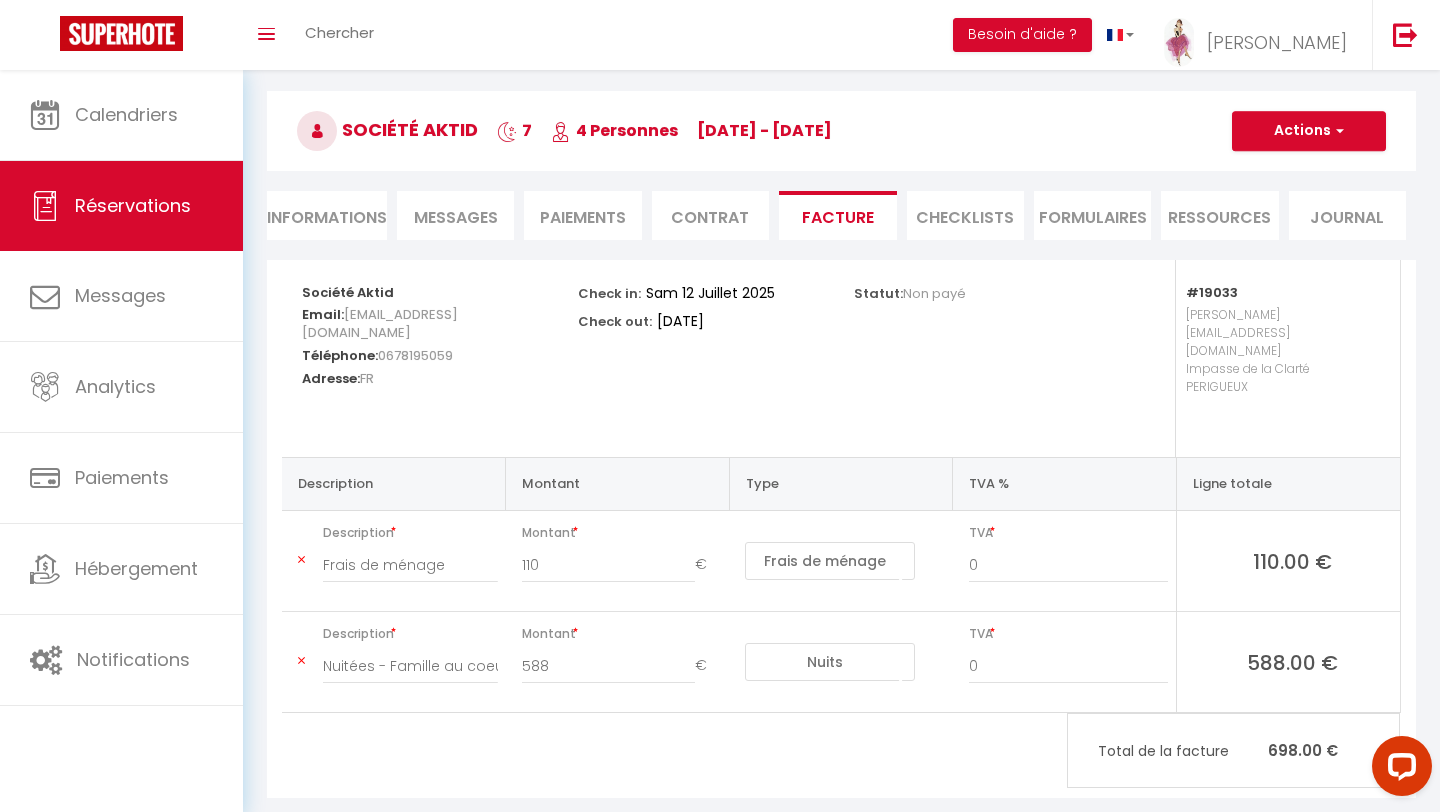 click at bounding box center (301, 560) 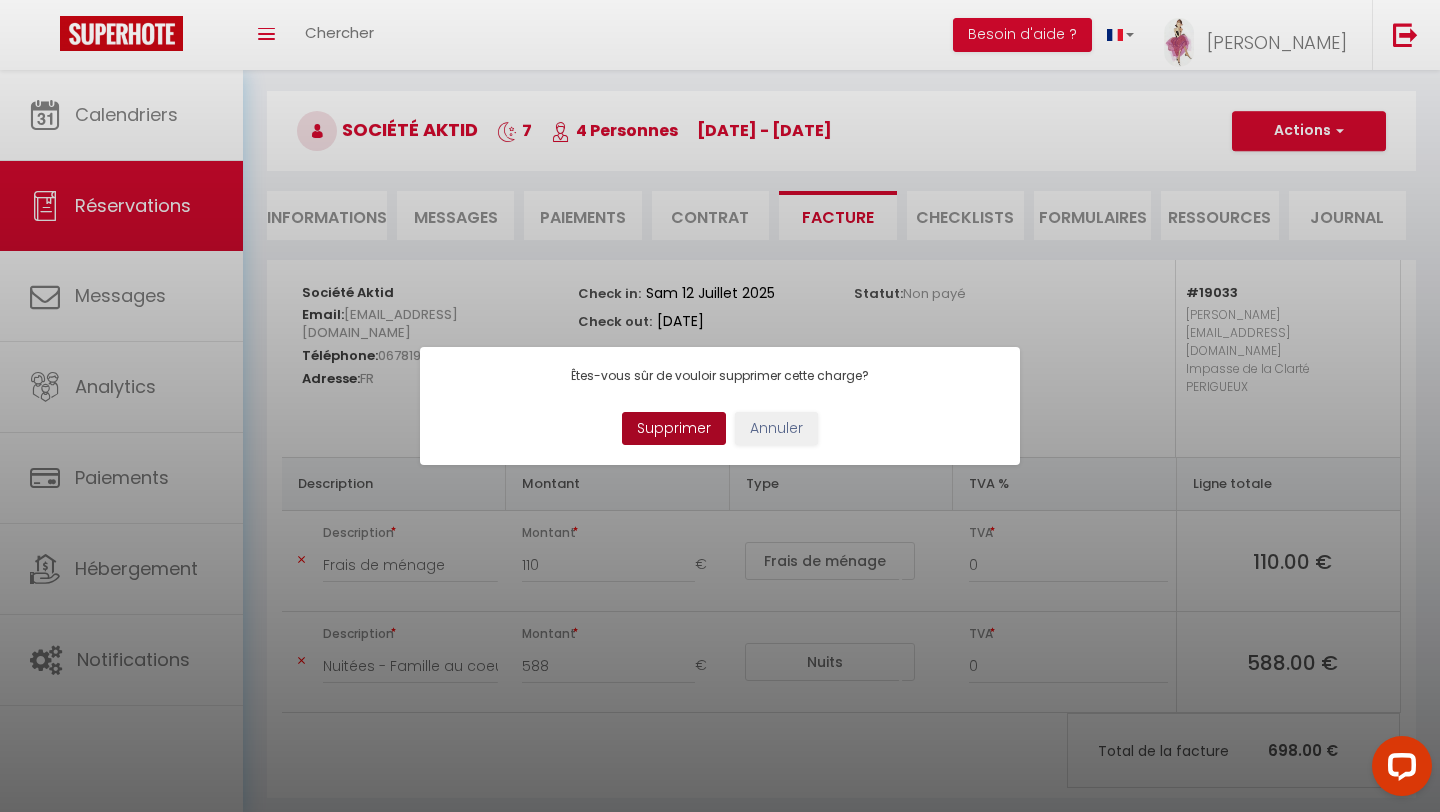 click on "Supprimer" at bounding box center [674, 429] 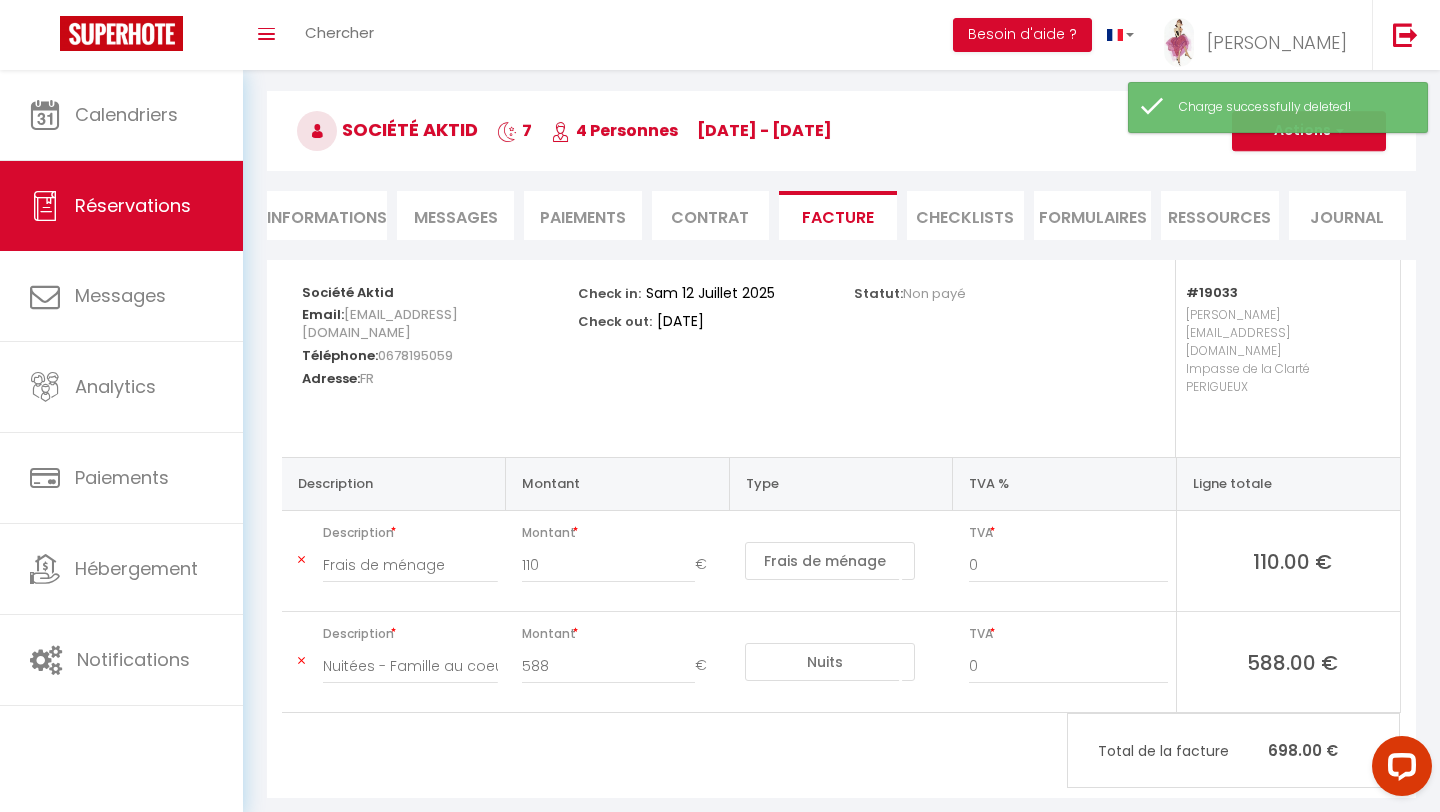 type on "Nuitées - Famille au coeur de Périgueux - Société Aktid" 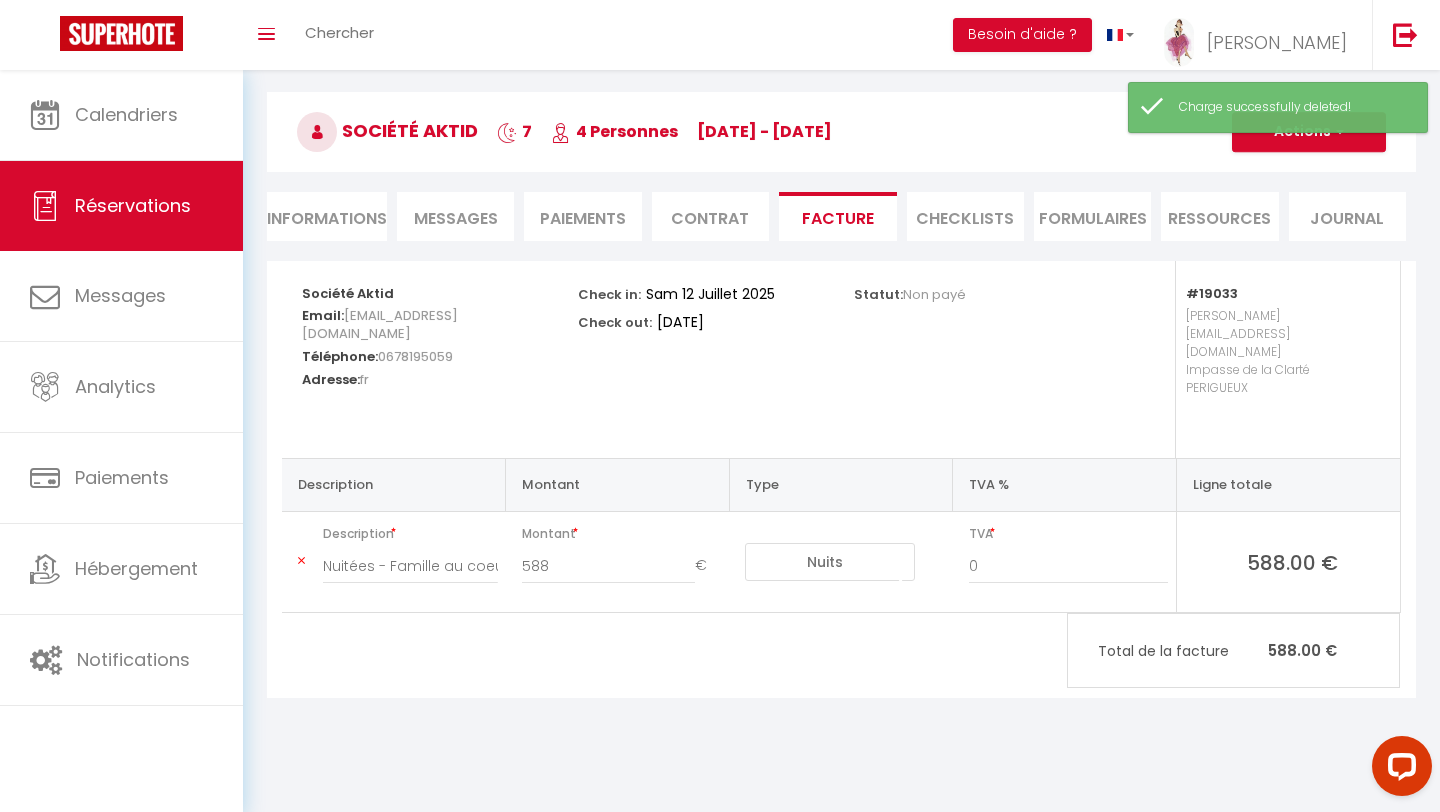 scroll, scrollTop: 70, scrollLeft: 0, axis: vertical 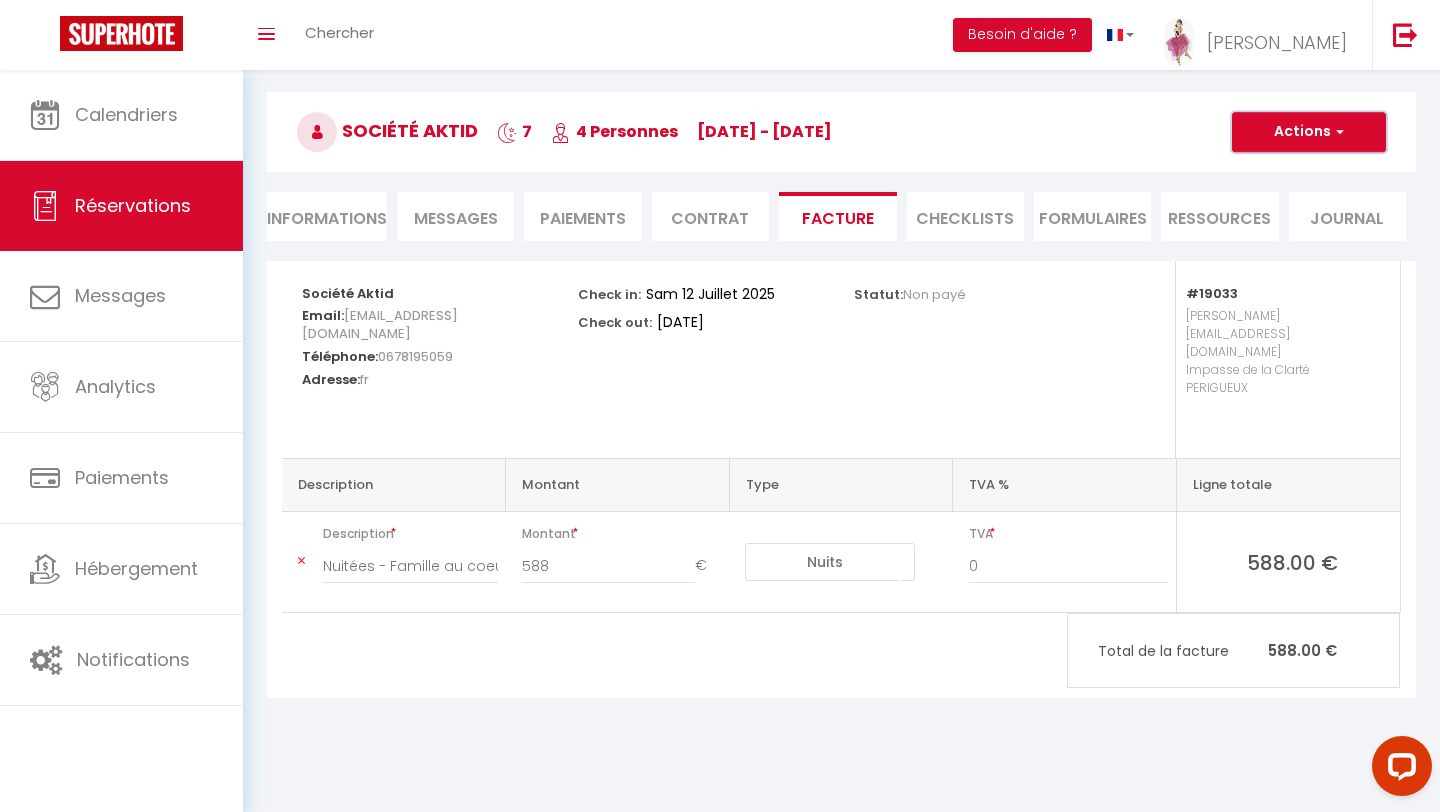 click on "Actions" at bounding box center [1309, 132] 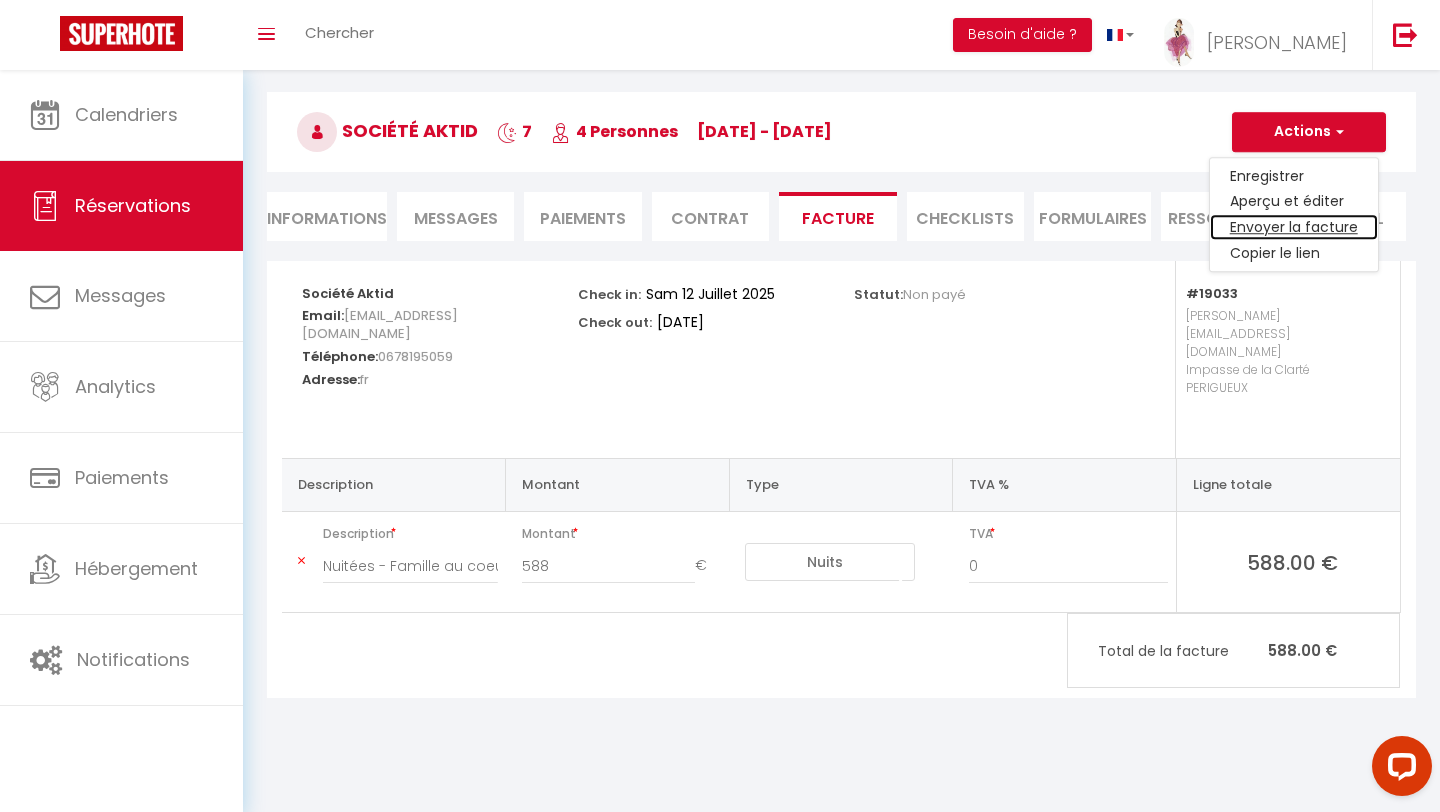 click on "Envoyer la facture" at bounding box center (1294, 228) 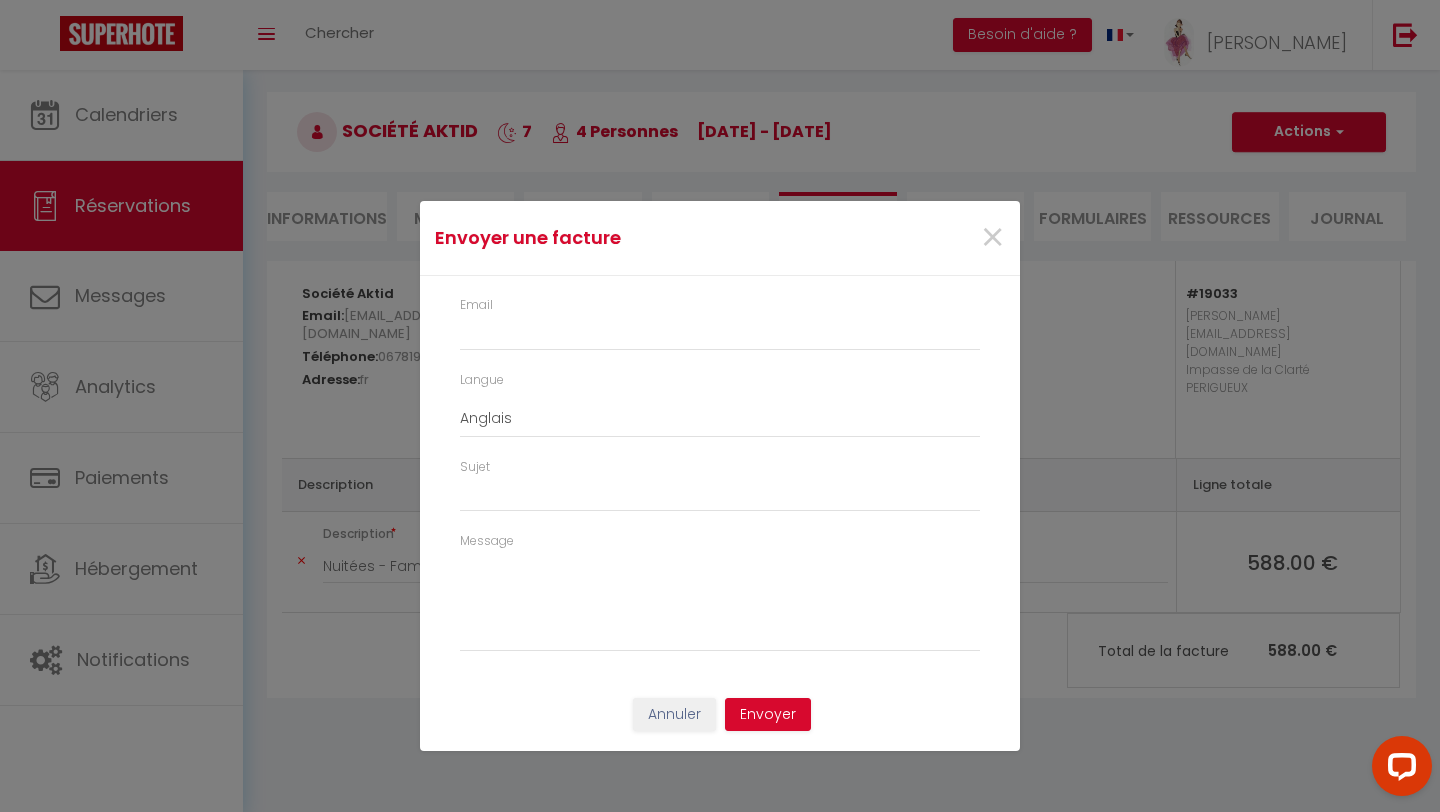 type on "[EMAIL_ADDRESS][DOMAIN_NAME]" 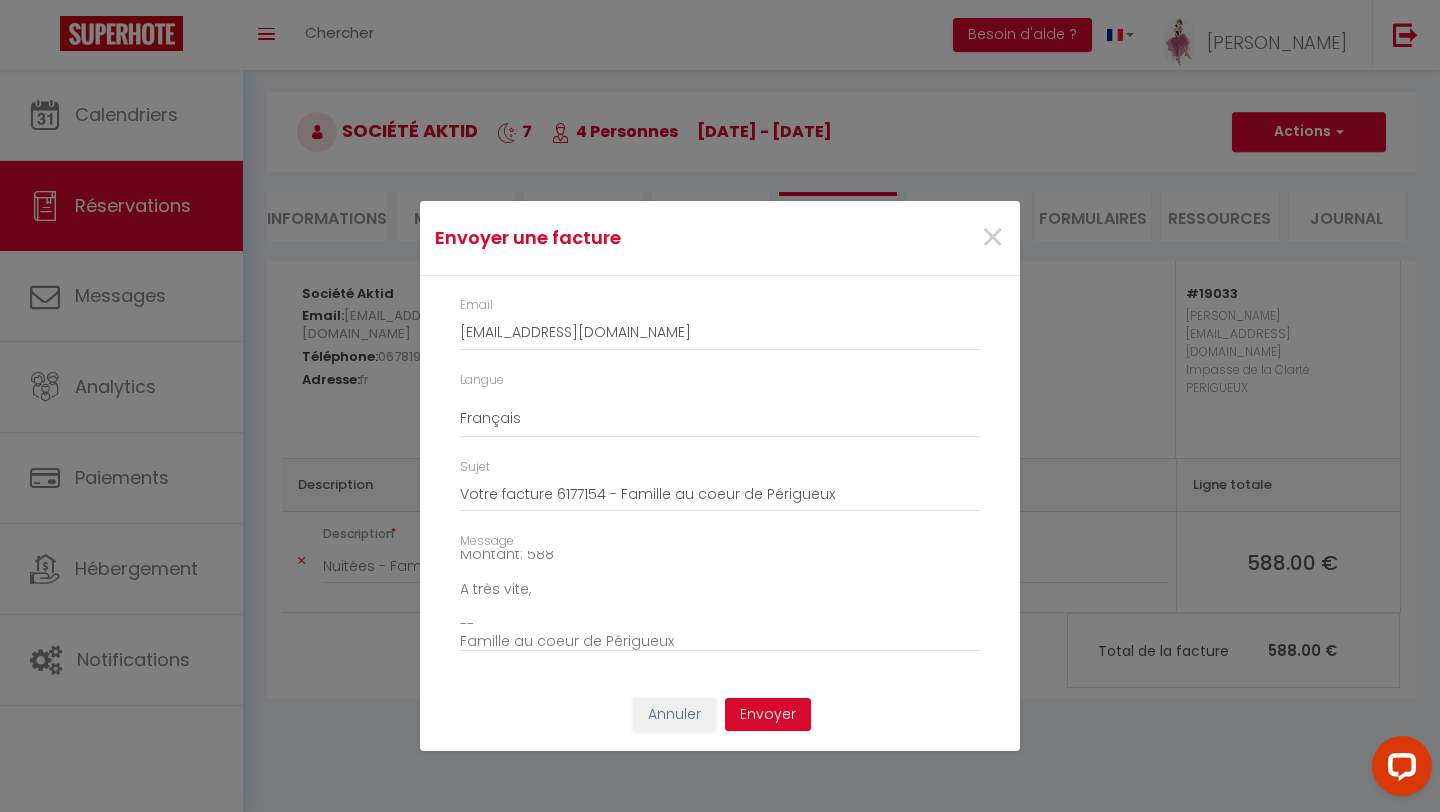 scroll, scrollTop: 227, scrollLeft: 0, axis: vertical 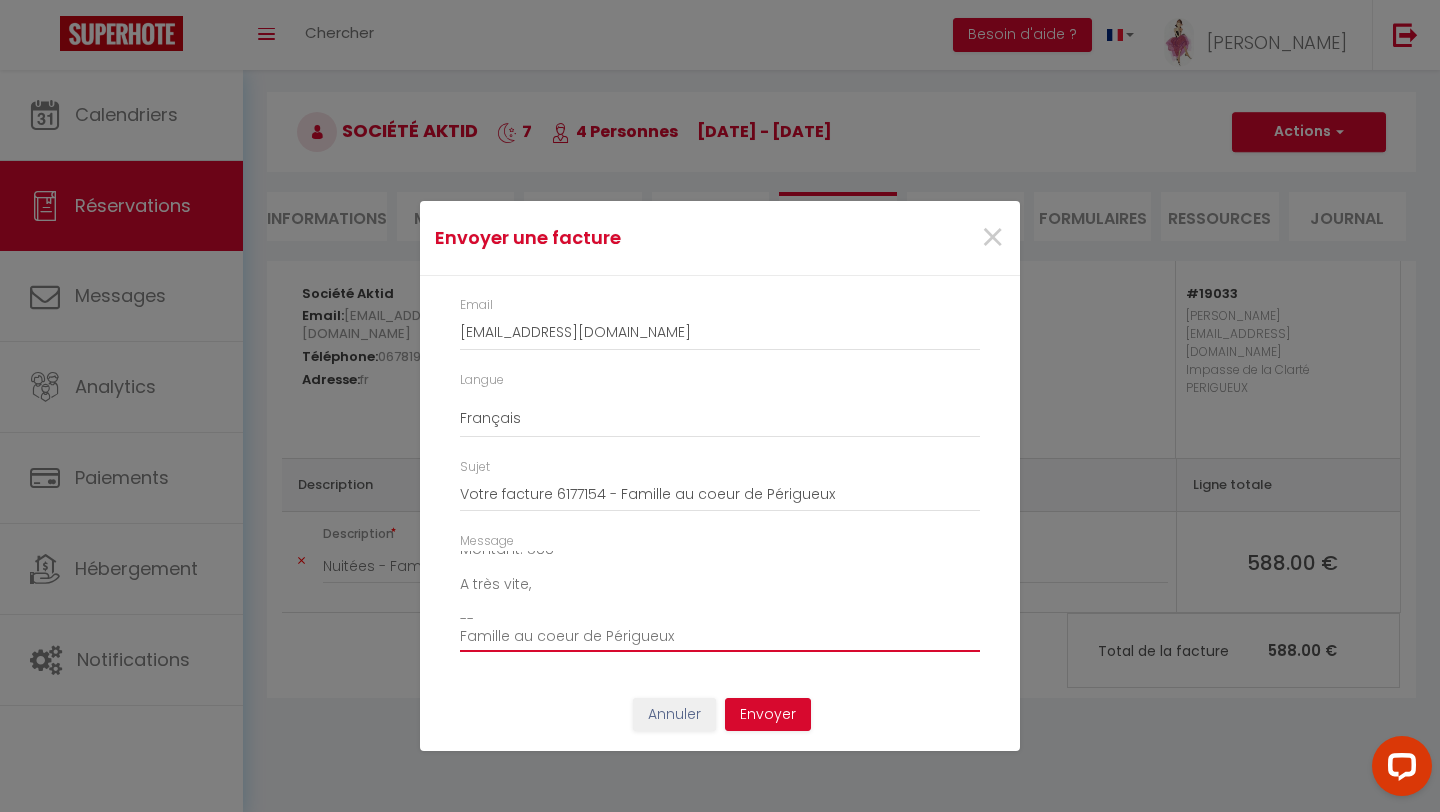click on "Bonjour,
Voici le lien pour télécharger votre facture : [URL][DOMAIN_NAME]
Détails de la réservation :
Booking id : 6177154
Appartement: Famille au coeur de Périgueux
Checkin : [DATE]
Checkout : [DATE]
Nb person: 4
Montant: 588
A très vite,
--
Famille au coeur de Périgueux" at bounding box center [720, 601] 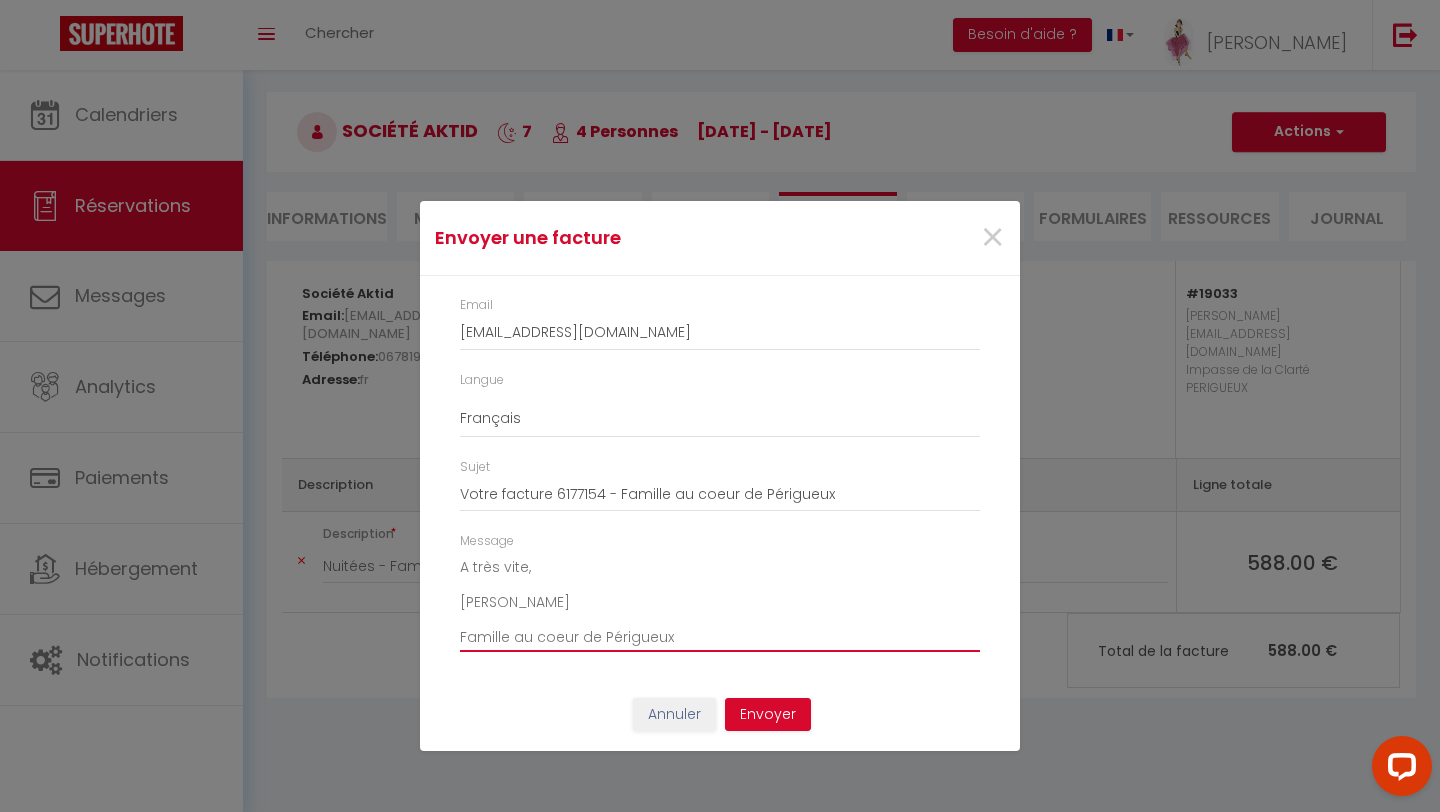scroll, scrollTop: 0, scrollLeft: 0, axis: both 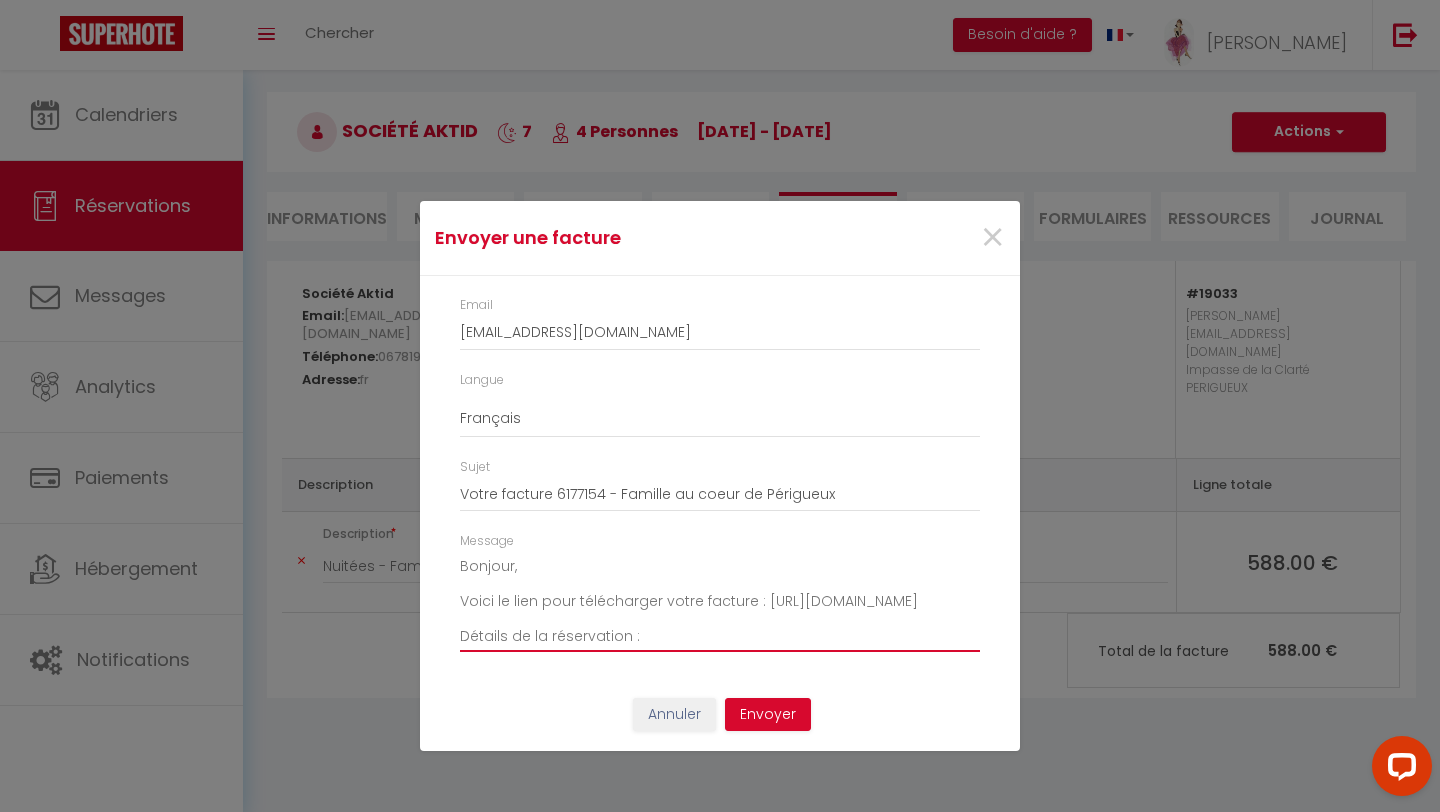 click on "Bonjour,
Voici le lien pour télécharger votre facture : [URL][DOMAIN_NAME]
Détails de la réservation :
Booking id : 6177154
Appartement: Famille au coeur de Périgueux
Checkin : [DATE]
Checkout : [DATE]
Nb person: 4
Montant: 588
A très vite,
[PERSON_NAME]
Famille au coeur de Périgueux" at bounding box center [720, 601] 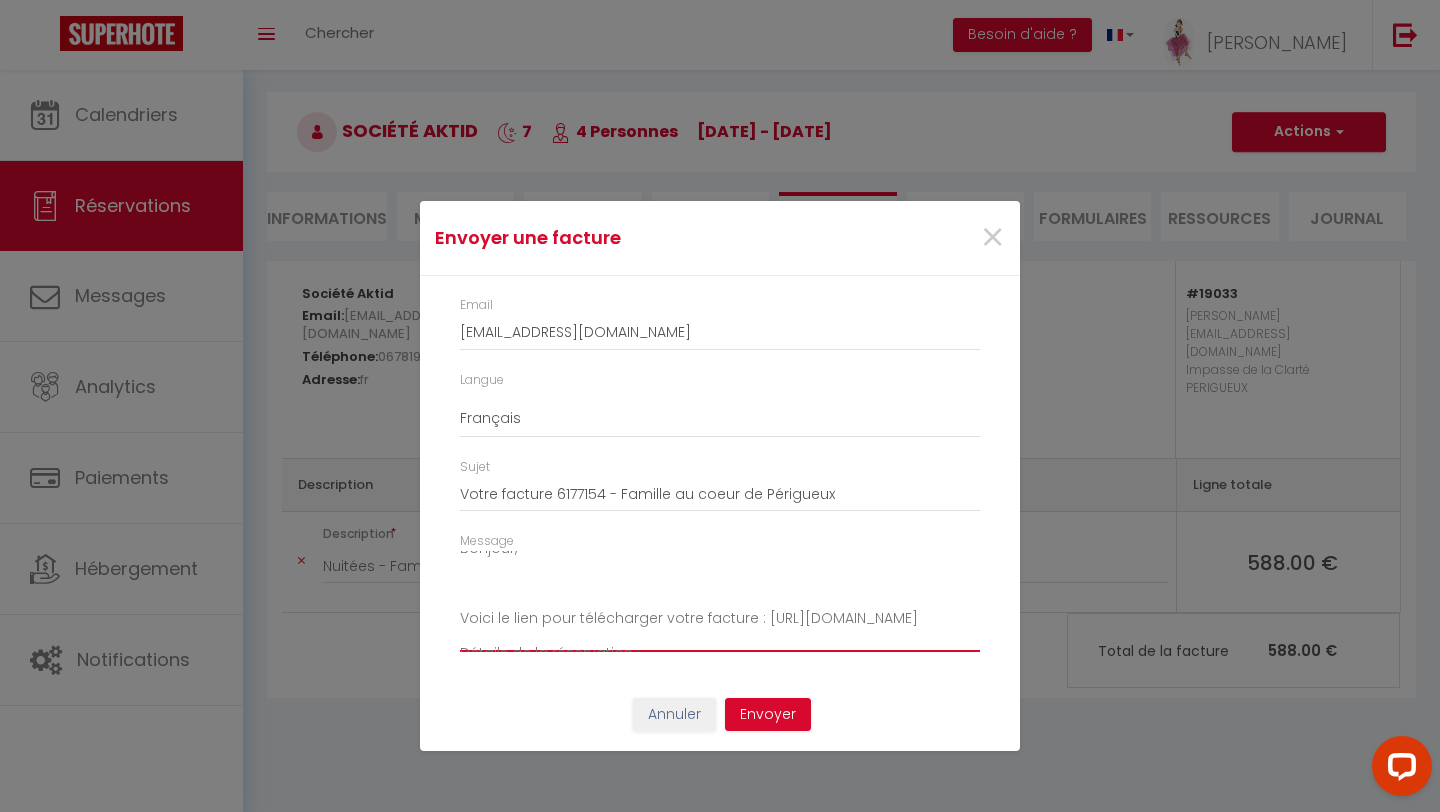 scroll, scrollTop: 8, scrollLeft: 0, axis: vertical 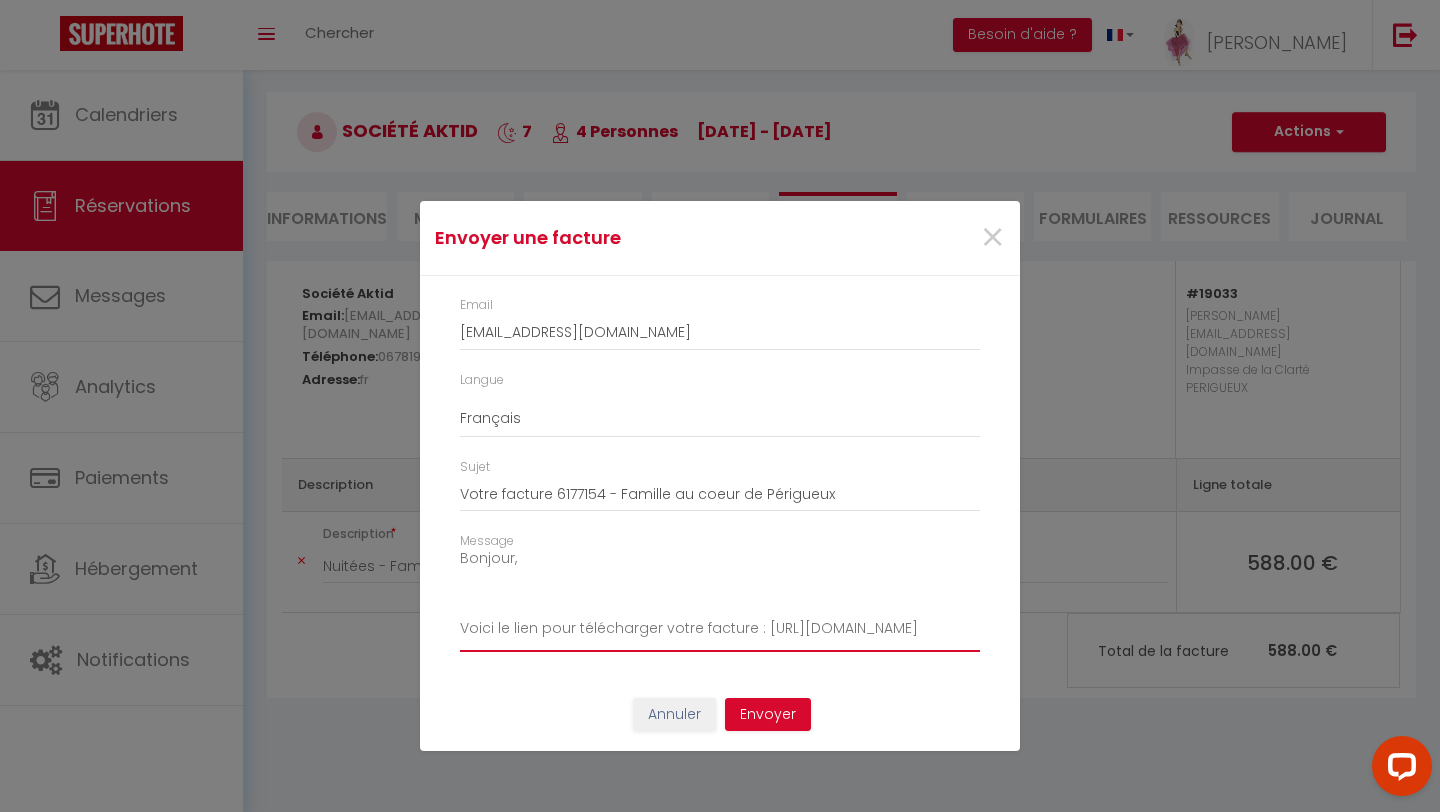 click on "Bonjour,
Voici le lien pour télécharger votre facture : [URL][DOMAIN_NAME]
Détails de la réservation :
Booking id : 6177154
Appartement: Famille au coeur de Périgueux
Checkin : [DATE]
Checkout : [DATE]
Nb person: 4
Montant: 588
A très vite,
[PERSON_NAME]
Famille au coeur de Périgueux" at bounding box center (720, 601) 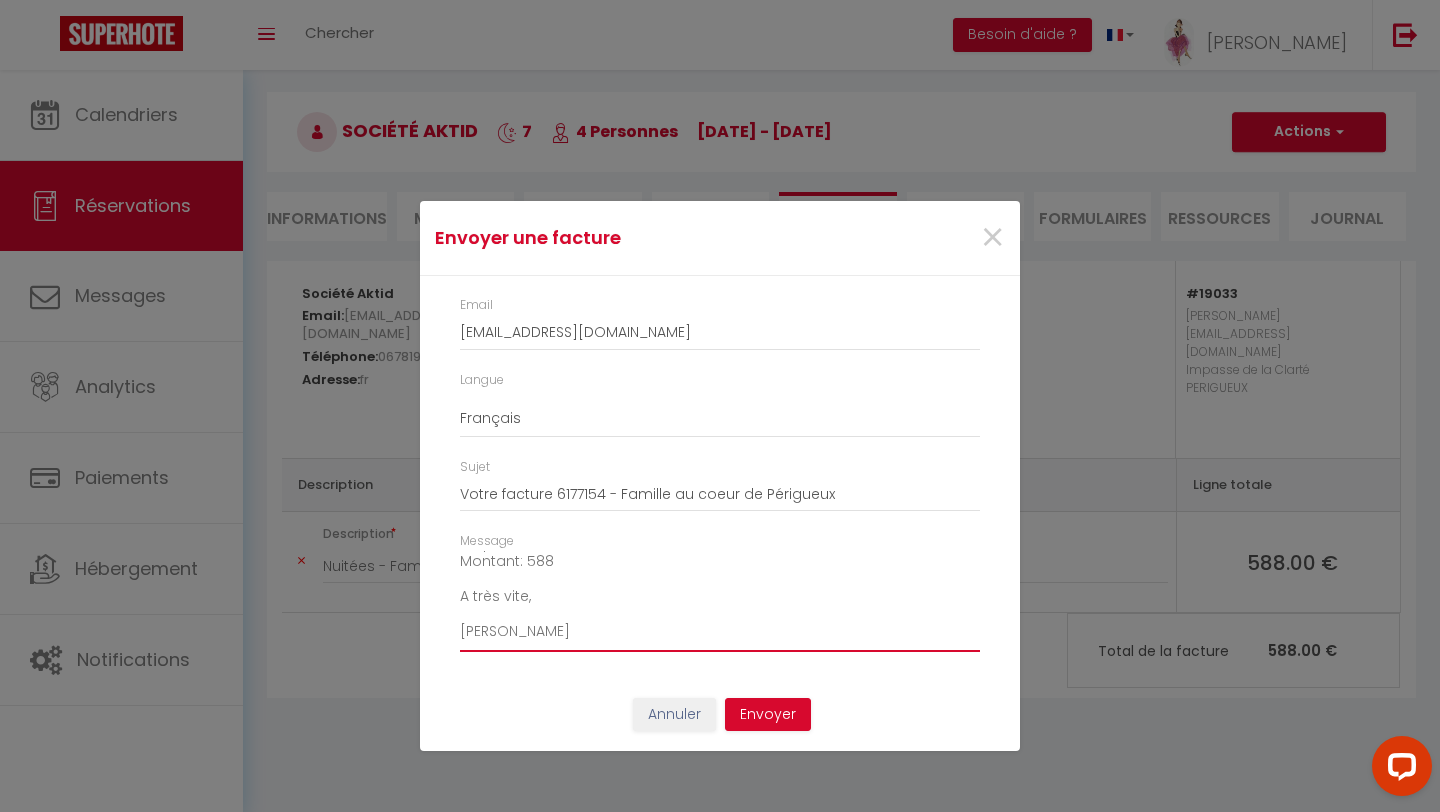 scroll, scrollTop: 205, scrollLeft: 0, axis: vertical 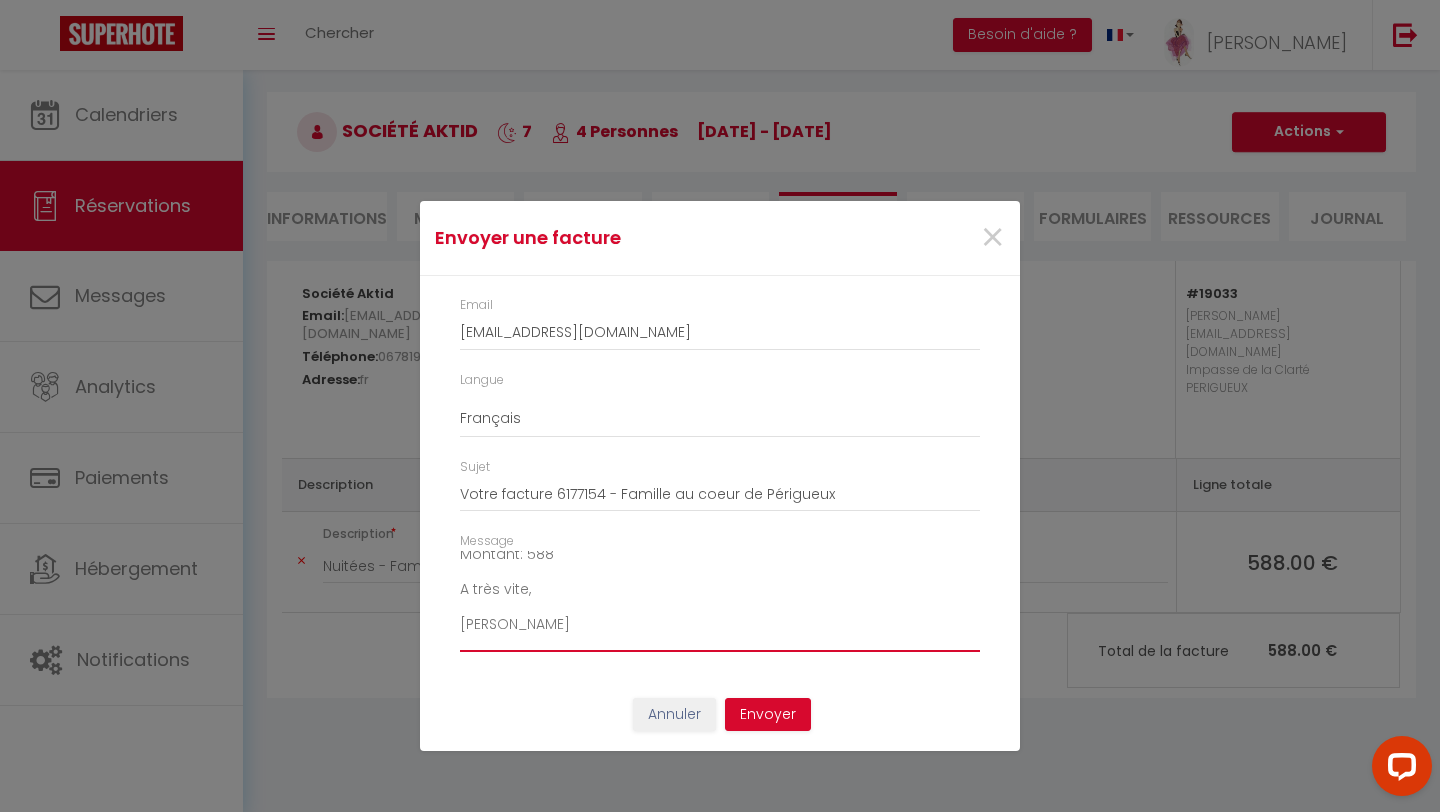 click on "Bonjour,
Voici le lien pour télécharger votre facture : [URL][DOMAIN_NAME]
Détails de la réservation :
Booking id : 6177154
Appartement: Famille au coeur de Périgueux
Checkin : [DATE]
Checkout : [DATE]
Nb person: 4
Montant: 588
A très vite,
[PERSON_NAME]
Famille au coeur de Périgueux" at bounding box center (720, 601) 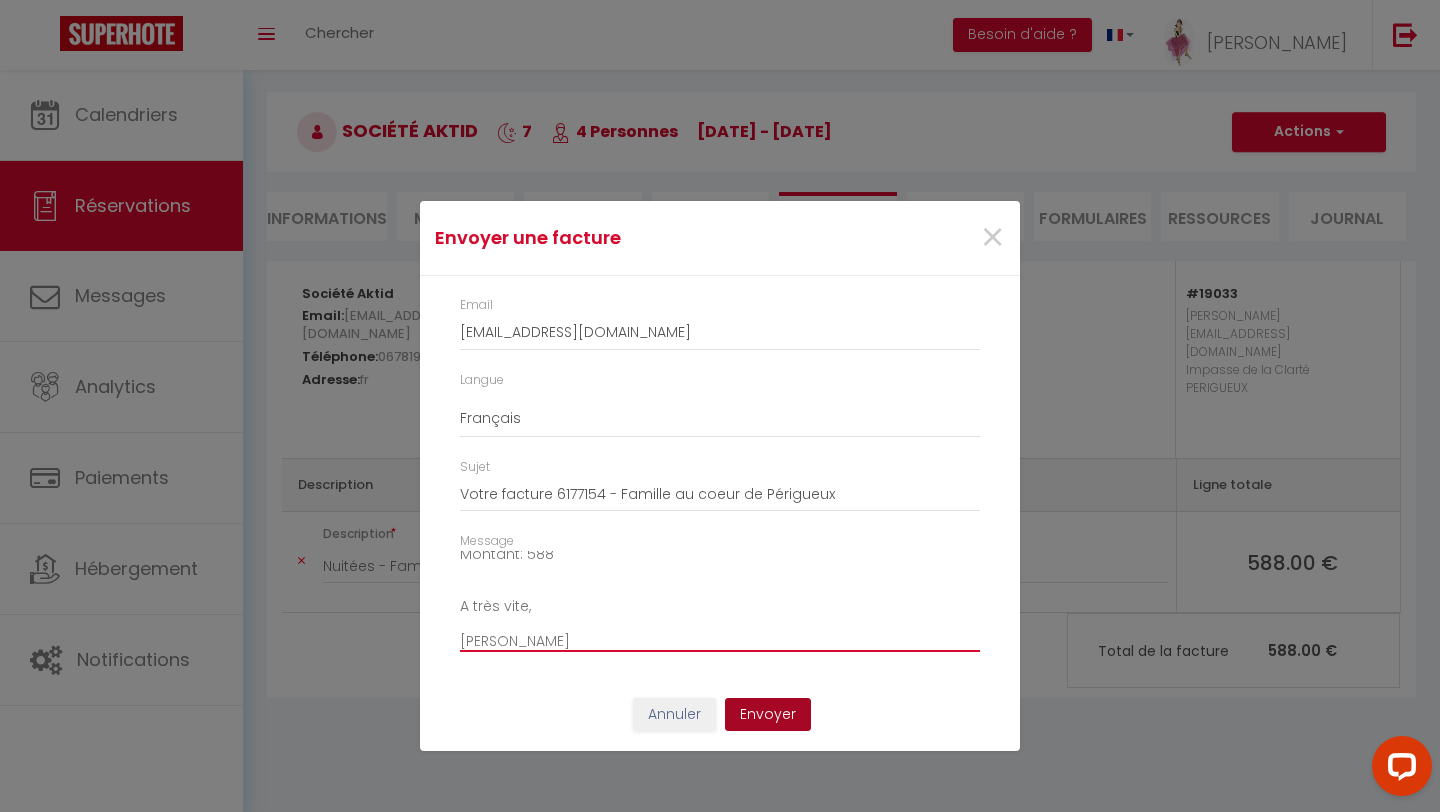 type on "Bonjour,
Voici le lien pour télécharger votre facture : [URL][DOMAIN_NAME]
Détails de la réservation :
Booking id : 6177154
Appartement: Famille au coeur de Périgueux
Checkin : [DATE]
Checkout : [DATE]
Nb person: 4
Montant: 588
A très vite,
[PERSON_NAME]
Famille au coeur de Périgueux" 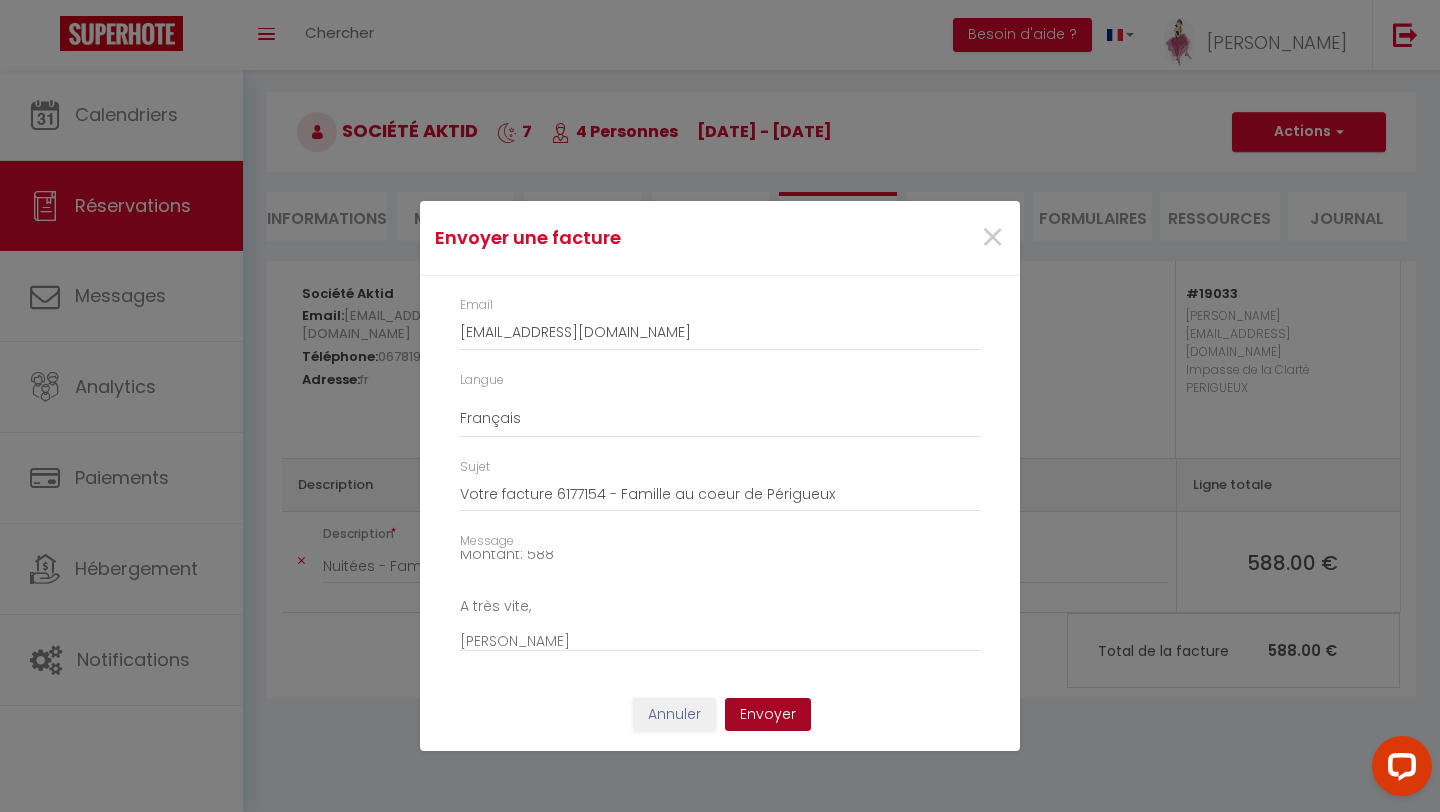 click on "Envoyer" at bounding box center [768, 715] 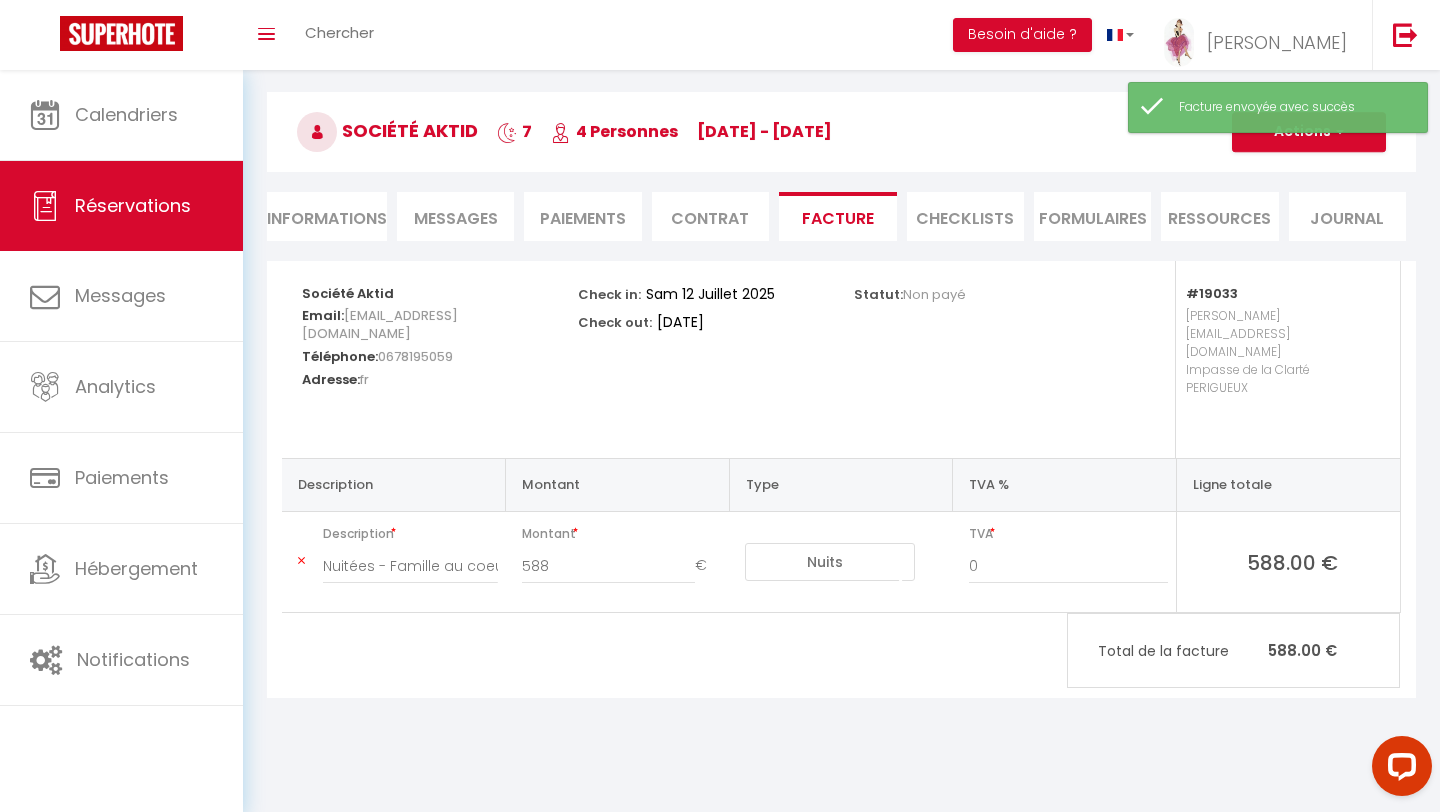 click on "Paiements" at bounding box center [582, 216] 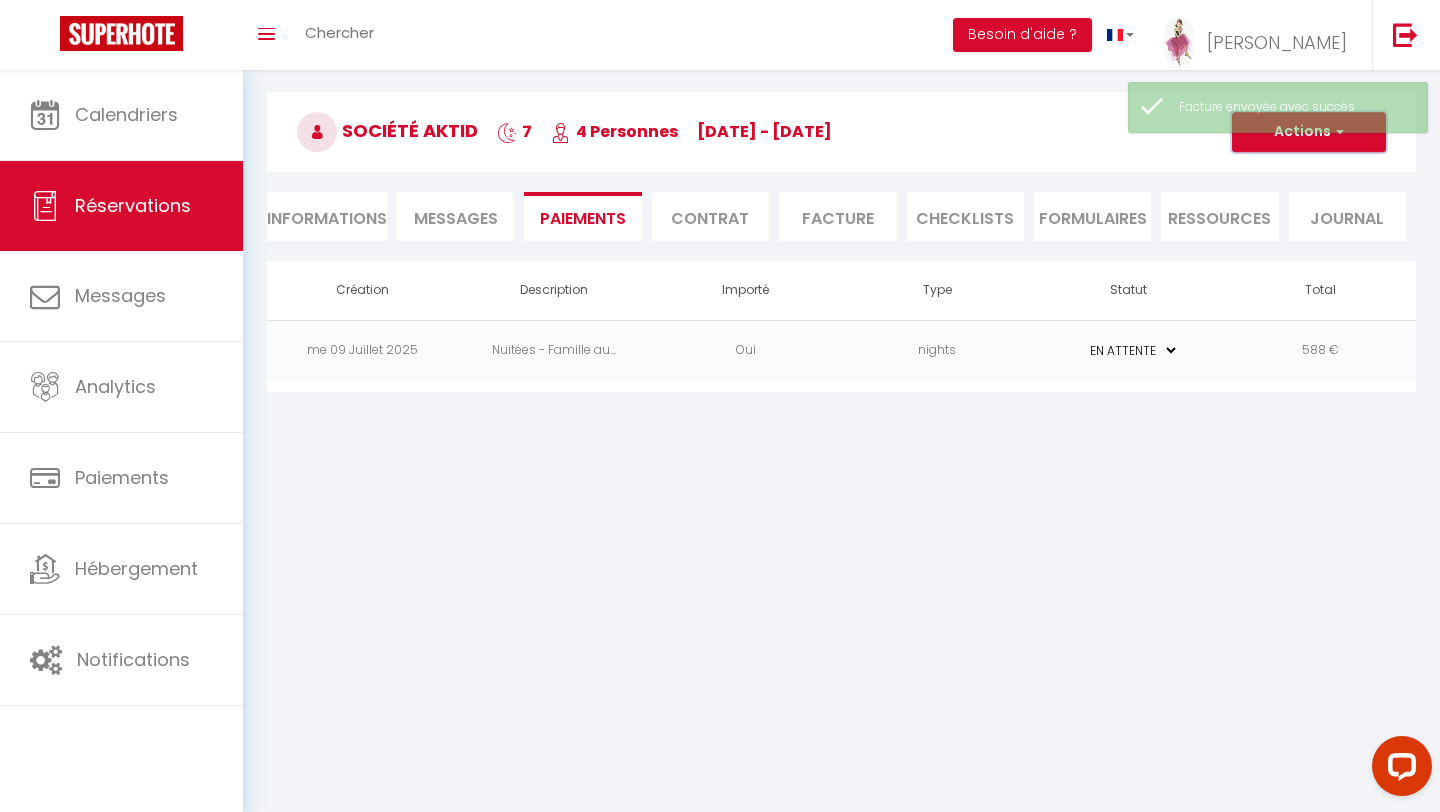 click on "Actions" at bounding box center [1309, 132] 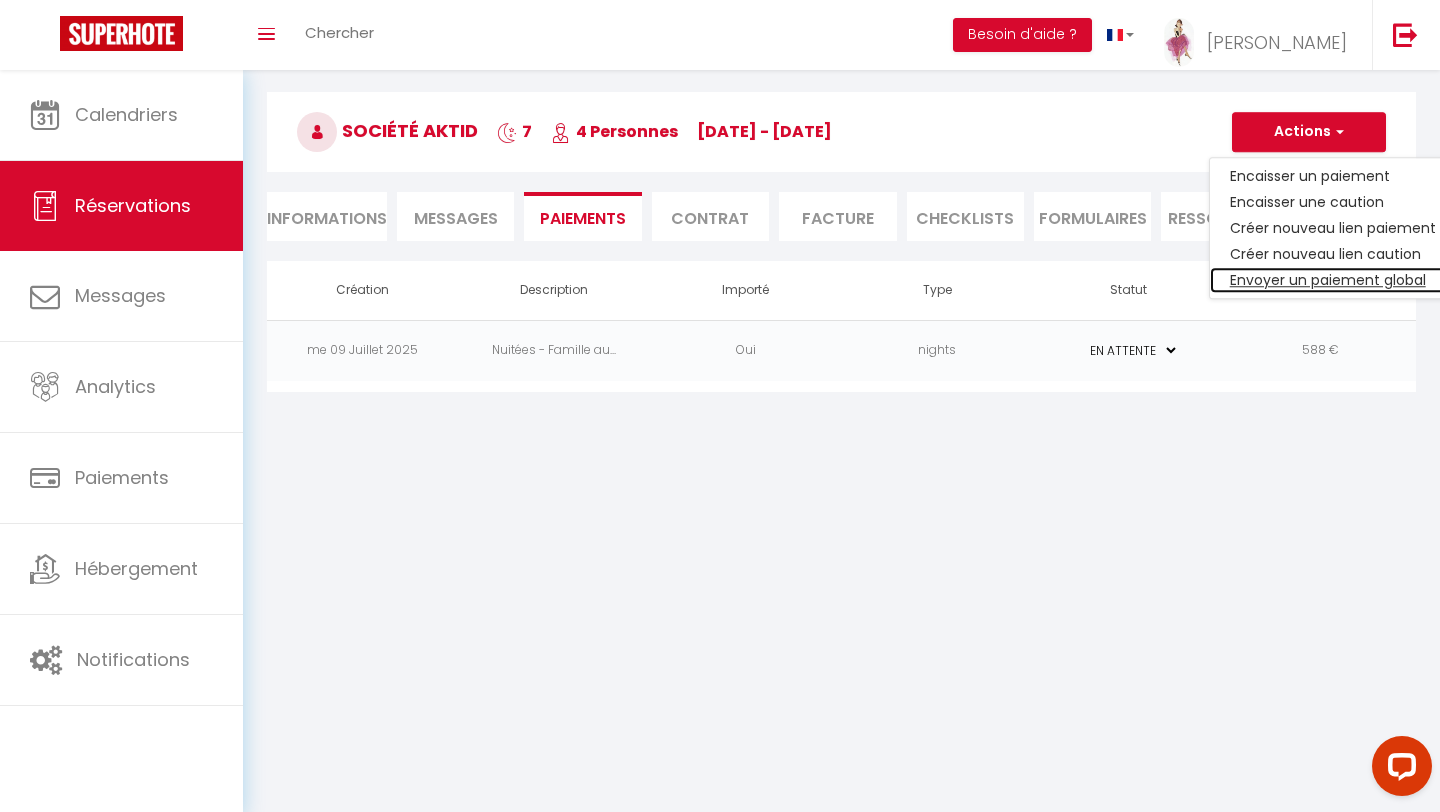 click on "Envoyer un paiement global" at bounding box center (1333, 280) 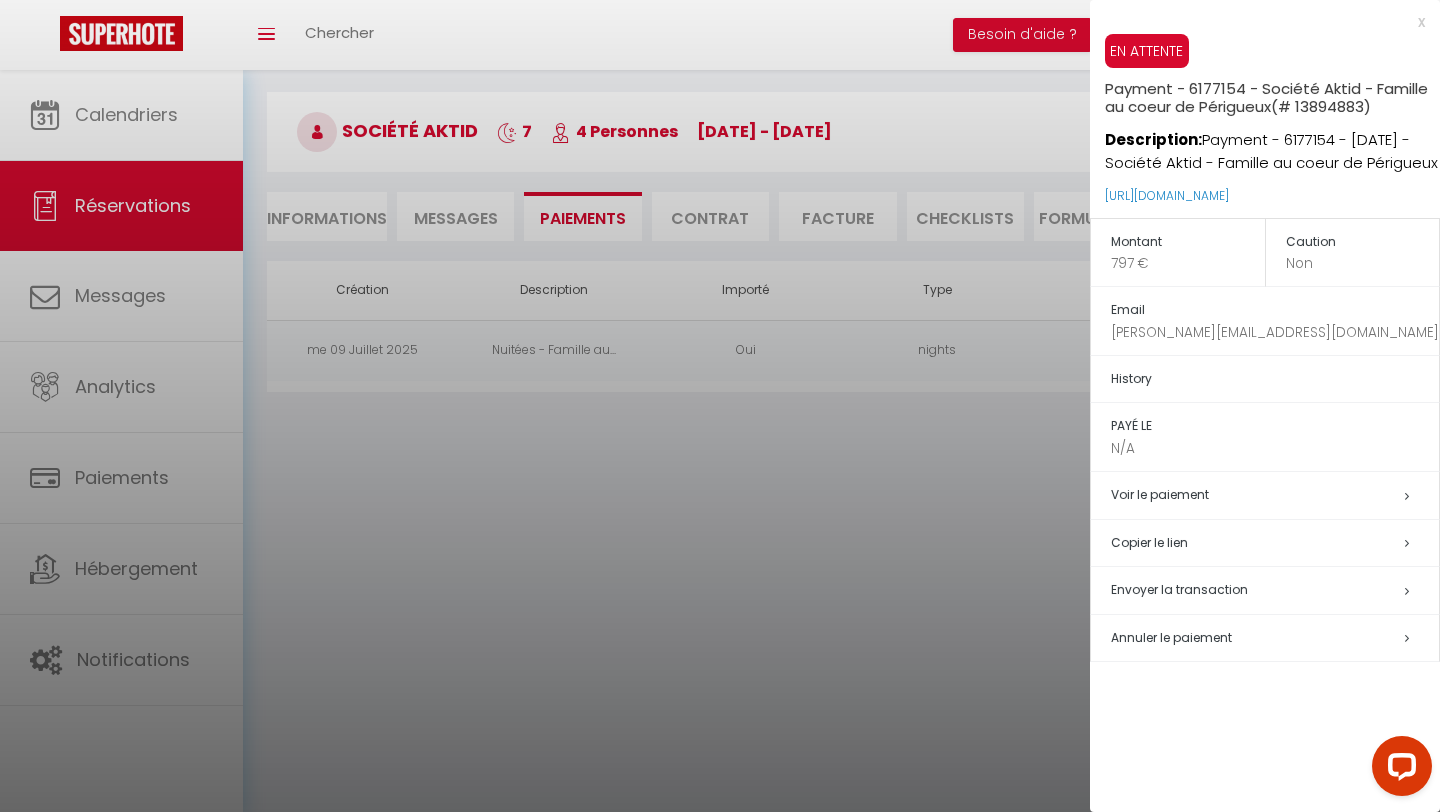click on "Copier le lien" at bounding box center [1275, 543] 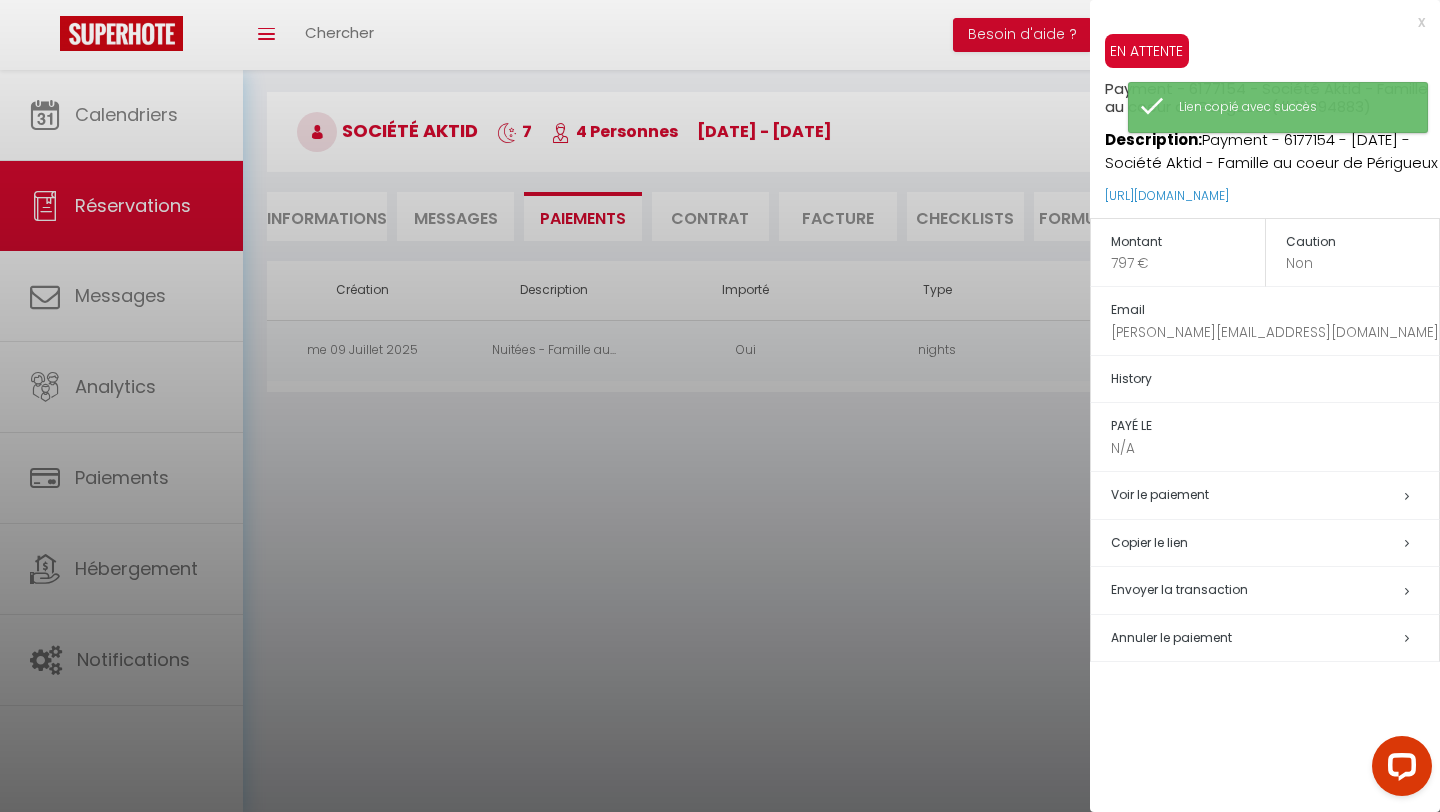 click at bounding box center (720, 406) 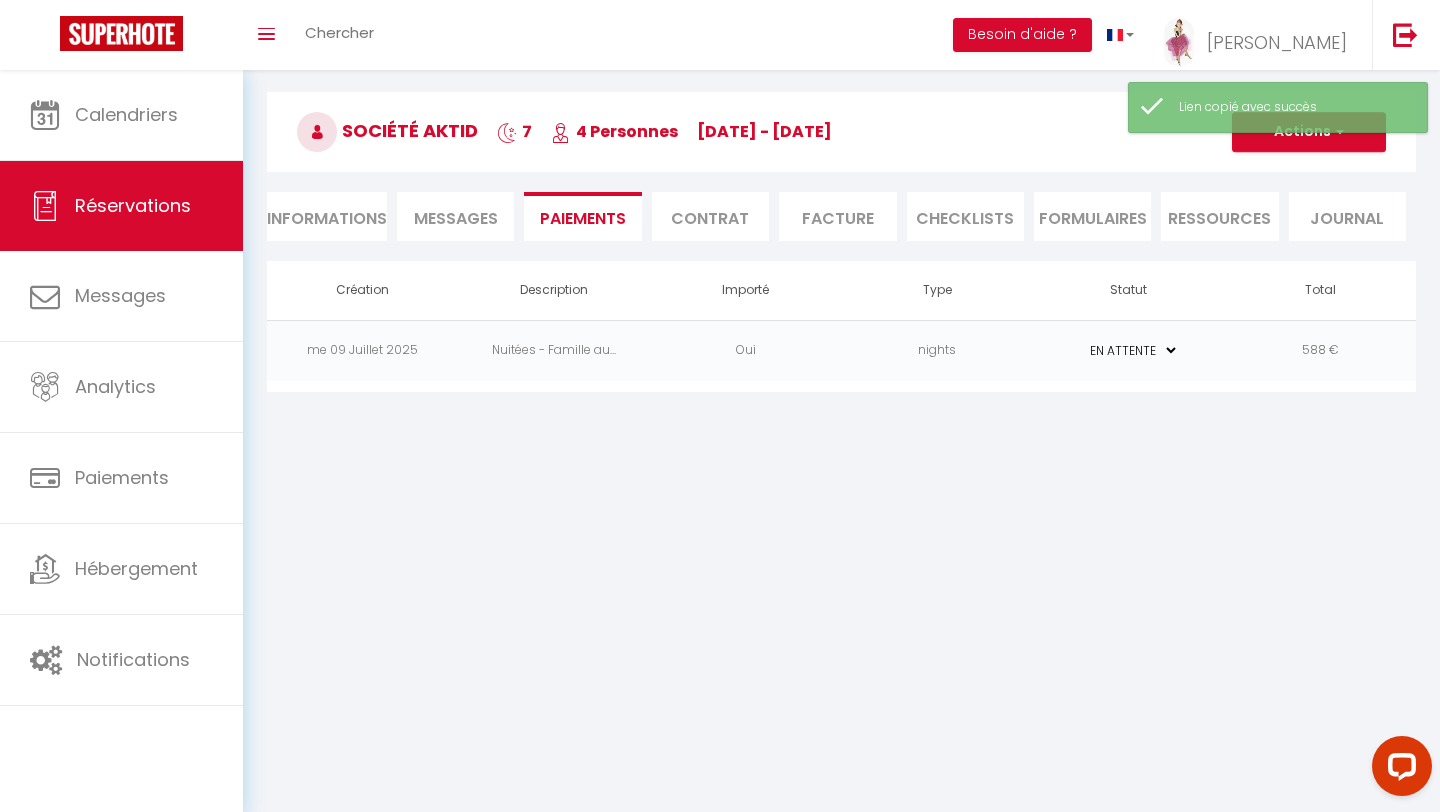 click on "Informations" at bounding box center (327, 216) 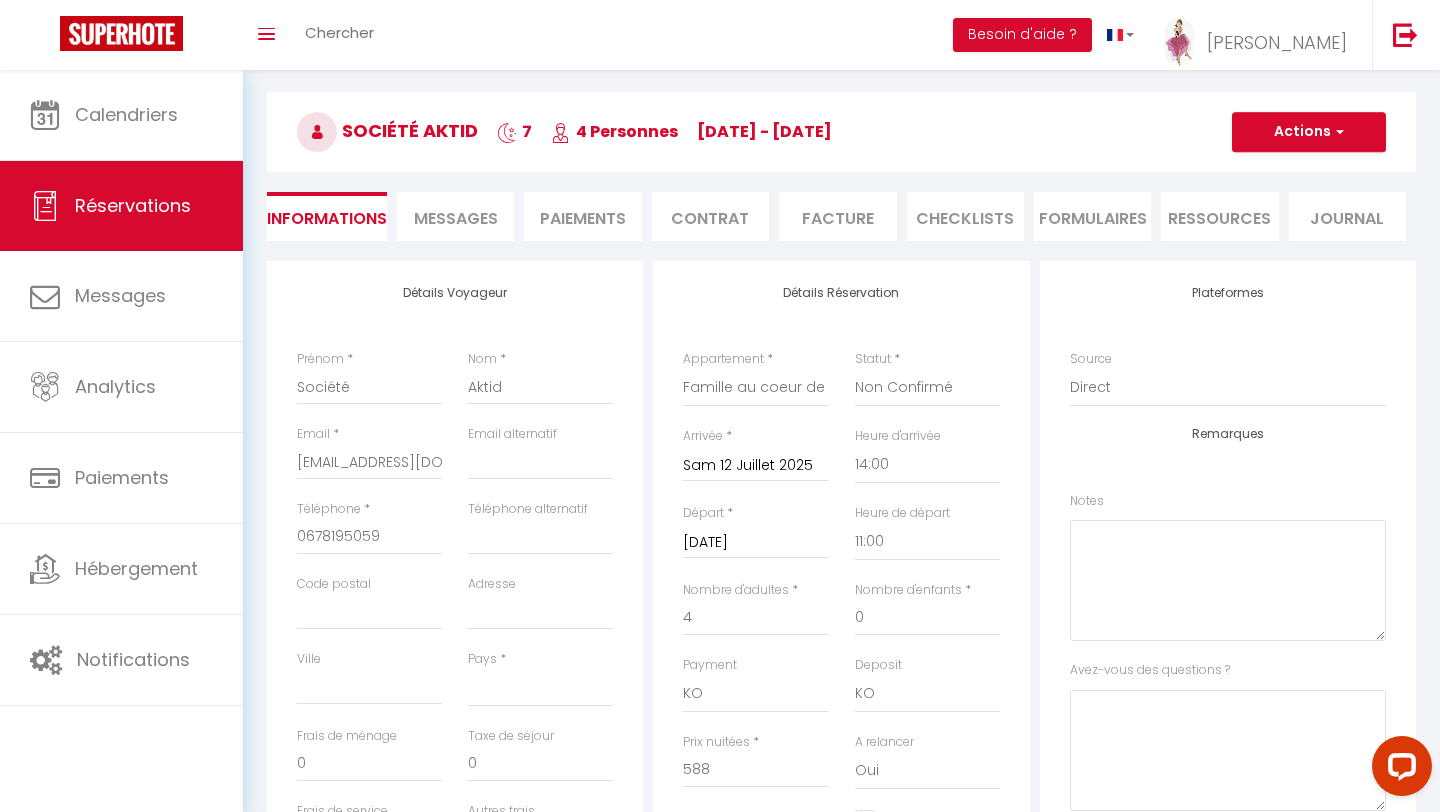 select 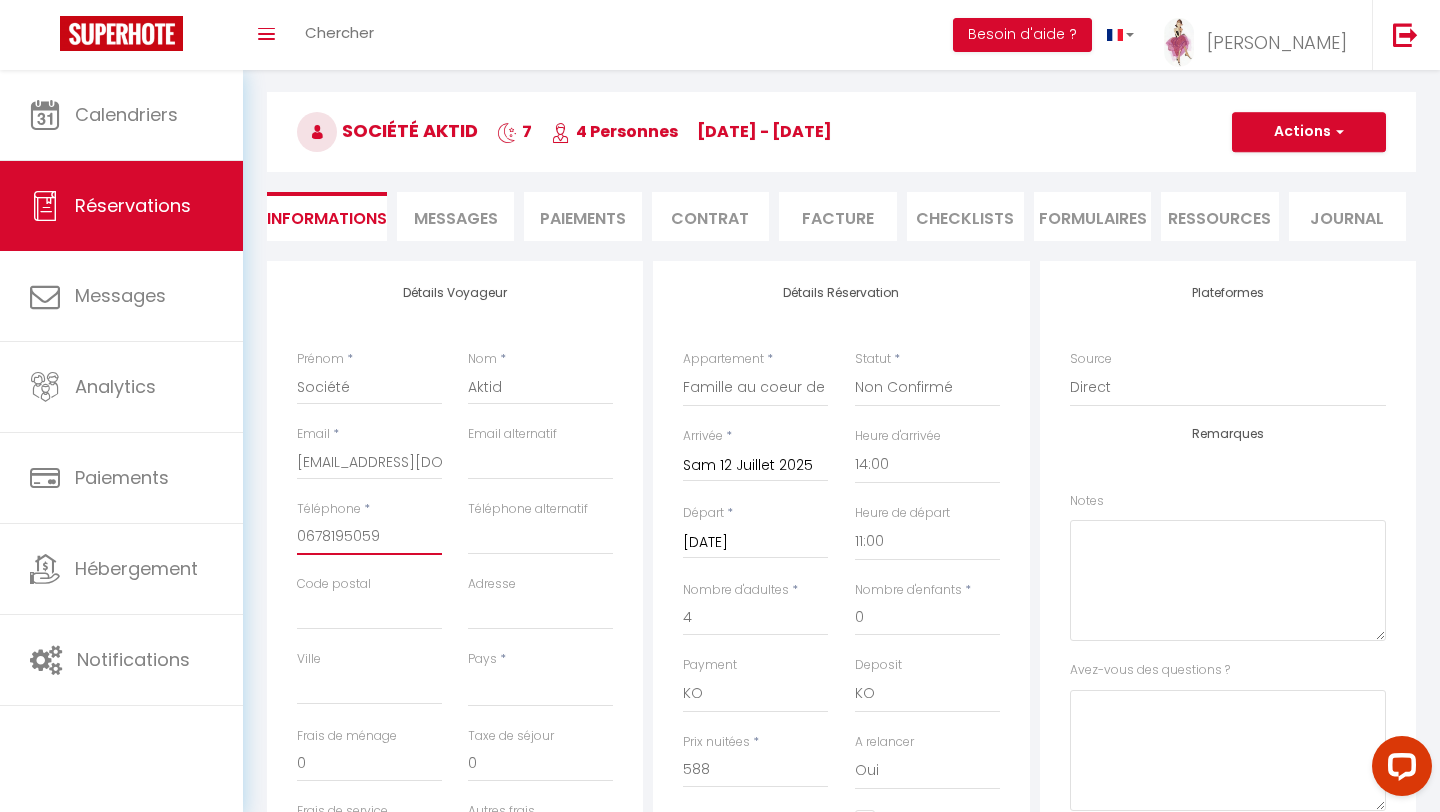 select 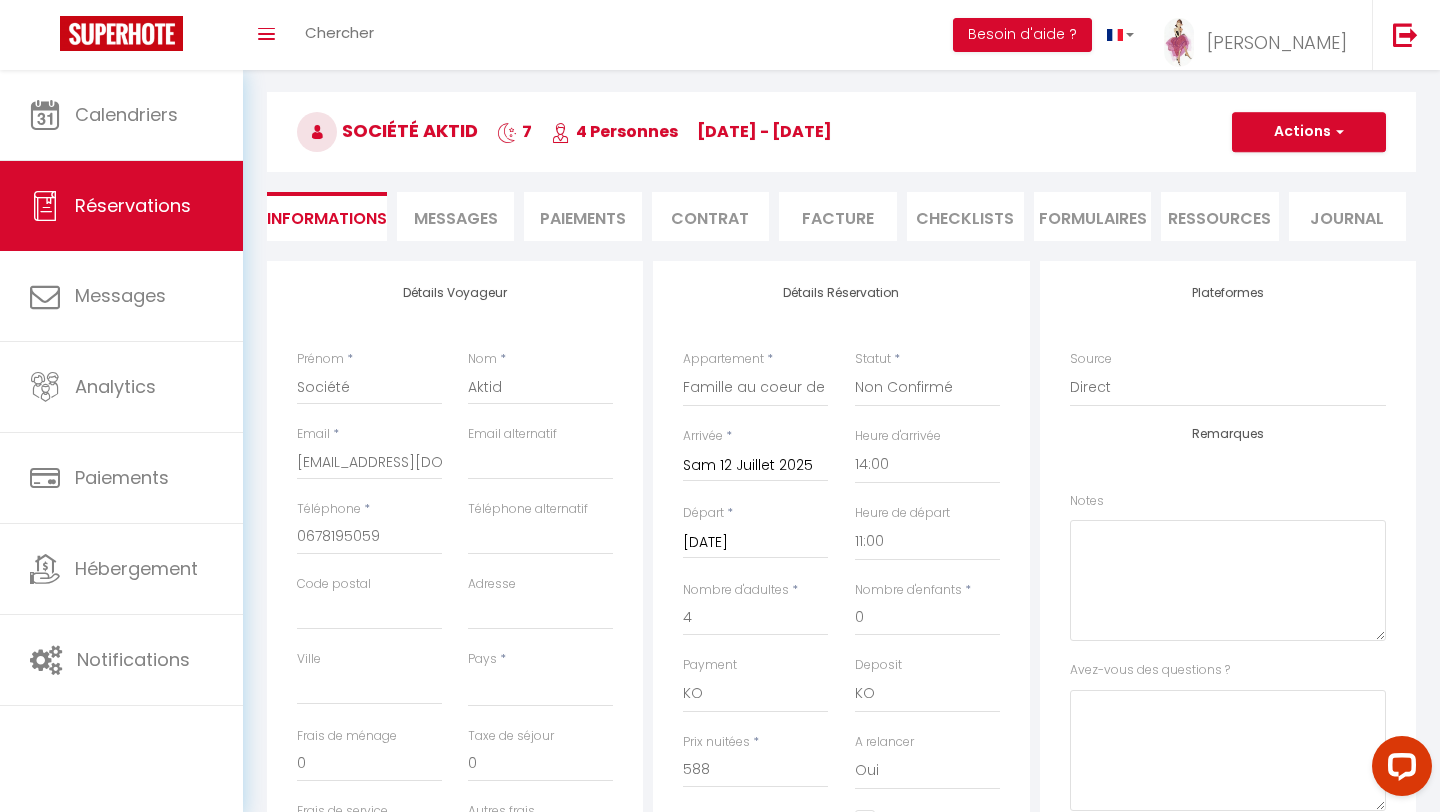 select 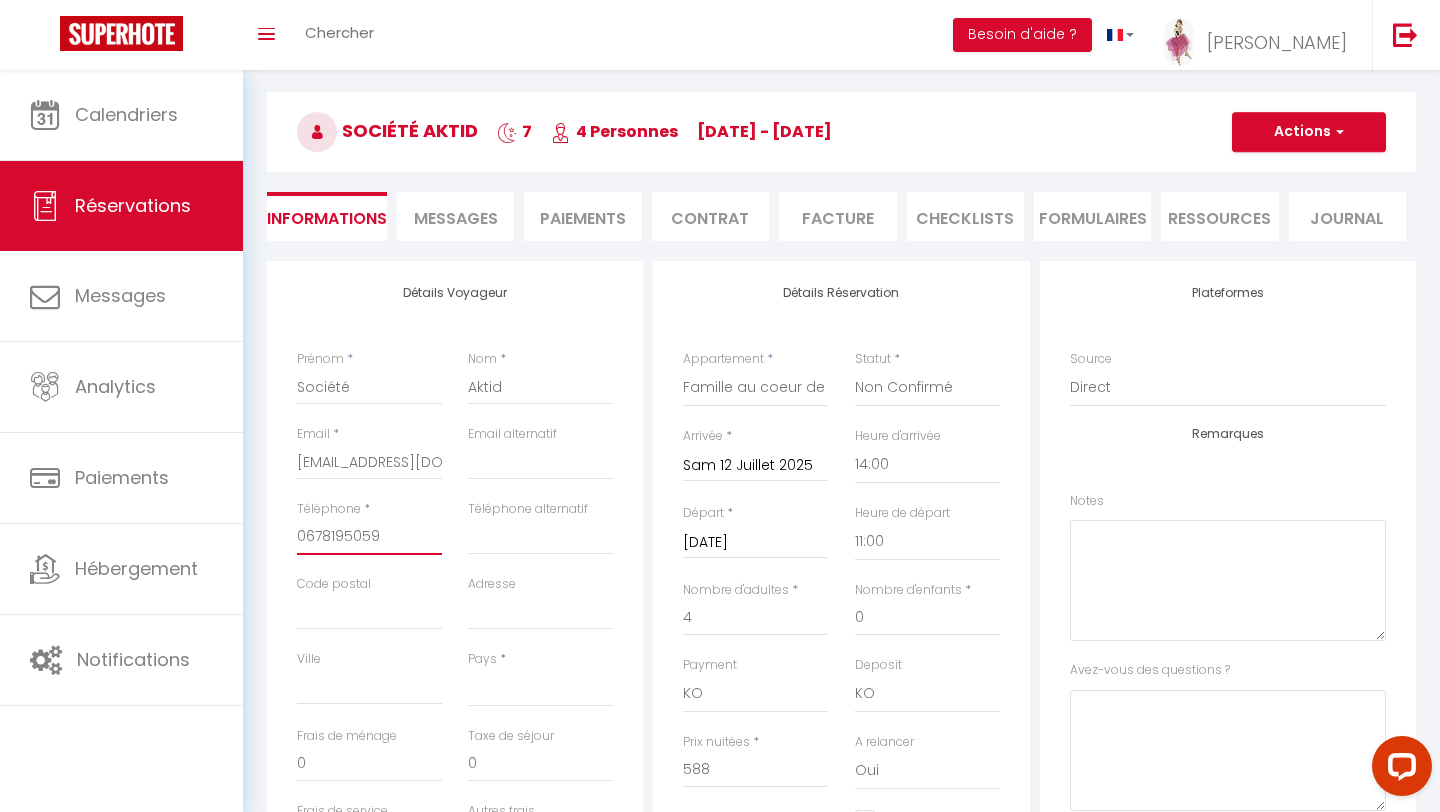 select 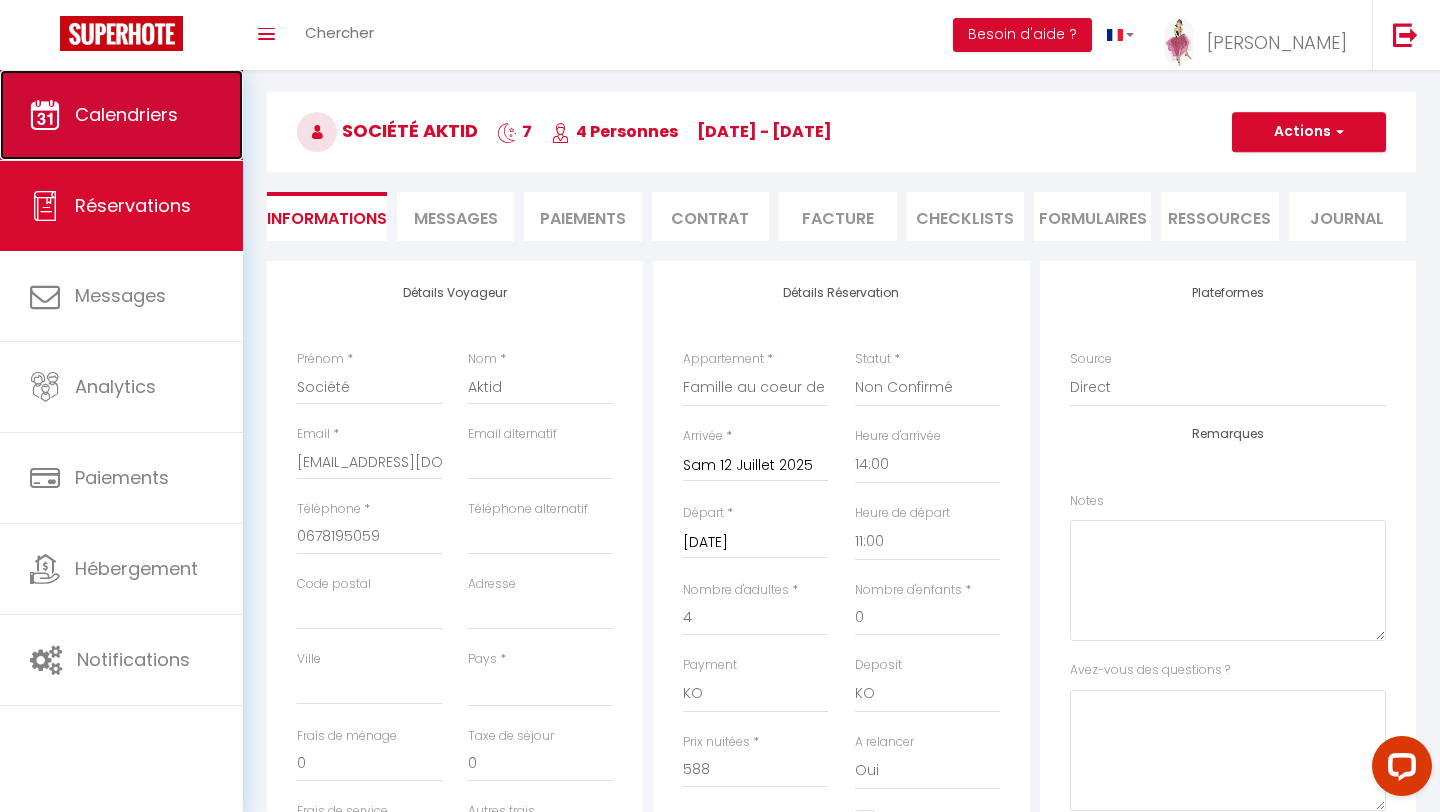 click on "Calendriers" at bounding box center (126, 114) 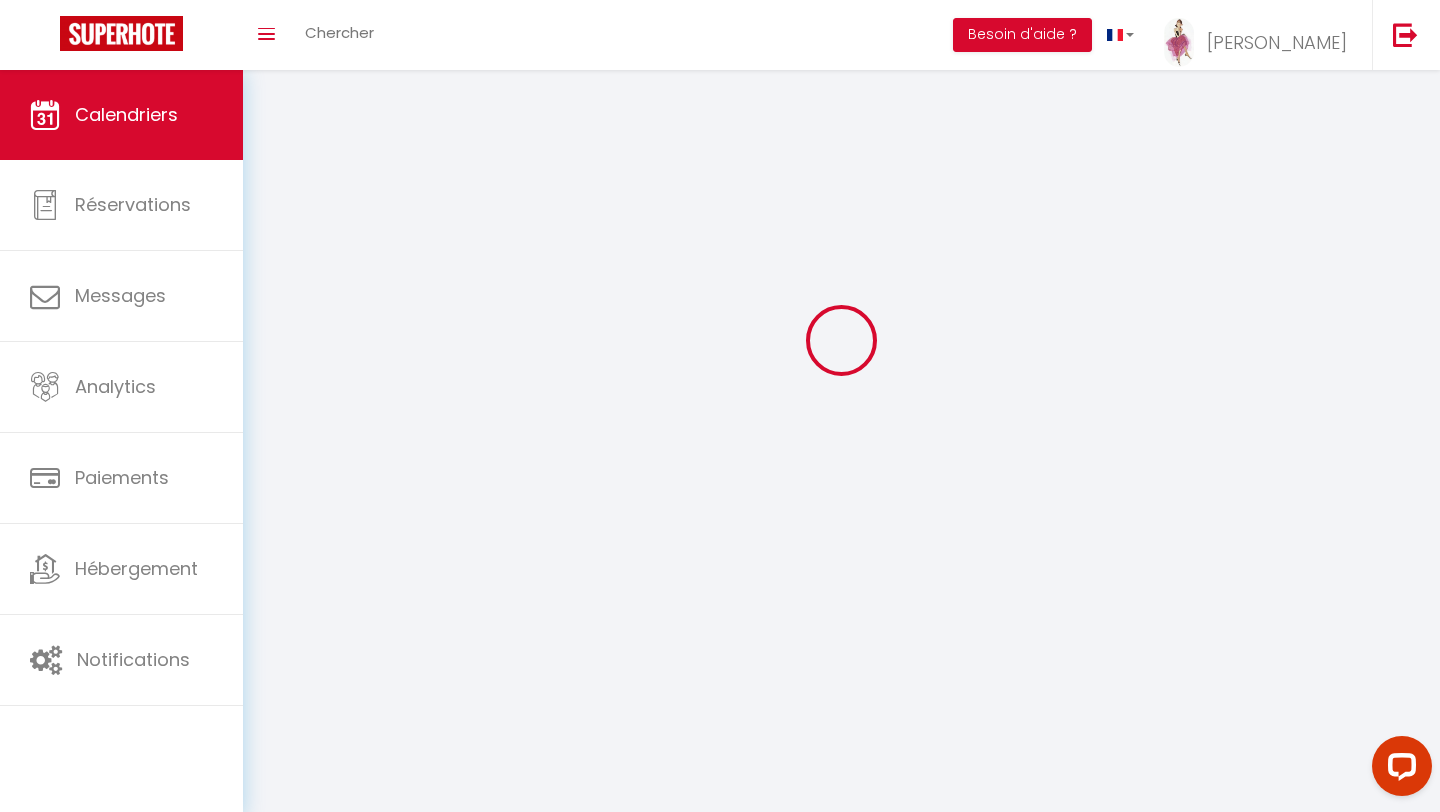 scroll, scrollTop: 0, scrollLeft: 0, axis: both 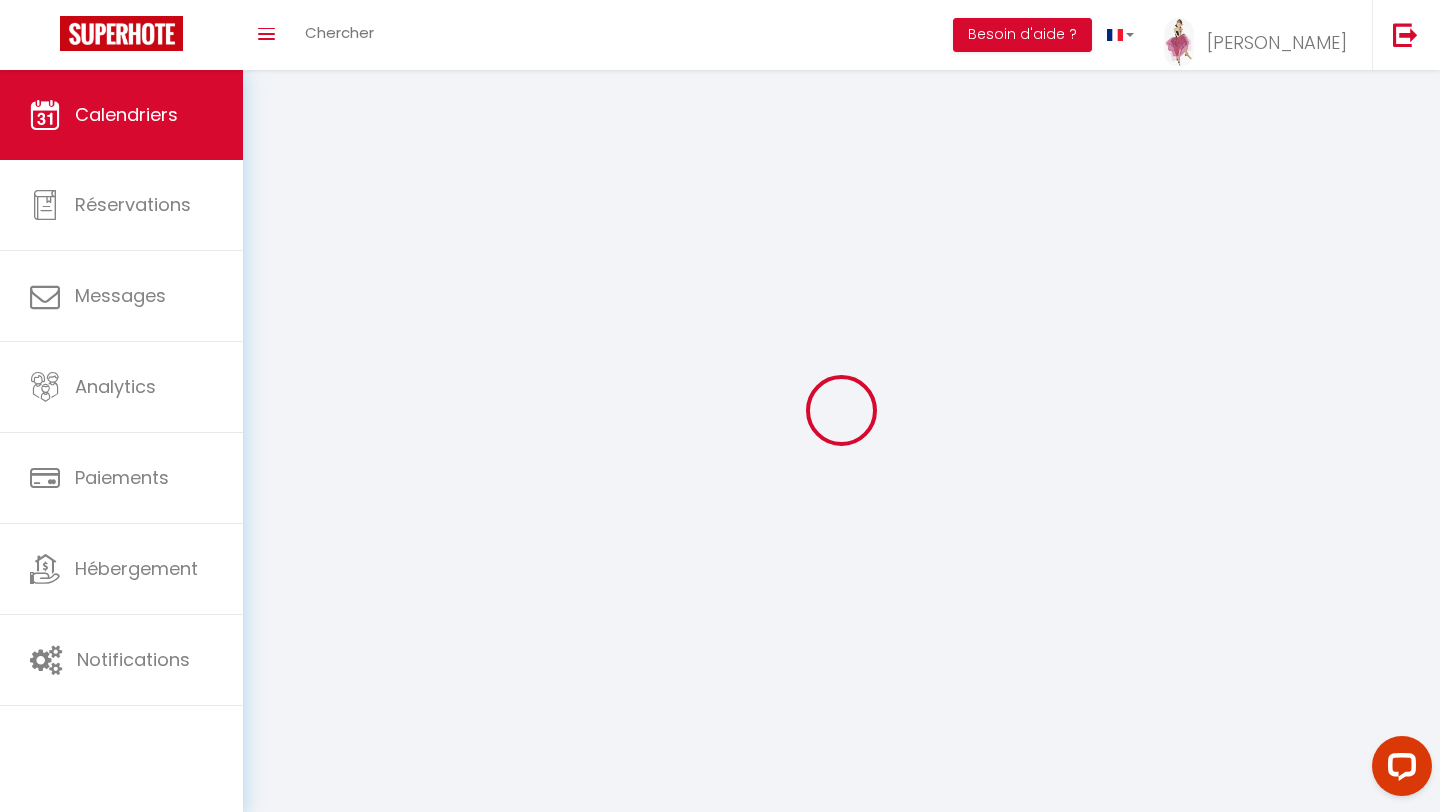 select 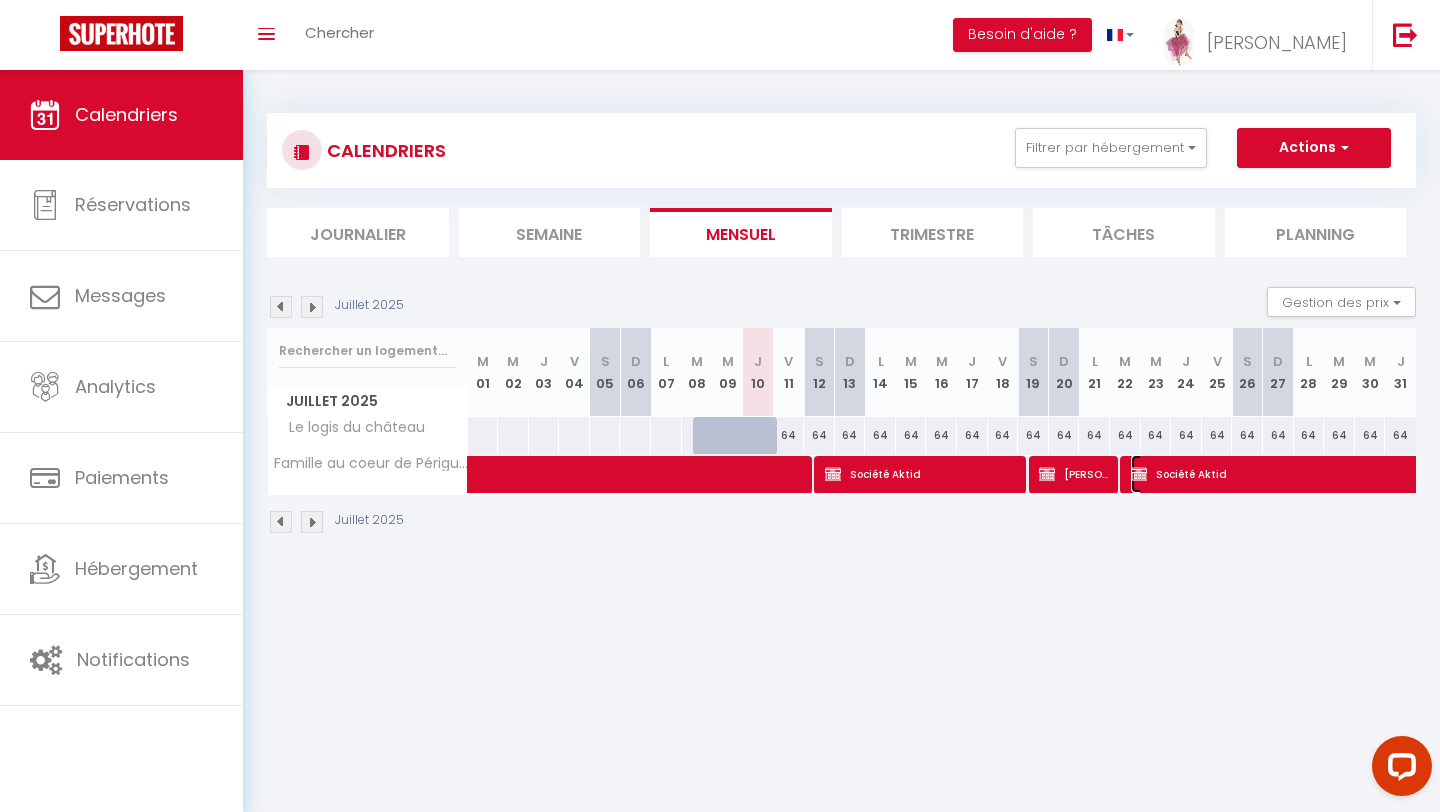 click on "Société Aktid" at bounding box center [1361, 474] 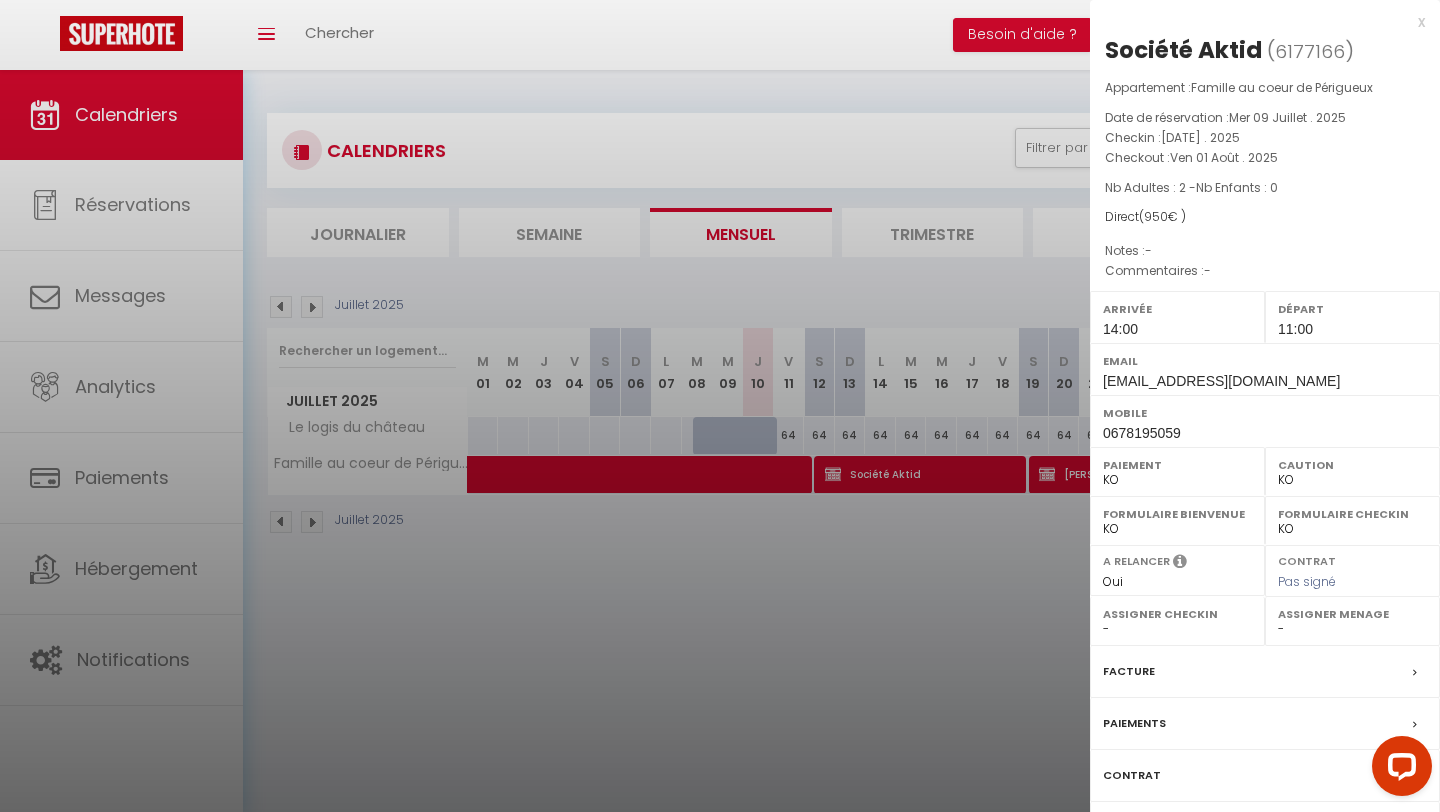 select on "11763" 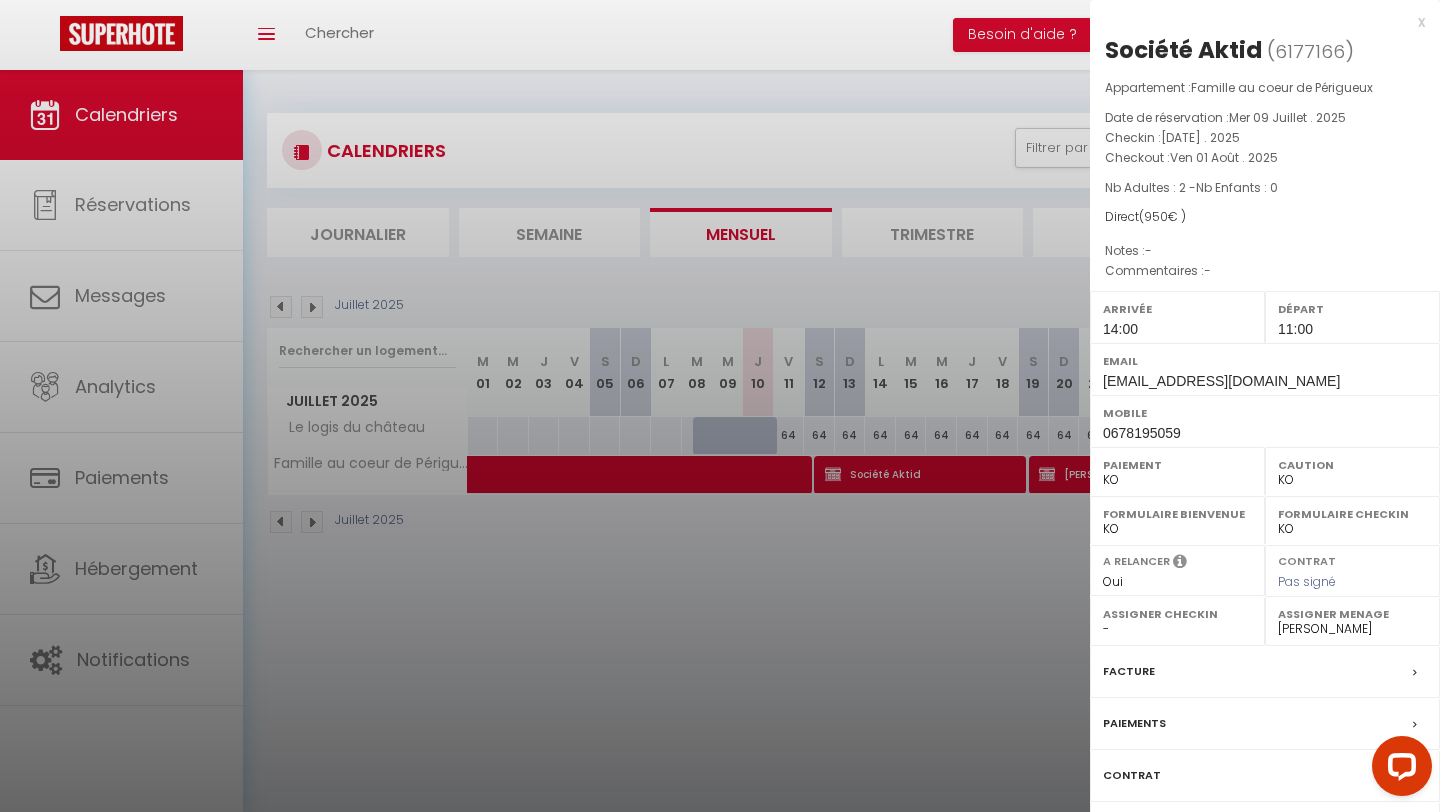 scroll, scrollTop: 70, scrollLeft: 0, axis: vertical 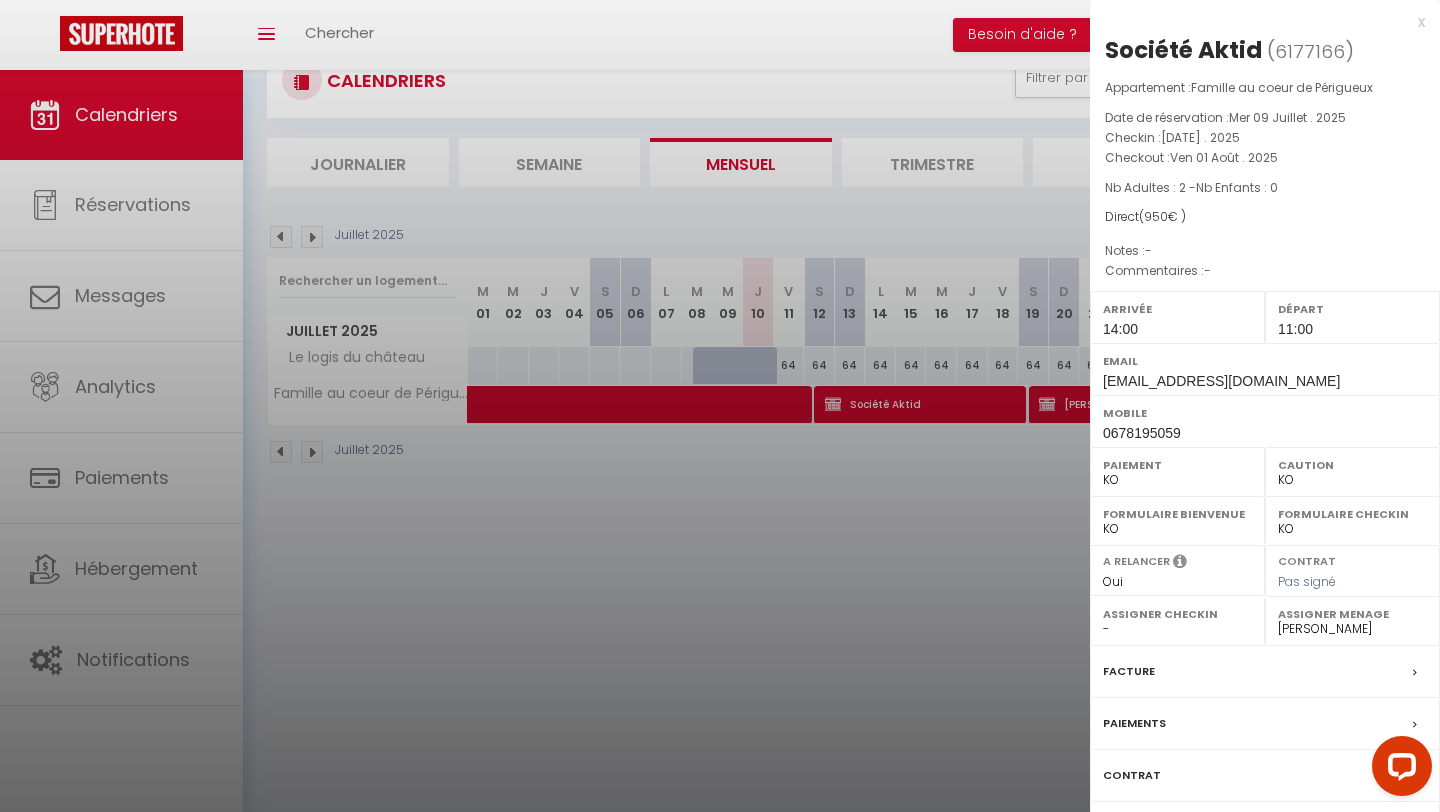 click on "Facture" at bounding box center (1129, 671) 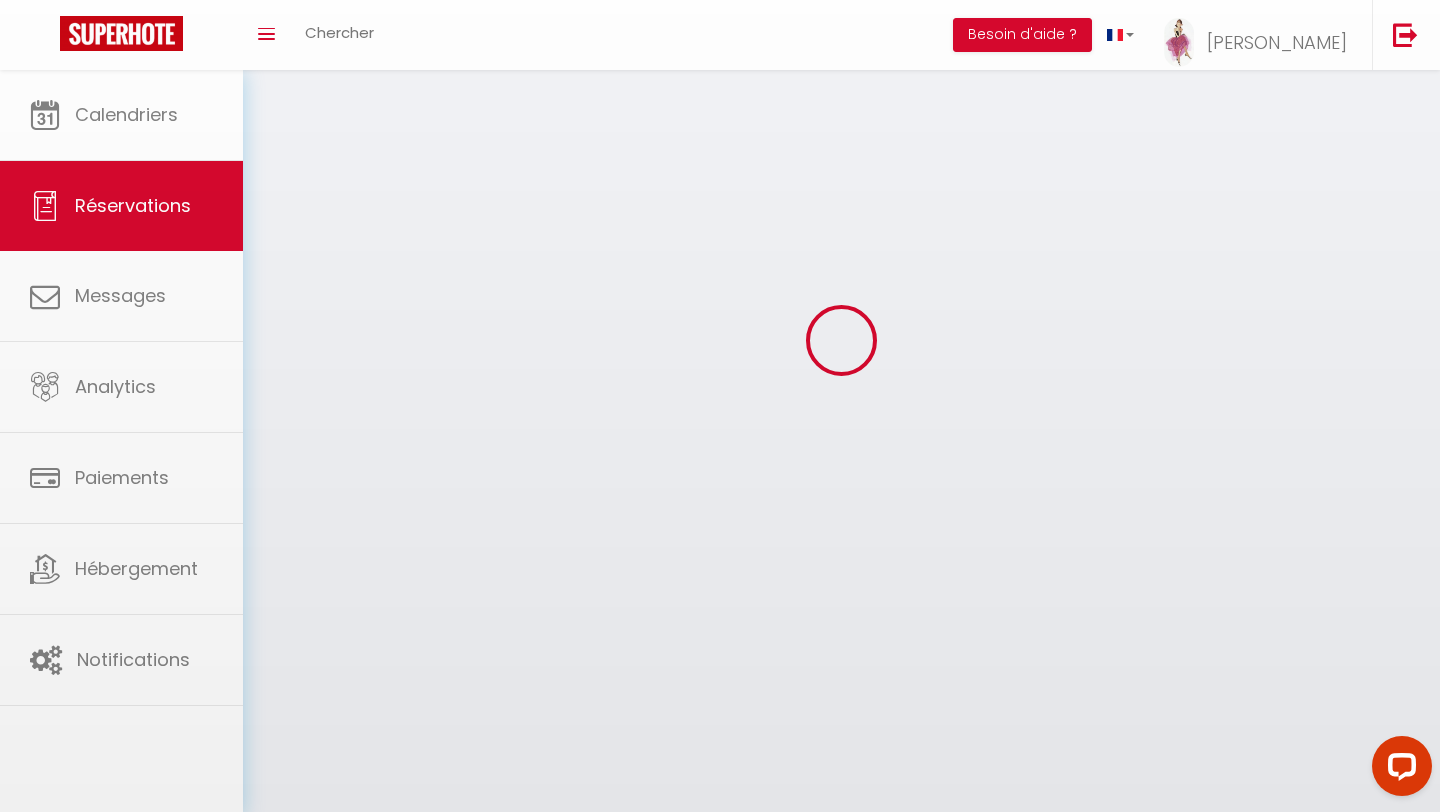 scroll, scrollTop: 0, scrollLeft: 0, axis: both 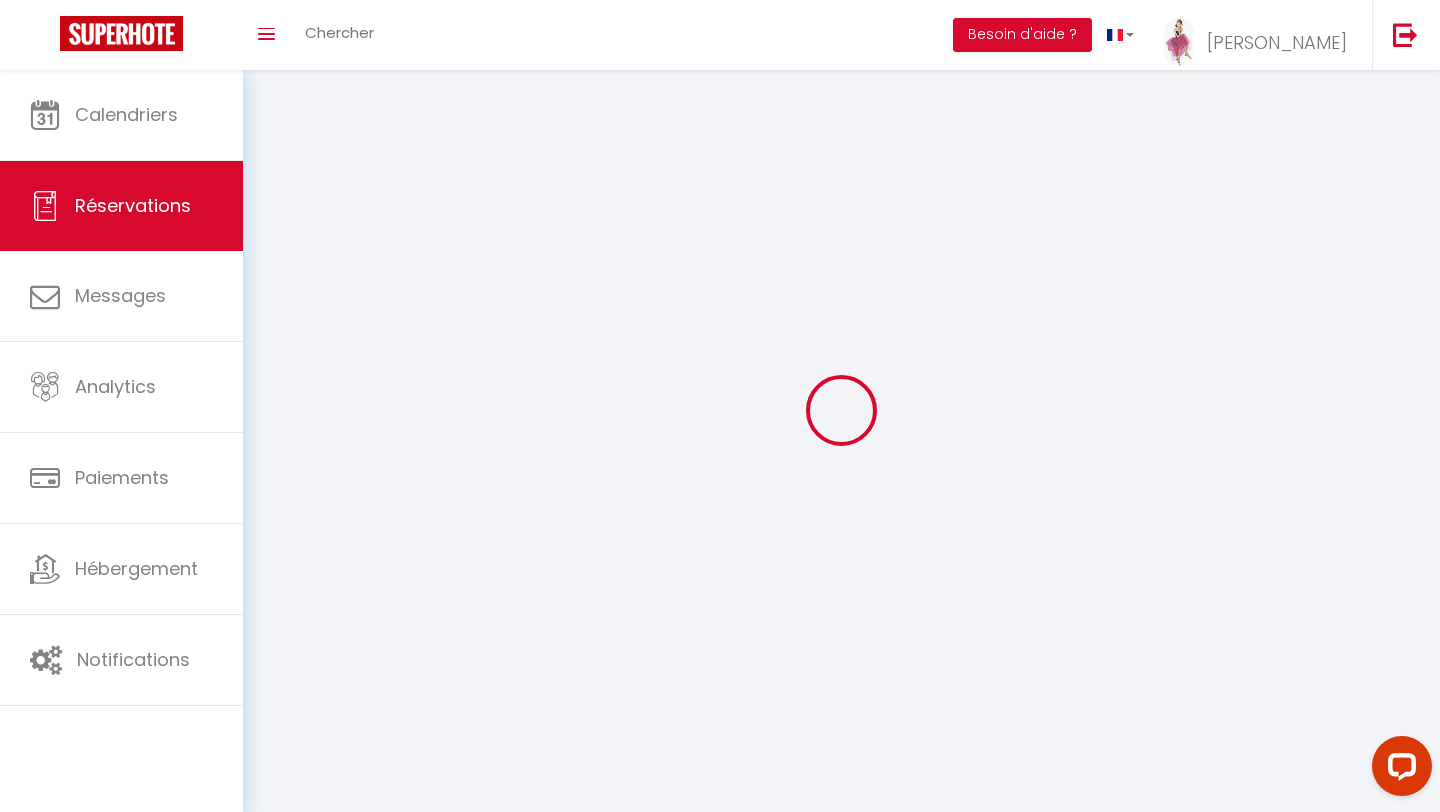 select on "cleaning" 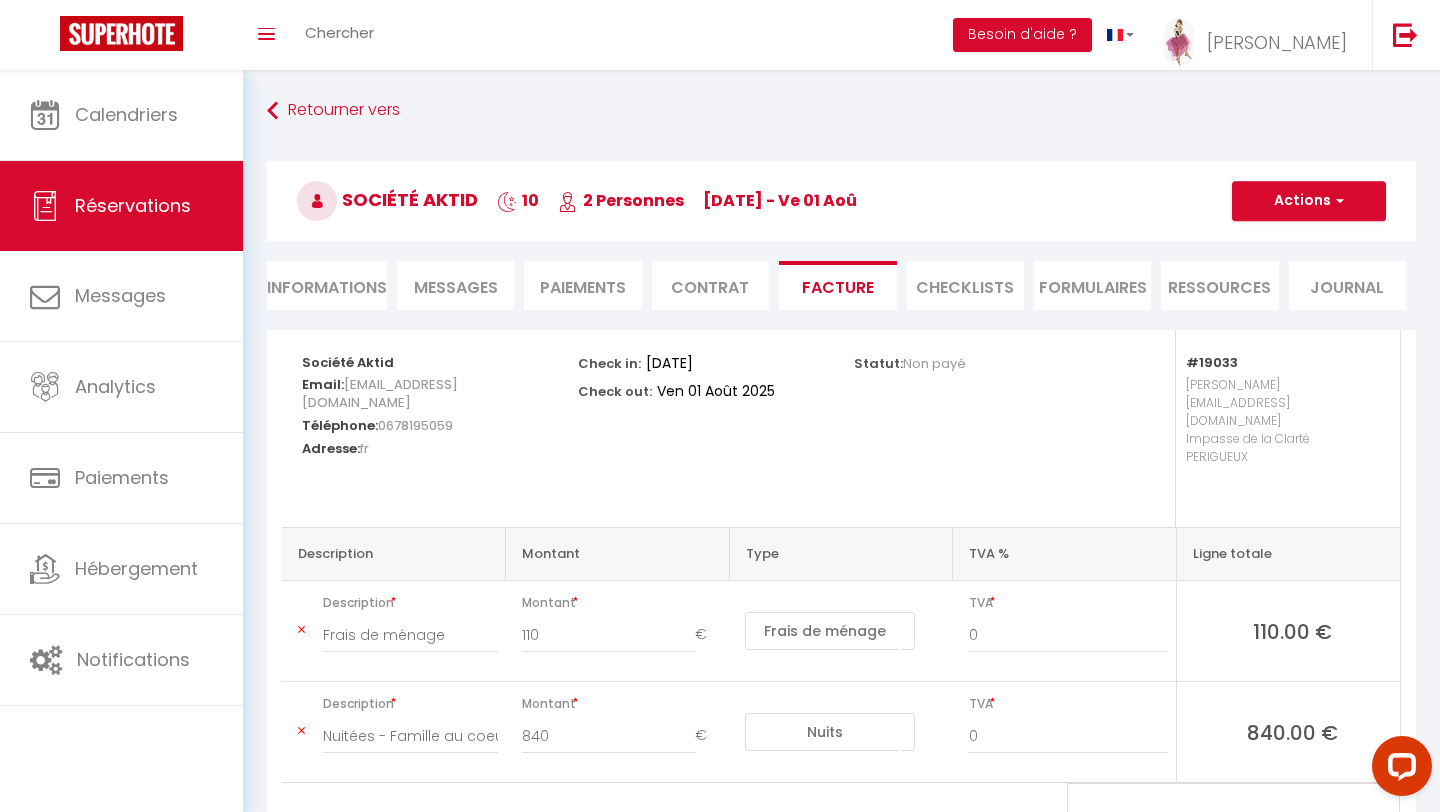 scroll, scrollTop: 0, scrollLeft: 0, axis: both 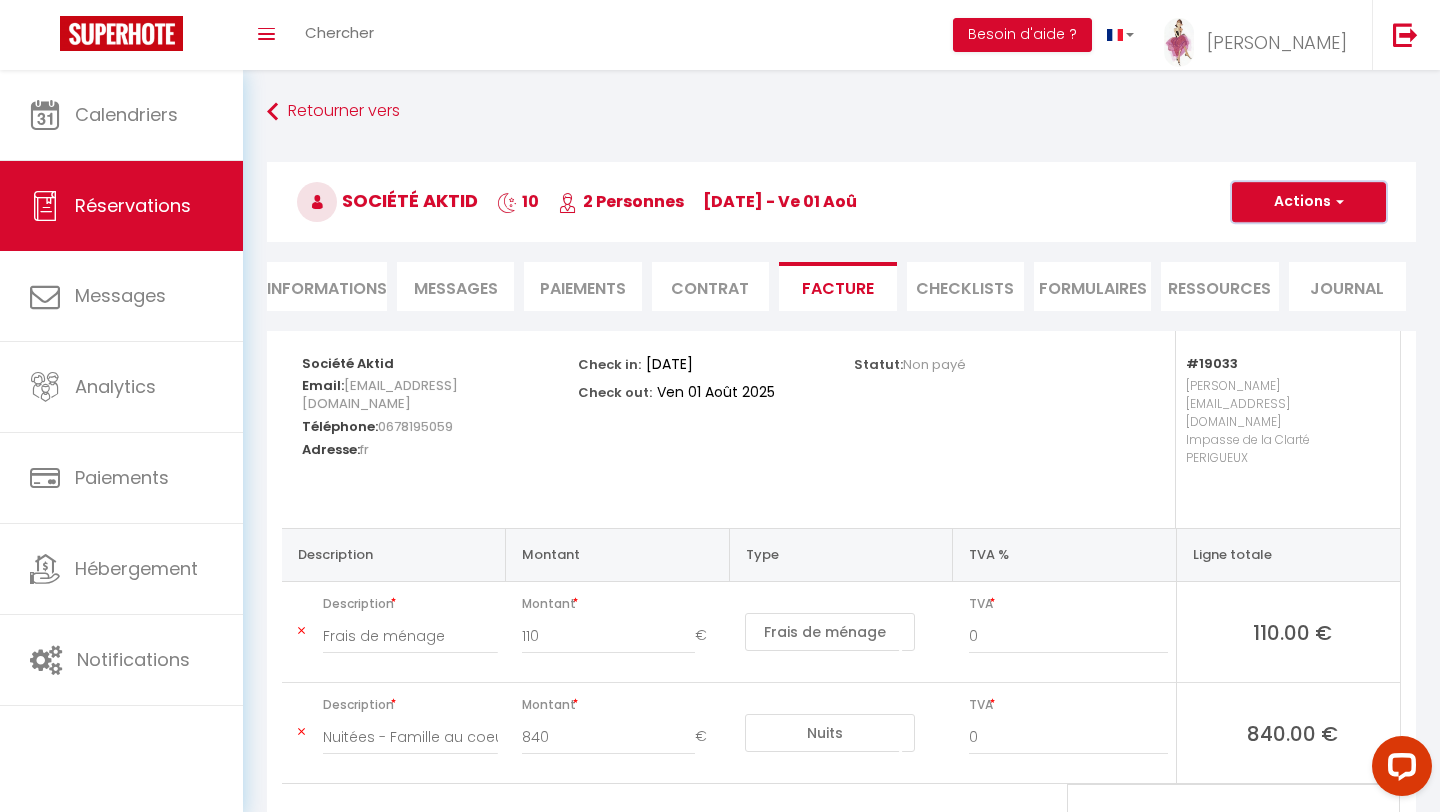 click on "Actions" at bounding box center (1309, 202) 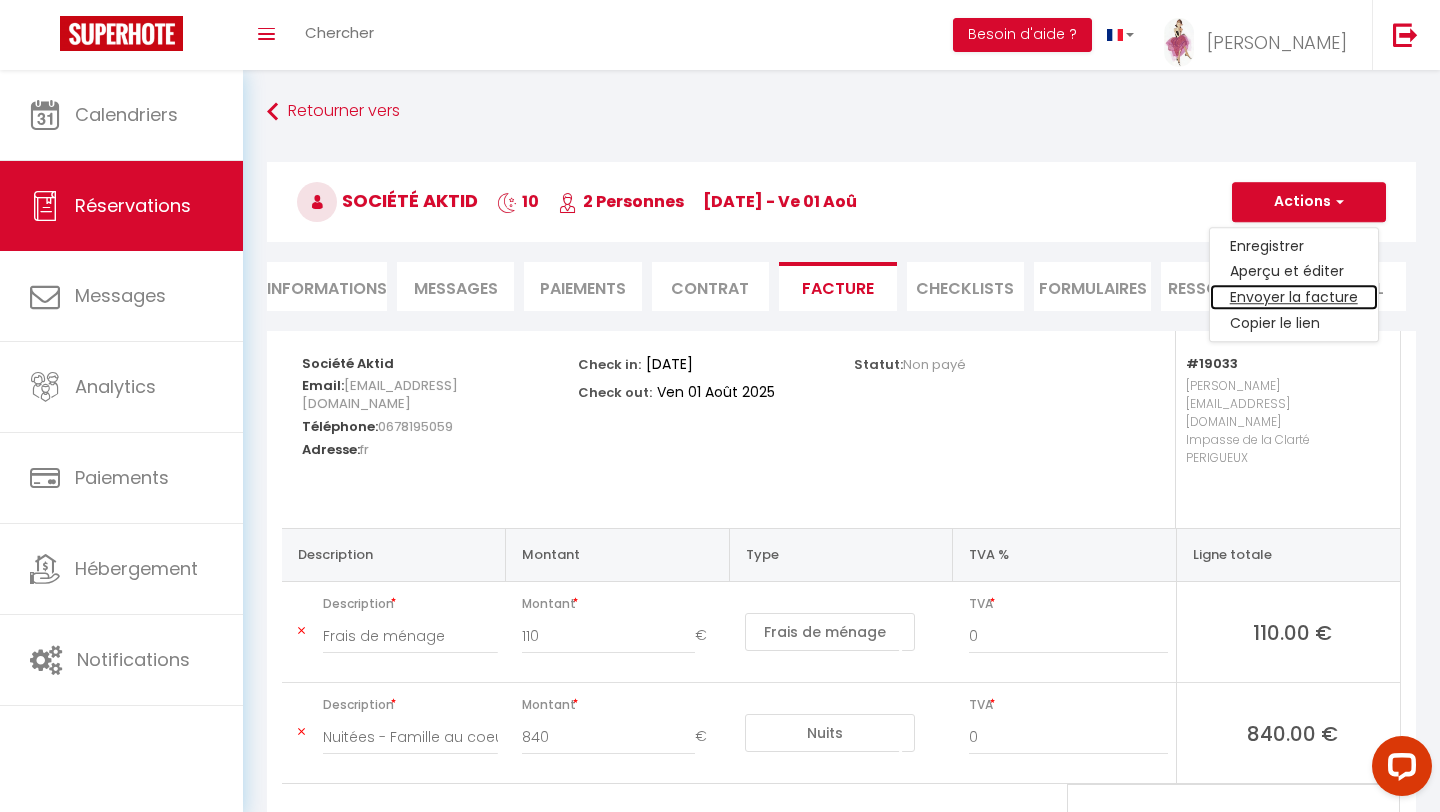 click on "Envoyer la facture" at bounding box center (1294, 298) 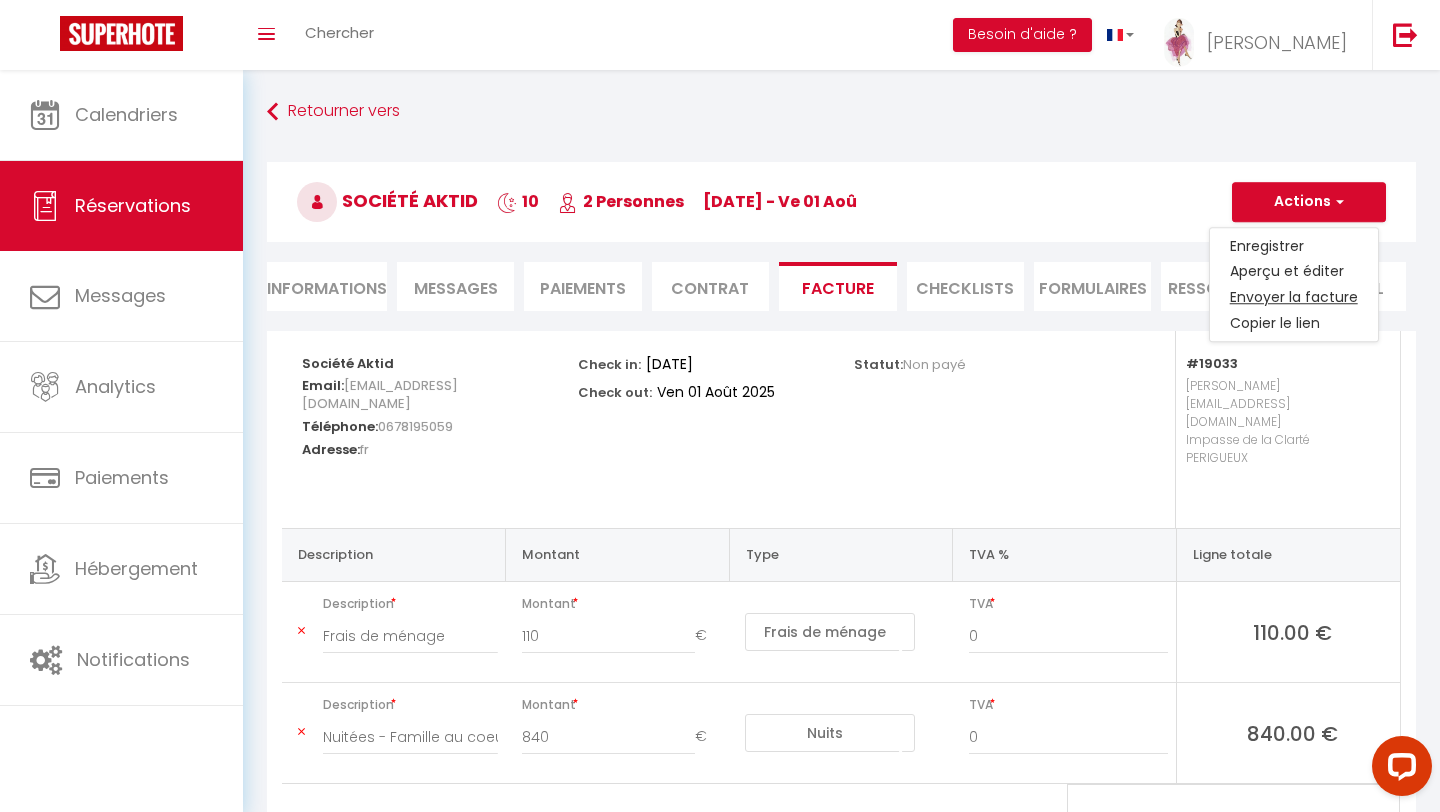 type on "[EMAIL_ADDRESS][DOMAIN_NAME]" 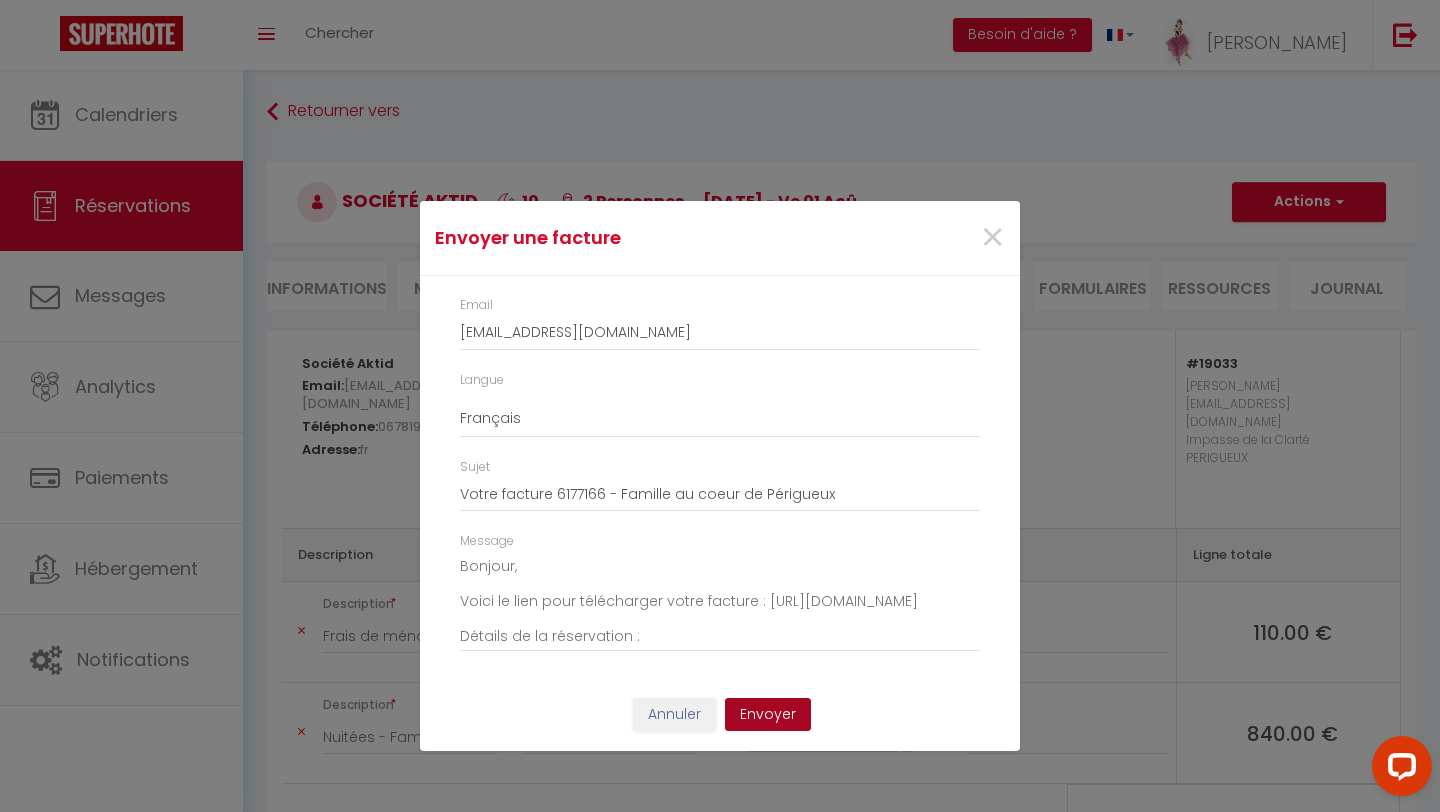 click on "Envoyer" at bounding box center [768, 715] 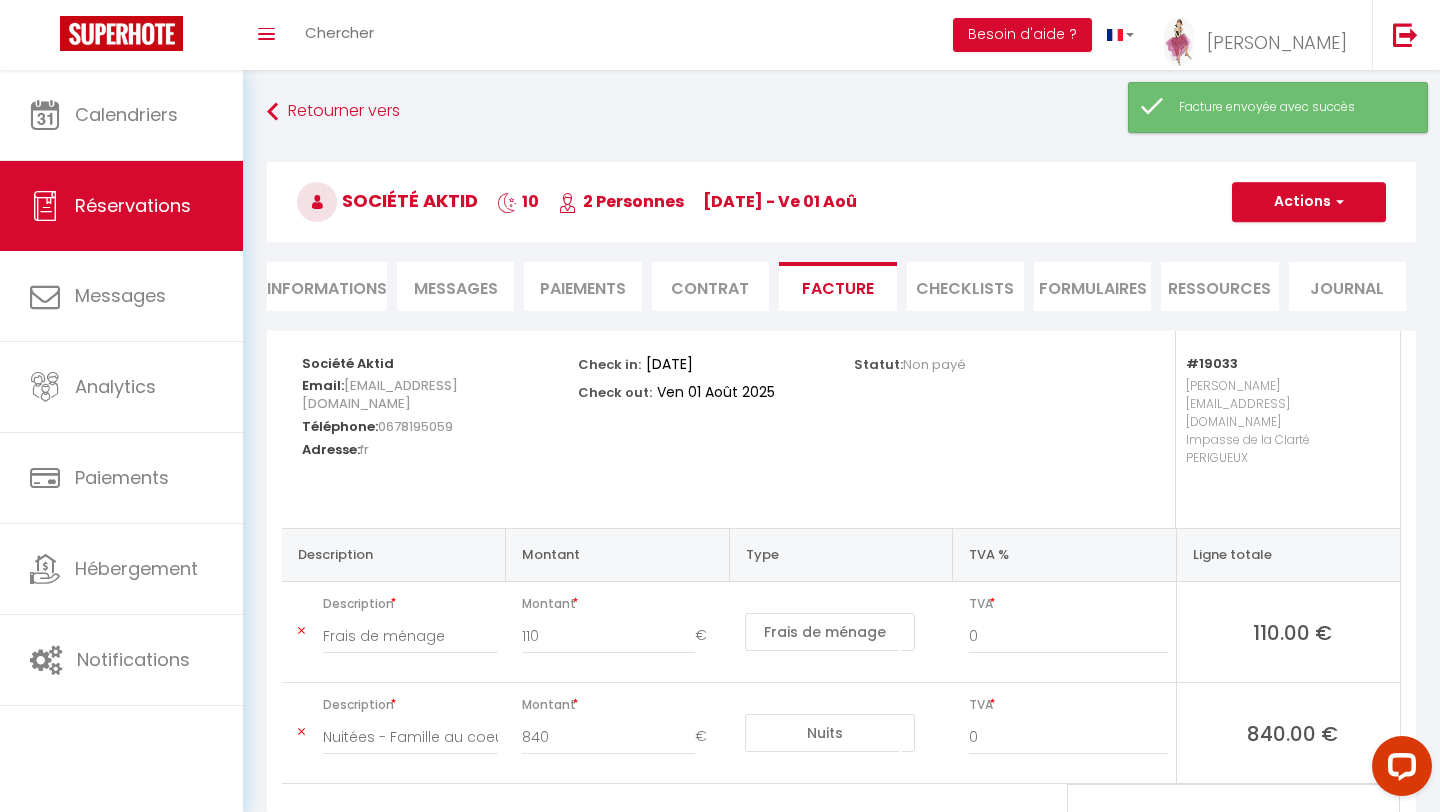 scroll, scrollTop: 71, scrollLeft: 0, axis: vertical 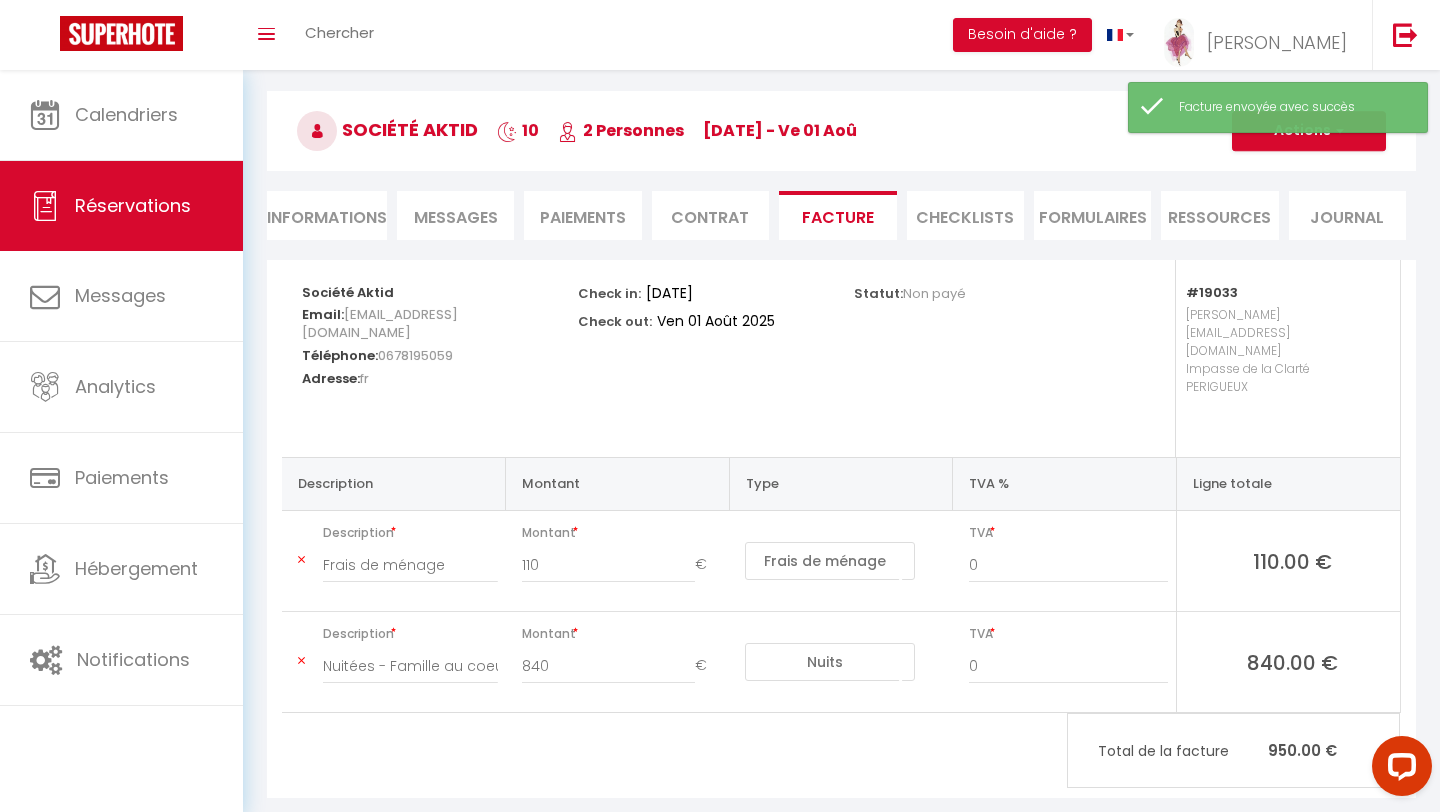 click on "Paiements" at bounding box center [582, 215] 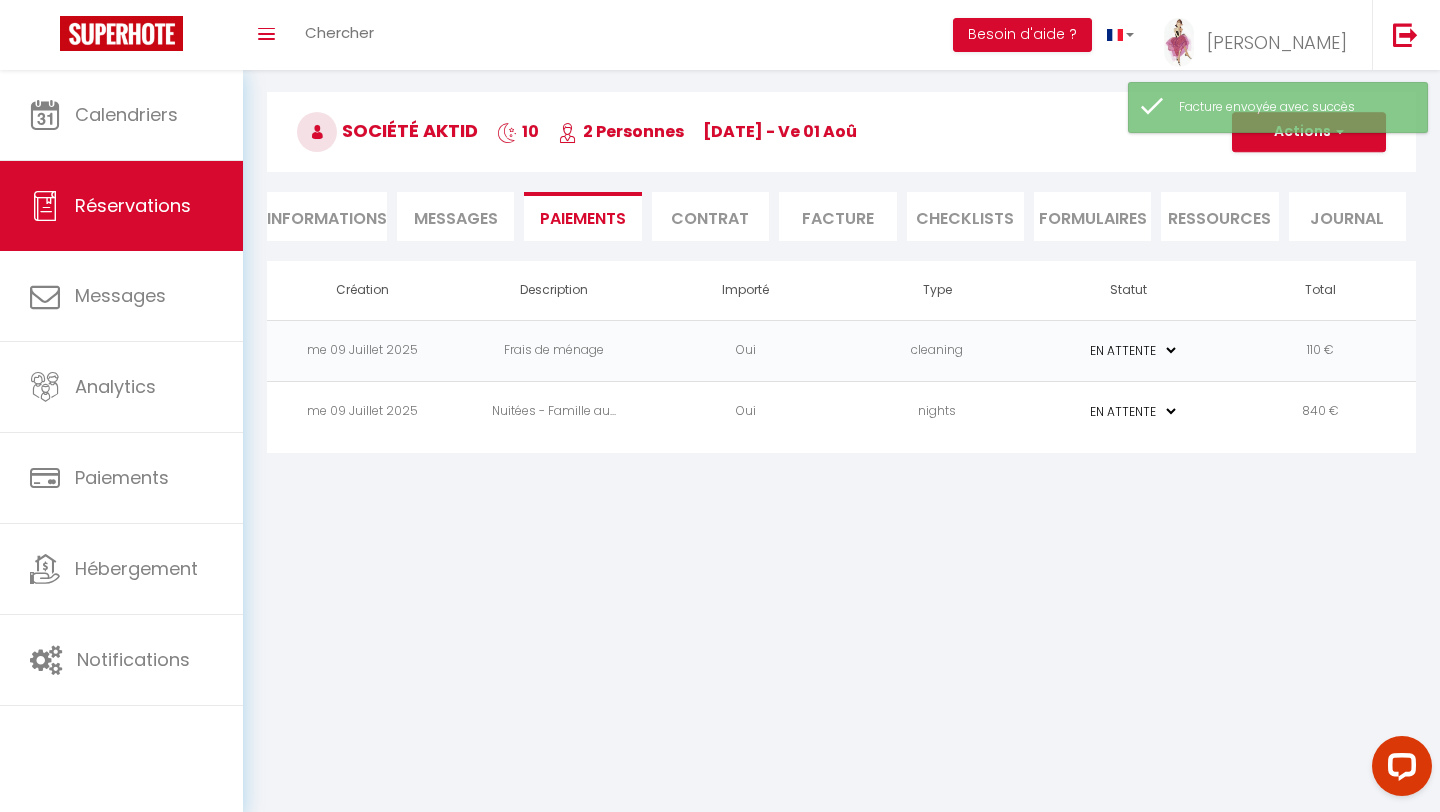 scroll, scrollTop: 70, scrollLeft: 0, axis: vertical 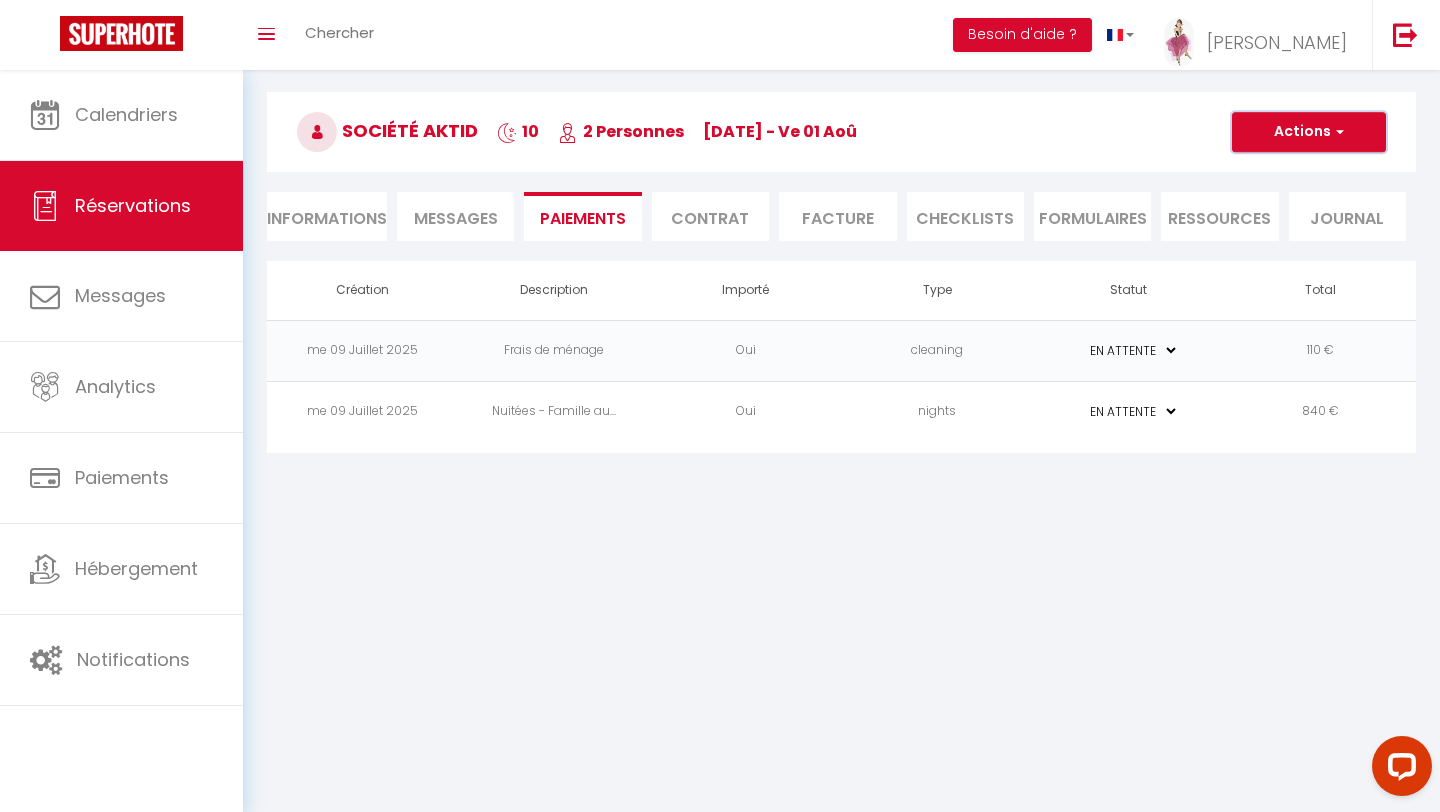 click on "Actions" at bounding box center (1309, 132) 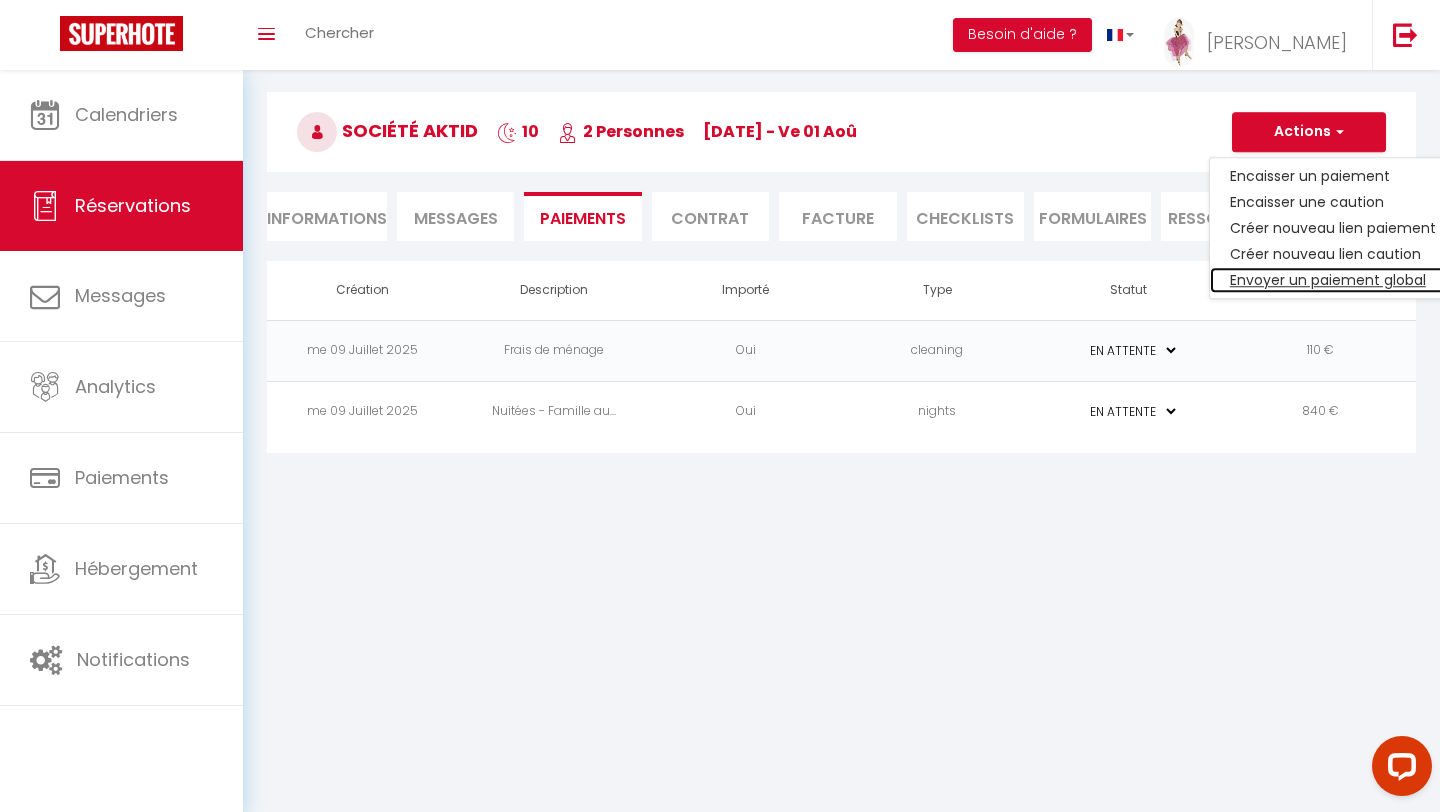 click on "Envoyer un paiement global" at bounding box center (1333, 280) 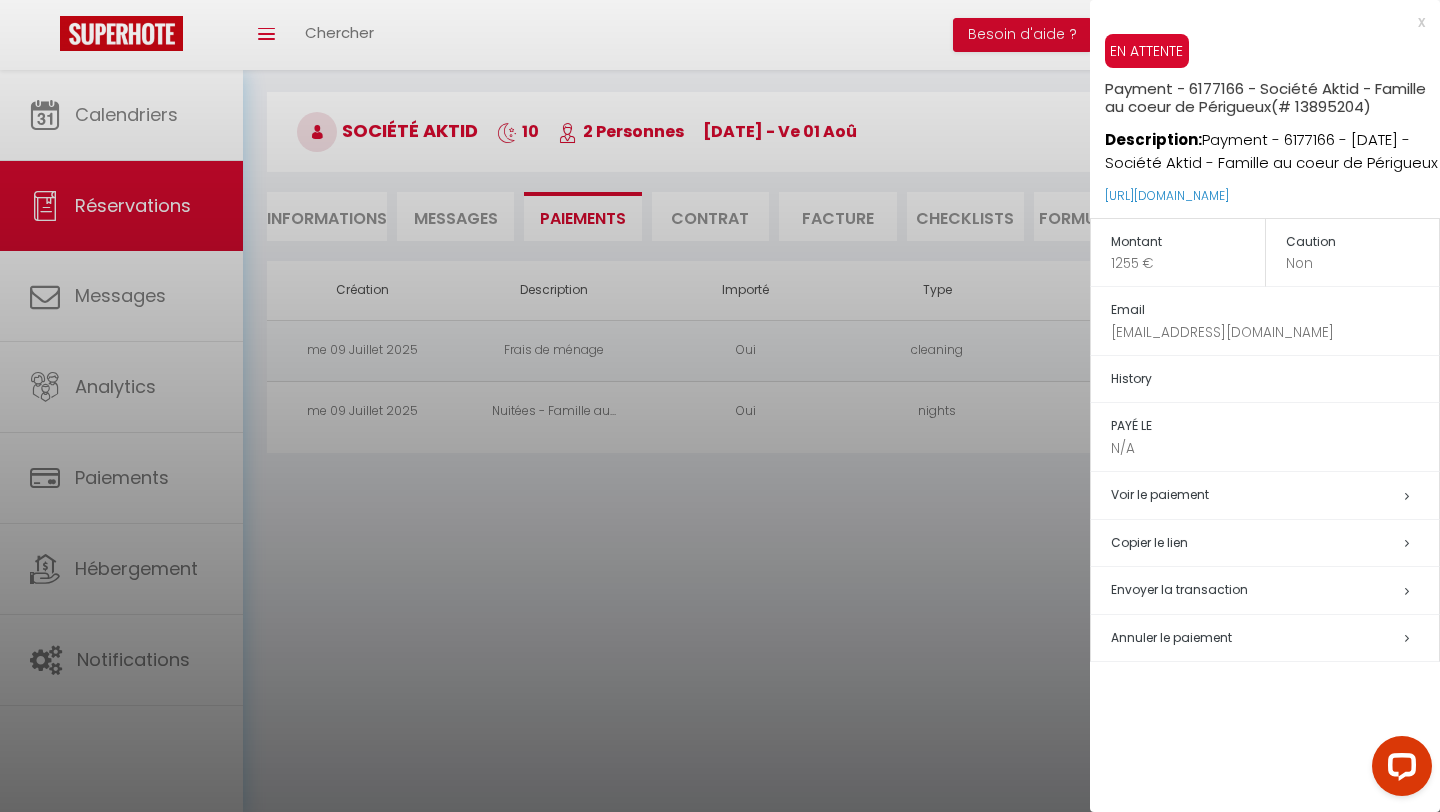 click on "Copier le lien" at bounding box center [1275, 543] 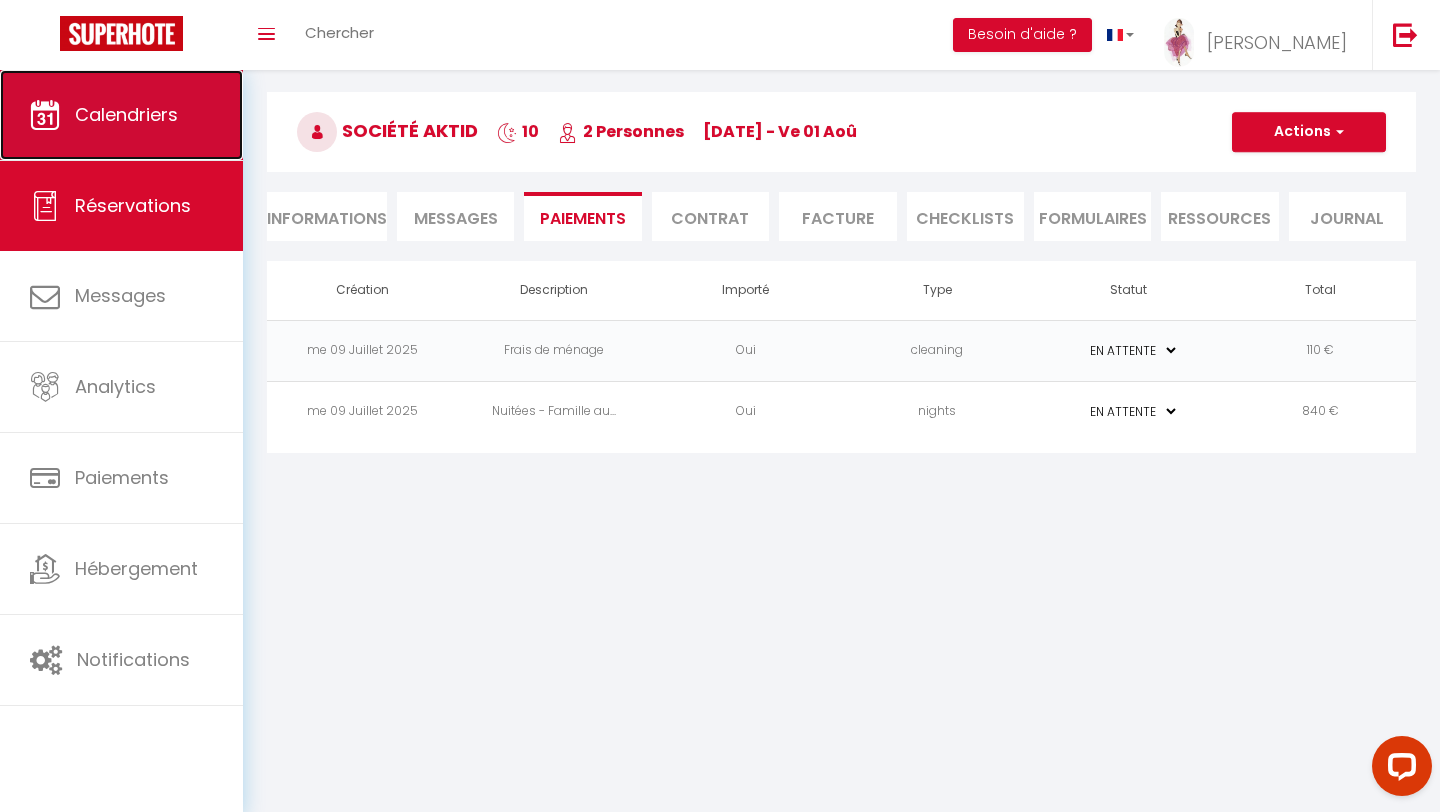 click on "Calendriers" at bounding box center [126, 114] 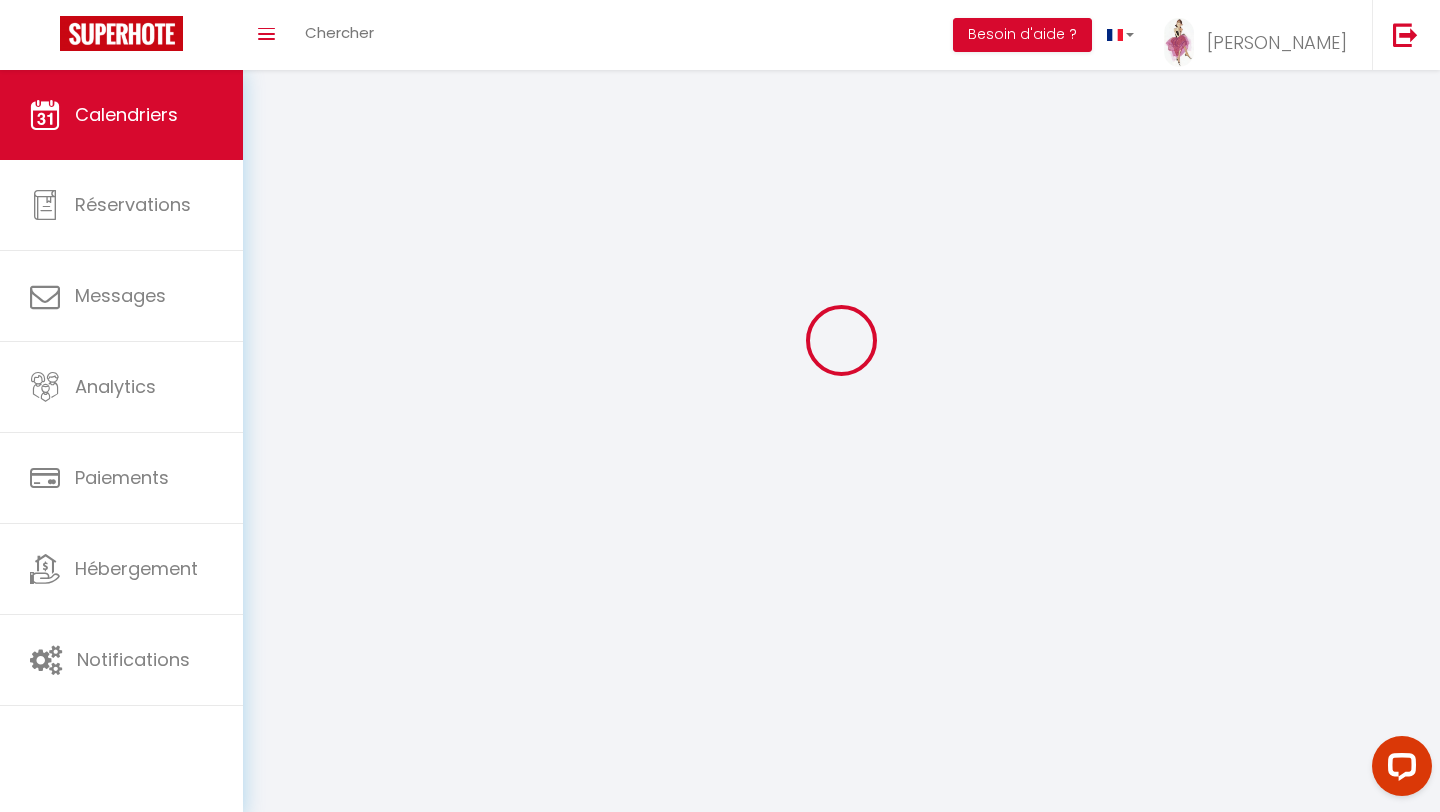 scroll, scrollTop: 0, scrollLeft: 0, axis: both 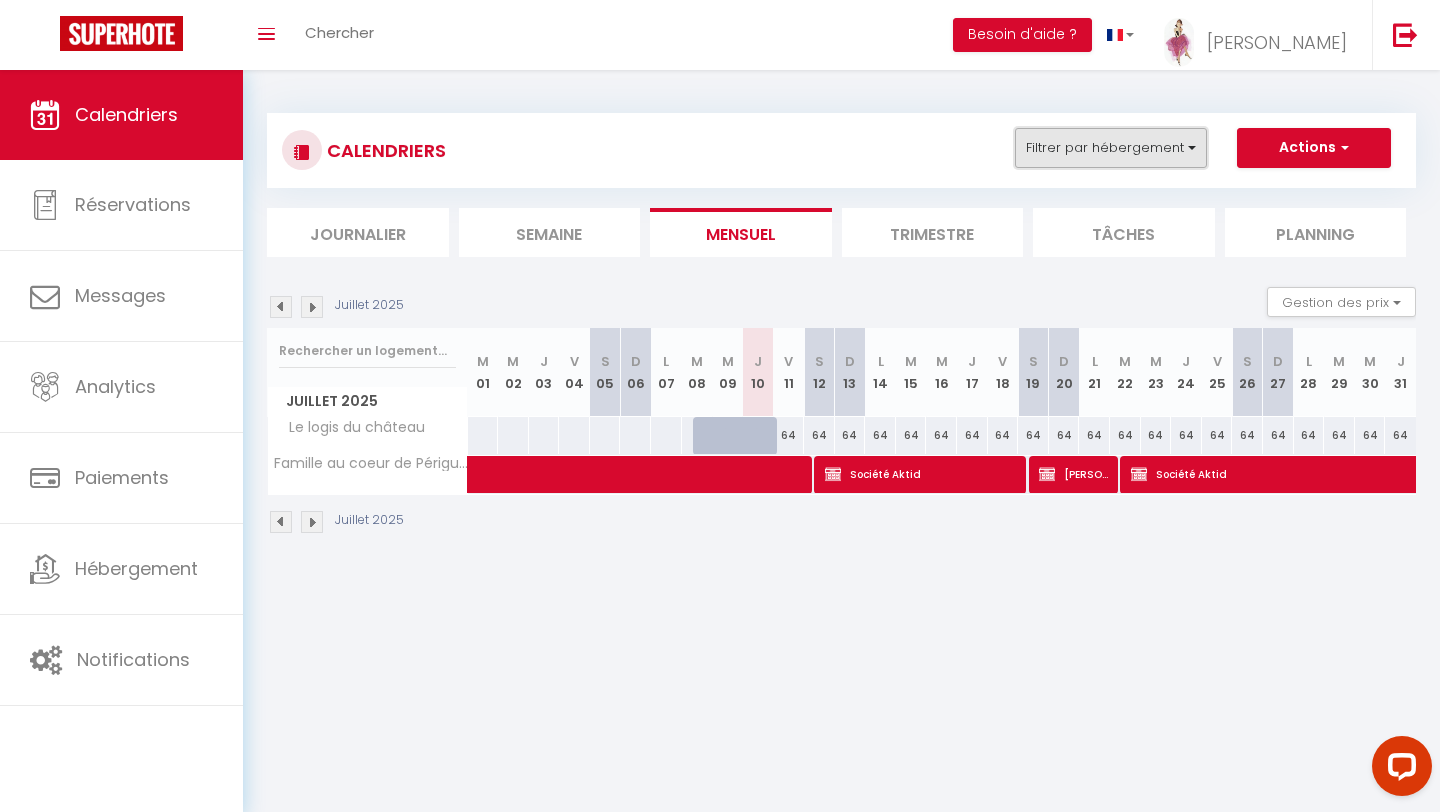 click on "Filtrer par hébergement" at bounding box center (1111, 148) 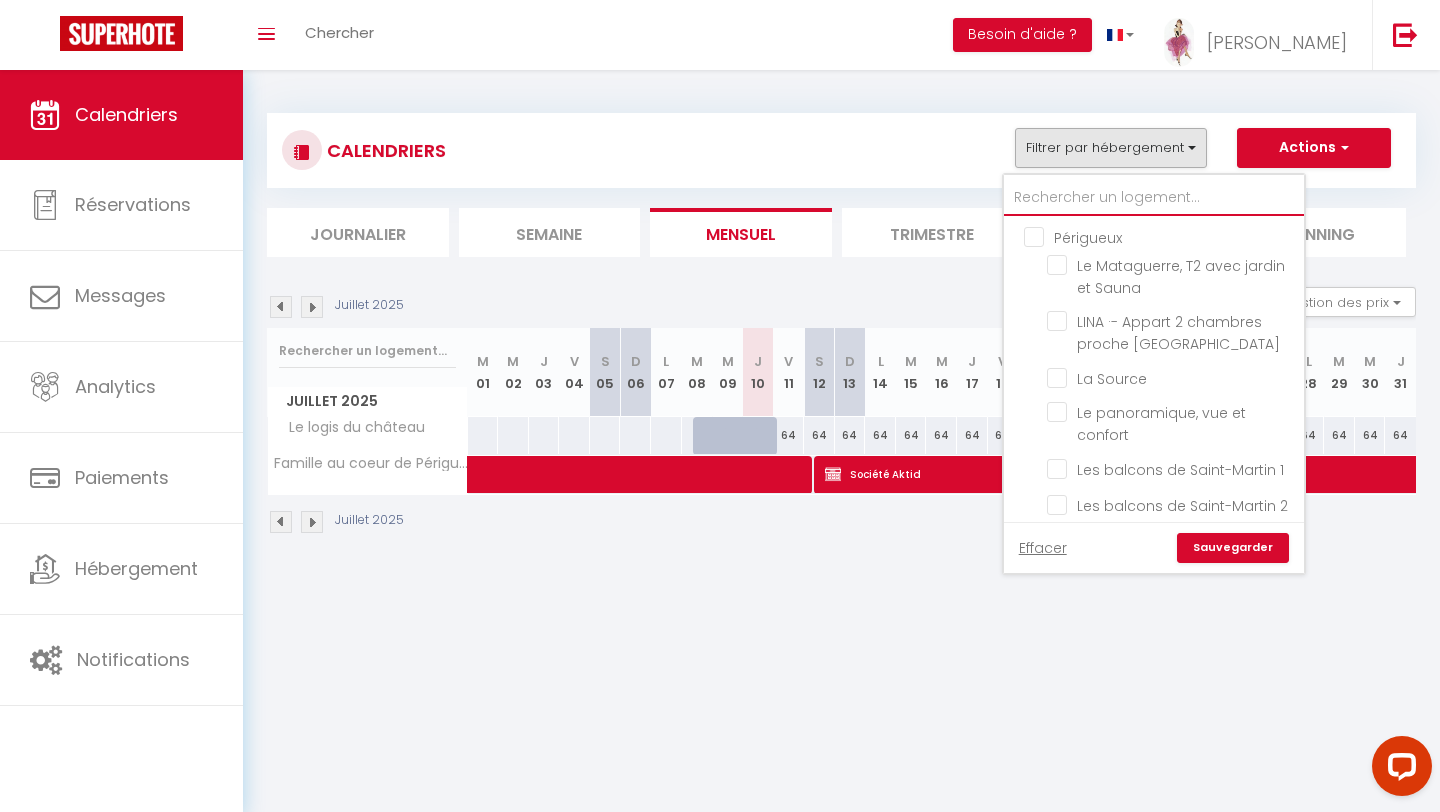 click at bounding box center (1154, 198) 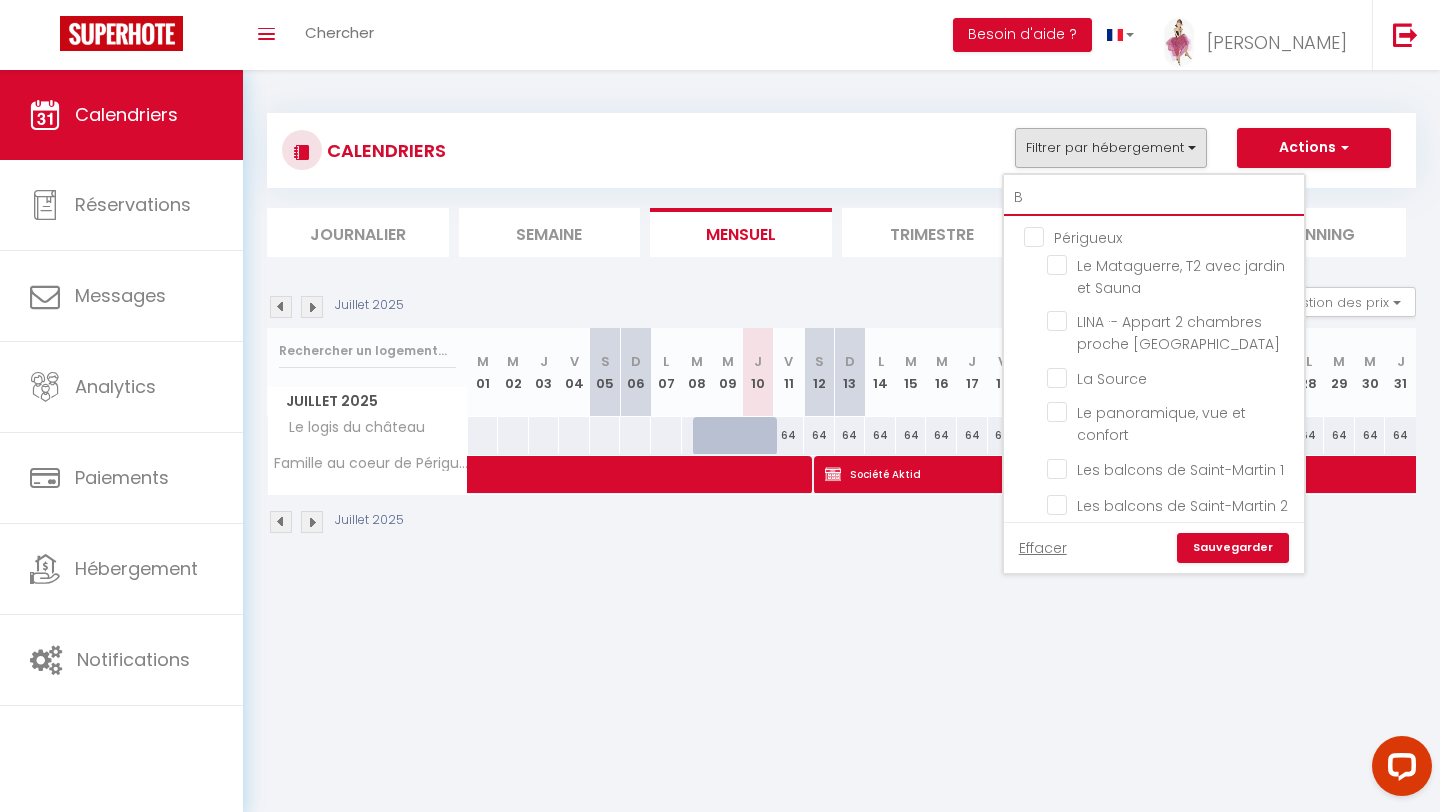 checkbox on "false" 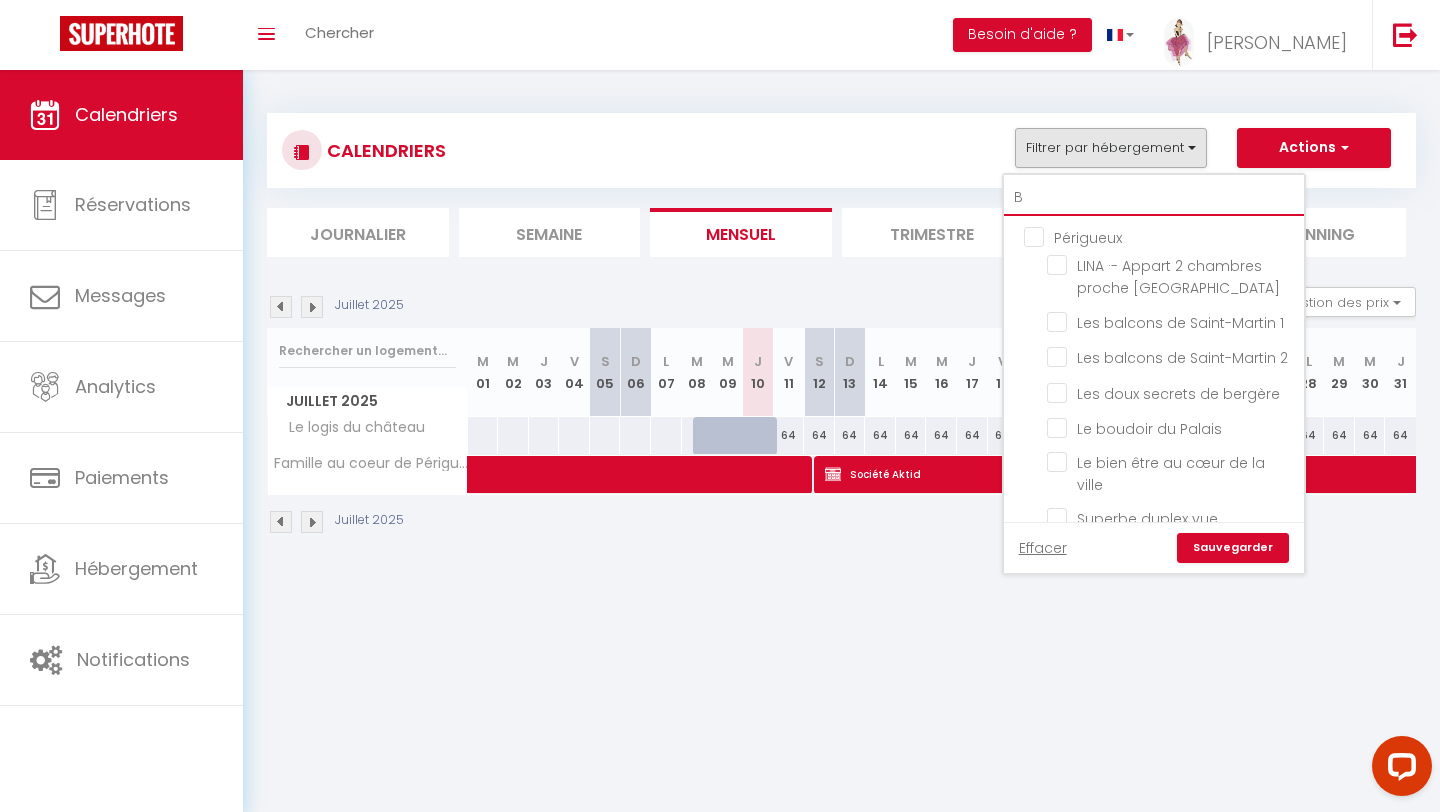 type on "BA" 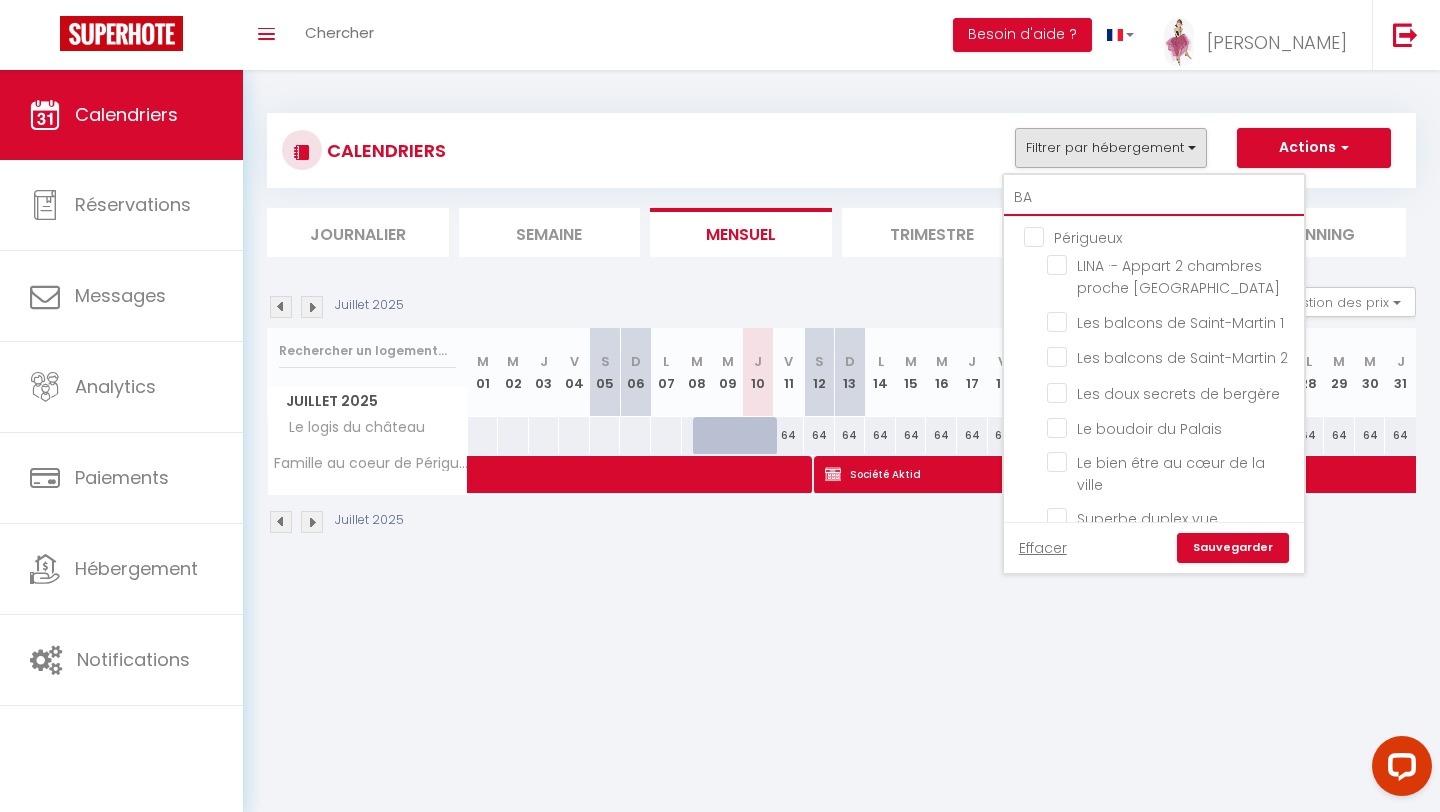checkbox on "false" 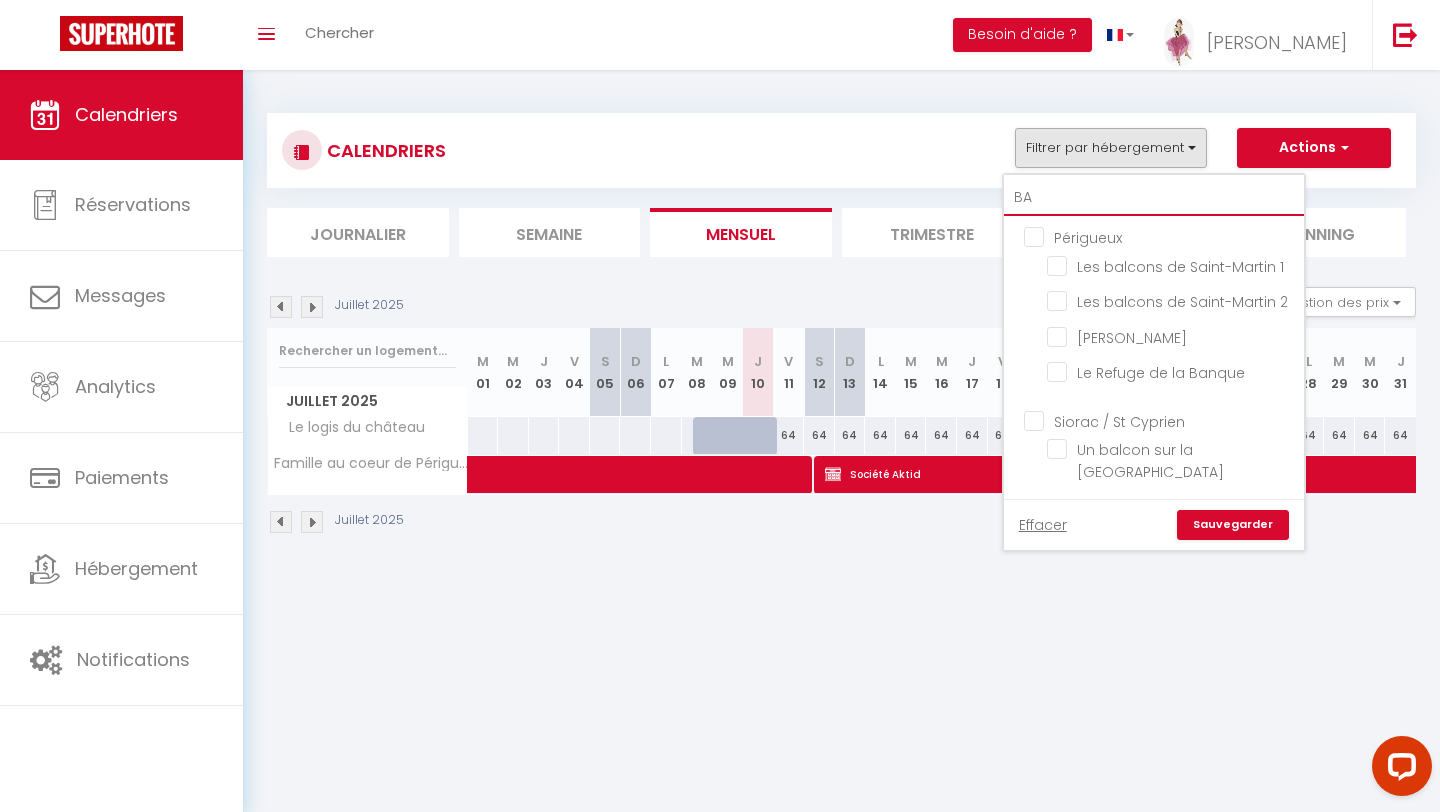 type on "[MEDICAL_DATA]" 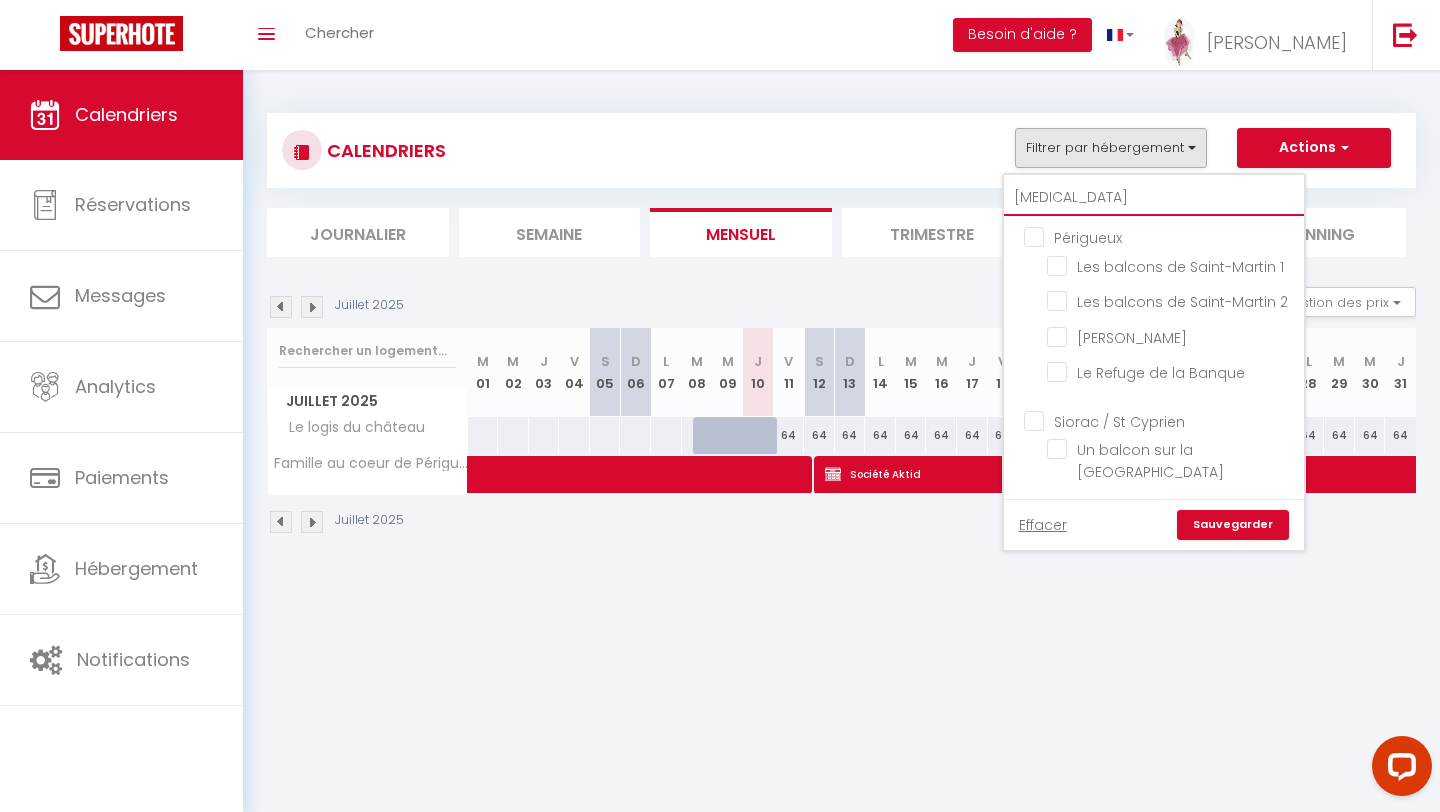 checkbox on "false" 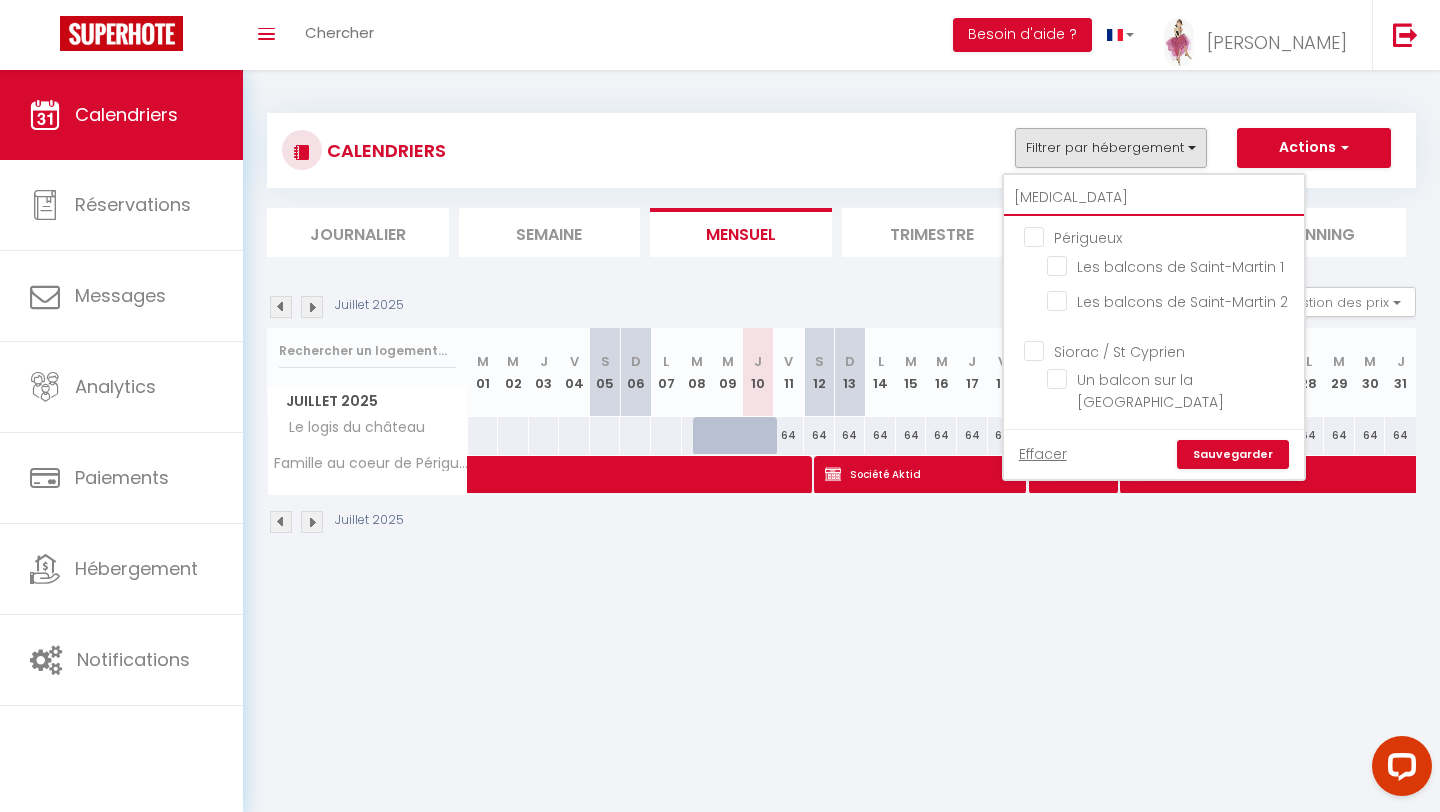 type on "BALC" 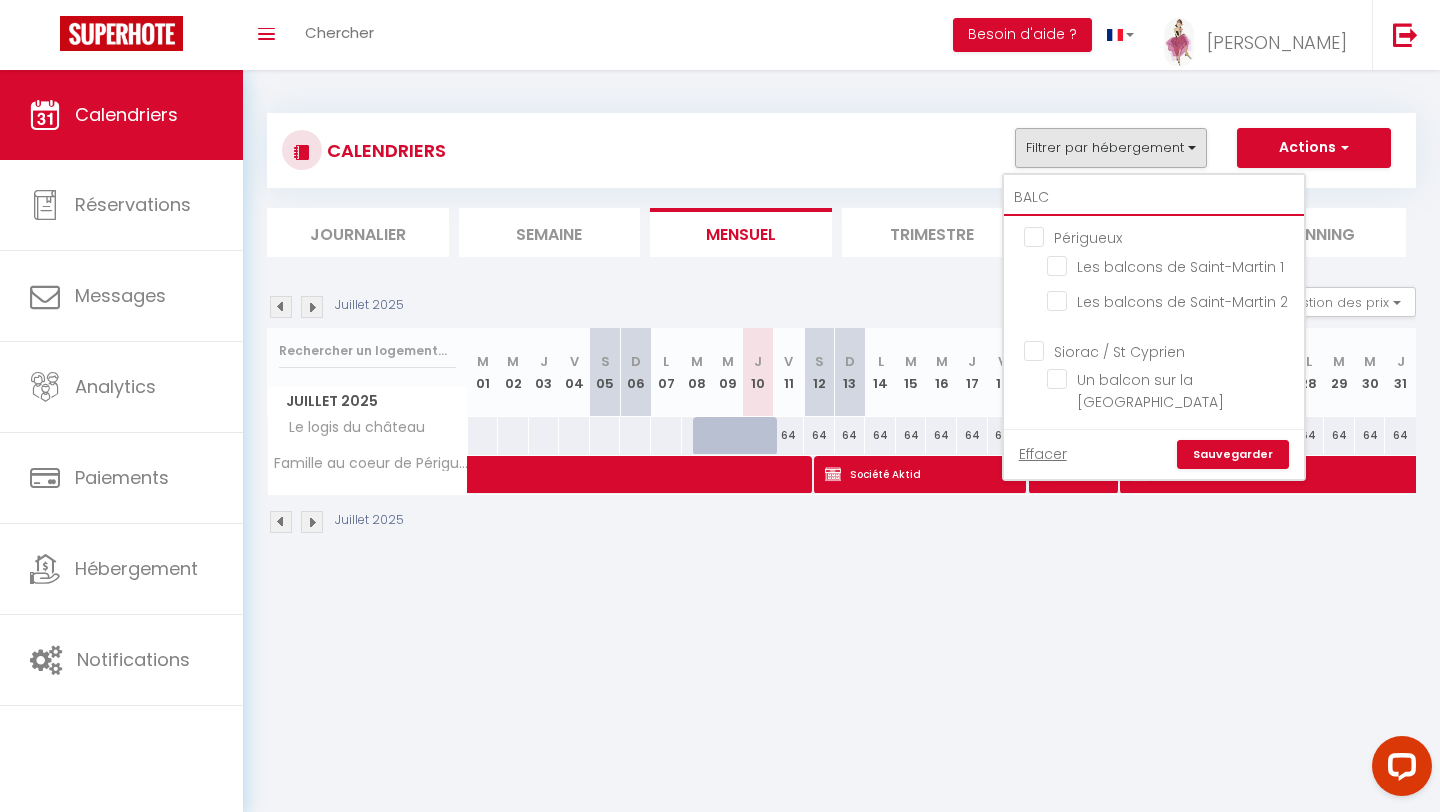 checkbox on "false" 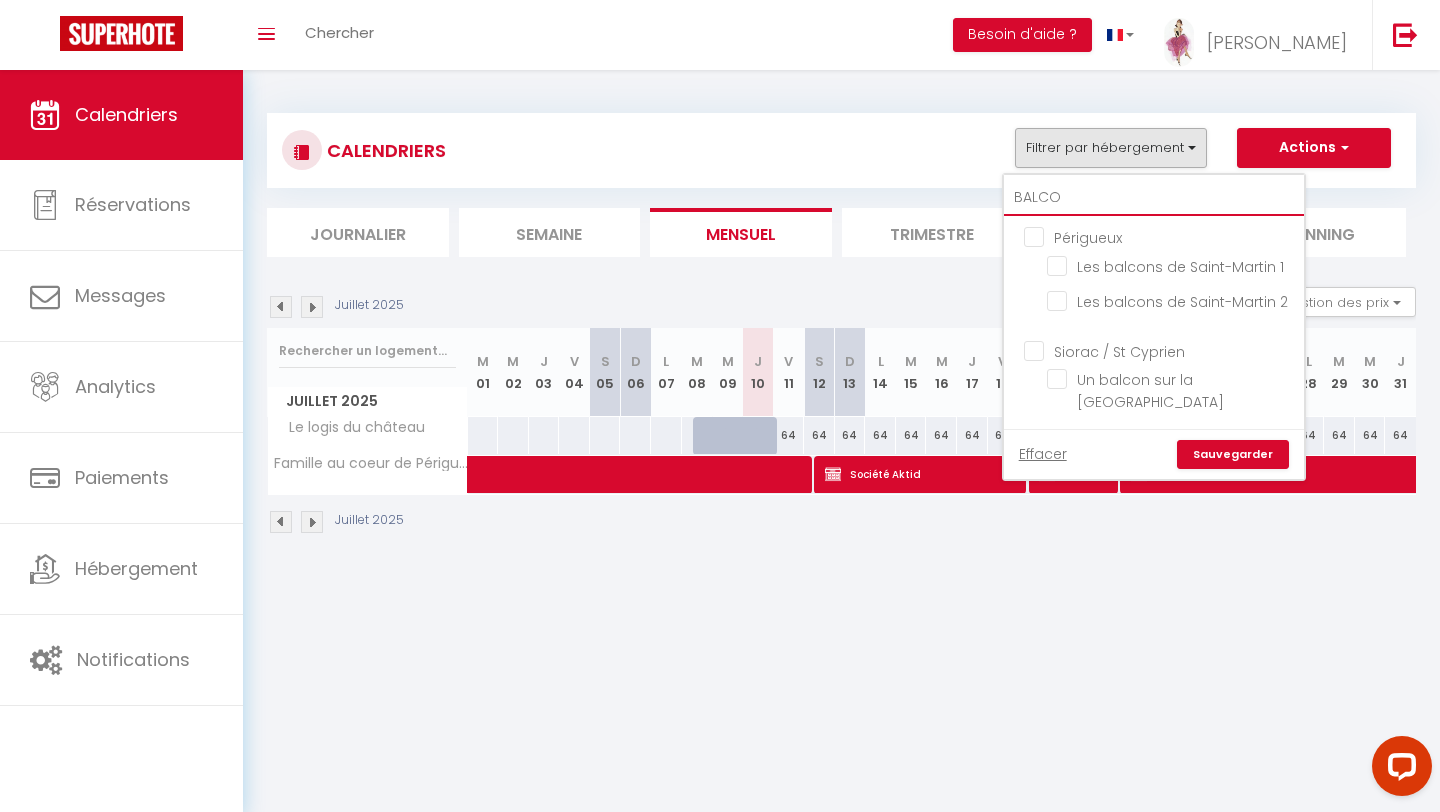 checkbox on "false" 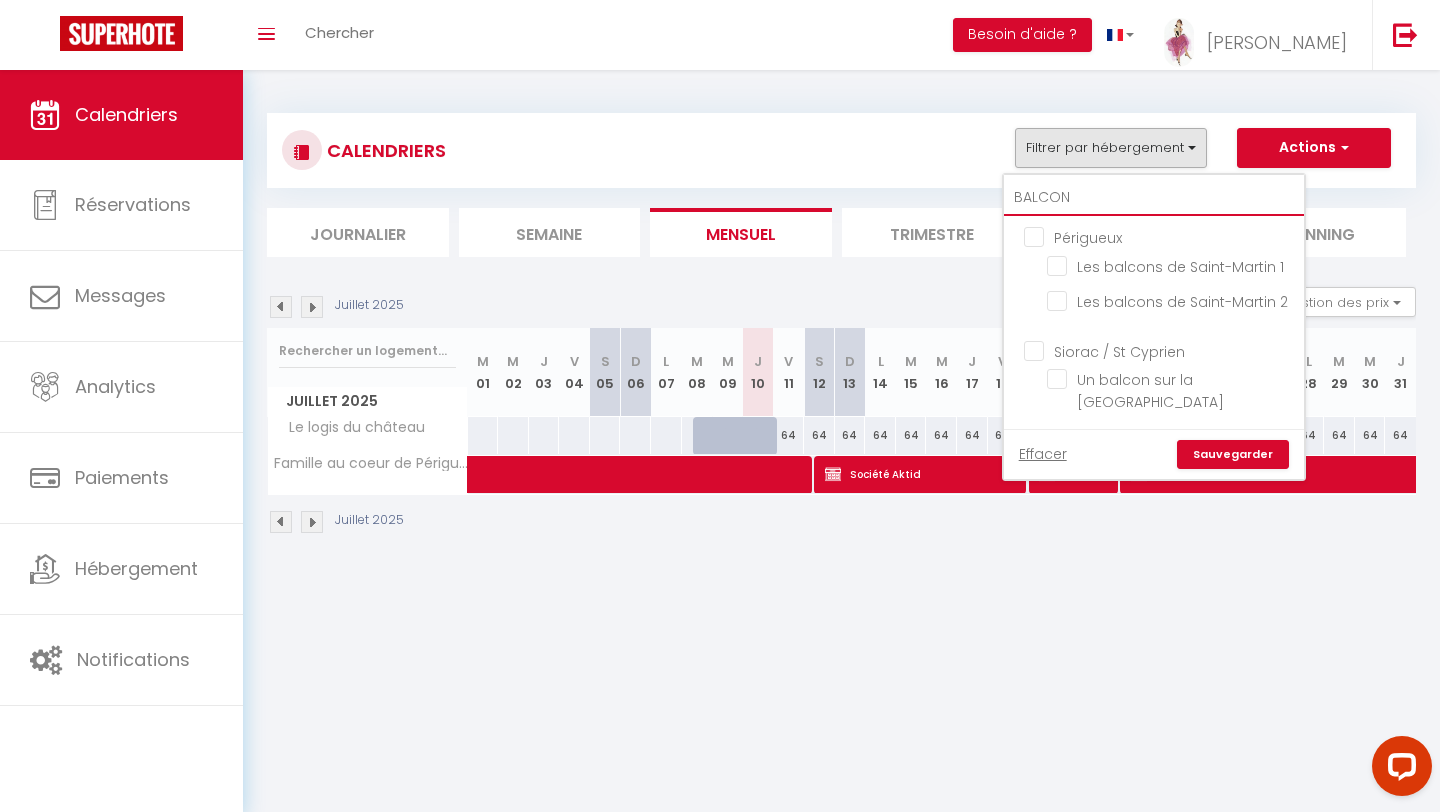 checkbox on "false" 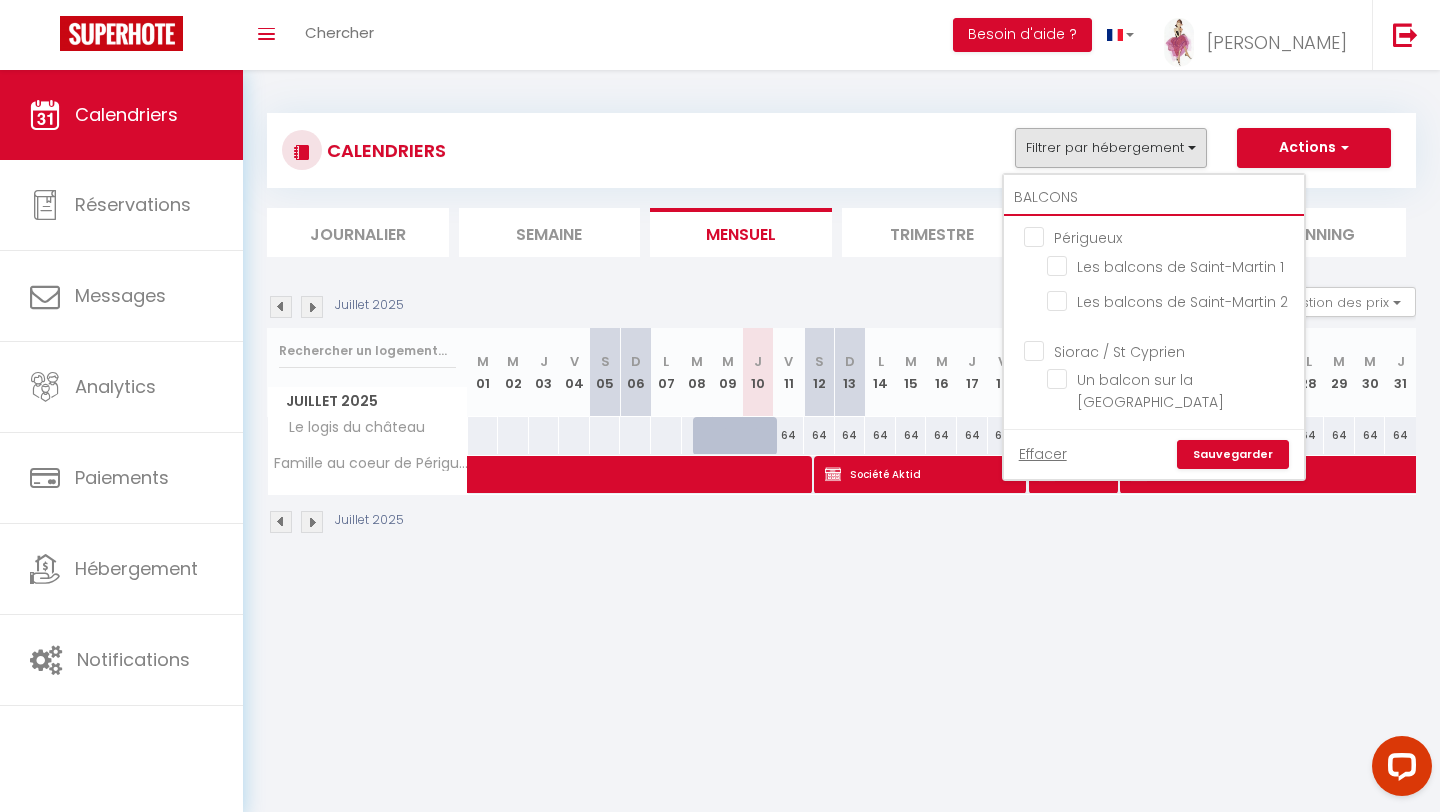 checkbox on "false" 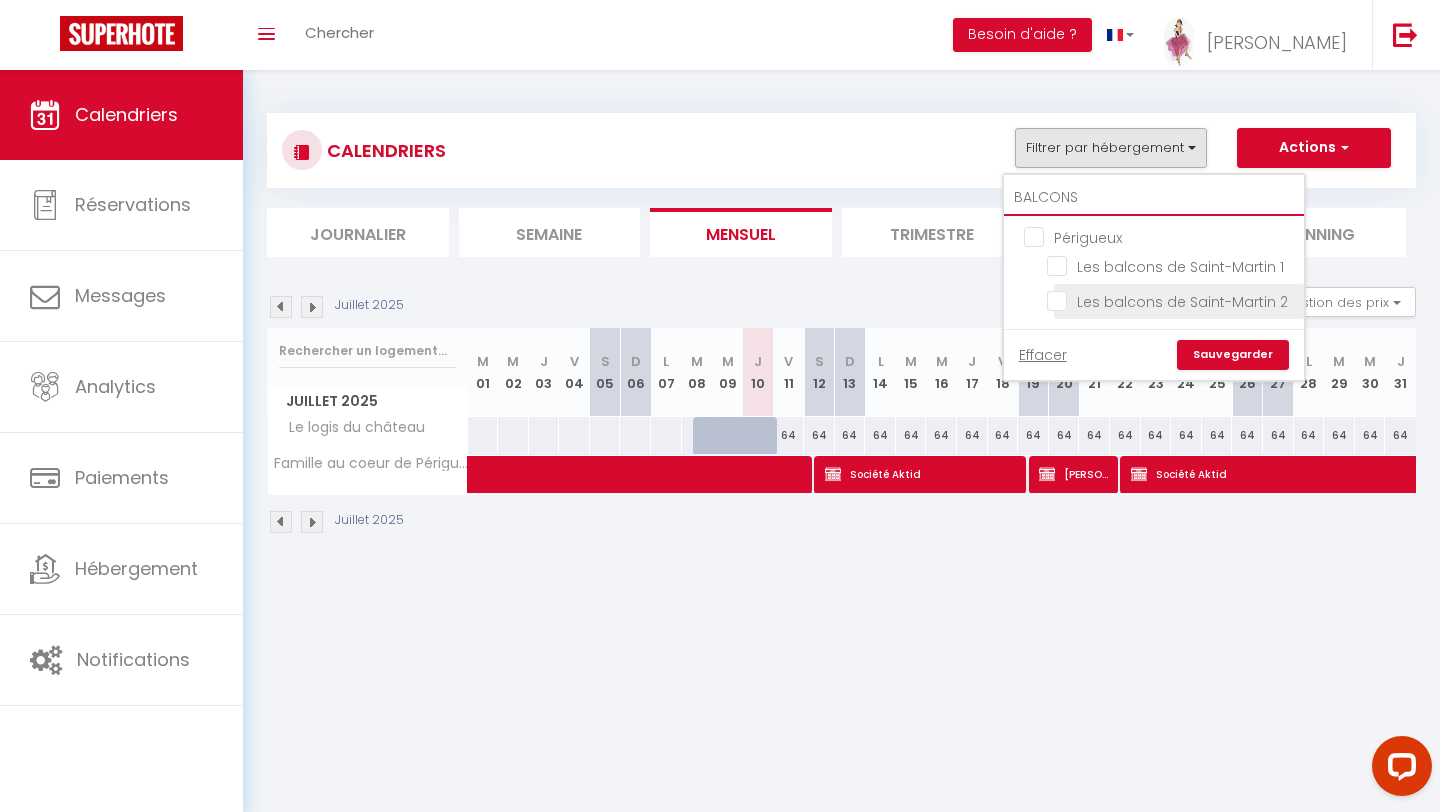 type on "BALCONS" 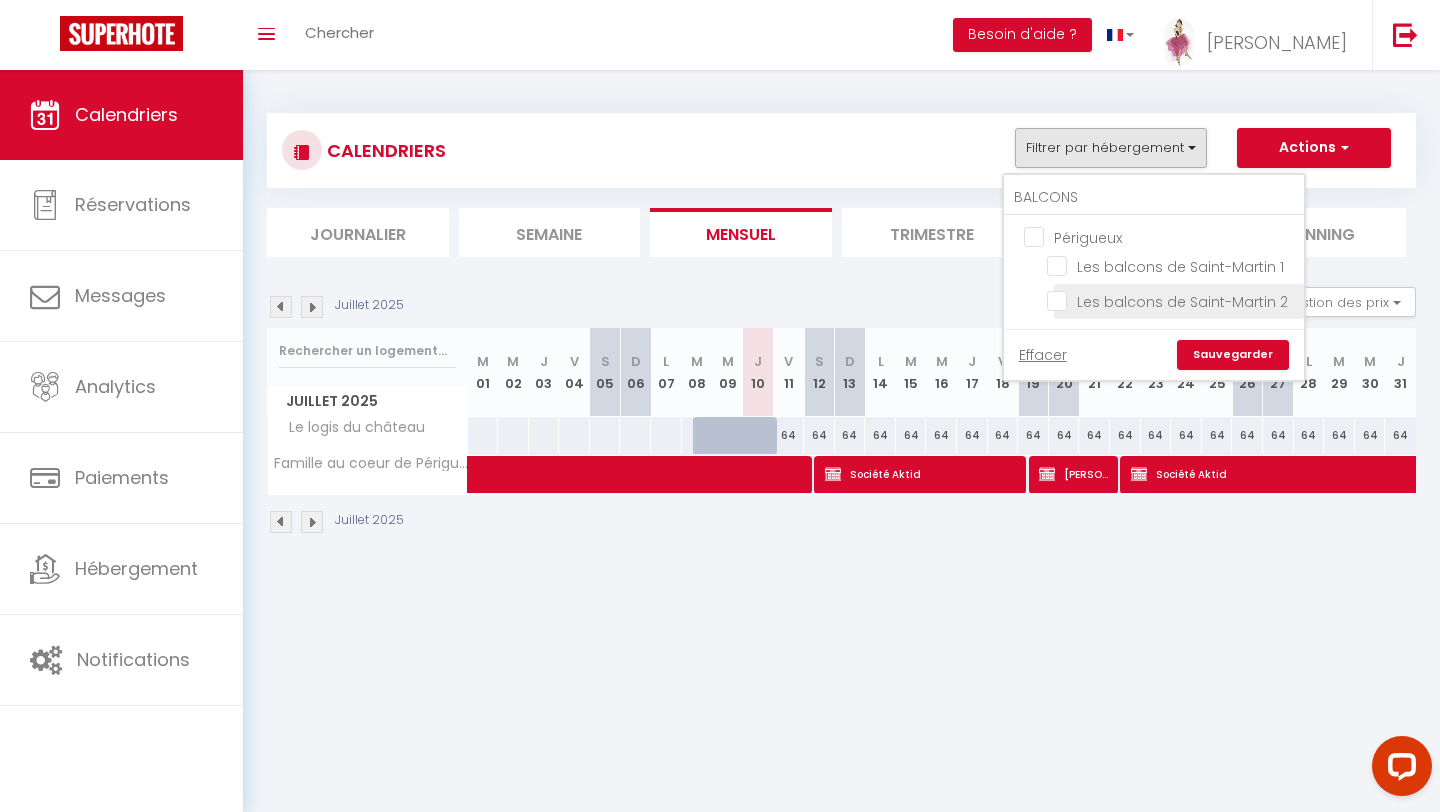 click on "Les balcons de Saint-Martin 2" at bounding box center [1172, 300] 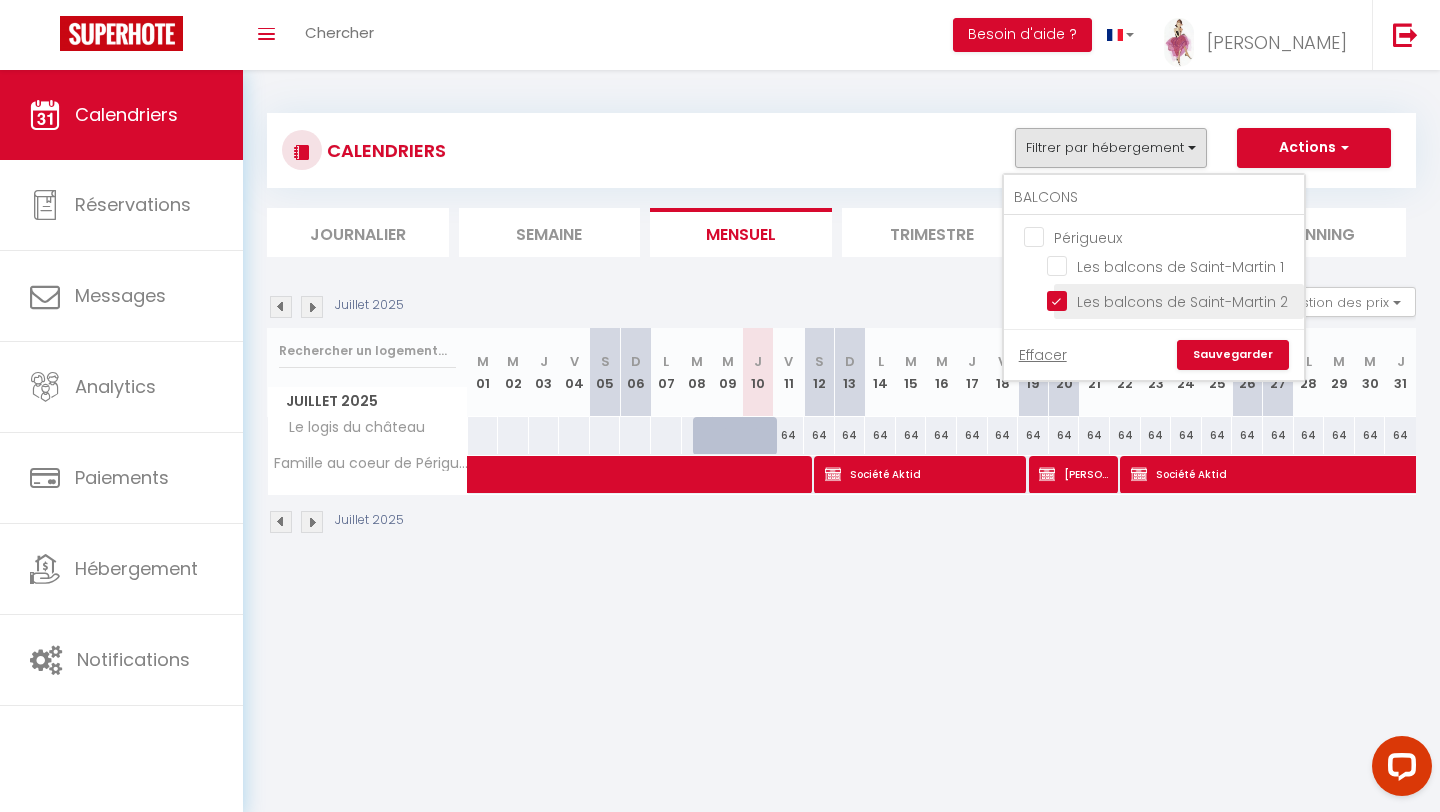 checkbox on "false" 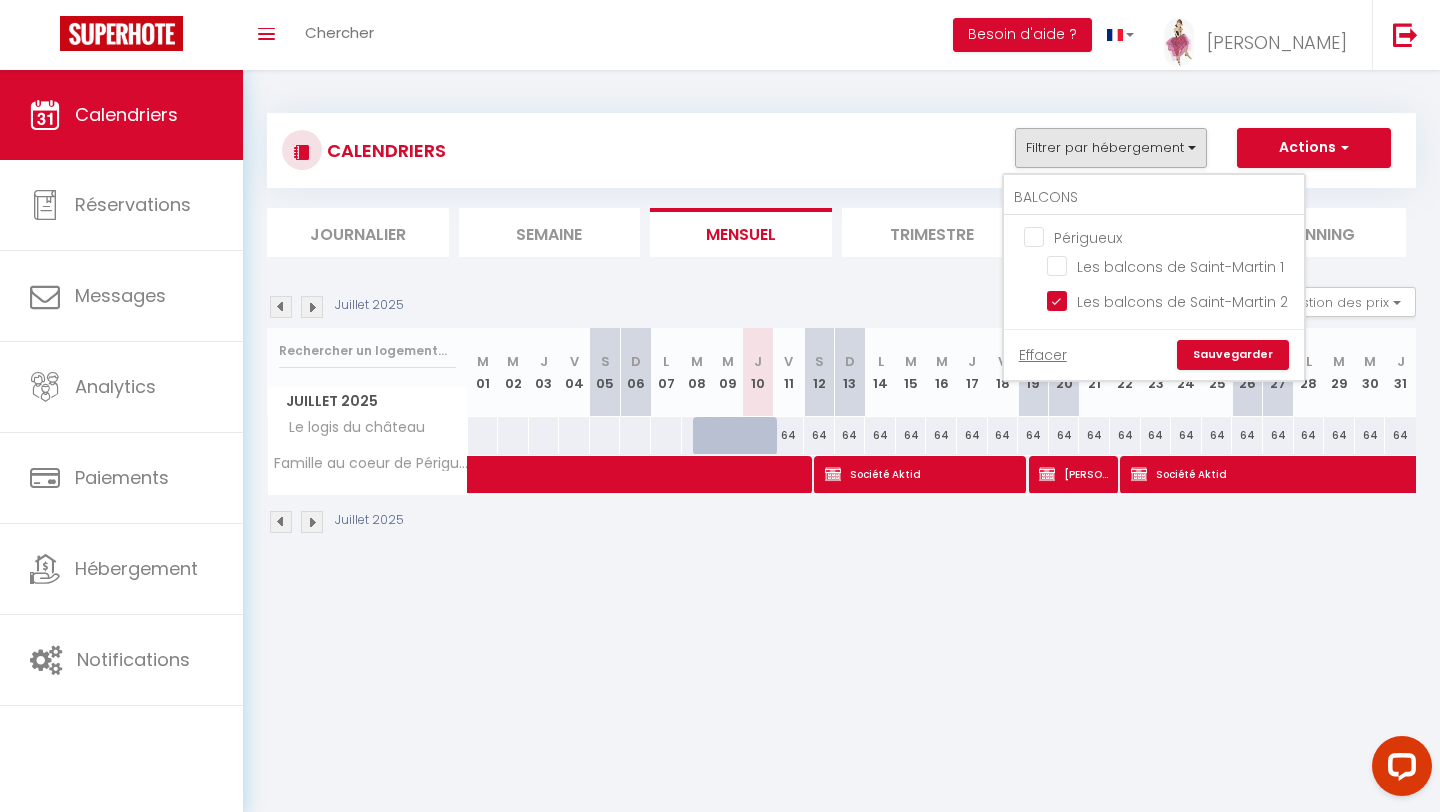 click on "Sauvegarder" at bounding box center (1233, 355) 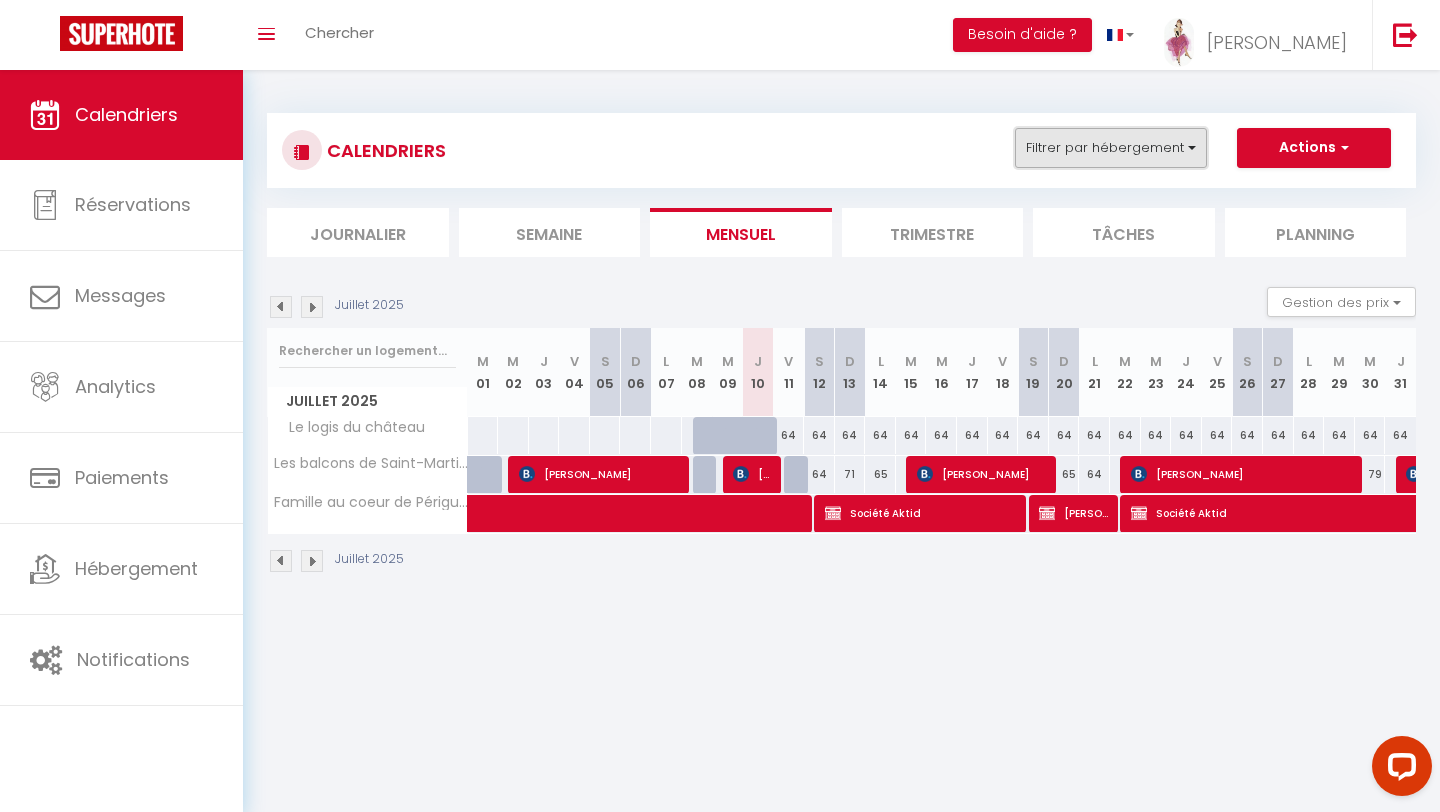 click on "Filtrer par hébergement" at bounding box center [1111, 148] 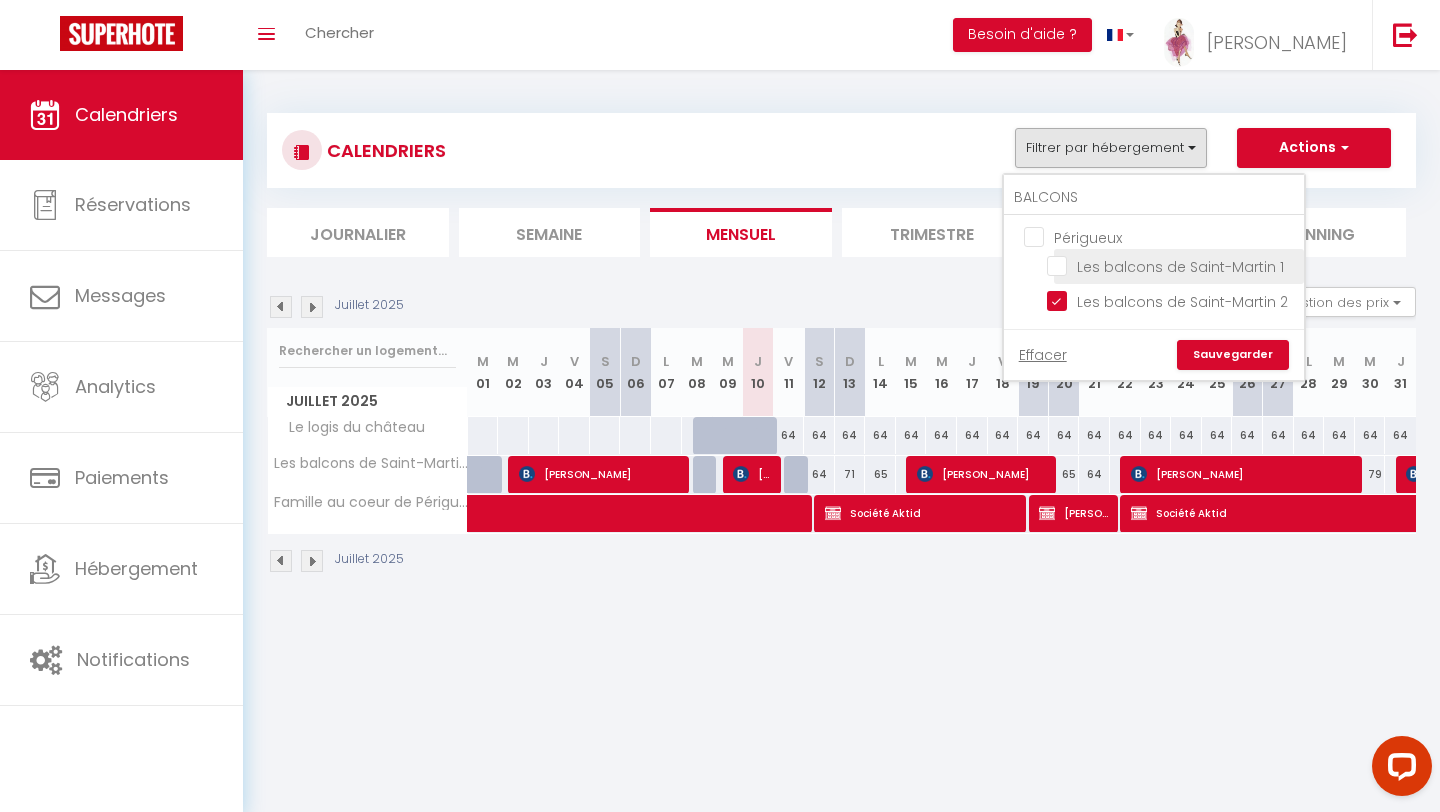click on "Les balcons de Saint-Martin 1" at bounding box center (1172, 265) 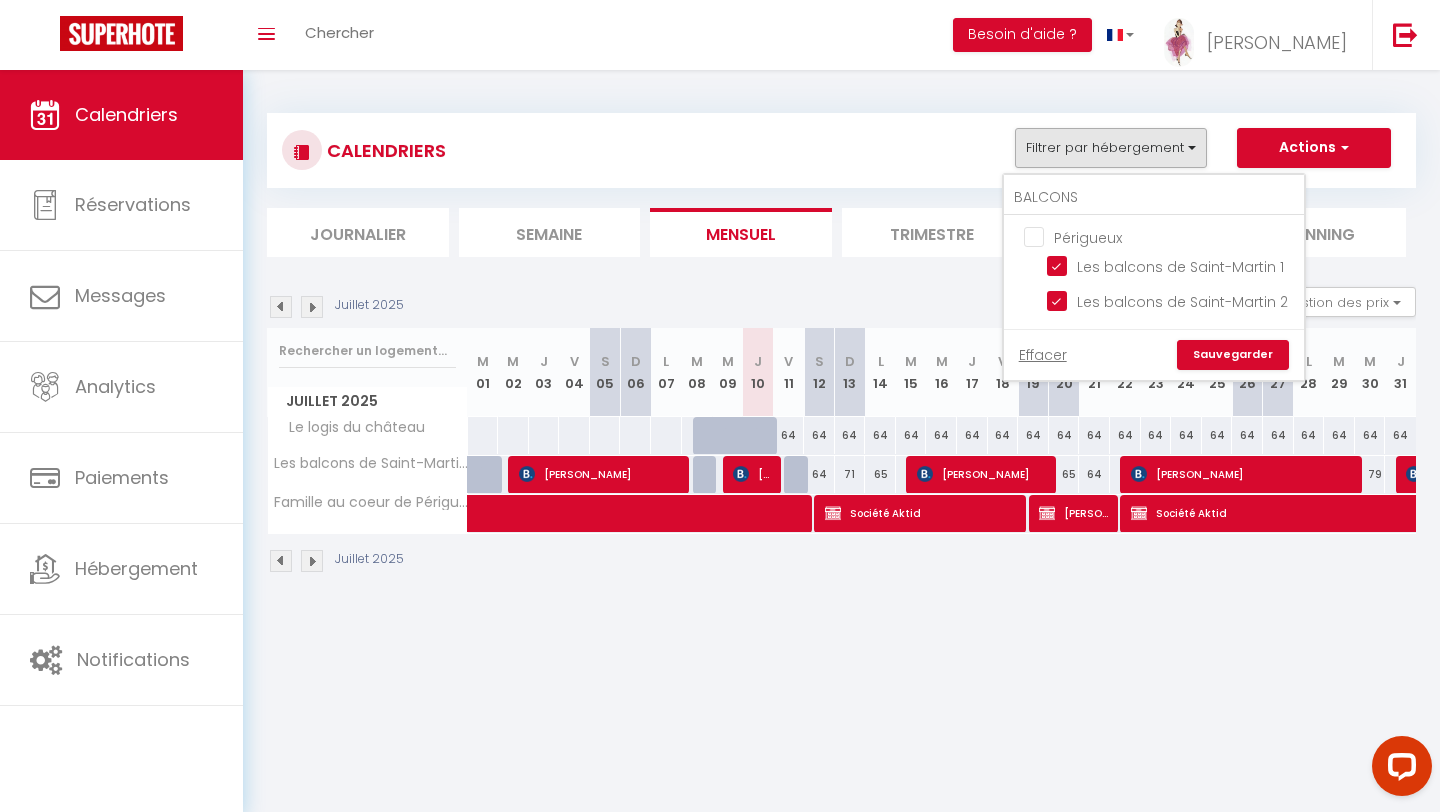 click on "Sauvegarder" at bounding box center [1233, 355] 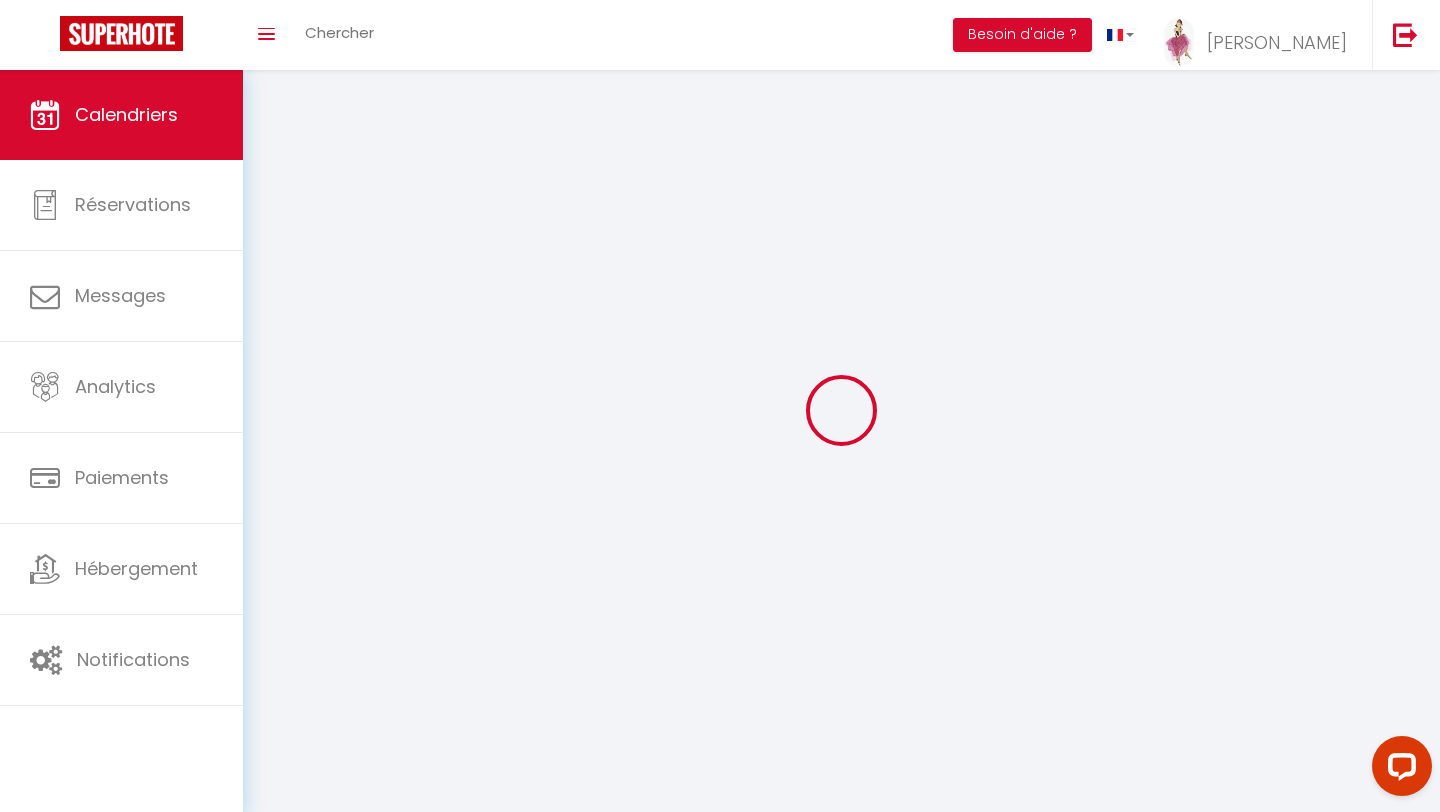 select 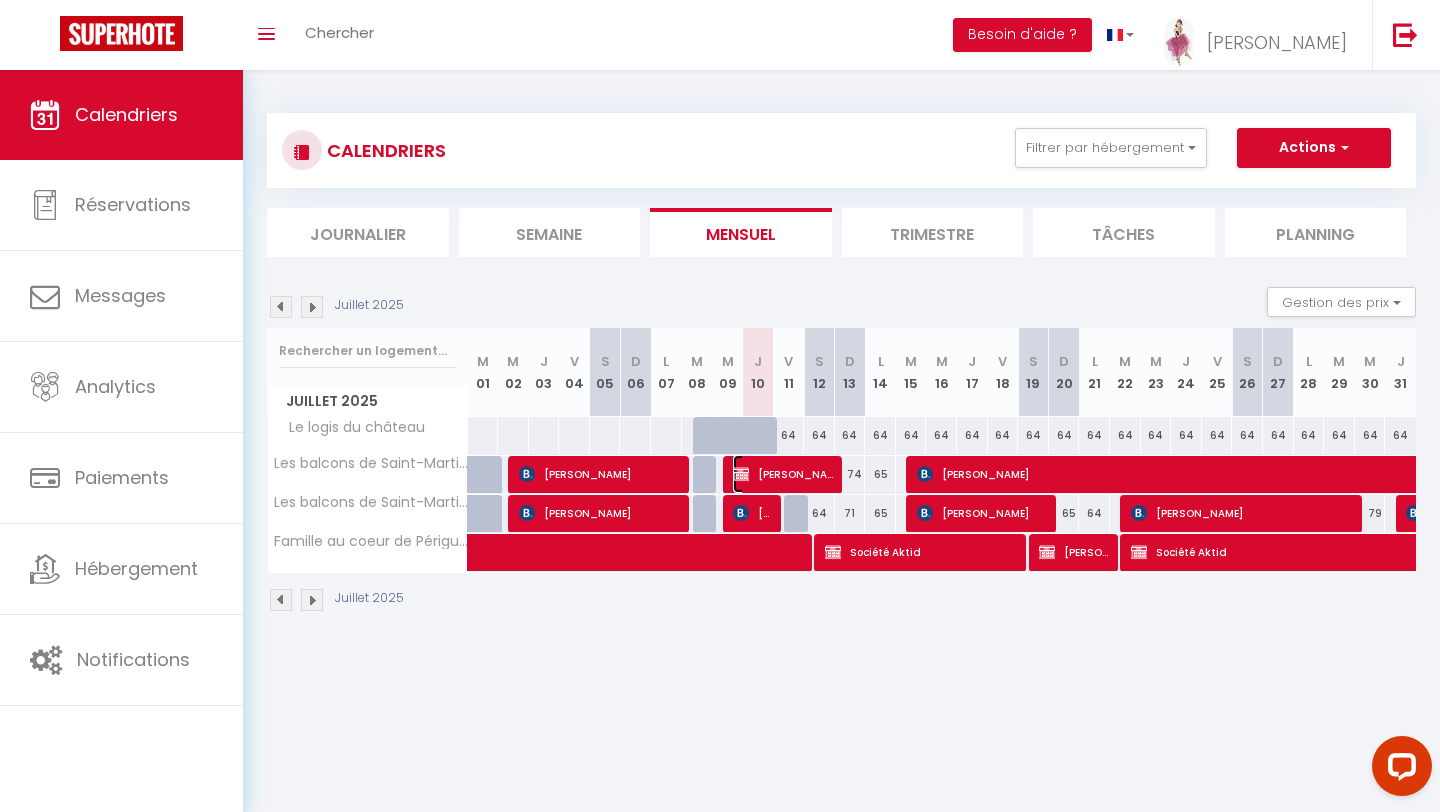 click on "[PERSON_NAME]" at bounding box center (784, 474) 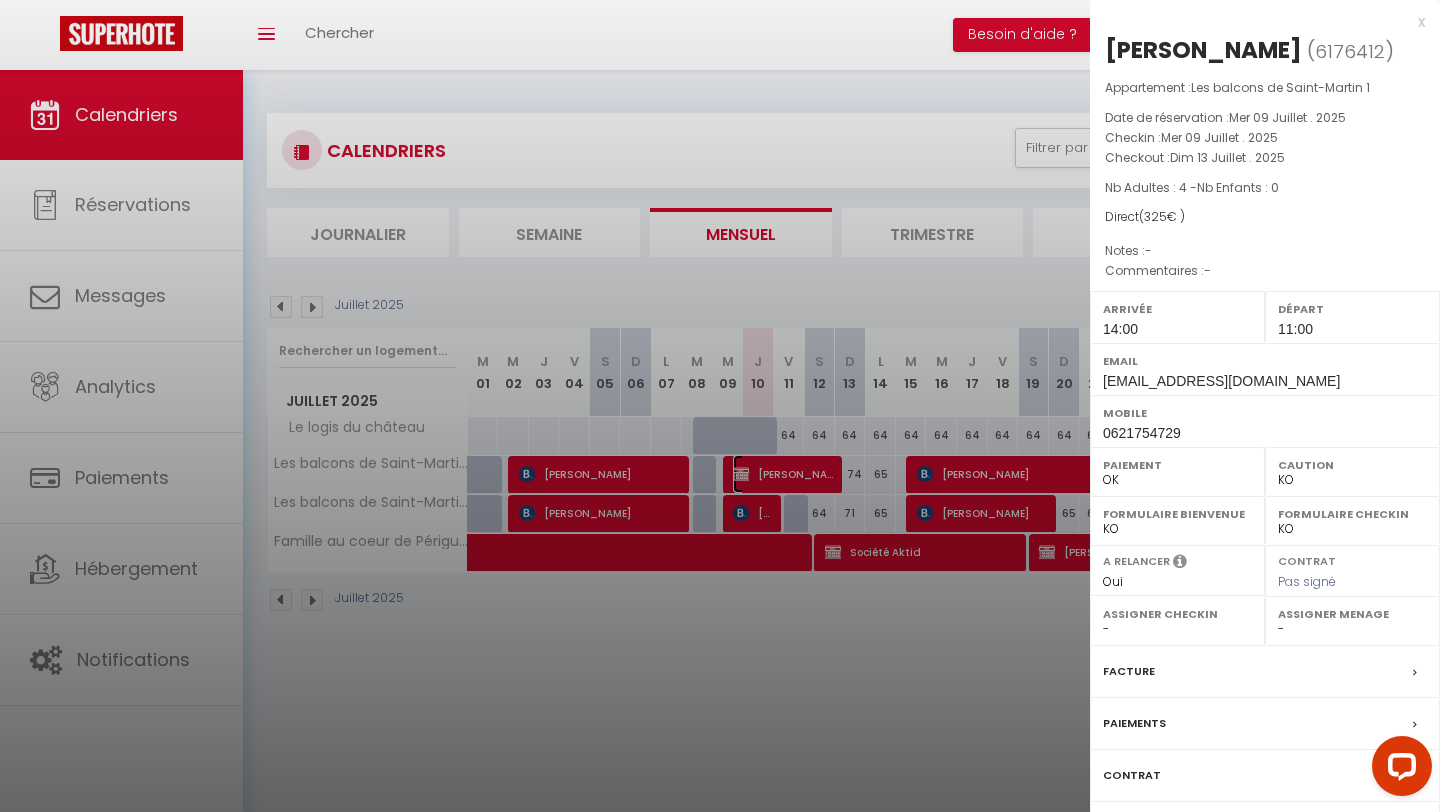 select on "11763" 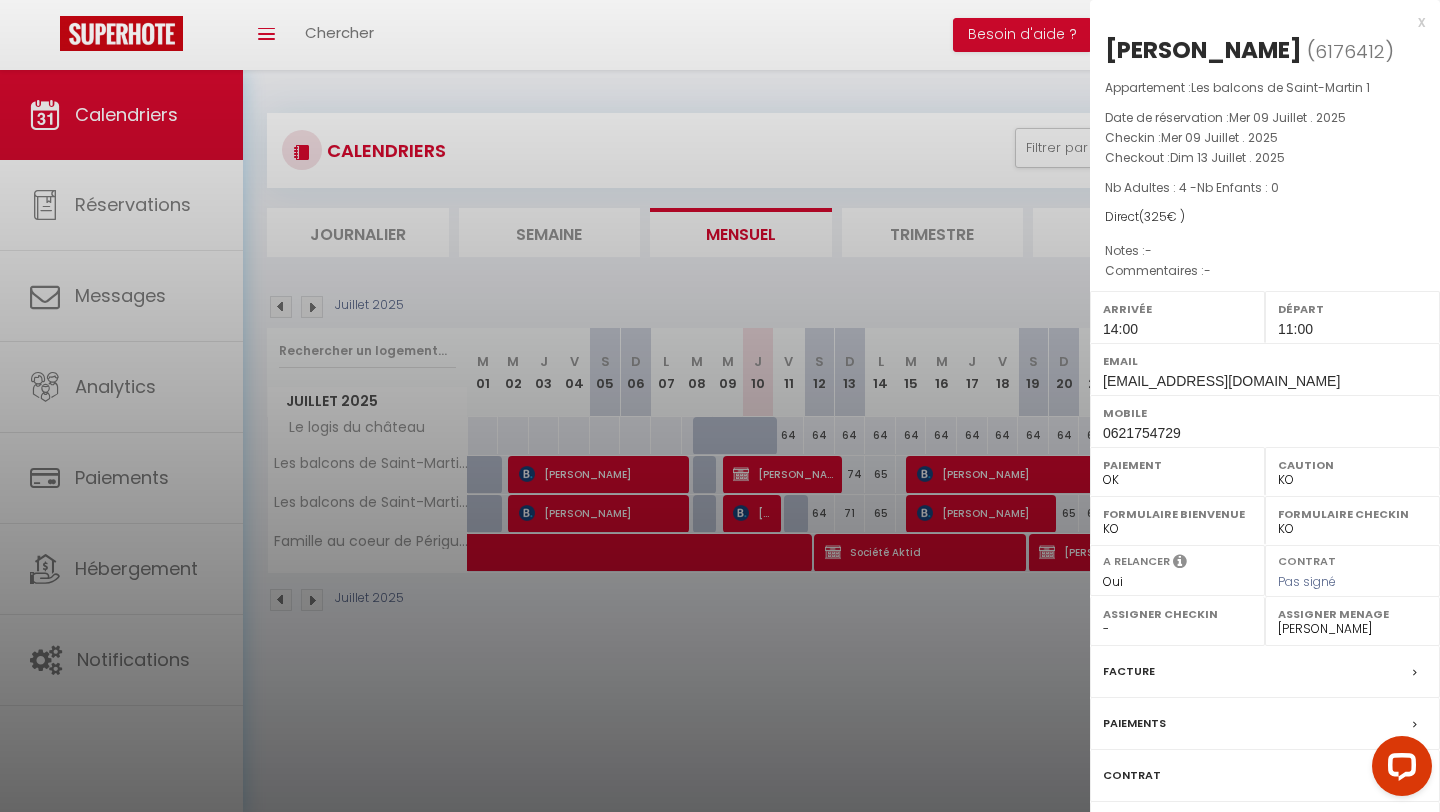 click at bounding box center (720, 406) 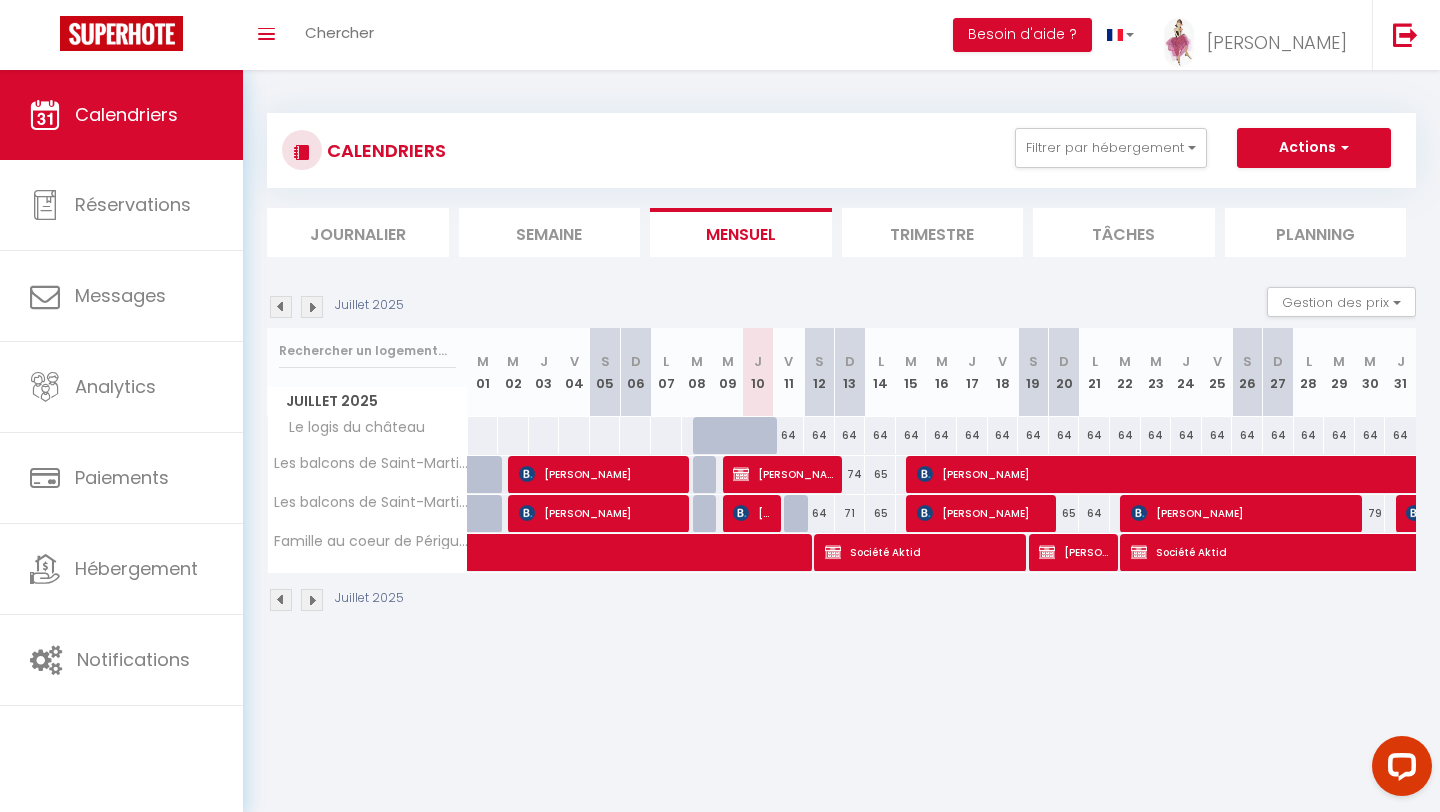 click at bounding box center [799, 514] 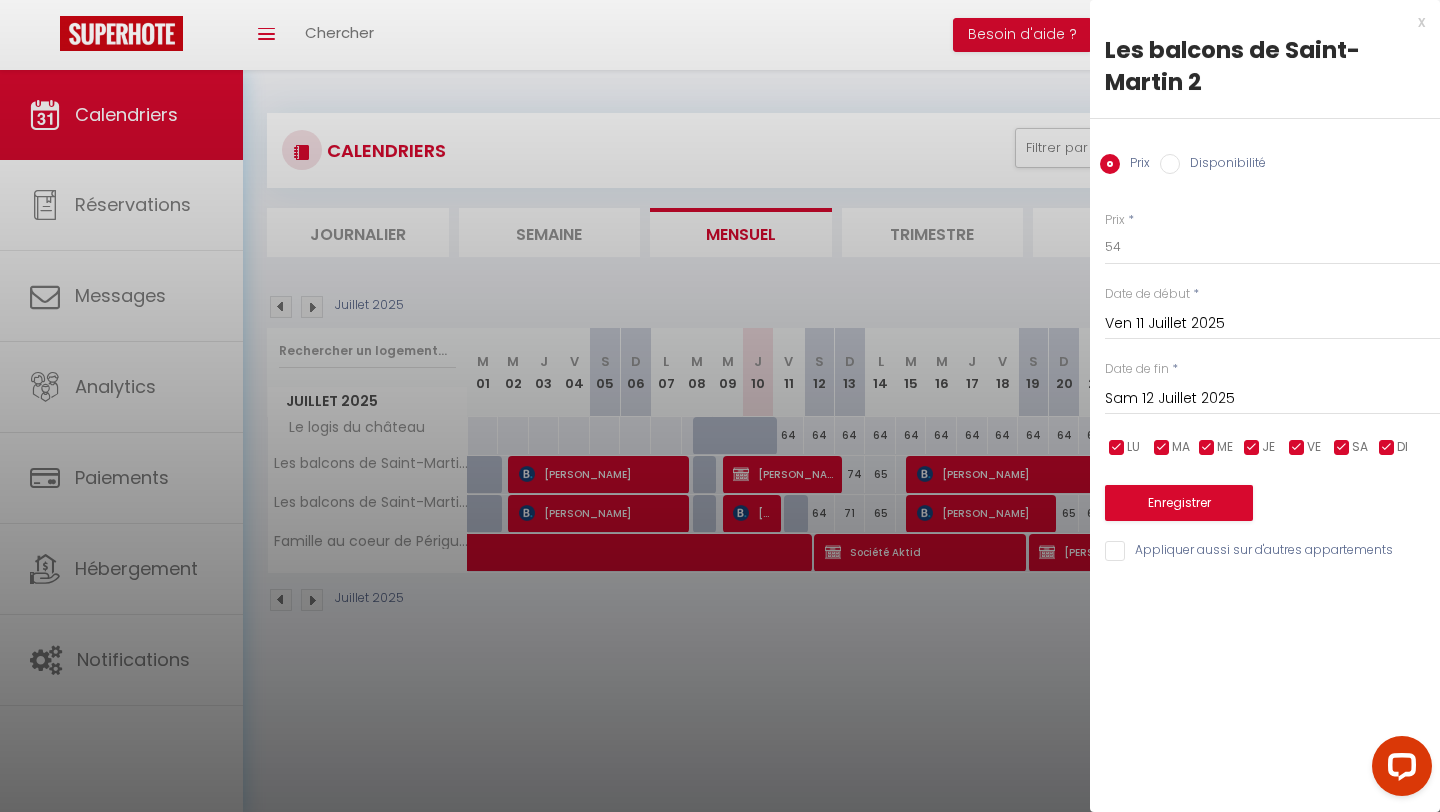 click on "x" at bounding box center (1257, 22) 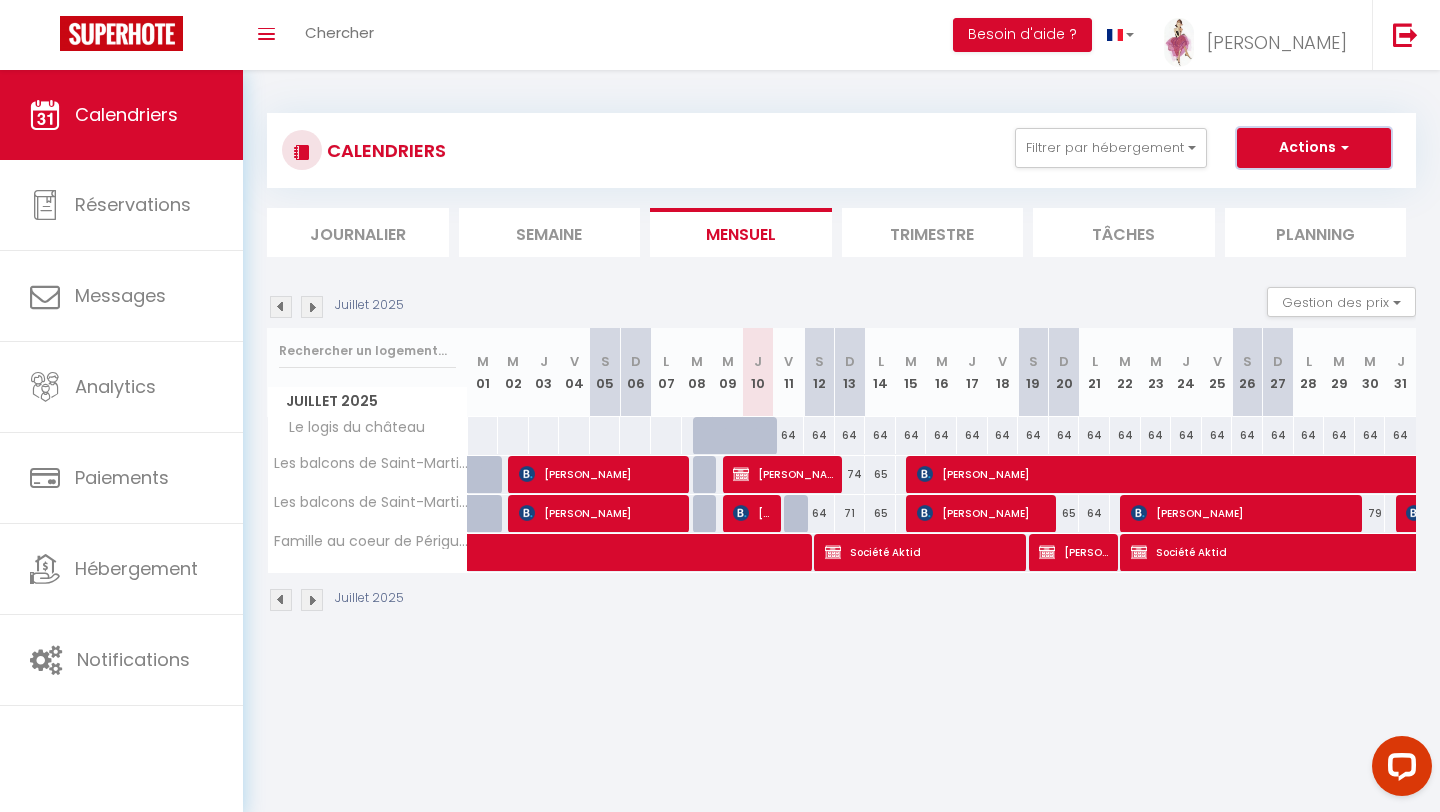 click on "Actions" at bounding box center [1314, 148] 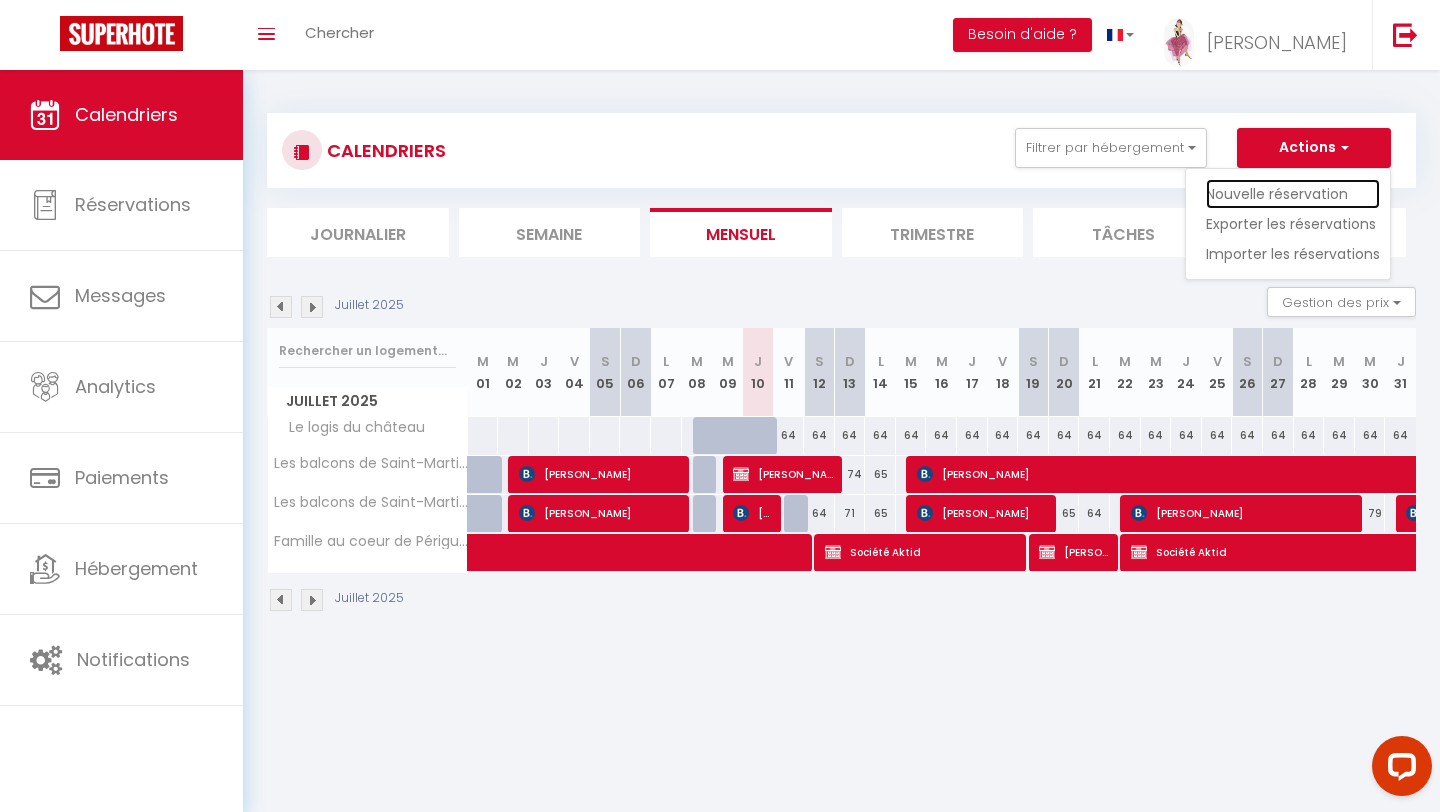click on "Nouvelle réservation" at bounding box center [1293, 194] 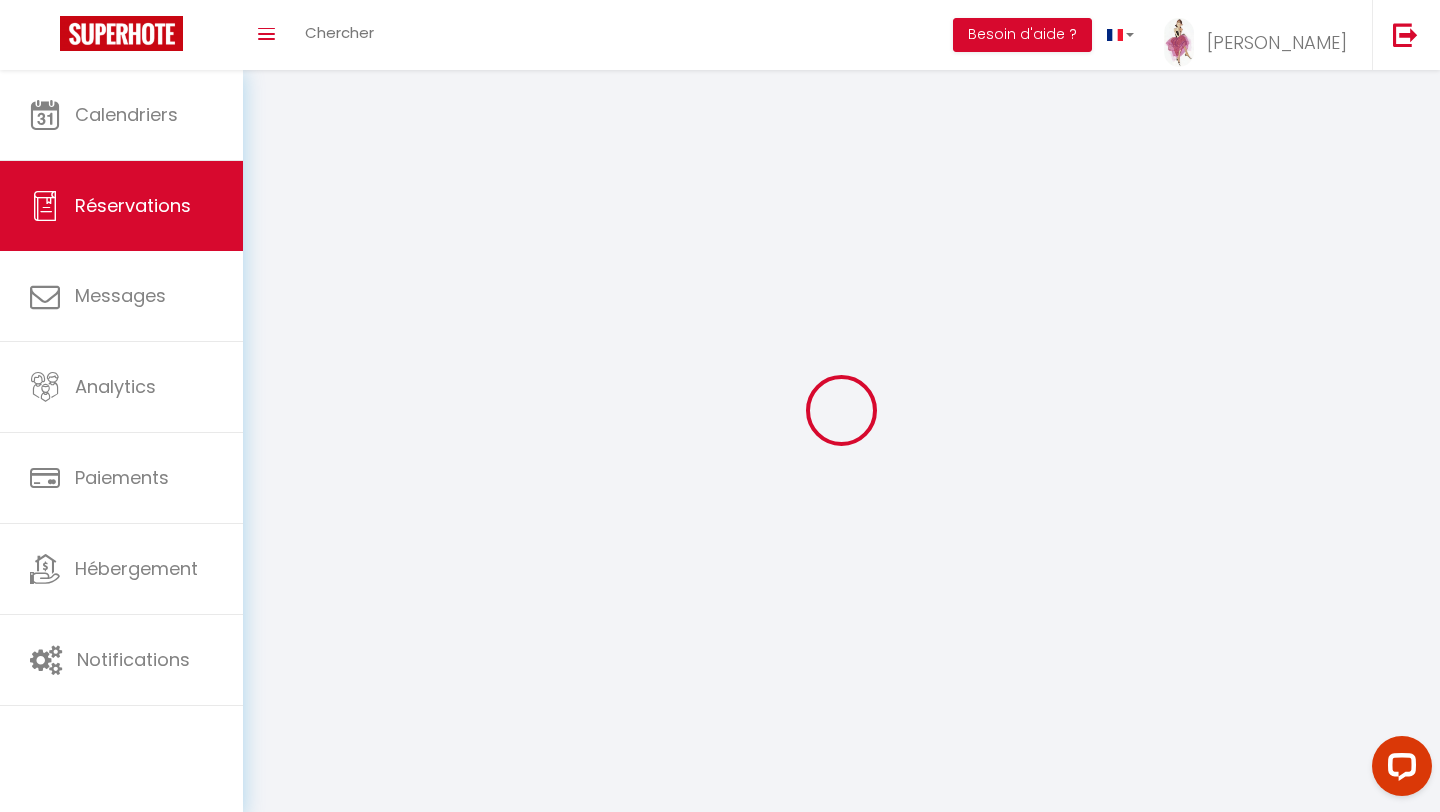 select 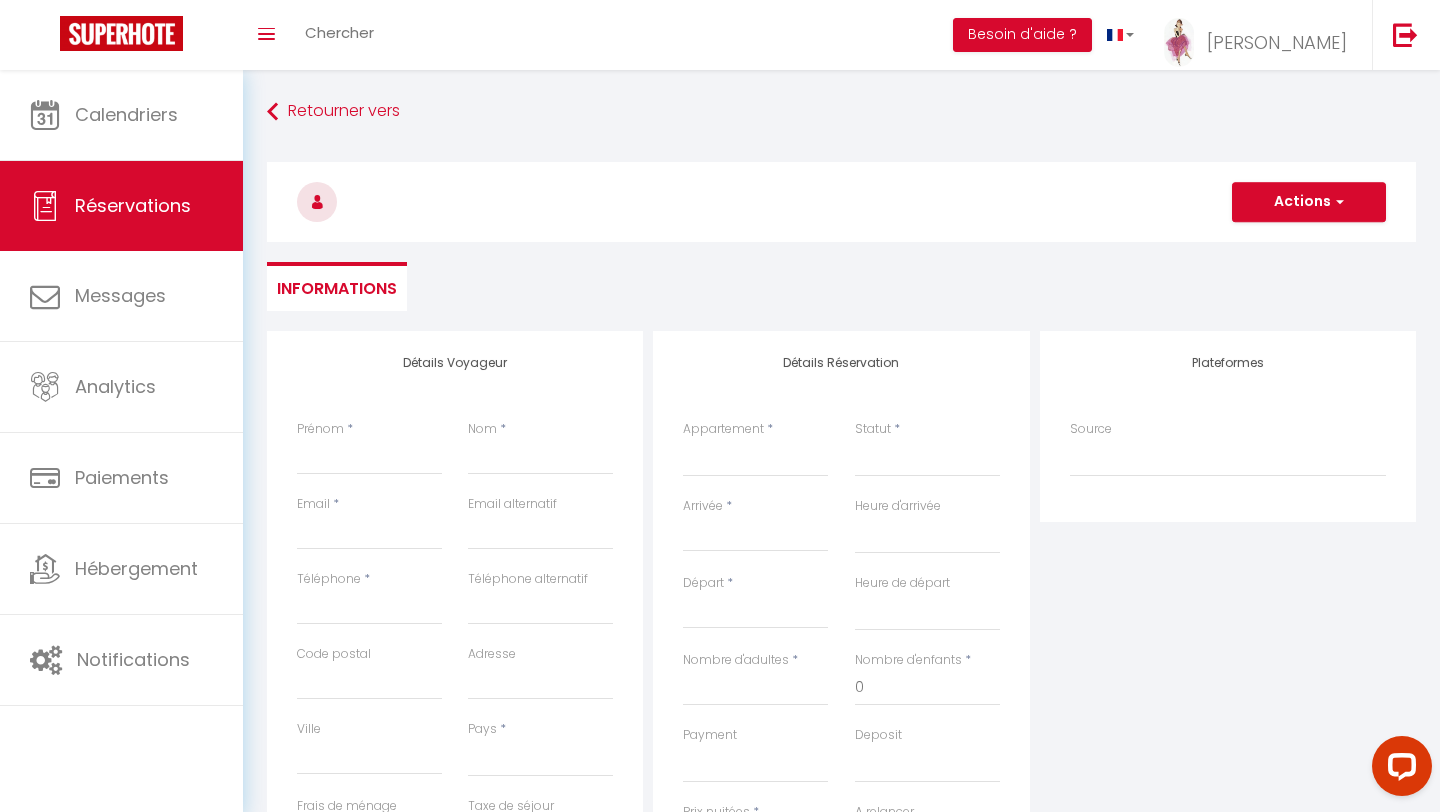 select 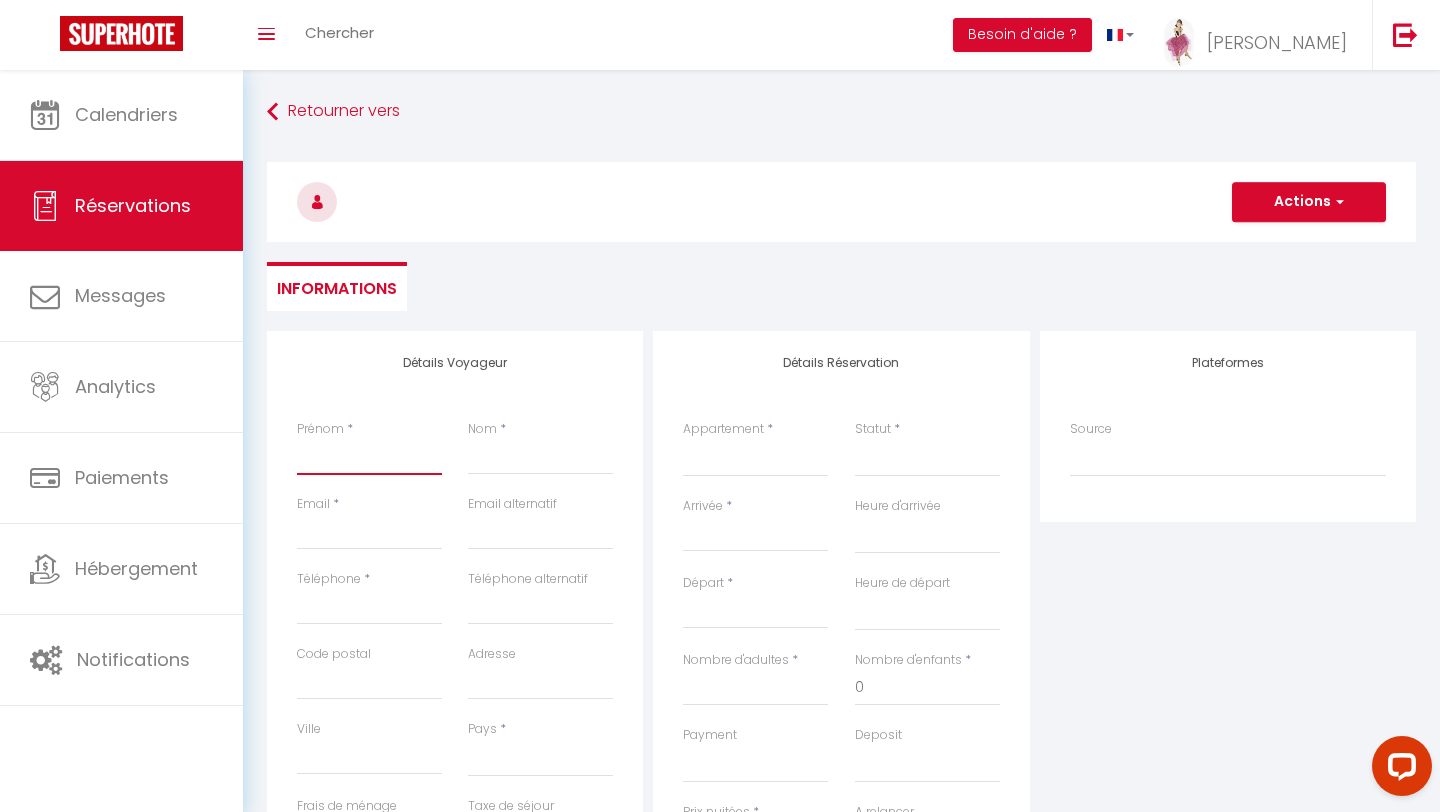 click on "Prénom" at bounding box center (369, 457) 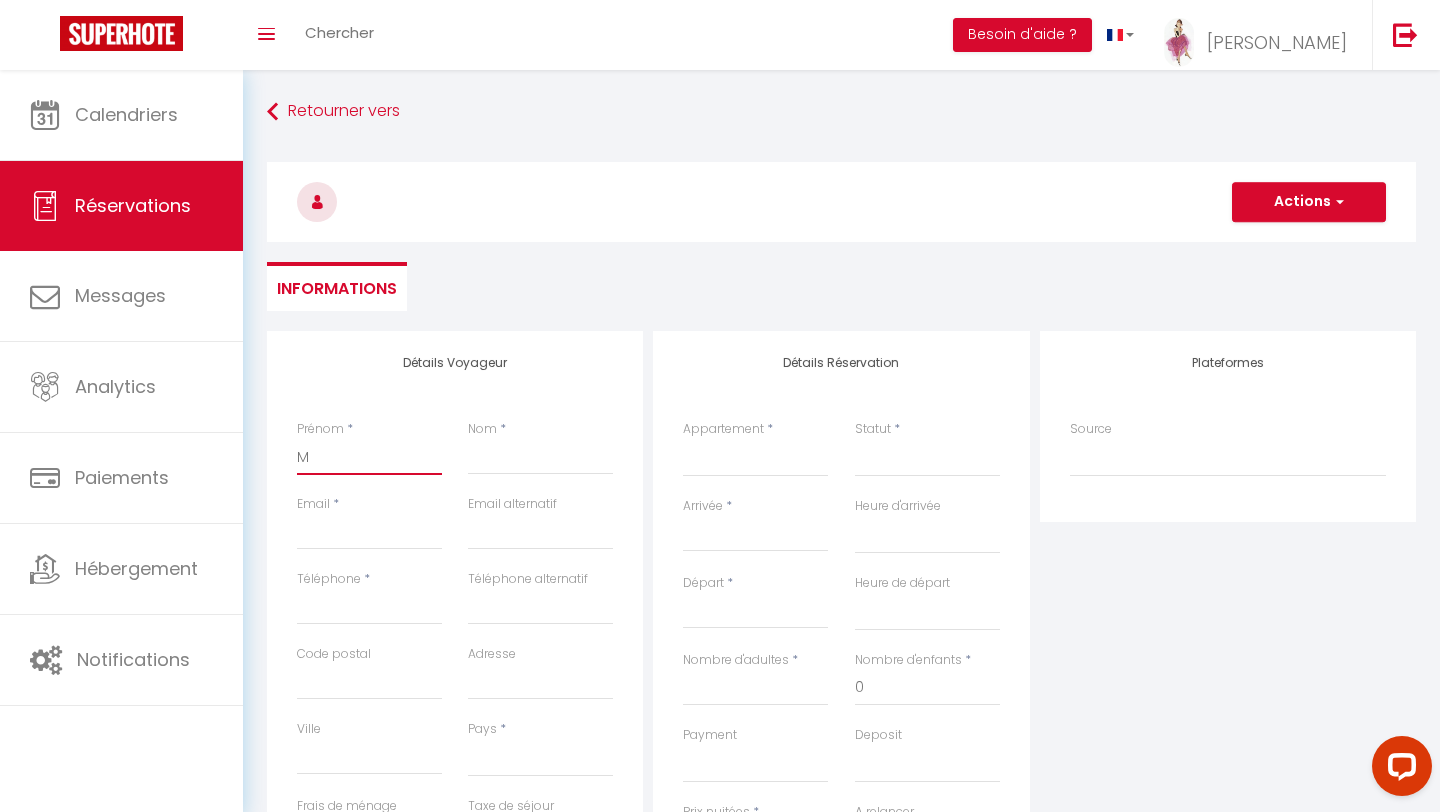 type 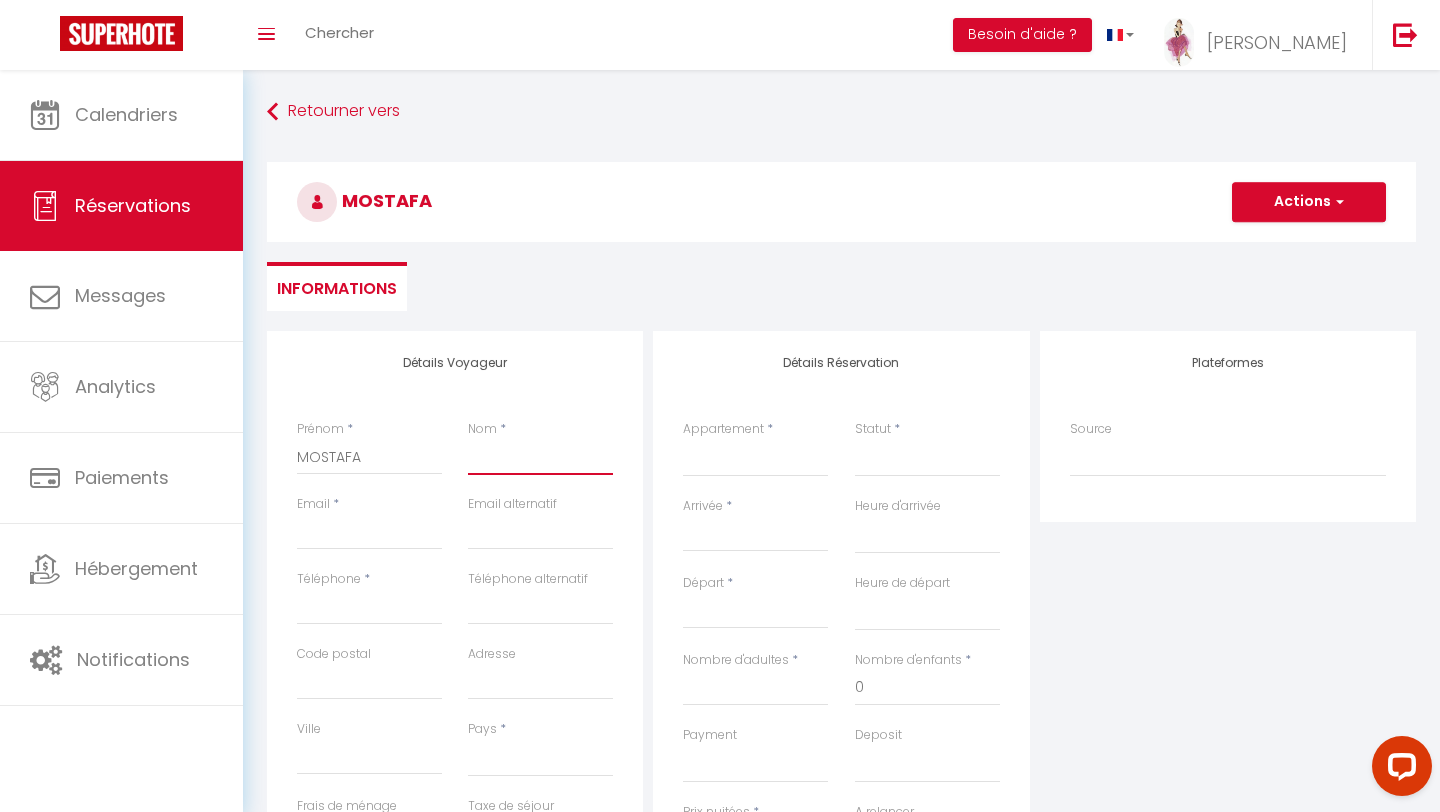 click on "Nom" at bounding box center (540, 457) 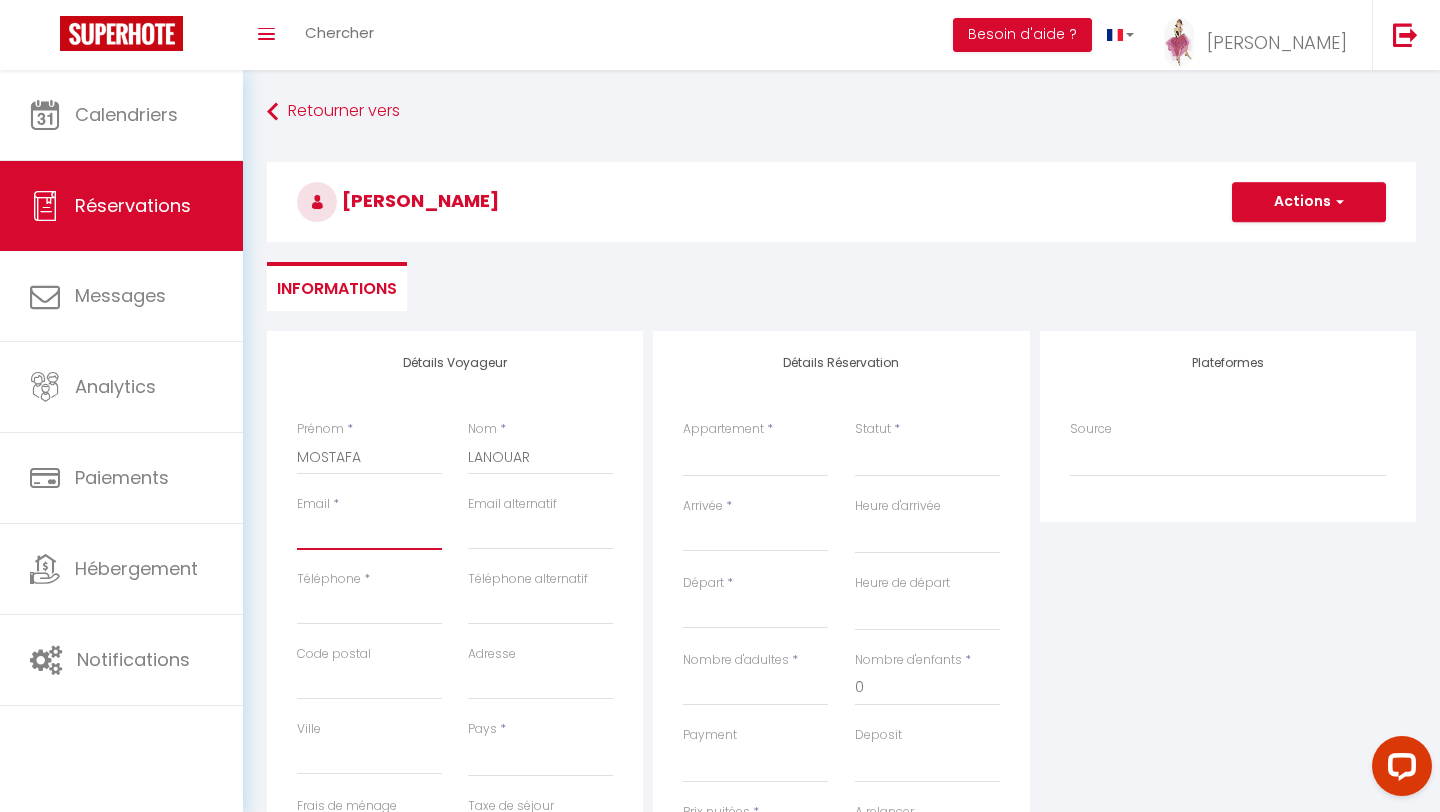 click on "Email client" at bounding box center (369, 532) 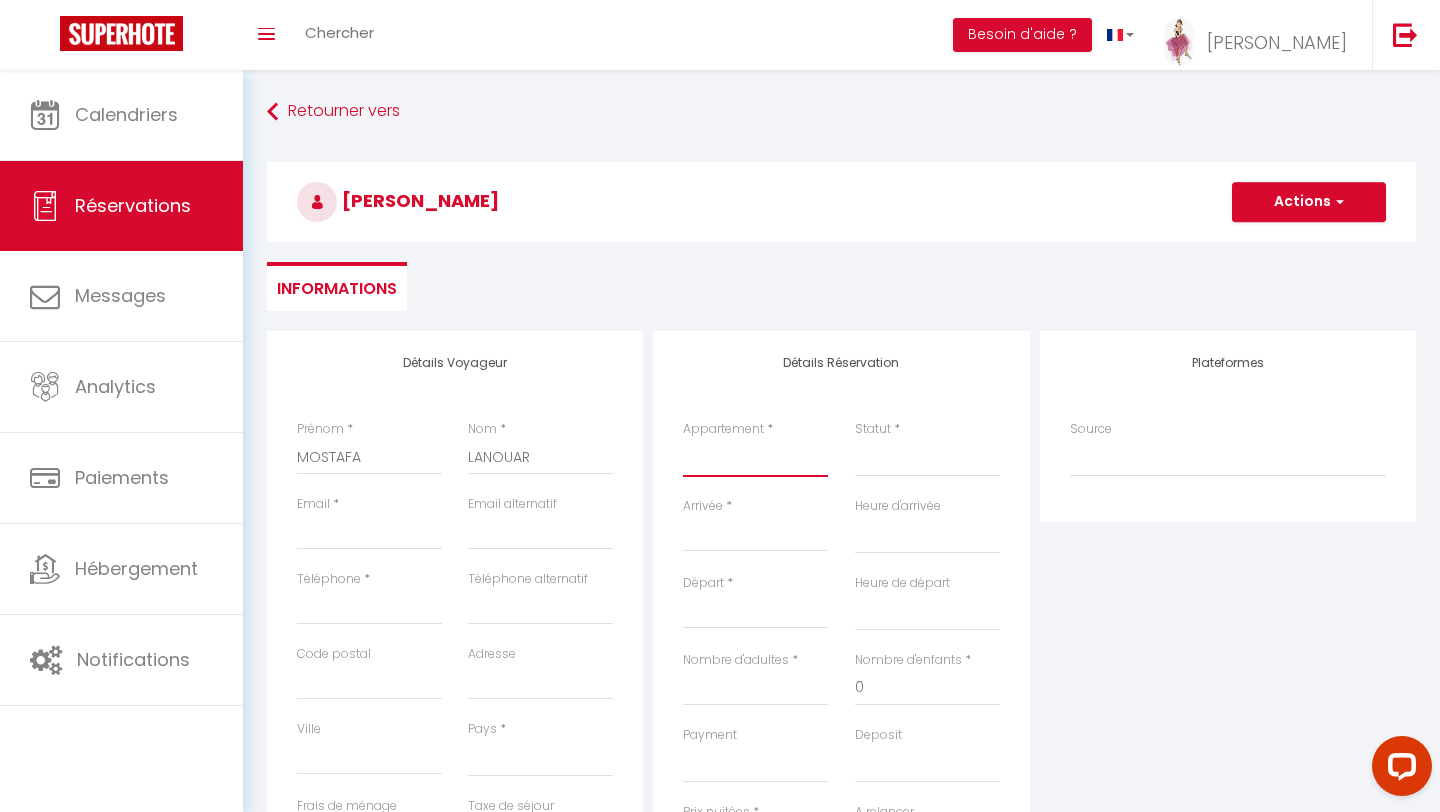 click on "La Source Le panoramique, vue et confort Les balcons de [GEOGRAPHIC_DATA] 1 Les balcons de [GEOGRAPHIC_DATA] 2 Miladiou studio Les doux secrets de bergère la [GEOGRAPHIC_DATA] les clés du lys Le boudoir du [GEOGRAPHIC_DATA] bien être au cœur de la ville [GEOGRAPHIC_DATA][PERSON_NAME] au [GEOGRAPHIC_DATA][PERSON_NAME] au [GEOGRAPHIC_DATA][PERSON_NAME] au [GEOGRAPHIC_DATA] au [GEOGRAPHIC_DATA] Périgueux La Sagesse au cœur le duplex de la [GEOGRAPHIC_DATA] et chiffons Famille au coeur de Périgueux Votre famille à Périgueux Le petit chalet Superbe duplex vue cathédrale exceptionnelle Le studio de [PERSON_NAME] Un balcon sur la Dordogne le Limo Escarpediem: Picturesque Escape  · l'Escarpediem : Évasion Pittoresque au Village Le logis des remparts [GEOGRAPHIC_DATA], hyper centre de [GEOGRAPHIC_DATA], [GEOGRAPHIC_DATA] le [GEOGRAPHIC_DATA] en hyper centre [GEOGRAPHIC_DATA], hyper centre, wifi. La grande Escapade L'Escapade Périgourdine : parking piscine wifi Netflix L'auberge rit ! Les Coquelicots Les Petites Plumes La terrasse de [PERSON_NAME]" at bounding box center [755, 458] 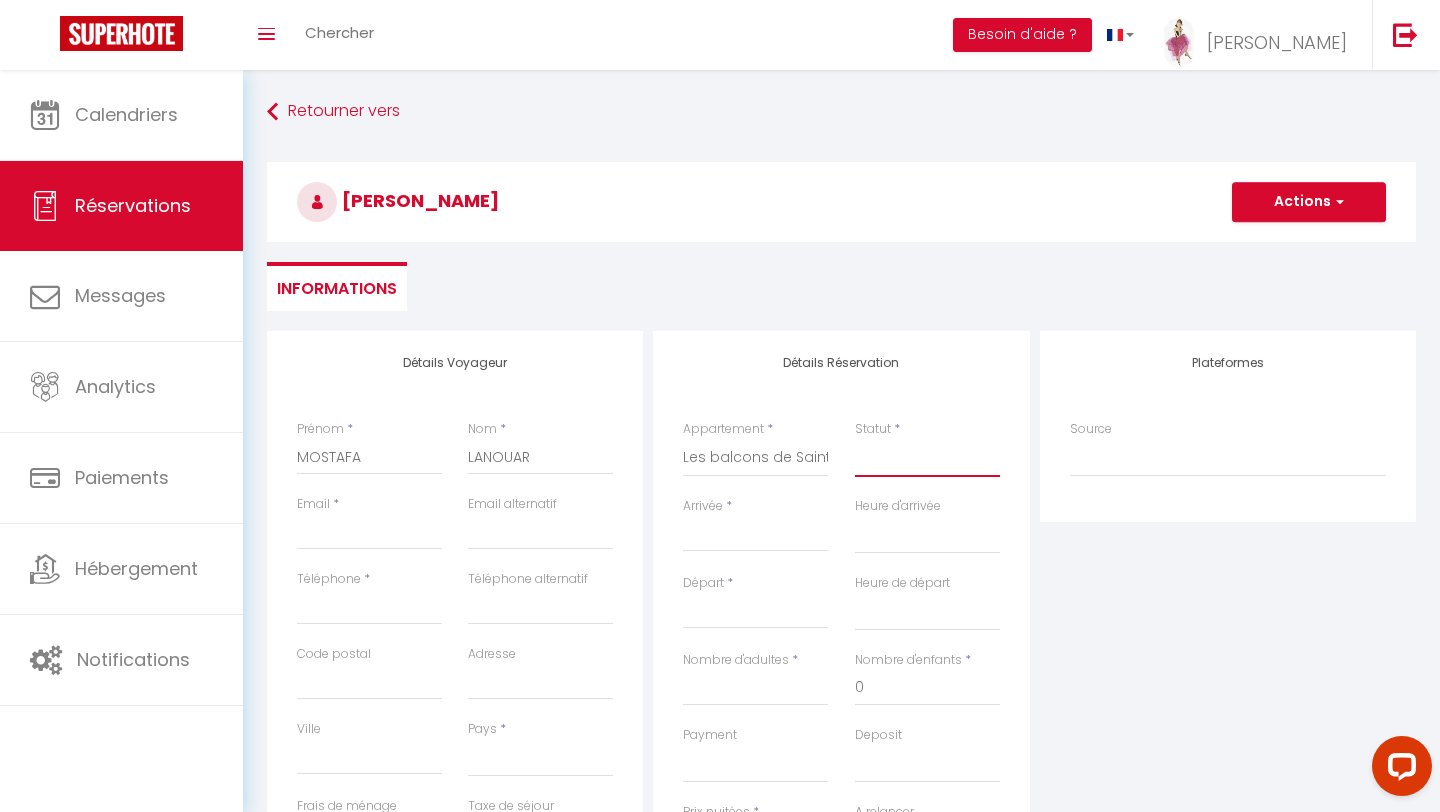 click on "Confirmé Non Confirmé [PERSON_NAME] par le voyageur No Show Request" at bounding box center (927, 458) 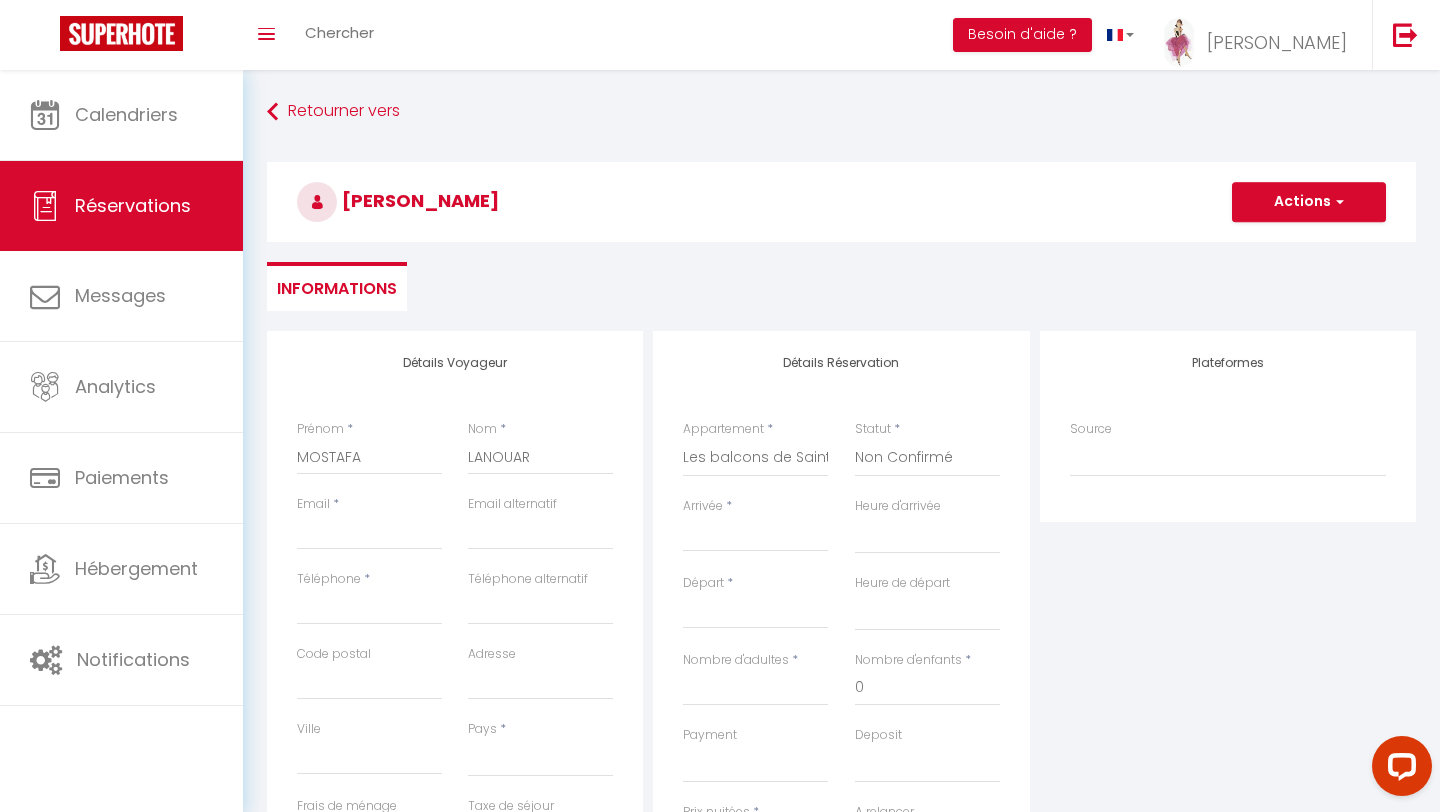 click on "Arrivée" at bounding box center [755, 536] 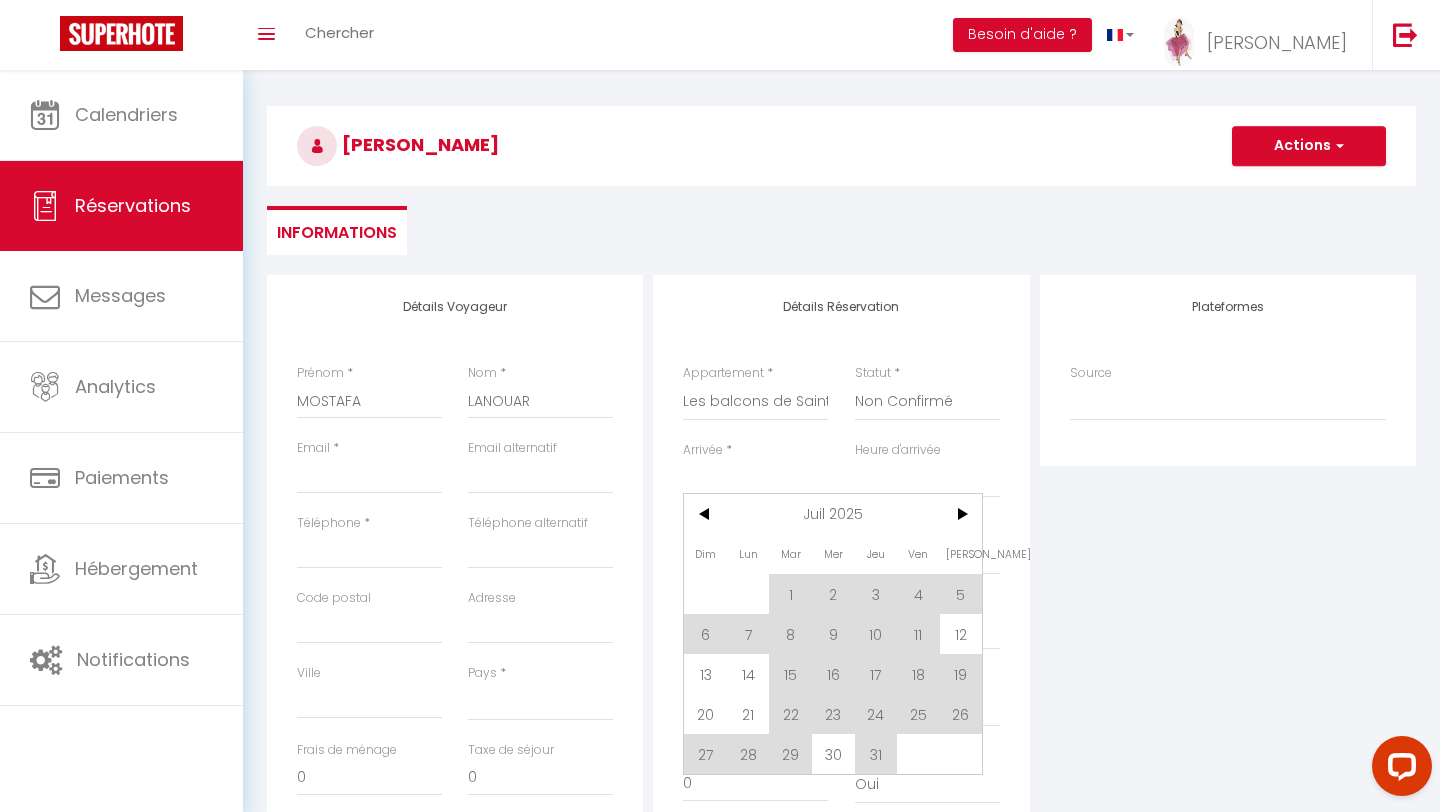 scroll, scrollTop: 58, scrollLeft: 0, axis: vertical 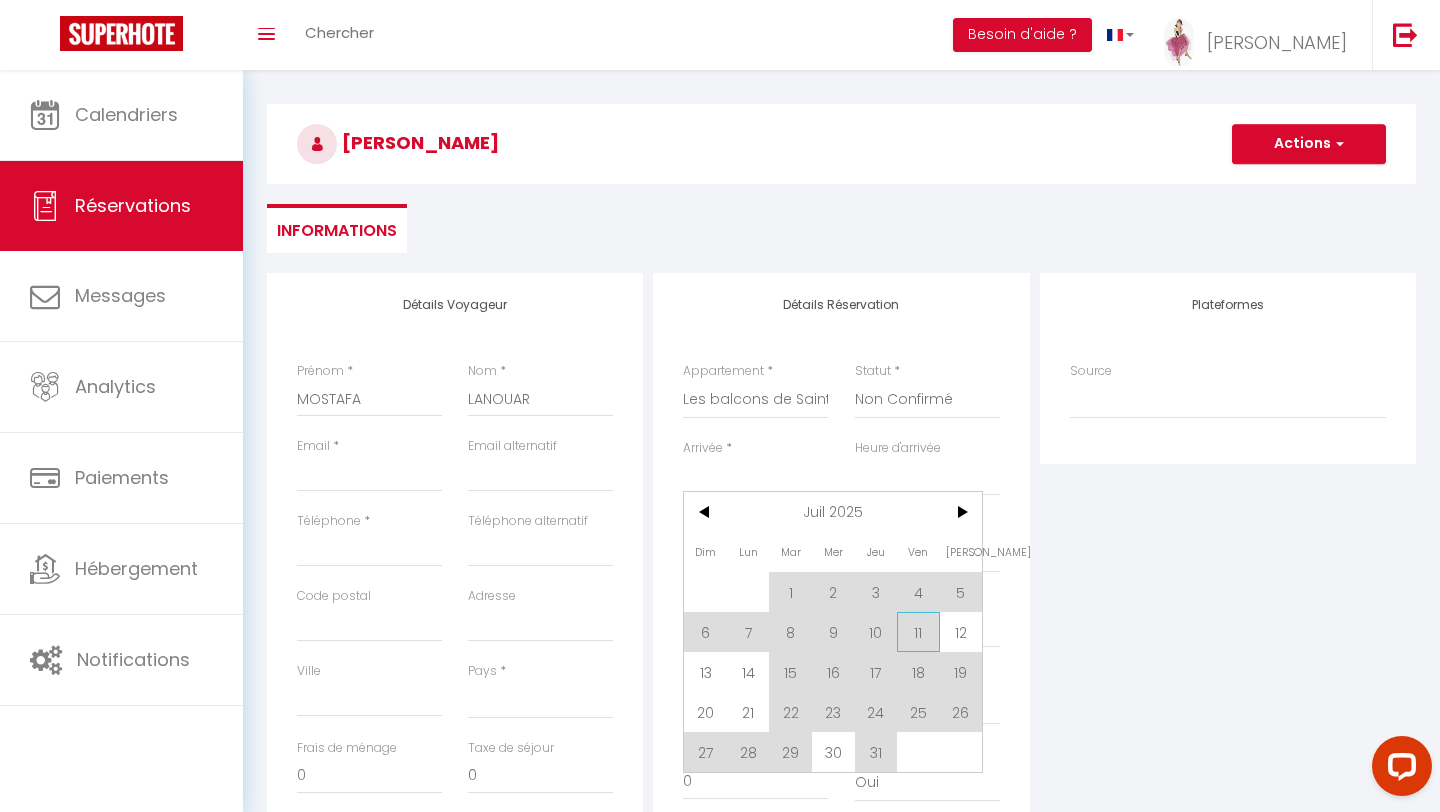 click on "11" at bounding box center (918, 632) 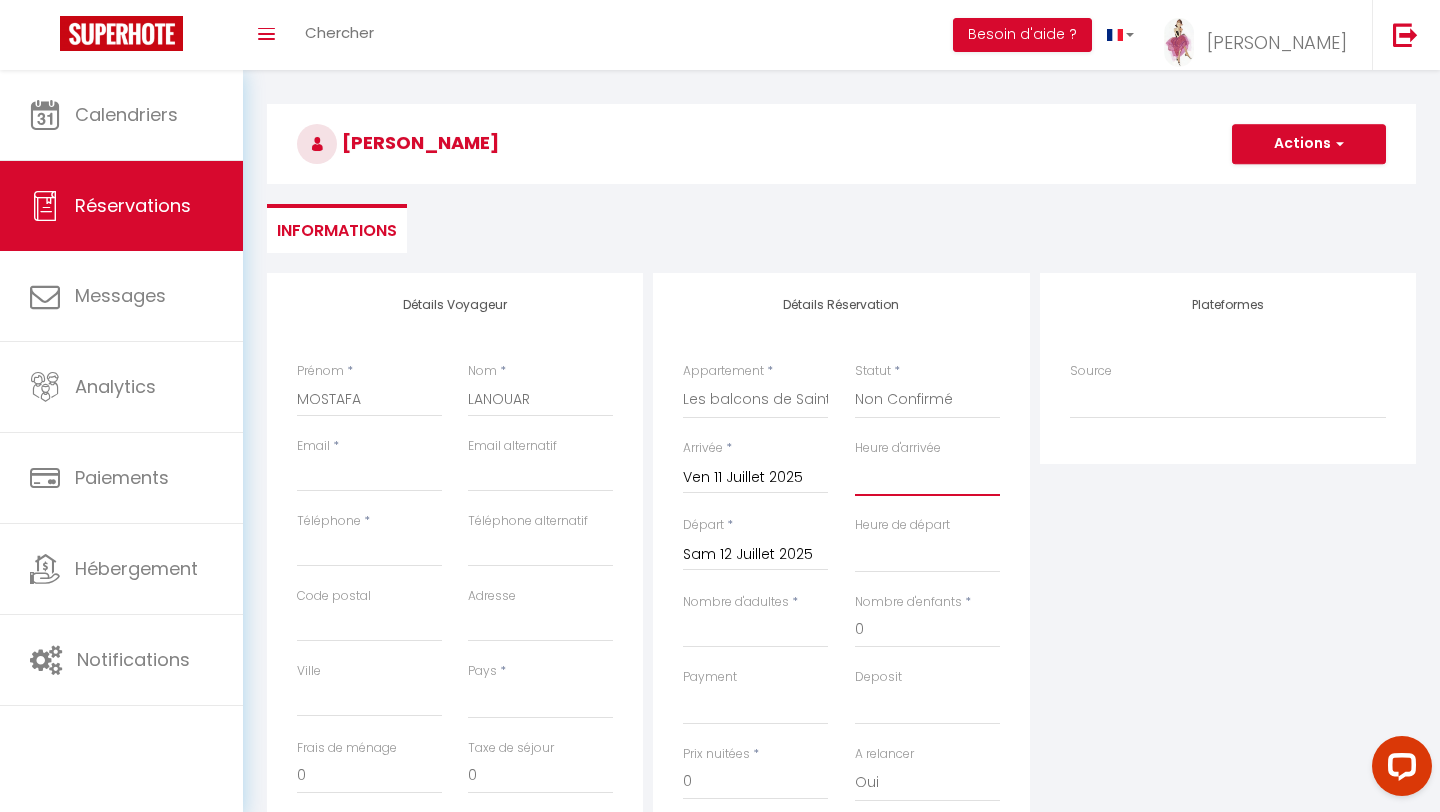 click on "00:00 00:30 01:00 01:30 02:00 02:30 03:00 03:30 04:00 04:30 05:00 05:30 06:00 06:30 07:00 07:30 08:00 08:30 09:00 09:30 10:00 10:30 11:00 11:30 12:00 12:30 13:00 13:30 14:00 14:30 15:00 15:30 16:00 16:30 17:00 17:30 18:00 18:30 19:00 19:30 20:00 20:30 21:00 21:30 22:00 22:30 23:00 23:30" at bounding box center [927, 477] 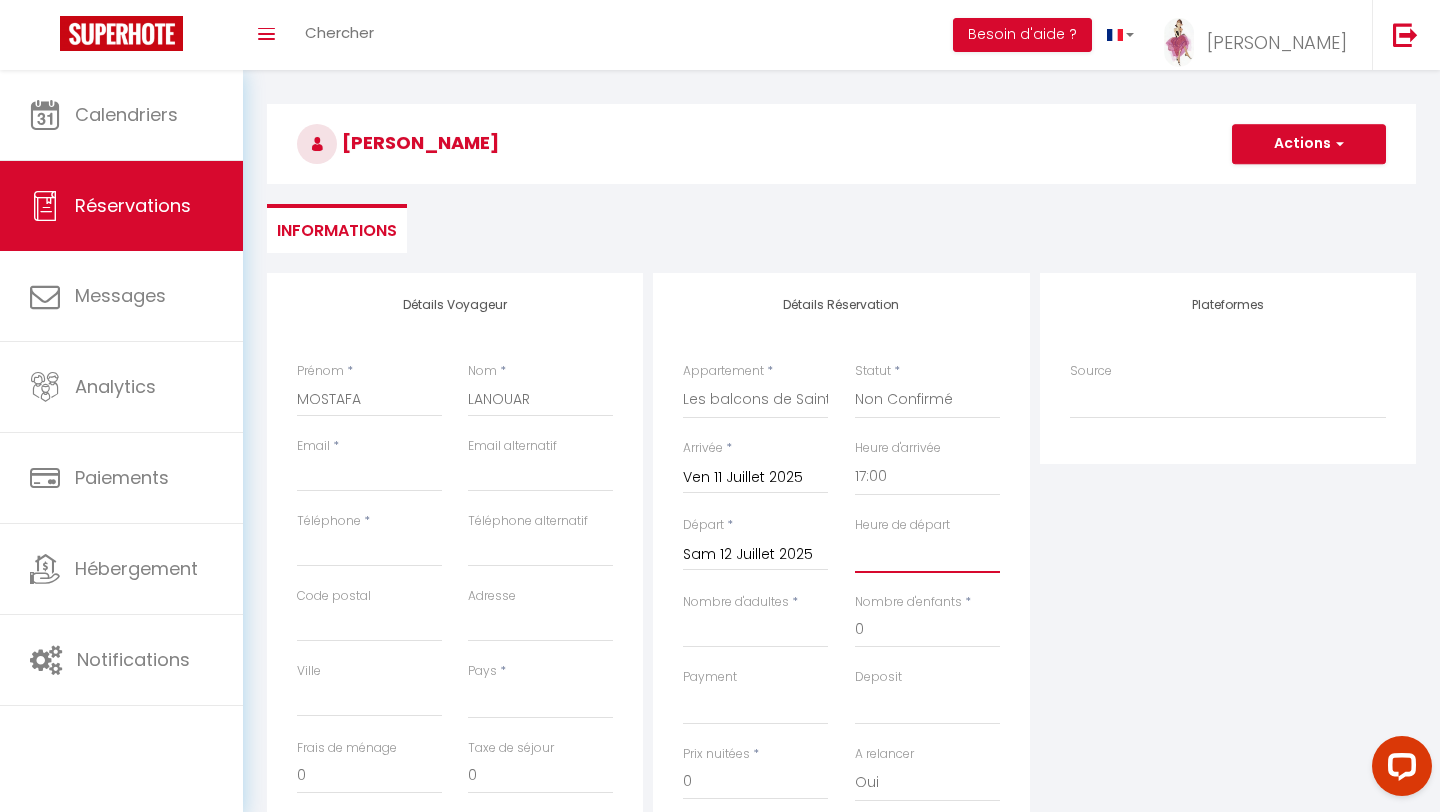 click on "00:00 00:30 01:00 01:30 02:00 02:30 03:00 03:30 04:00 04:30 05:00 05:30 06:00 06:30 07:00 07:30 08:00 08:30 09:00 09:30 10:00 10:30 11:00 11:30 12:00 12:30 13:00 13:30 14:00 14:30 15:00 15:30 16:00 16:30 17:00 17:30 18:00 18:30 19:00 19:30 20:00 20:30 21:00 21:30 22:00 22:30 23:00 23:30" at bounding box center (927, 554) 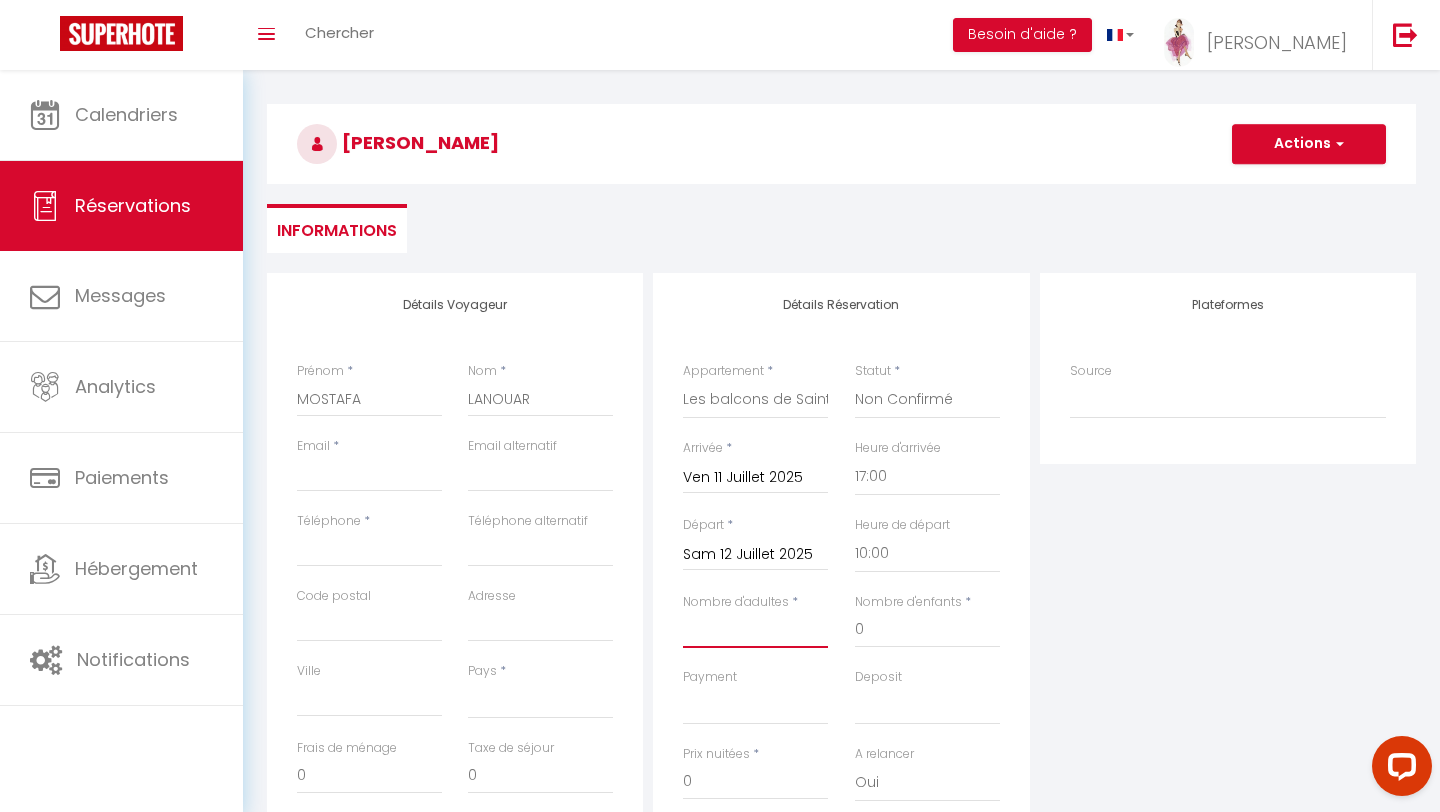 click on "Nombre d'adultes" at bounding box center (755, 630) 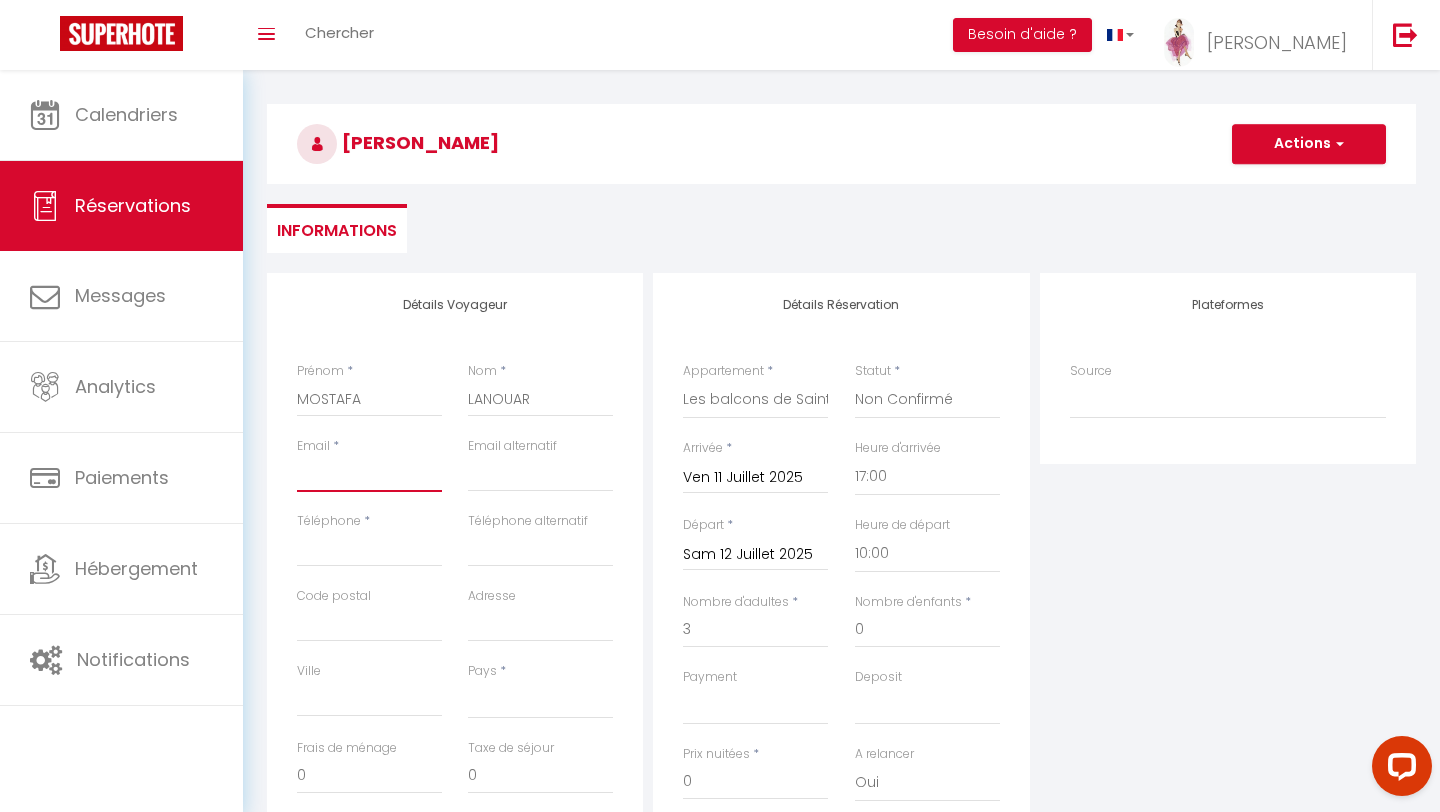 click on "Email client" at bounding box center [369, 474] 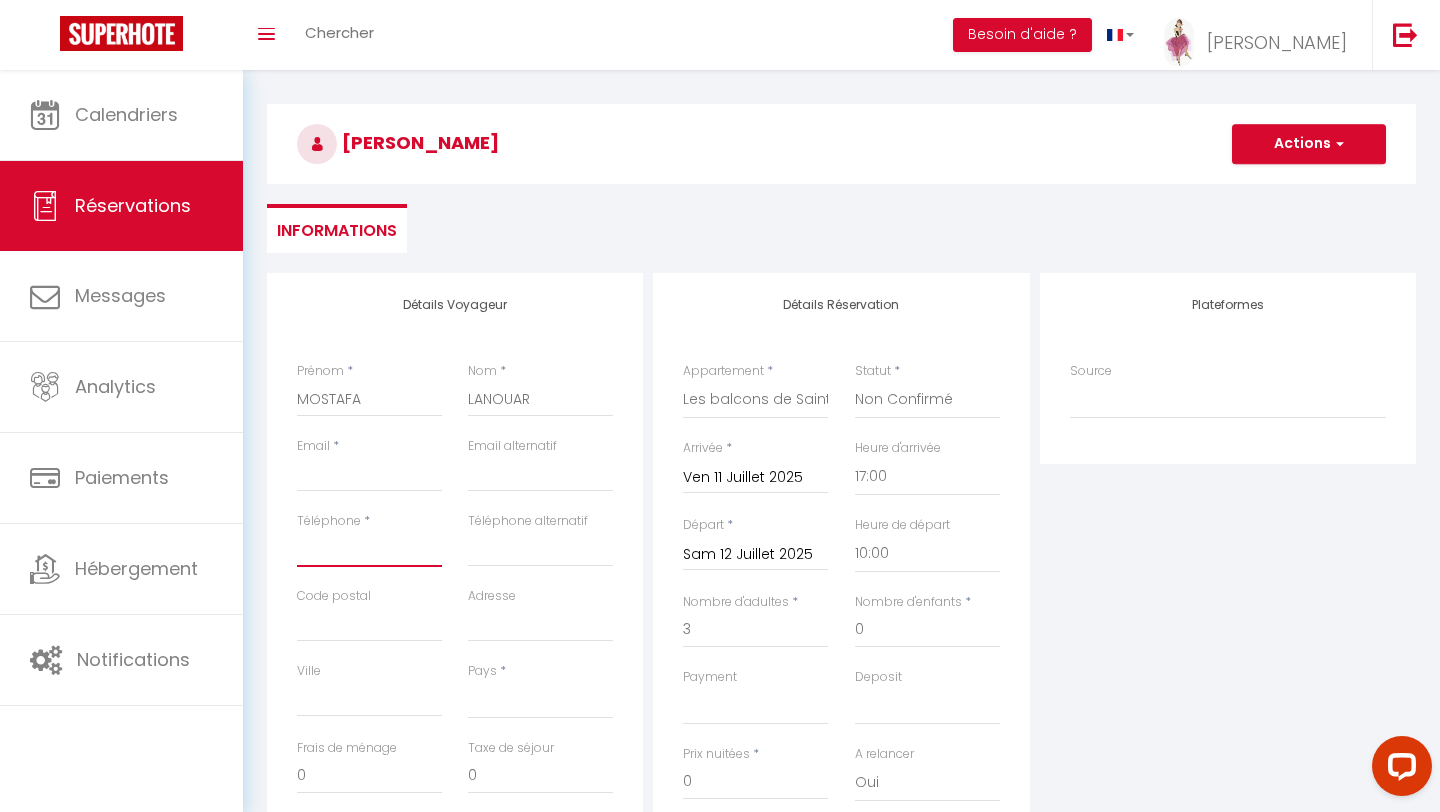 click on "Téléphone" at bounding box center [369, 549] 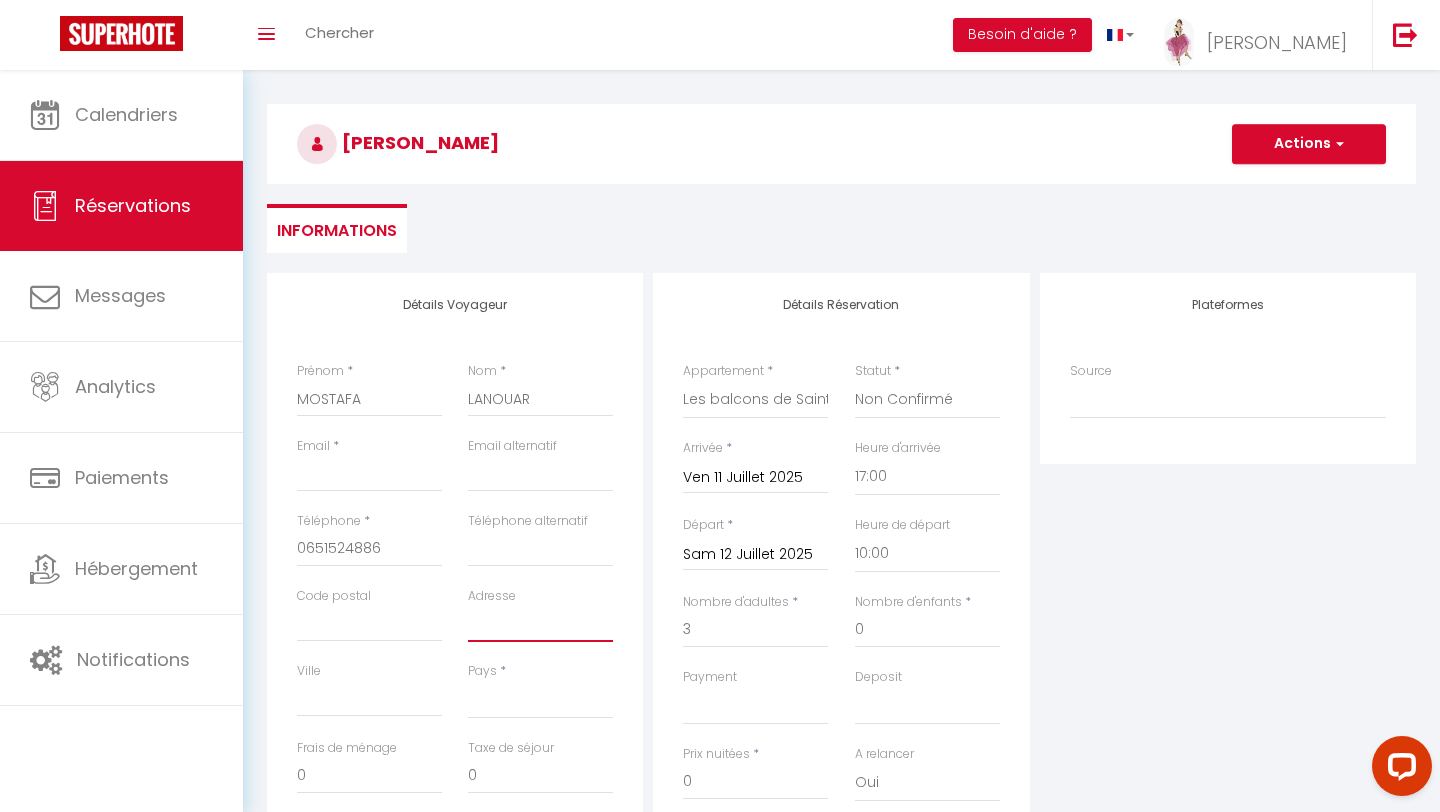 click on "Adresse" at bounding box center [540, 624] 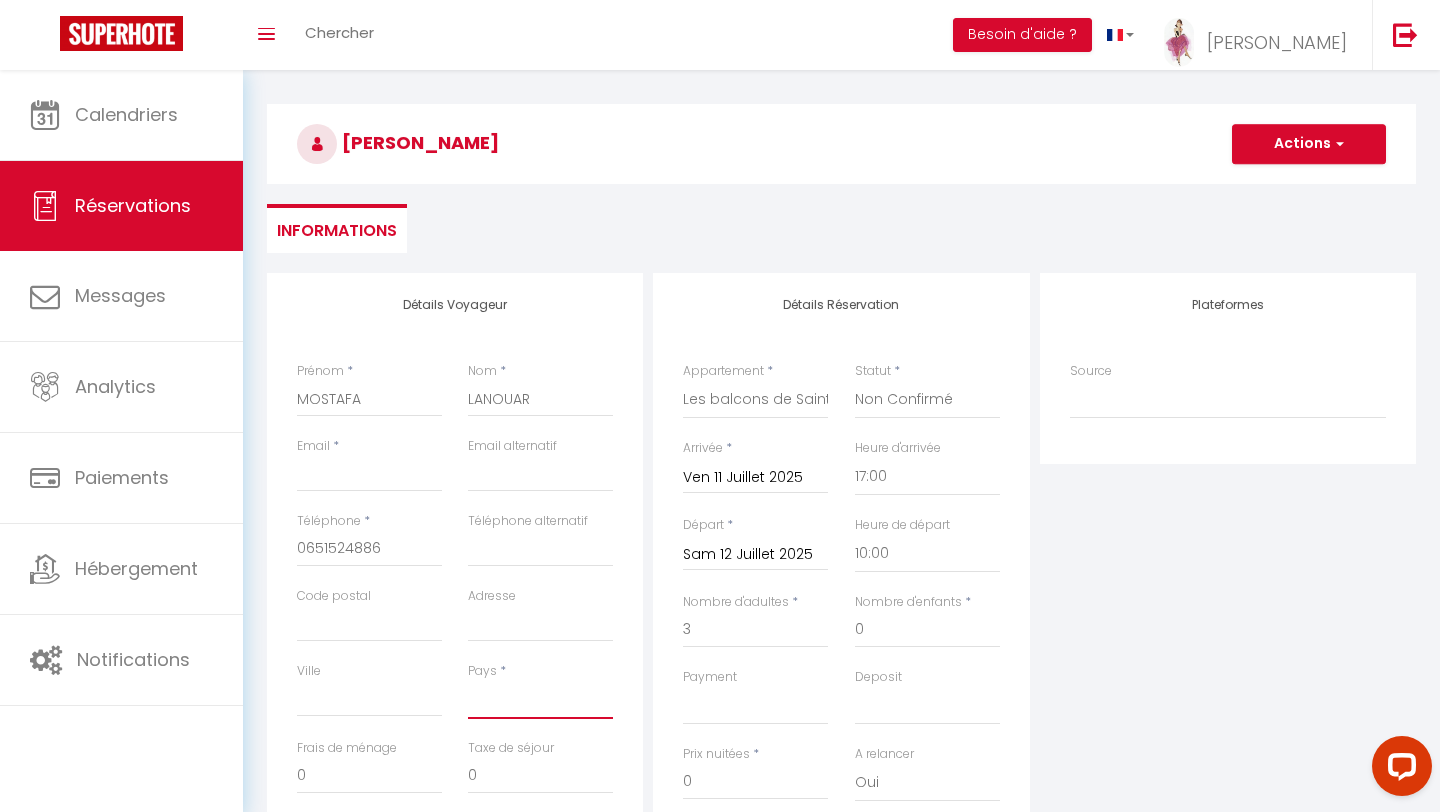 click on "[GEOGRAPHIC_DATA]
[GEOGRAPHIC_DATA]
[GEOGRAPHIC_DATA]
[GEOGRAPHIC_DATA]
[GEOGRAPHIC_DATA]
[US_STATE]
[GEOGRAPHIC_DATA]
[GEOGRAPHIC_DATA]
[GEOGRAPHIC_DATA]
[GEOGRAPHIC_DATA]
[GEOGRAPHIC_DATA]
[GEOGRAPHIC_DATA]
[GEOGRAPHIC_DATA]
[GEOGRAPHIC_DATA]
[GEOGRAPHIC_DATA]
[GEOGRAPHIC_DATA]
[GEOGRAPHIC_DATA]
[GEOGRAPHIC_DATA]
[GEOGRAPHIC_DATA]
[GEOGRAPHIC_DATA]
[GEOGRAPHIC_DATA]
[GEOGRAPHIC_DATA]
[GEOGRAPHIC_DATA]
[GEOGRAPHIC_DATA]" at bounding box center (540, 700) 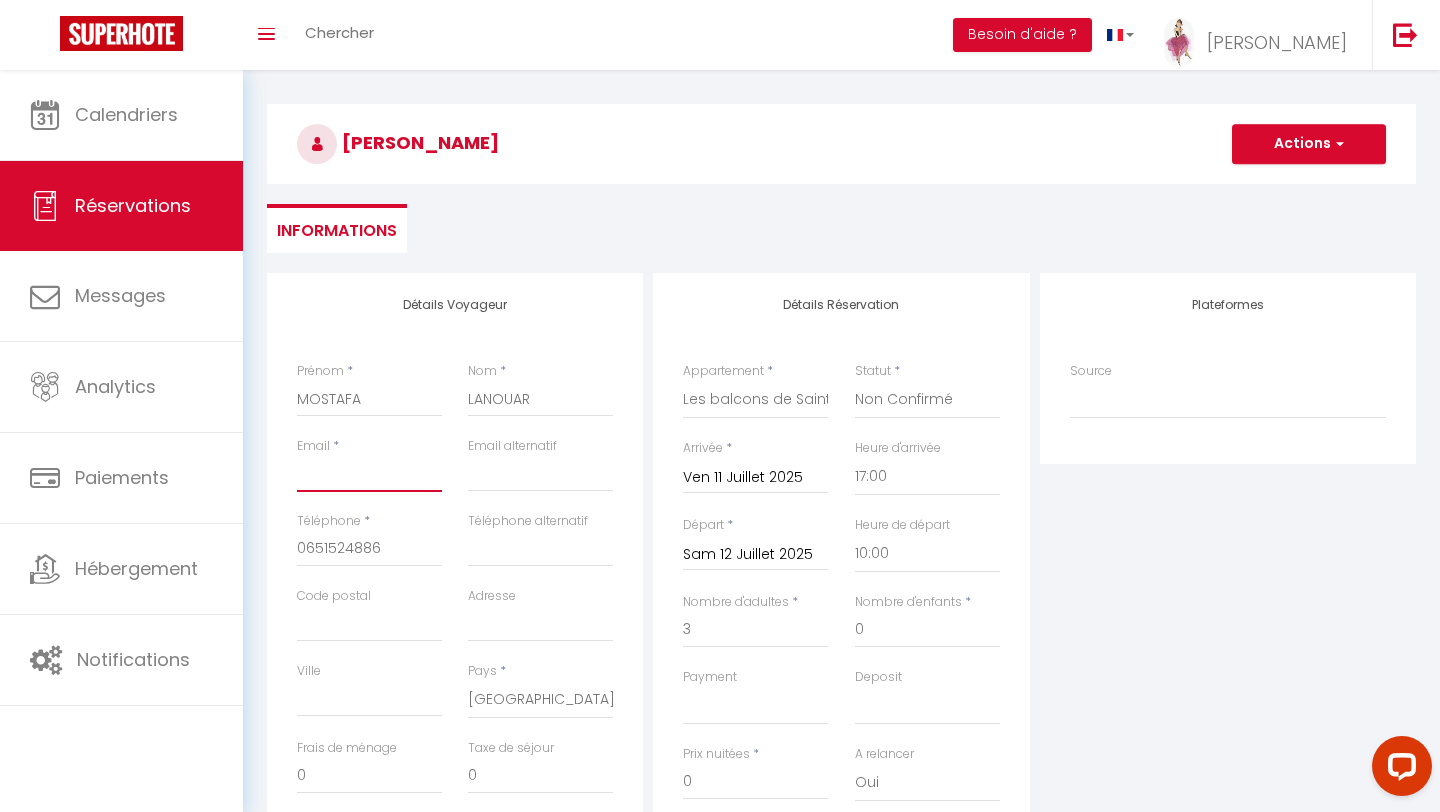 click on "Email client" at bounding box center (369, 474) 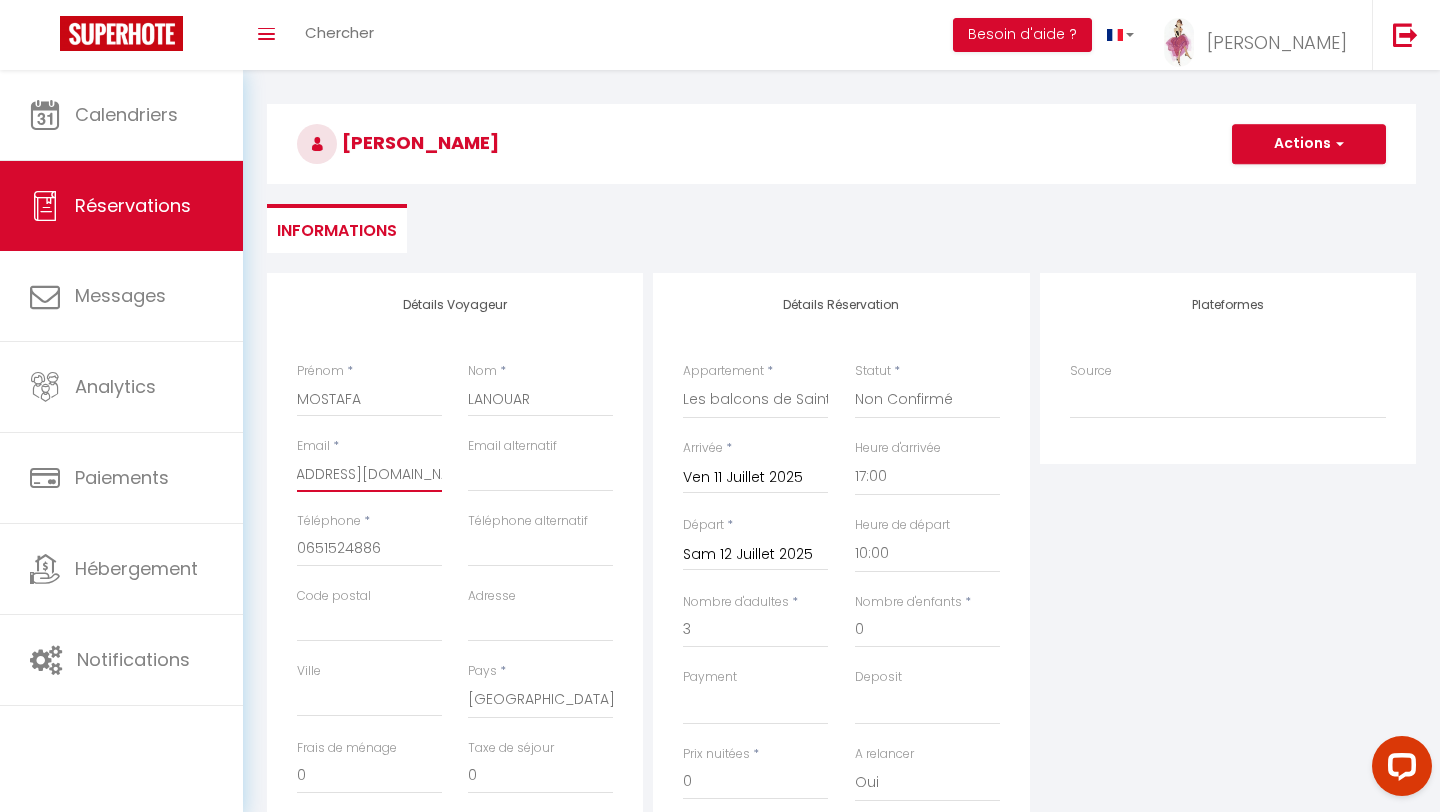 scroll, scrollTop: 0, scrollLeft: 68, axis: horizontal 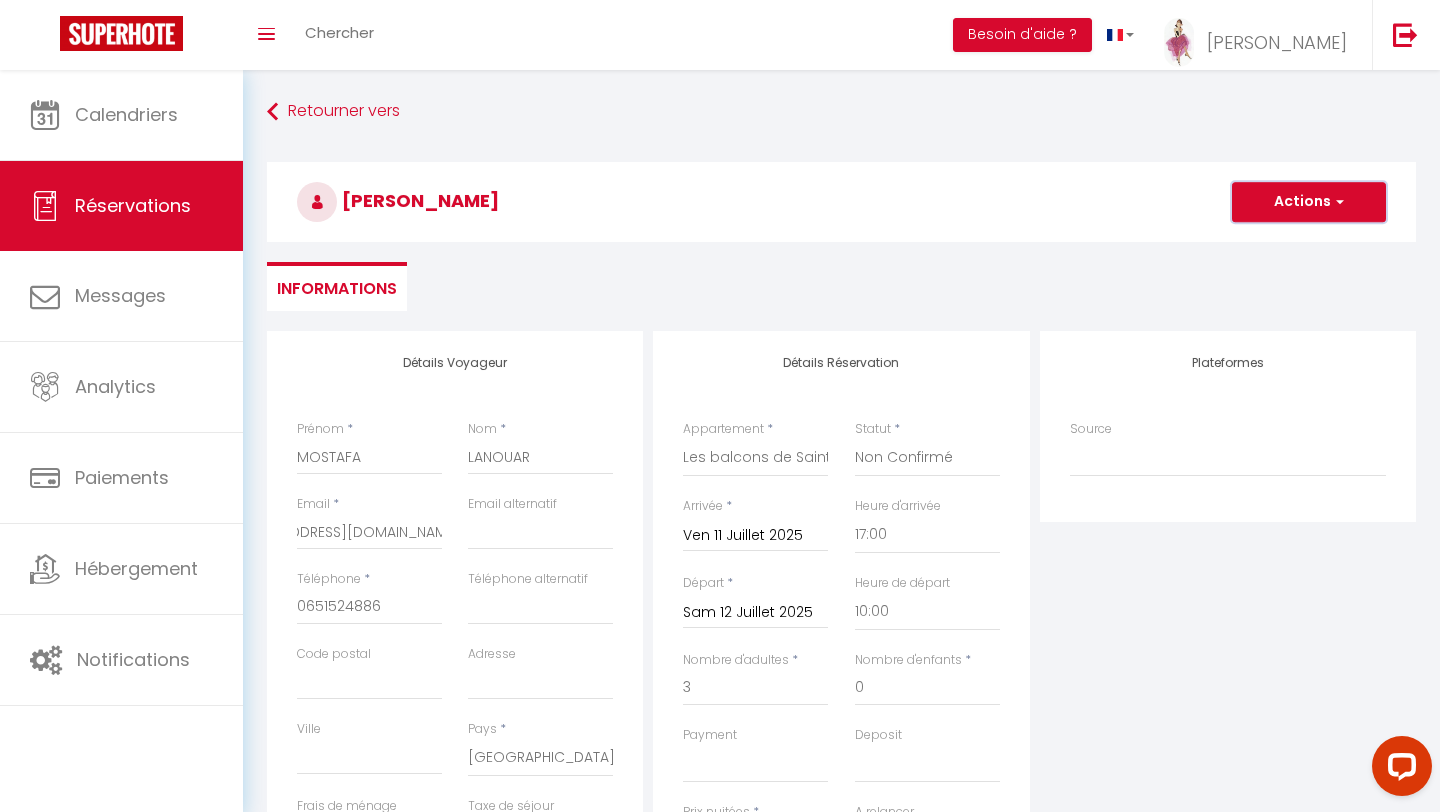 click on "Actions" at bounding box center (1309, 202) 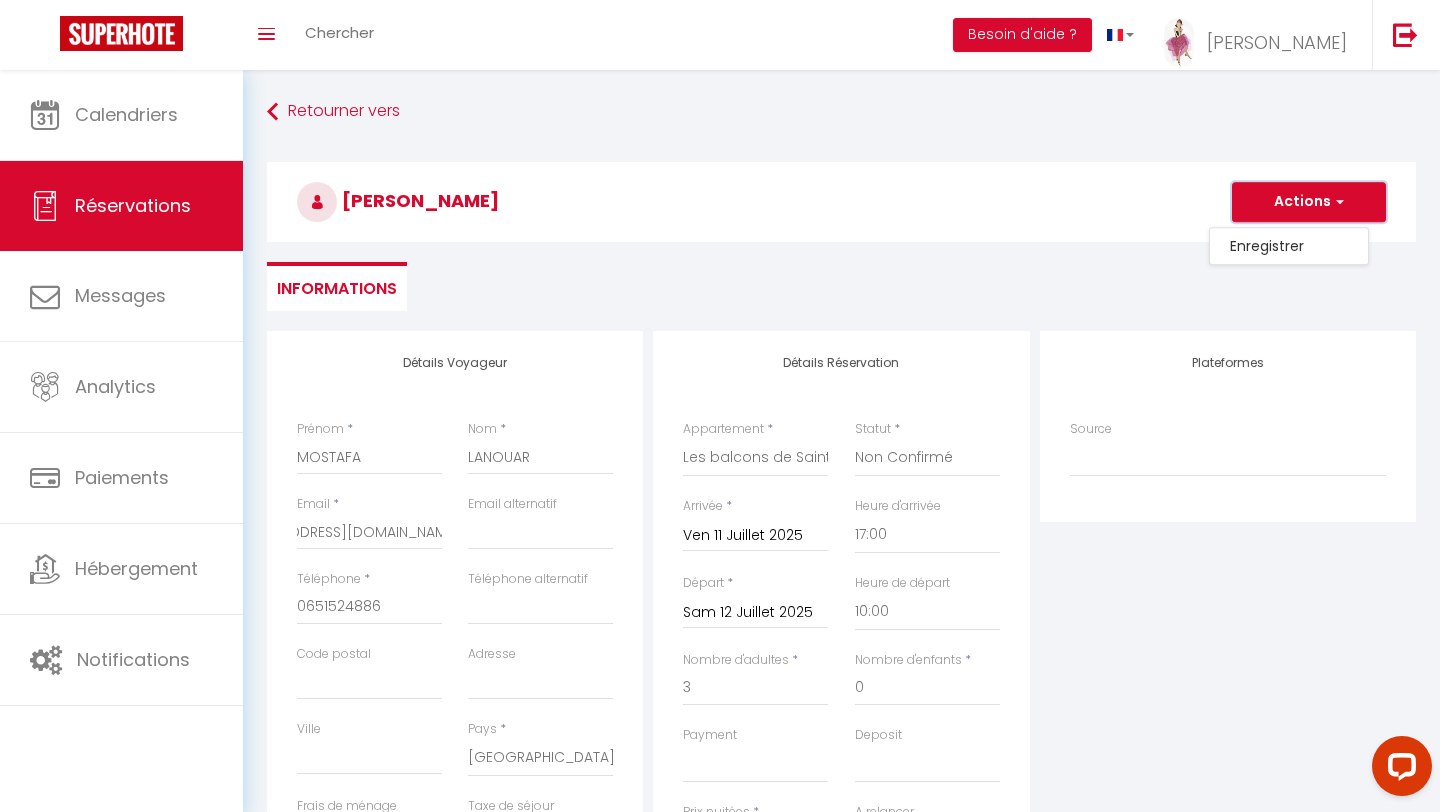 scroll, scrollTop: 0, scrollLeft: 0, axis: both 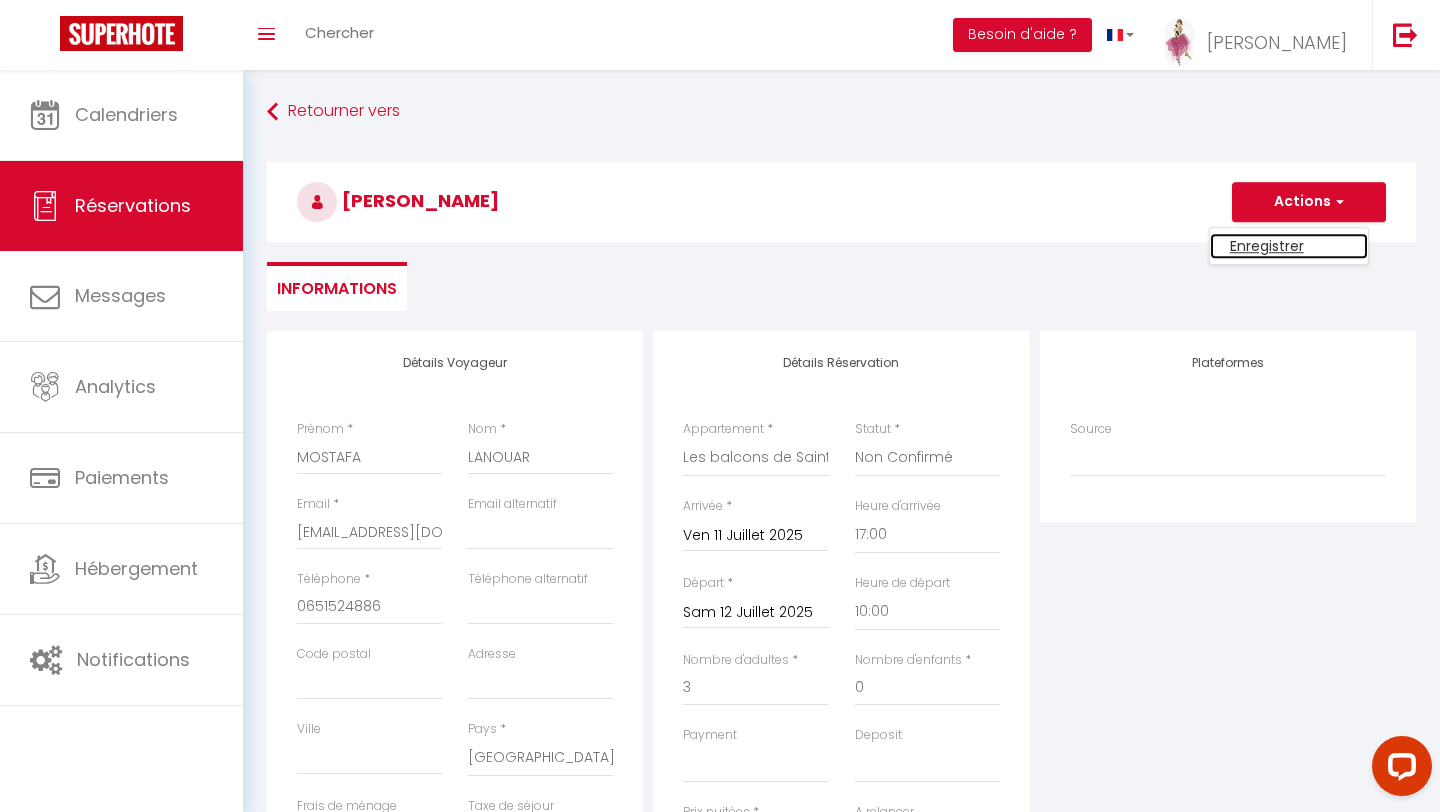click on "Enregistrer" at bounding box center [1289, 246] 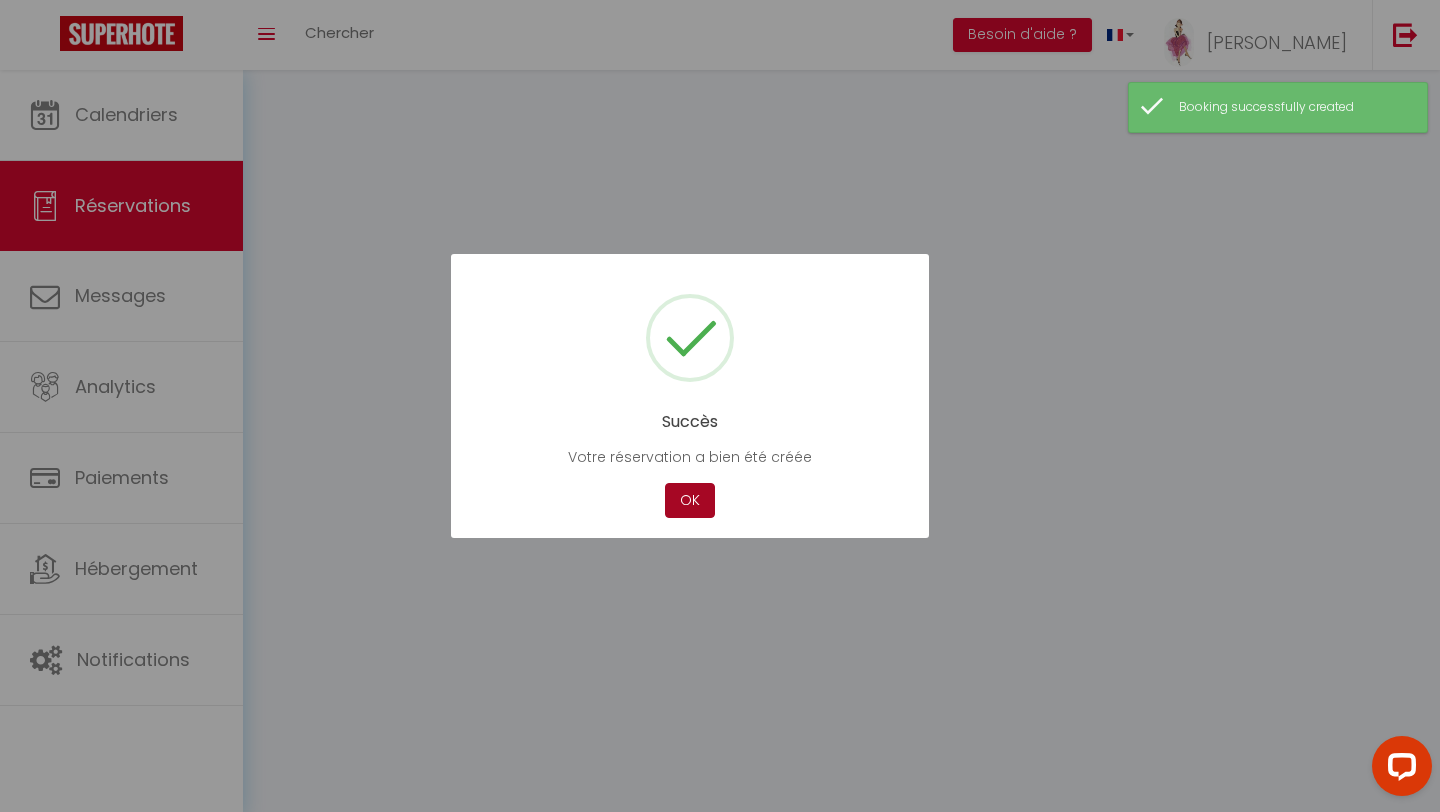 click on "OK" at bounding box center (690, 500) 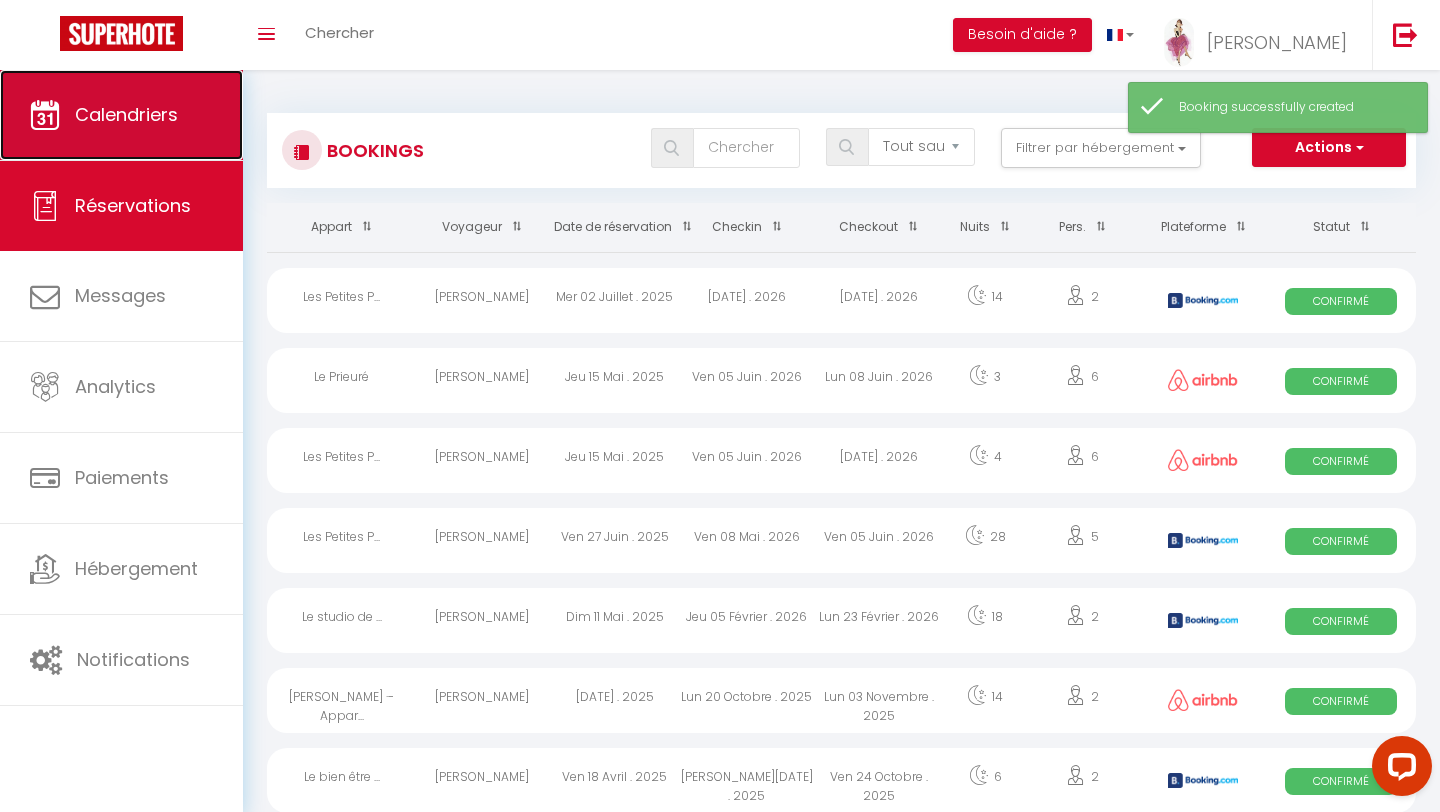click on "Calendriers" at bounding box center [121, 115] 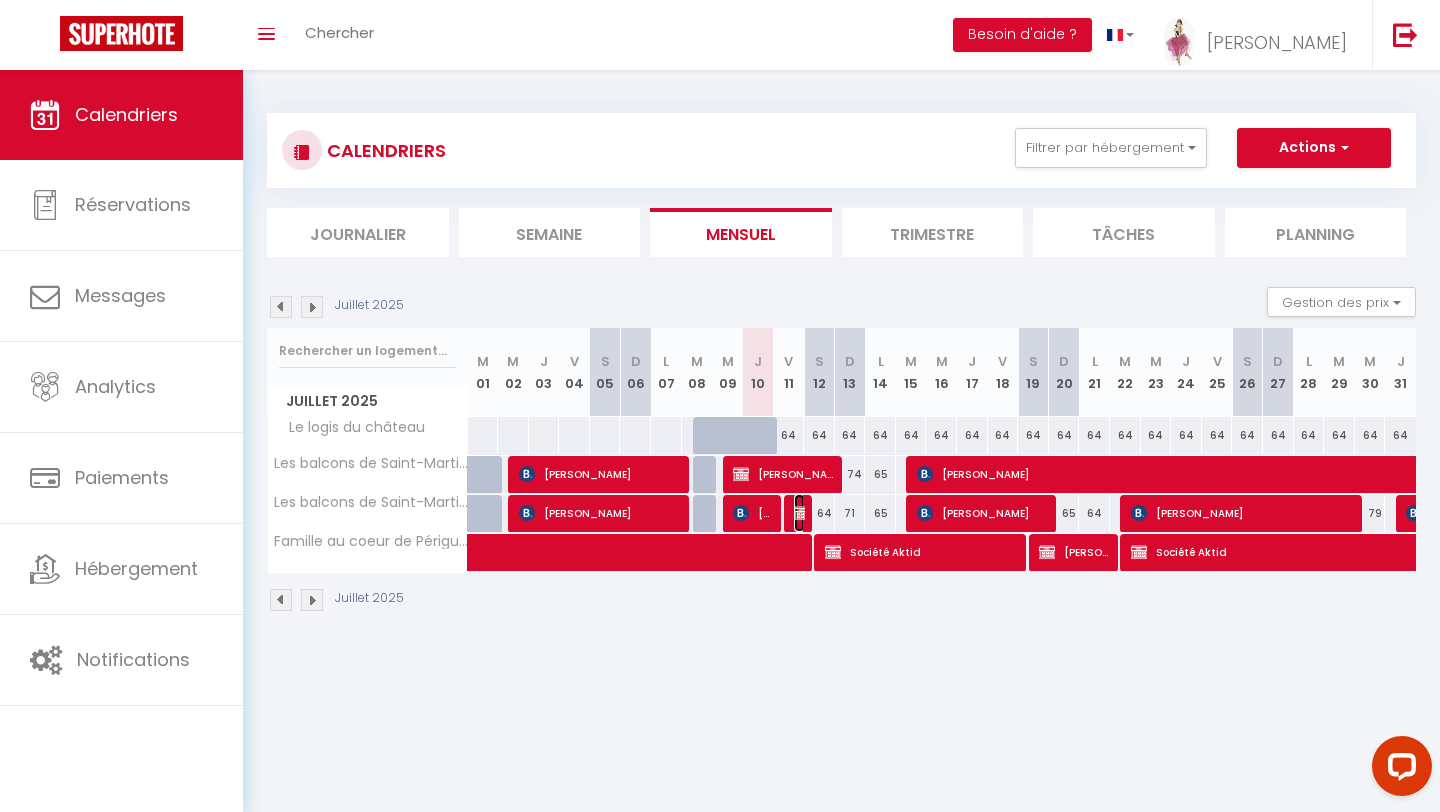 click at bounding box center [802, 513] 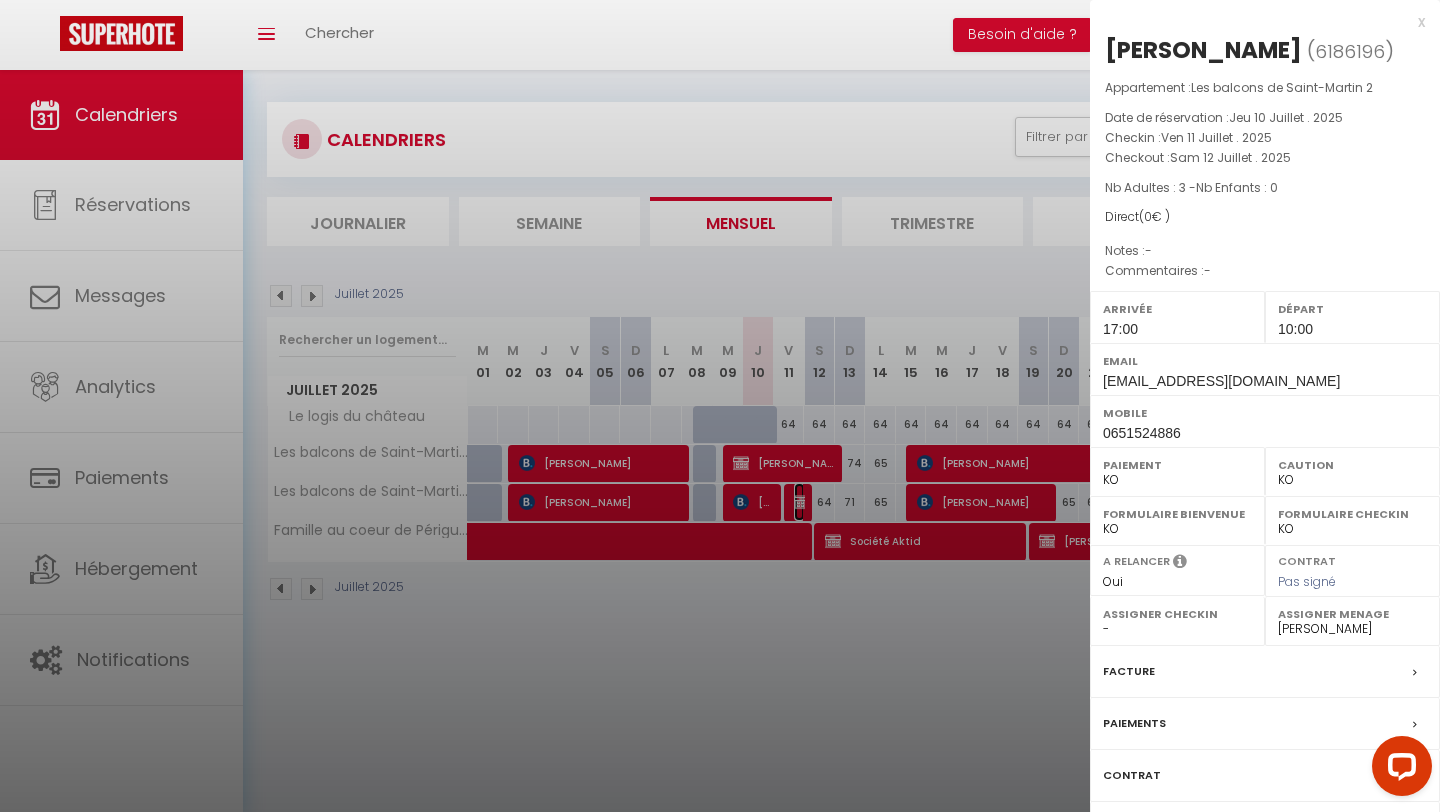 scroll, scrollTop: 3, scrollLeft: 0, axis: vertical 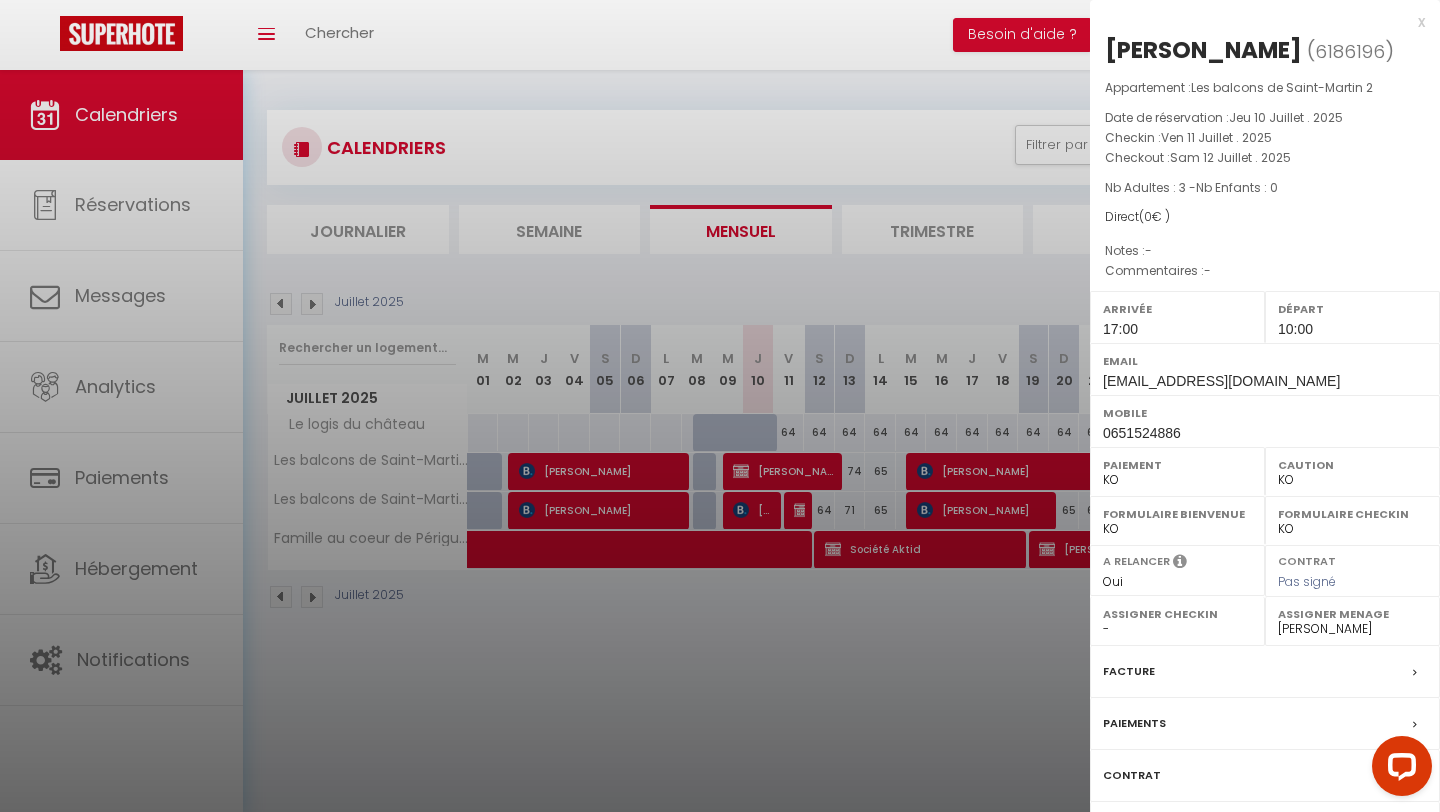 click on "Paiements" at bounding box center [1134, 723] 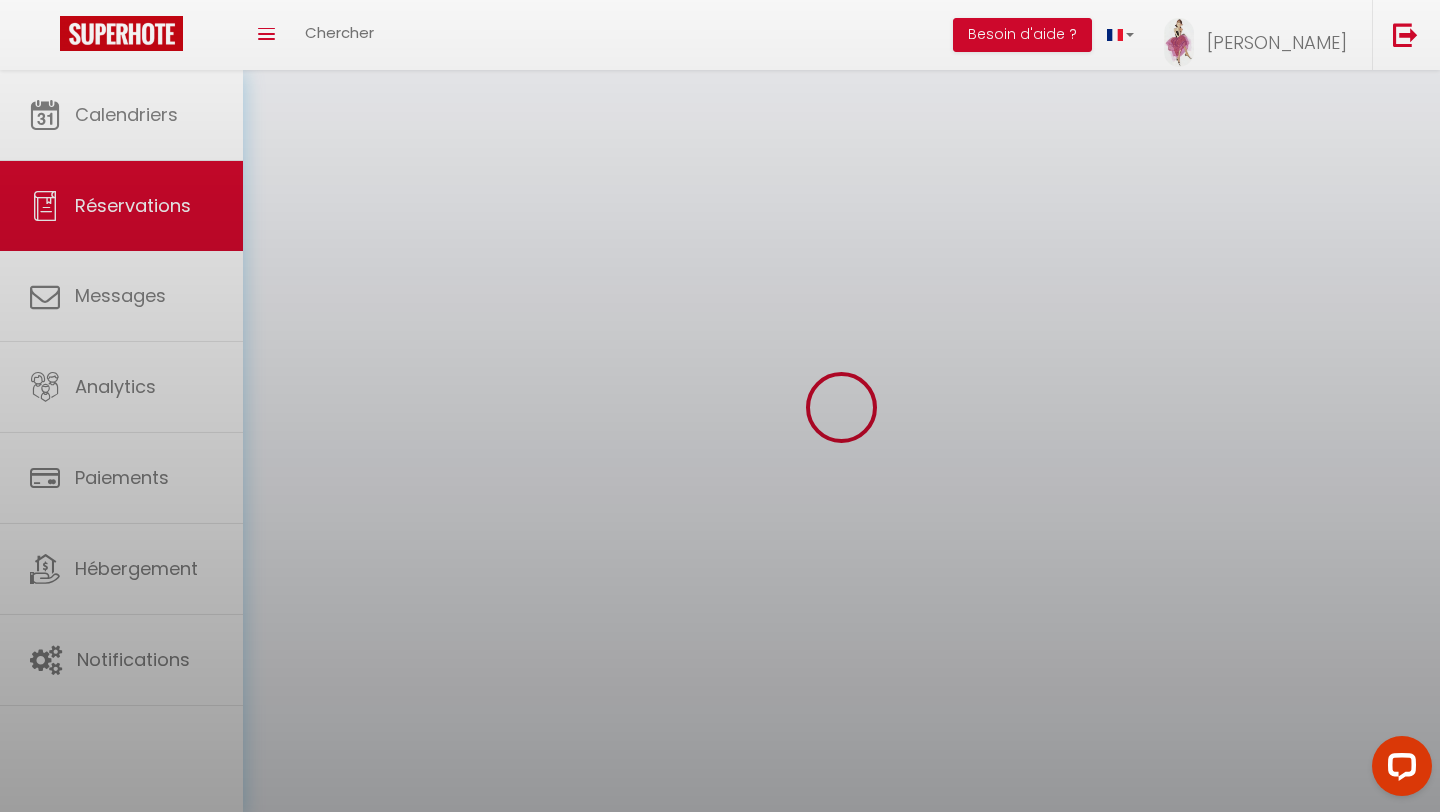 scroll, scrollTop: 0, scrollLeft: 0, axis: both 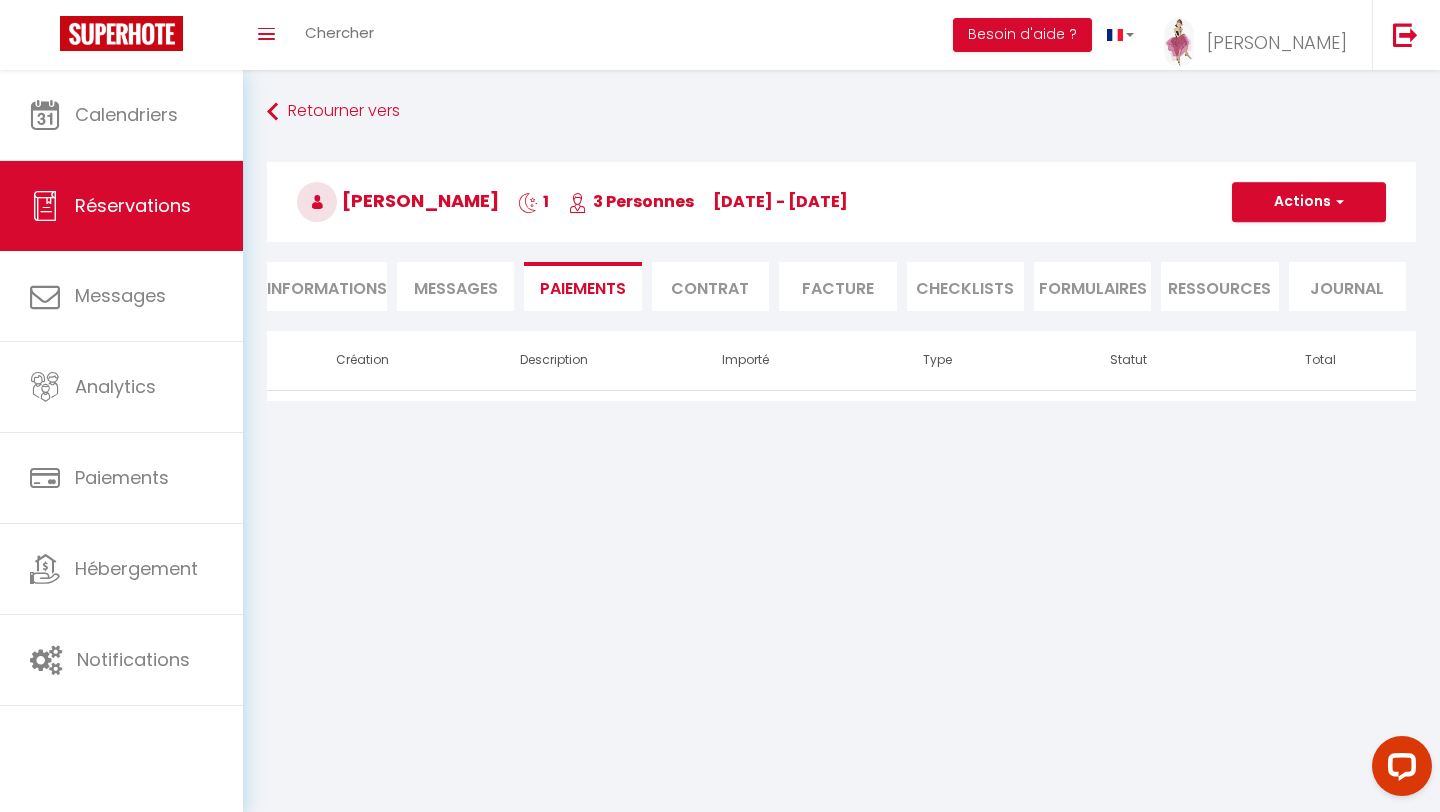 click on "Informations" at bounding box center (327, 286) 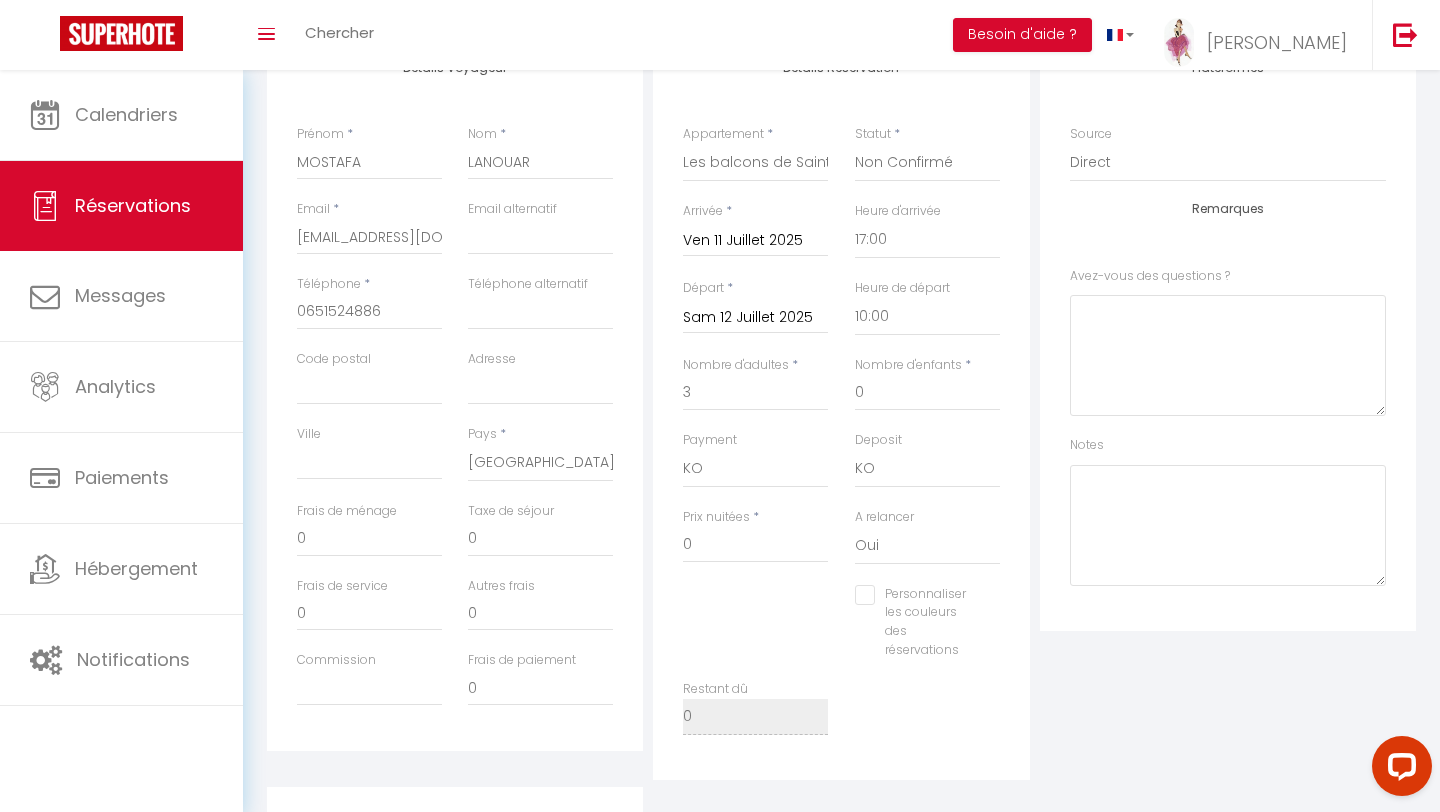 scroll, scrollTop: 323, scrollLeft: 0, axis: vertical 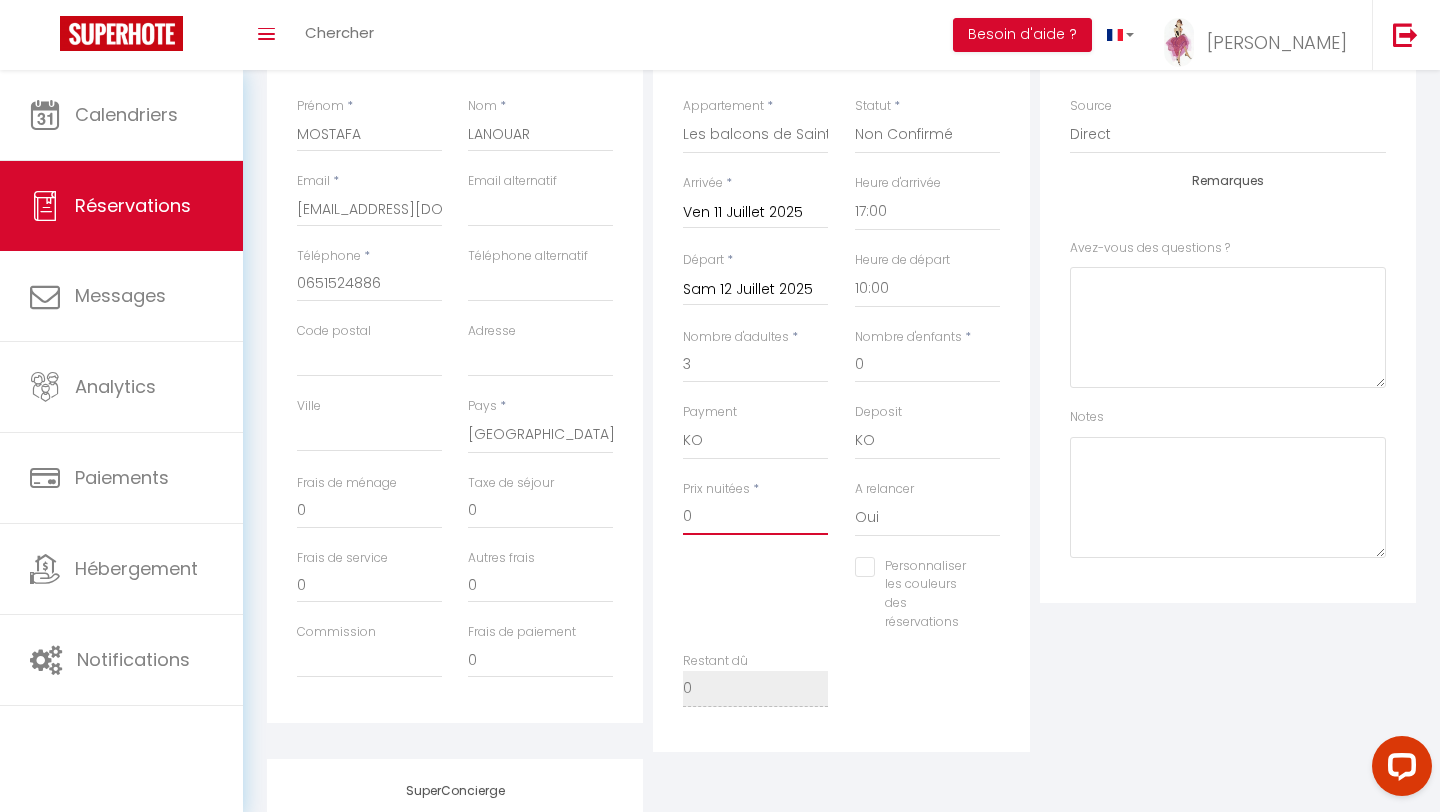 click on "0" at bounding box center [755, 517] 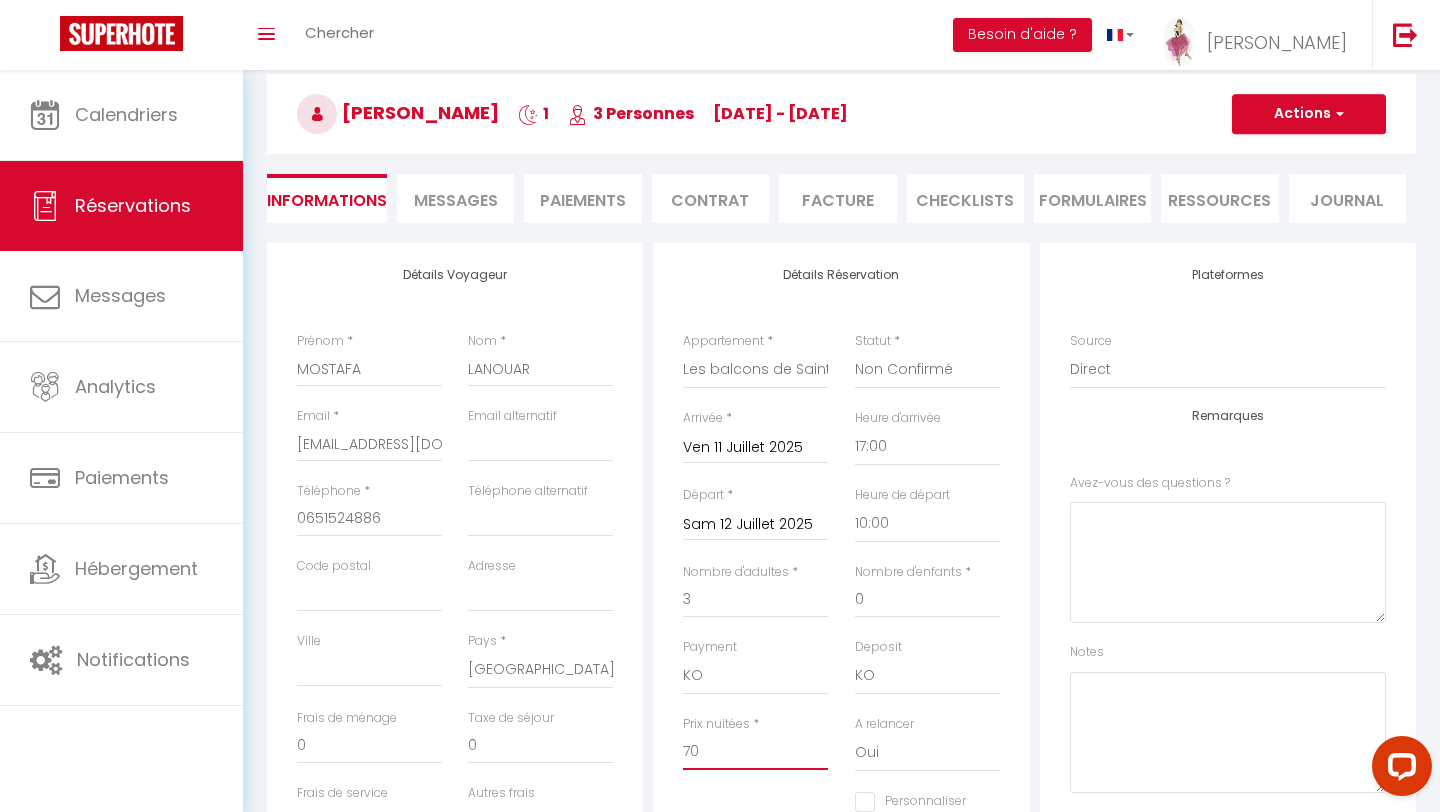 scroll, scrollTop: 82, scrollLeft: 0, axis: vertical 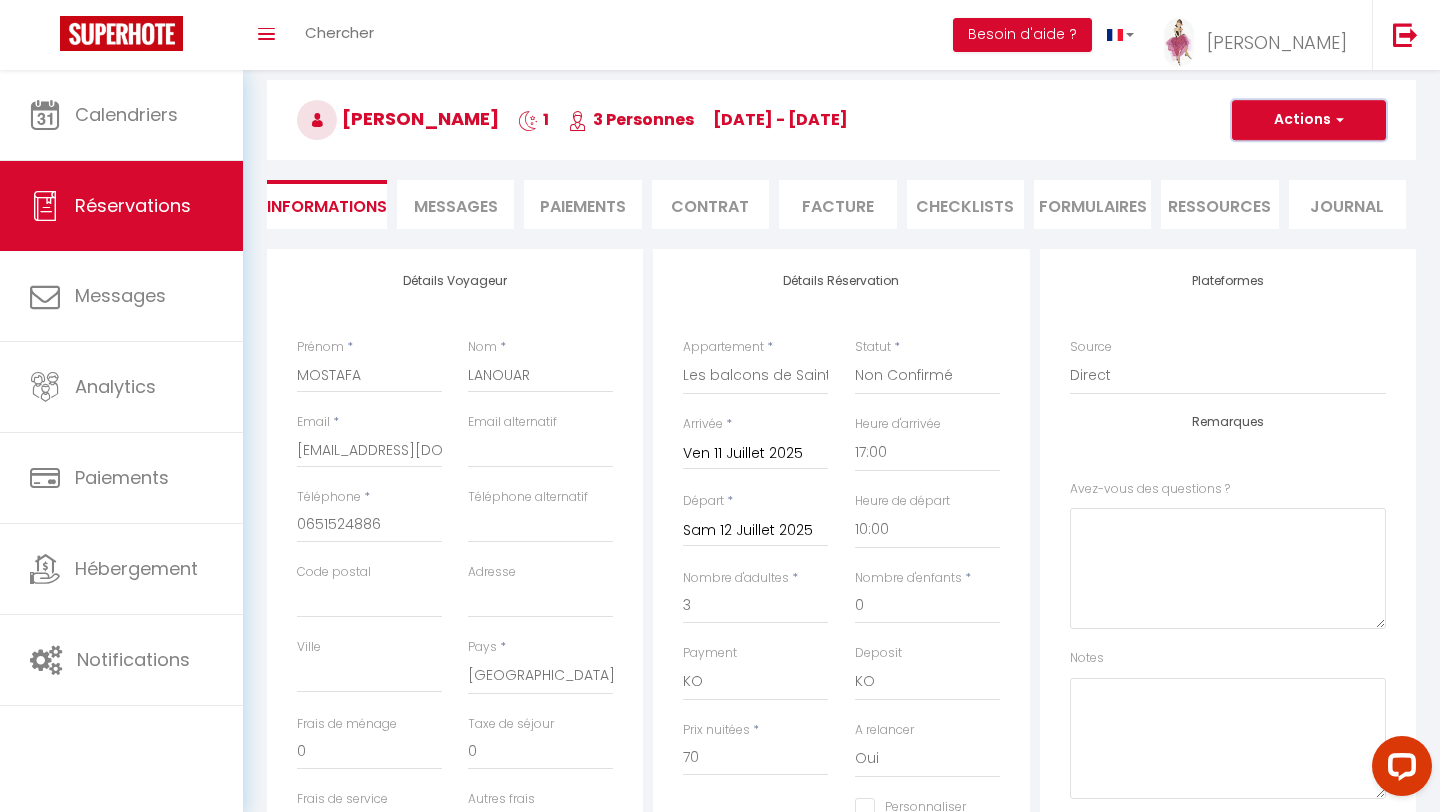 click on "Actions" at bounding box center [1309, 120] 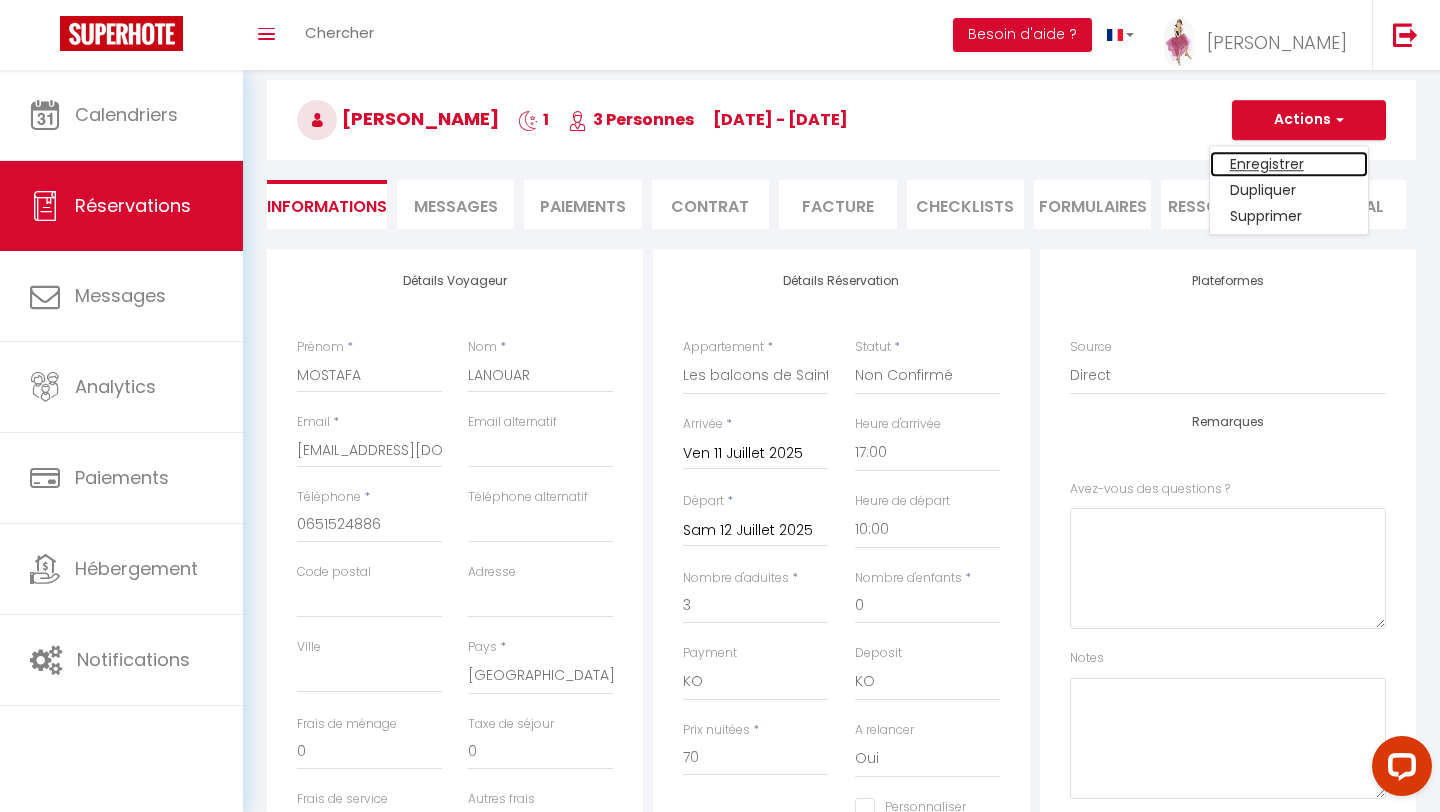 click on "Enregistrer" at bounding box center (1289, 164) 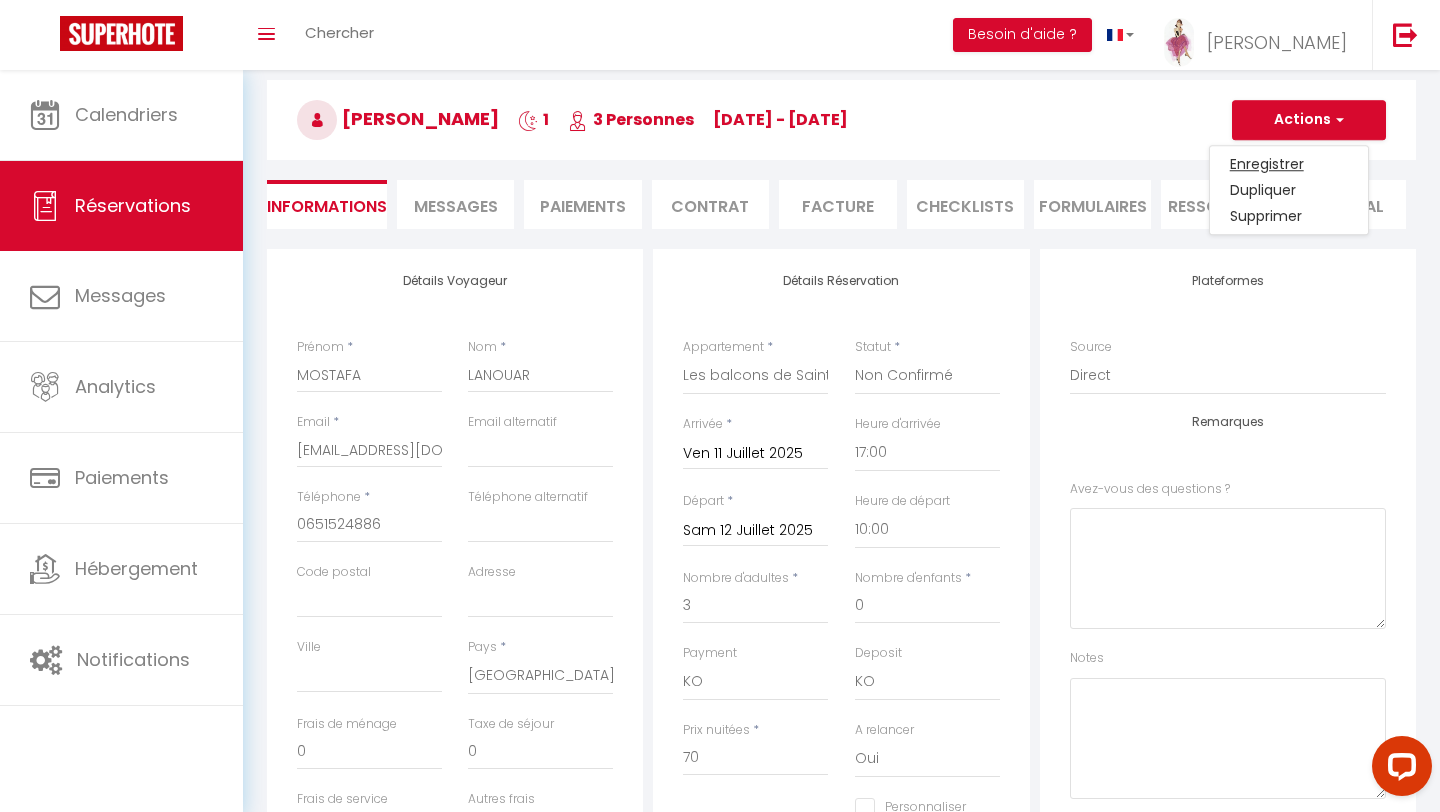 scroll, scrollTop: 70, scrollLeft: 0, axis: vertical 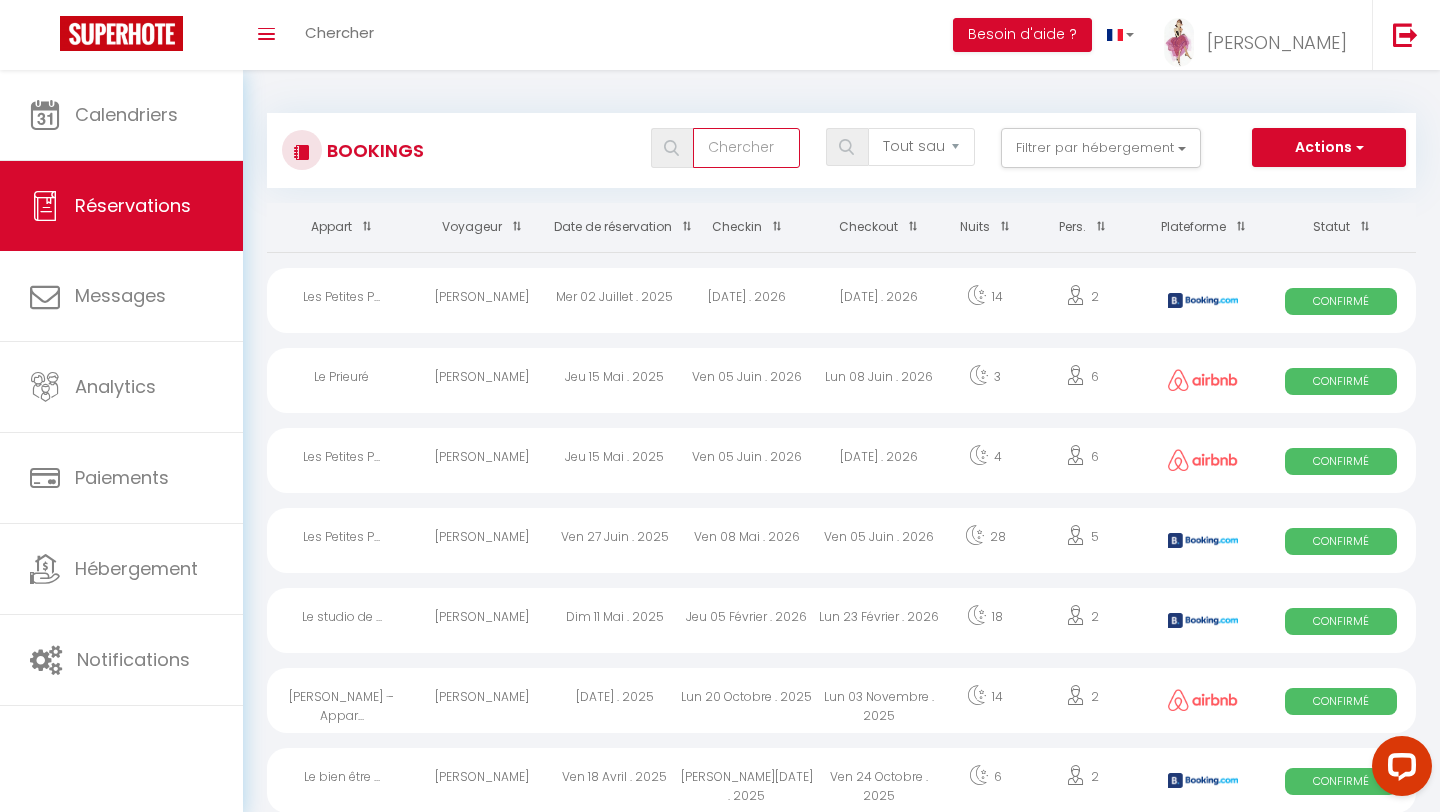 click at bounding box center (746, 148) 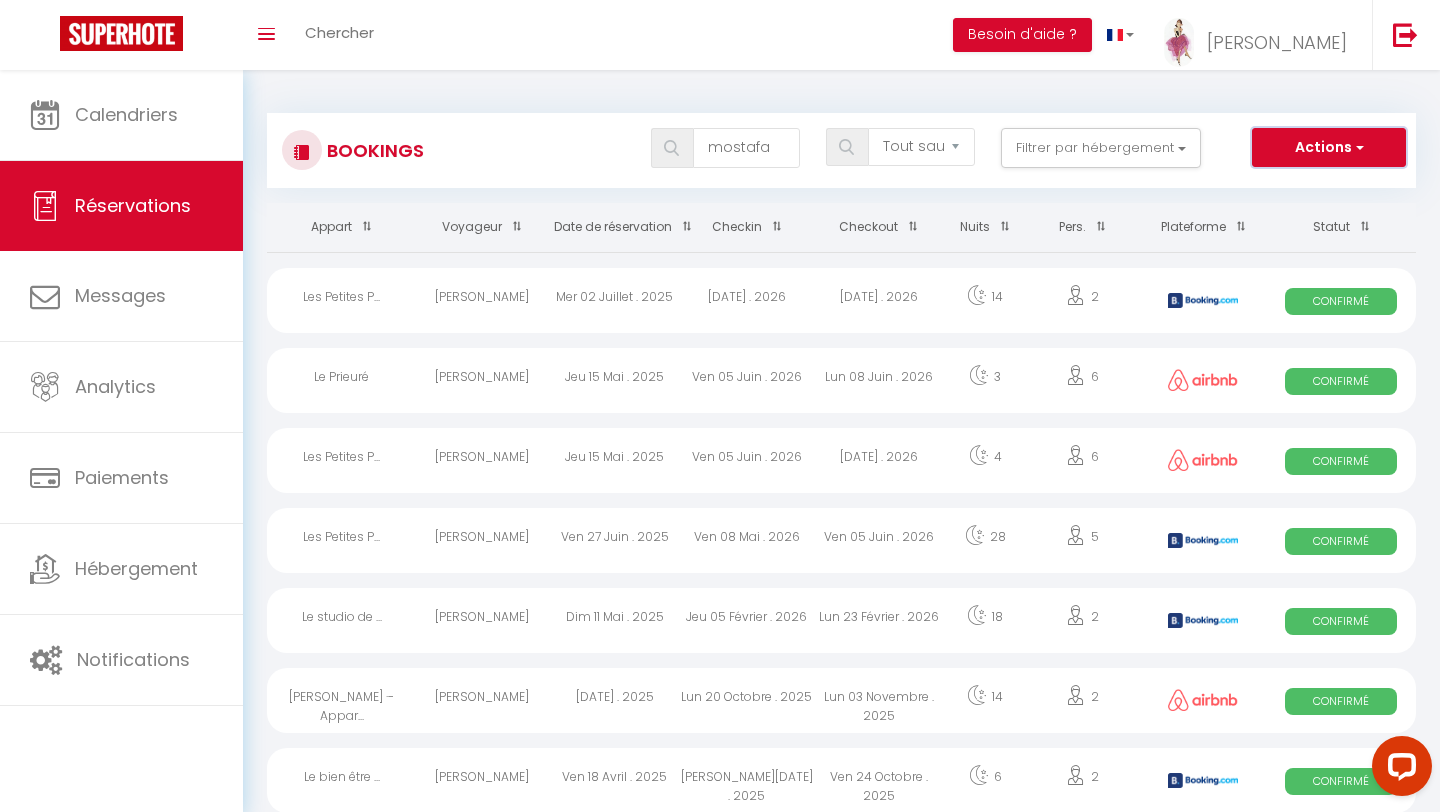 click on "Actions" at bounding box center (1329, 148) 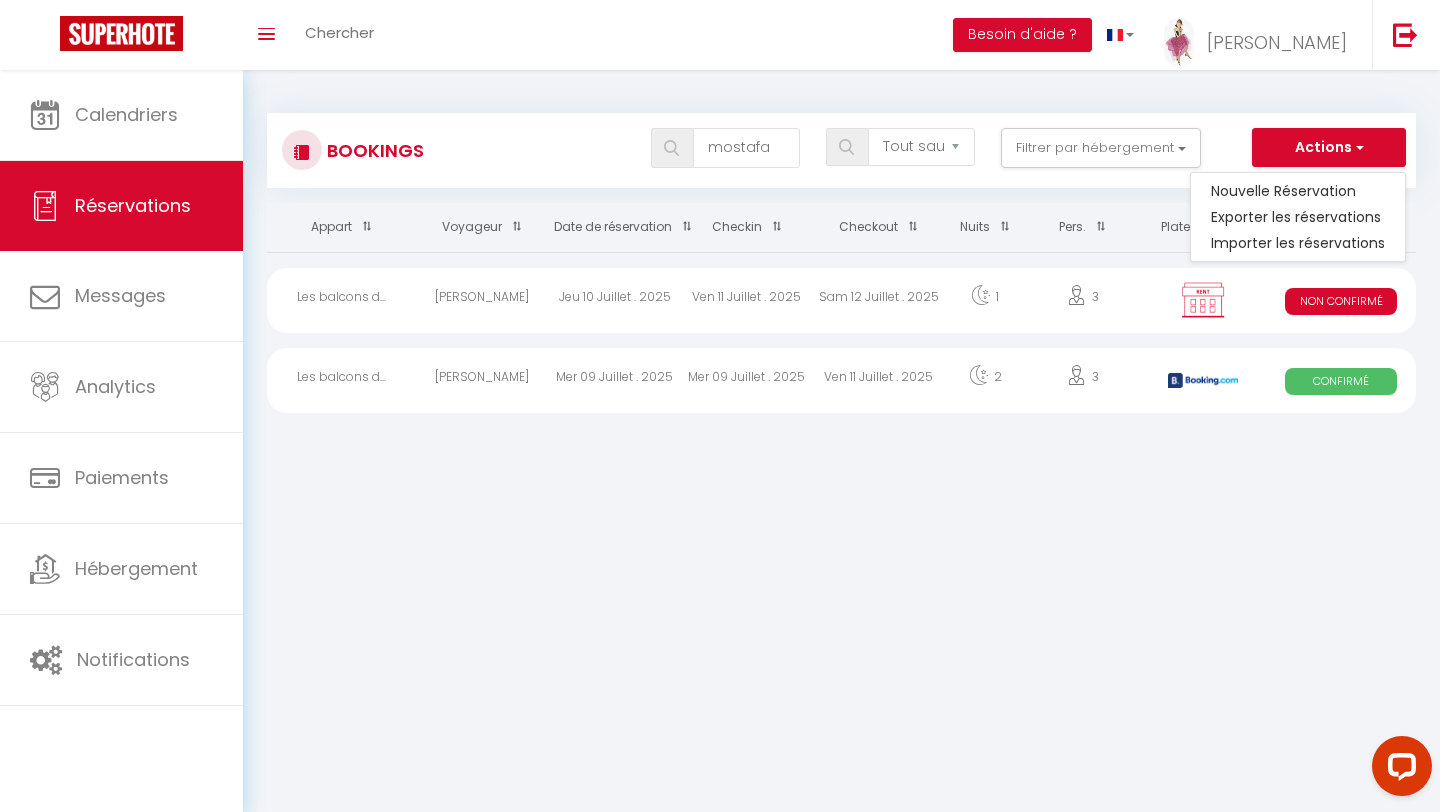 click on "Sam 12 Juillet . 2025" at bounding box center [879, 300] 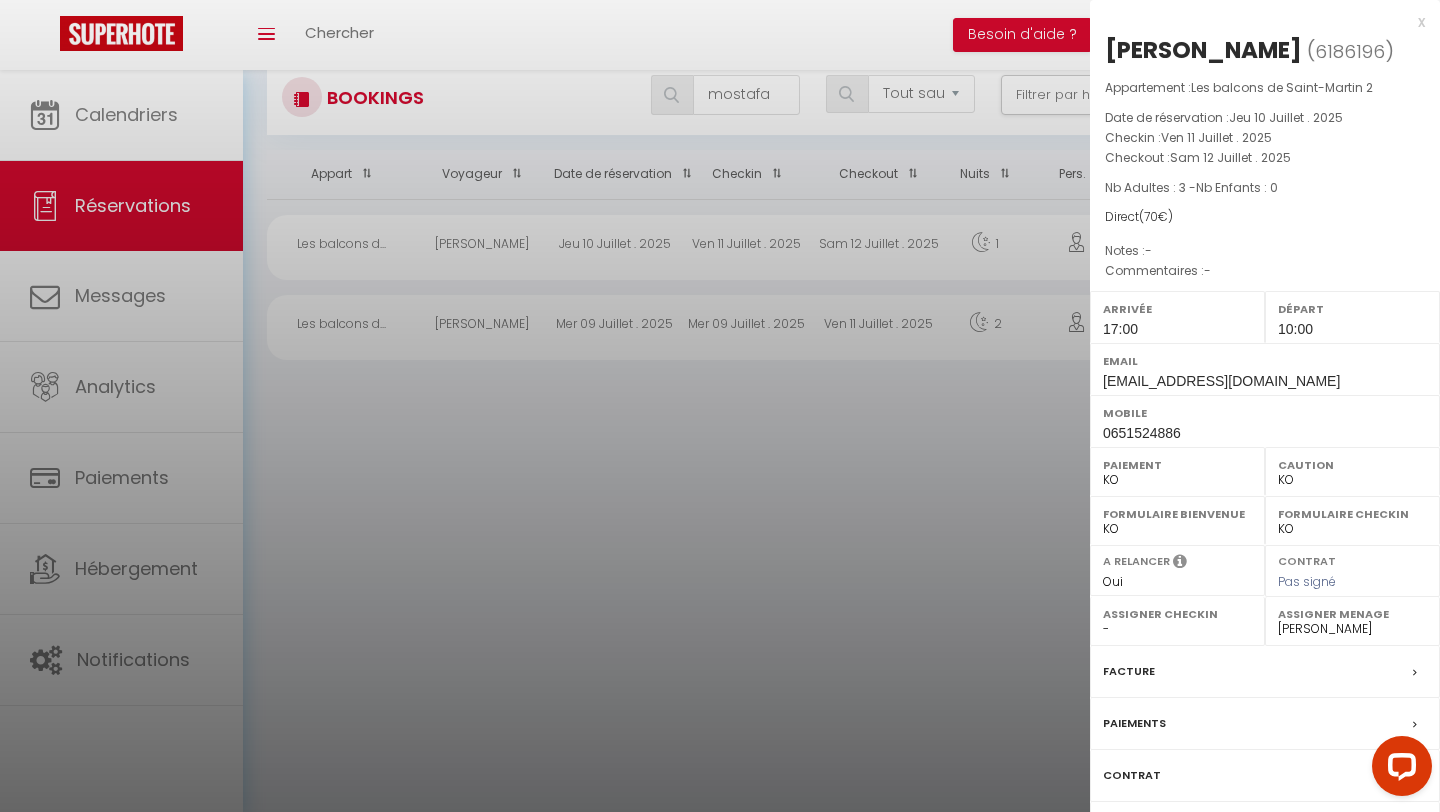 scroll, scrollTop: 70, scrollLeft: 0, axis: vertical 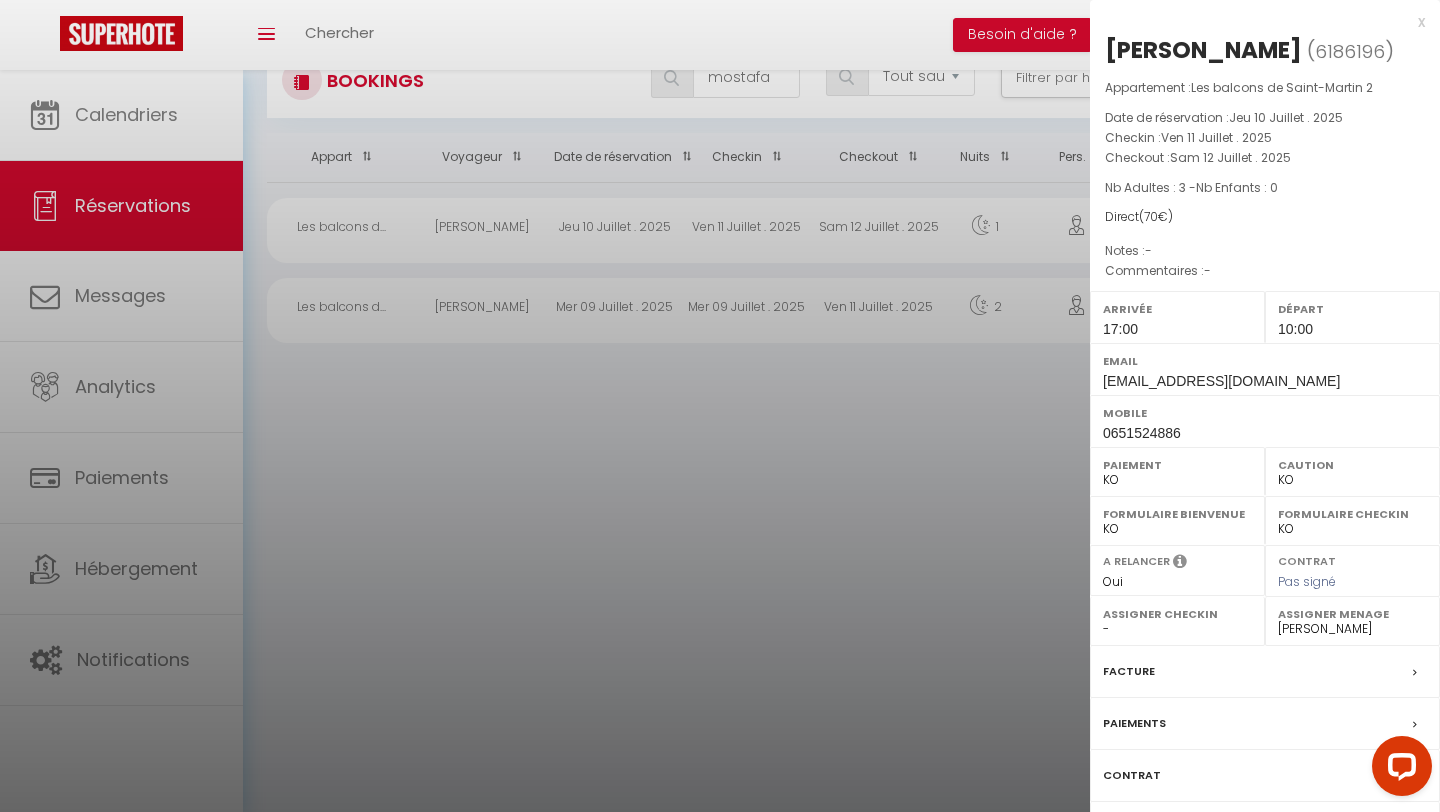 click on "Facture" at bounding box center (1129, 671) 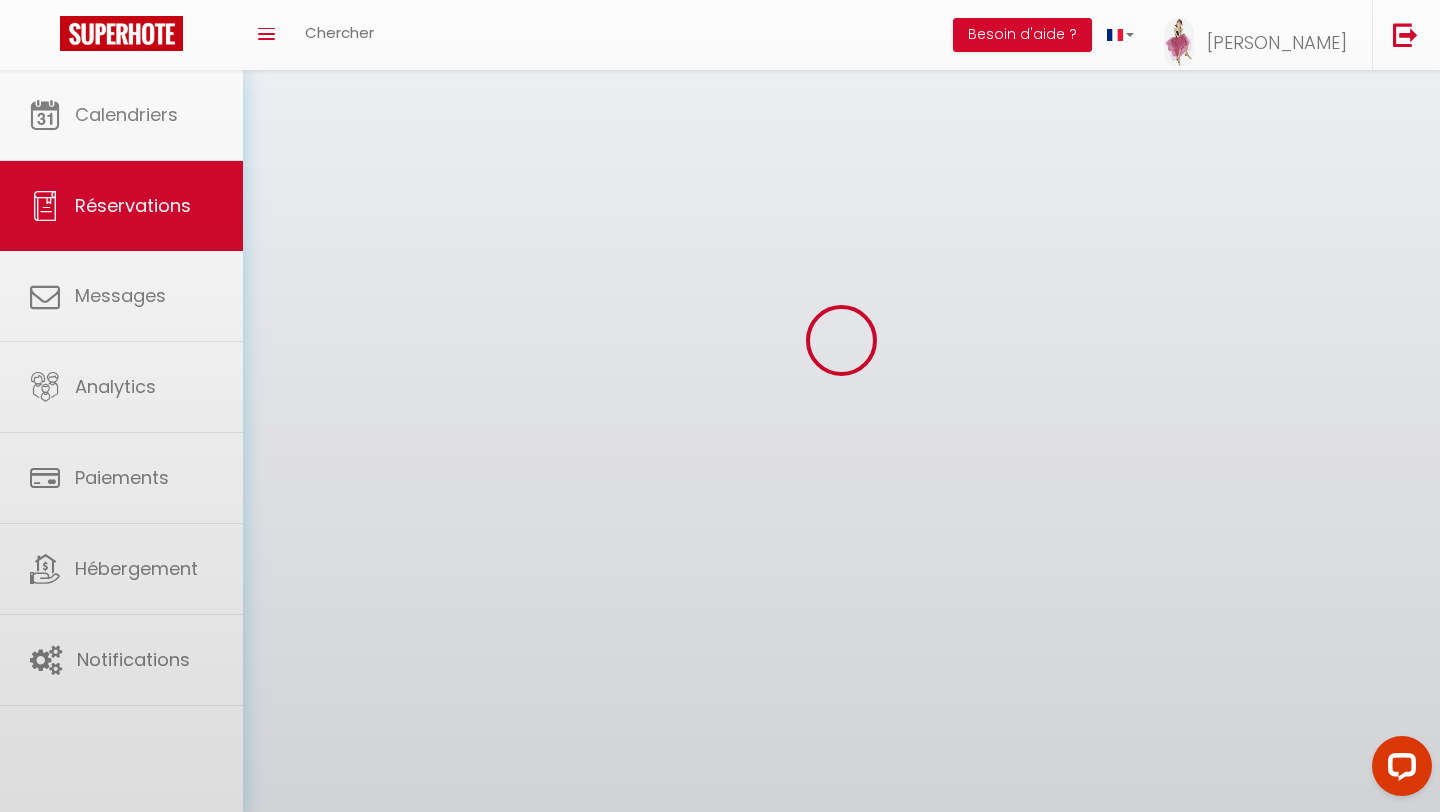 scroll, scrollTop: 0, scrollLeft: 0, axis: both 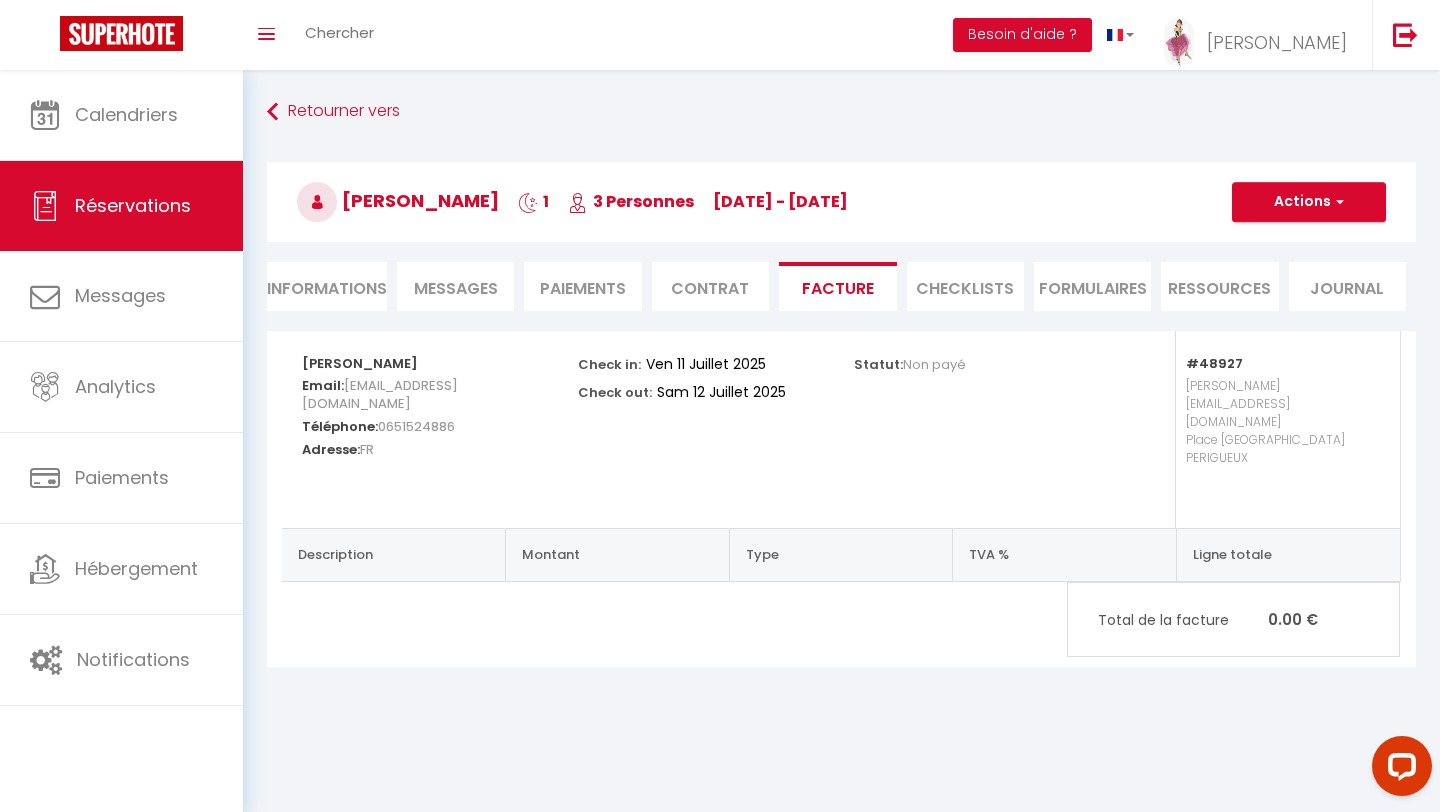 click on "Informations" at bounding box center [327, 286] 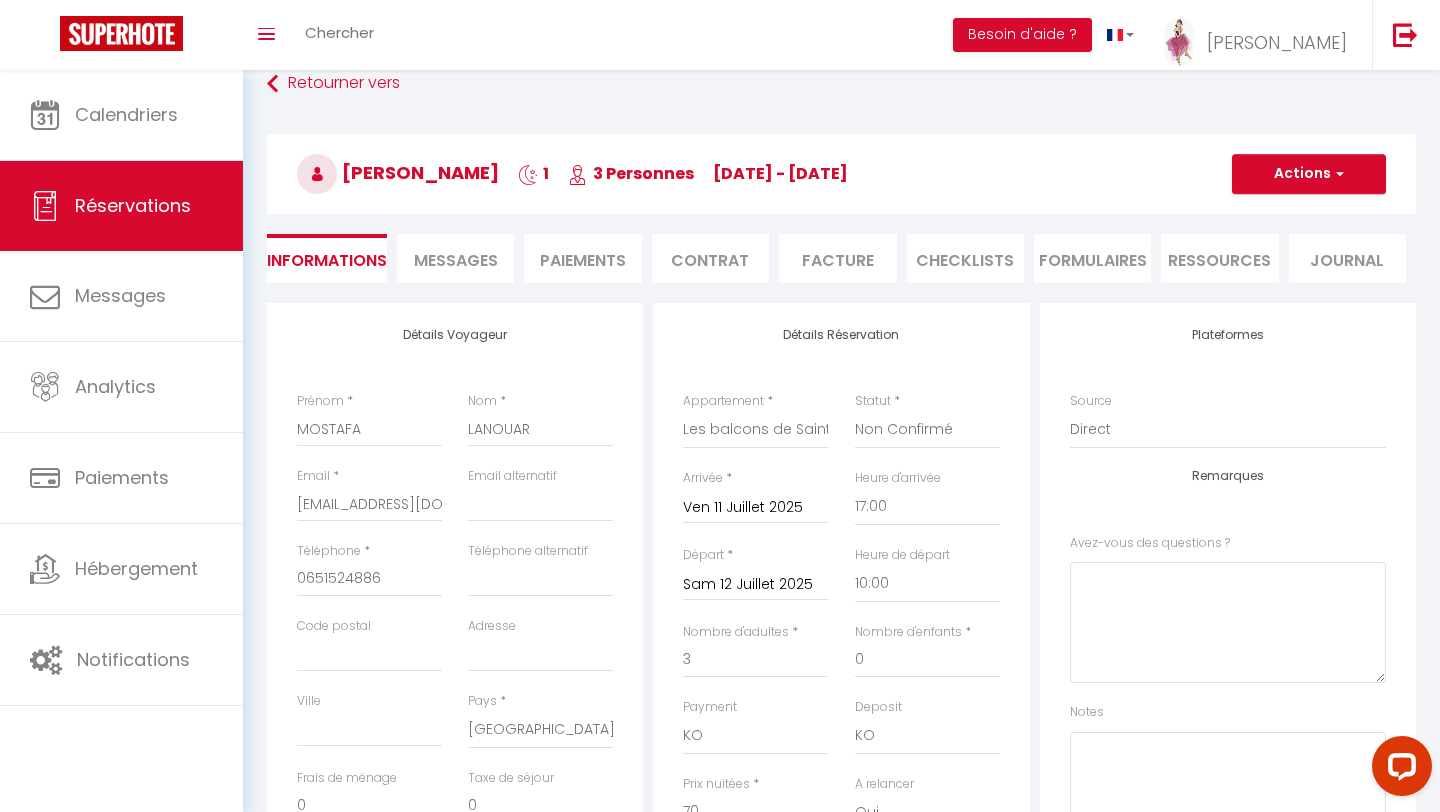 scroll, scrollTop: 0, scrollLeft: 0, axis: both 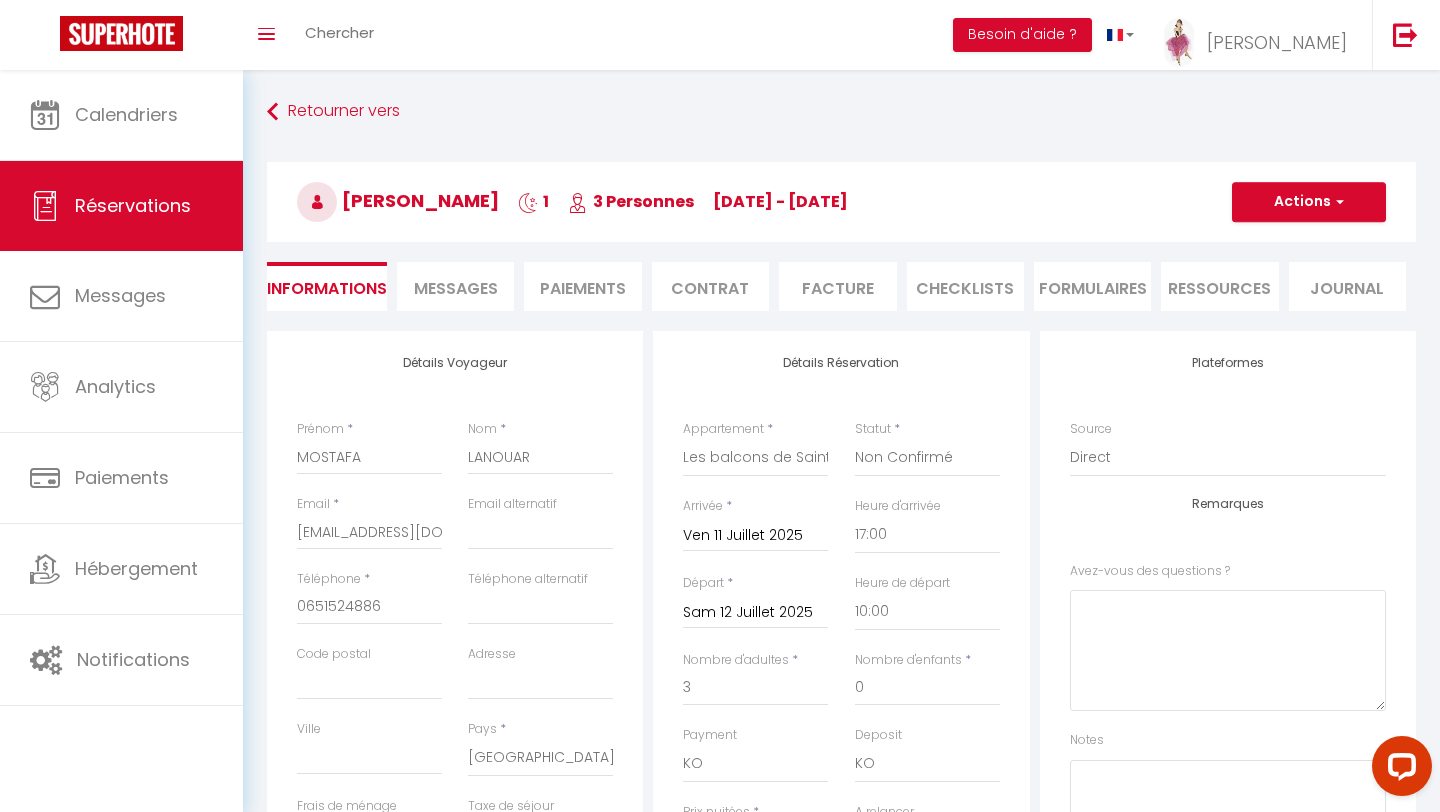 click on "Paiements" at bounding box center [582, 286] 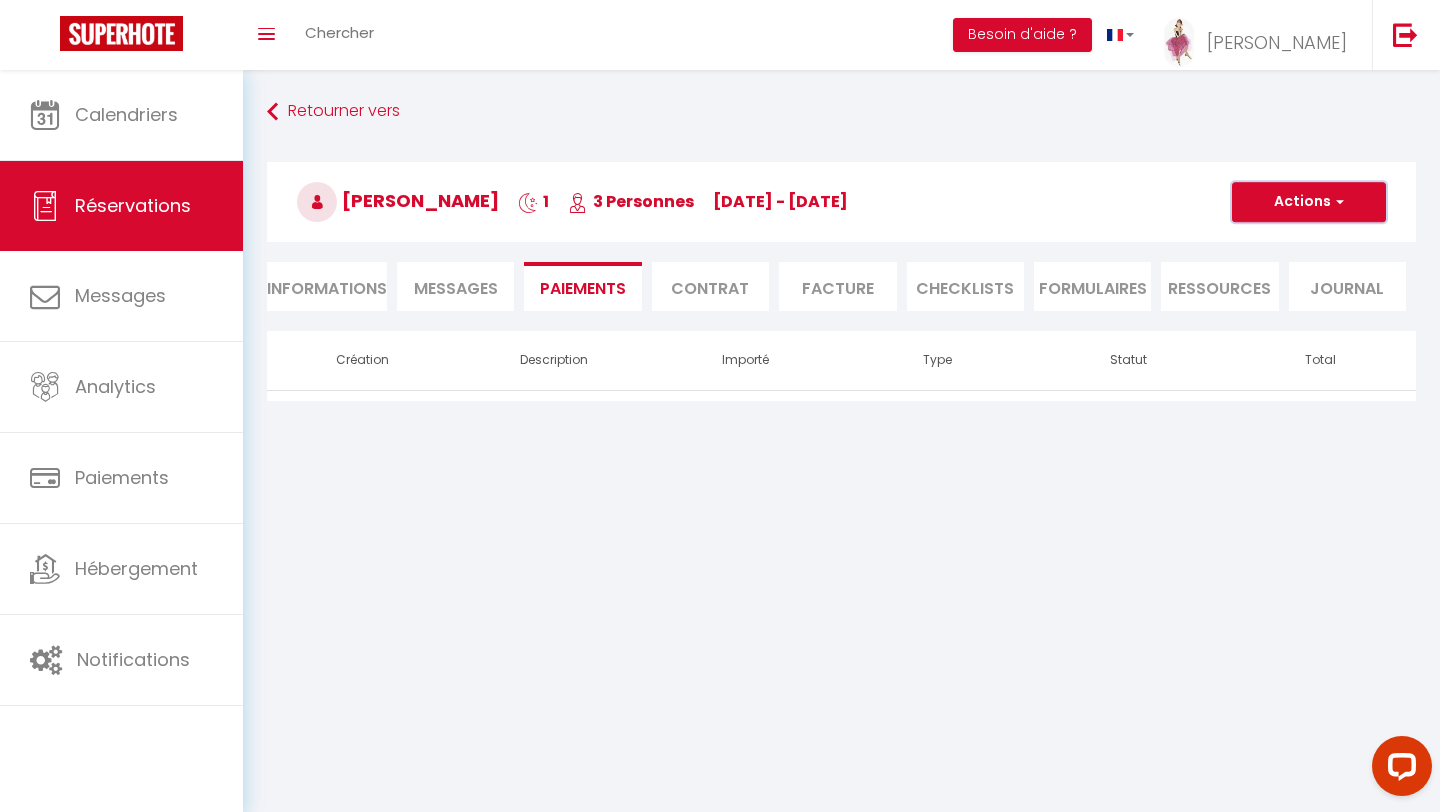 click on "Actions" at bounding box center [1309, 202] 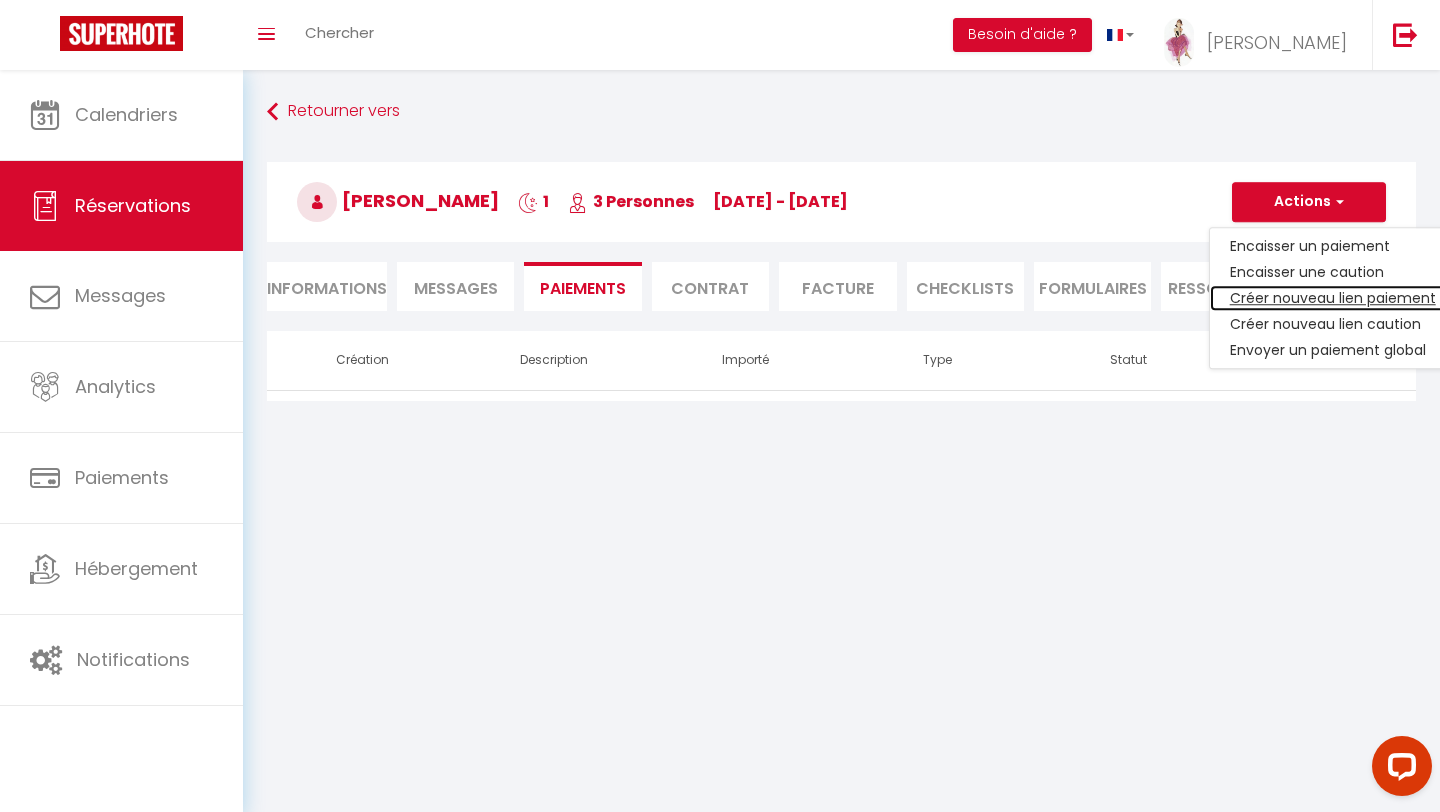 click on "Créer nouveau lien paiement" at bounding box center (1333, 298) 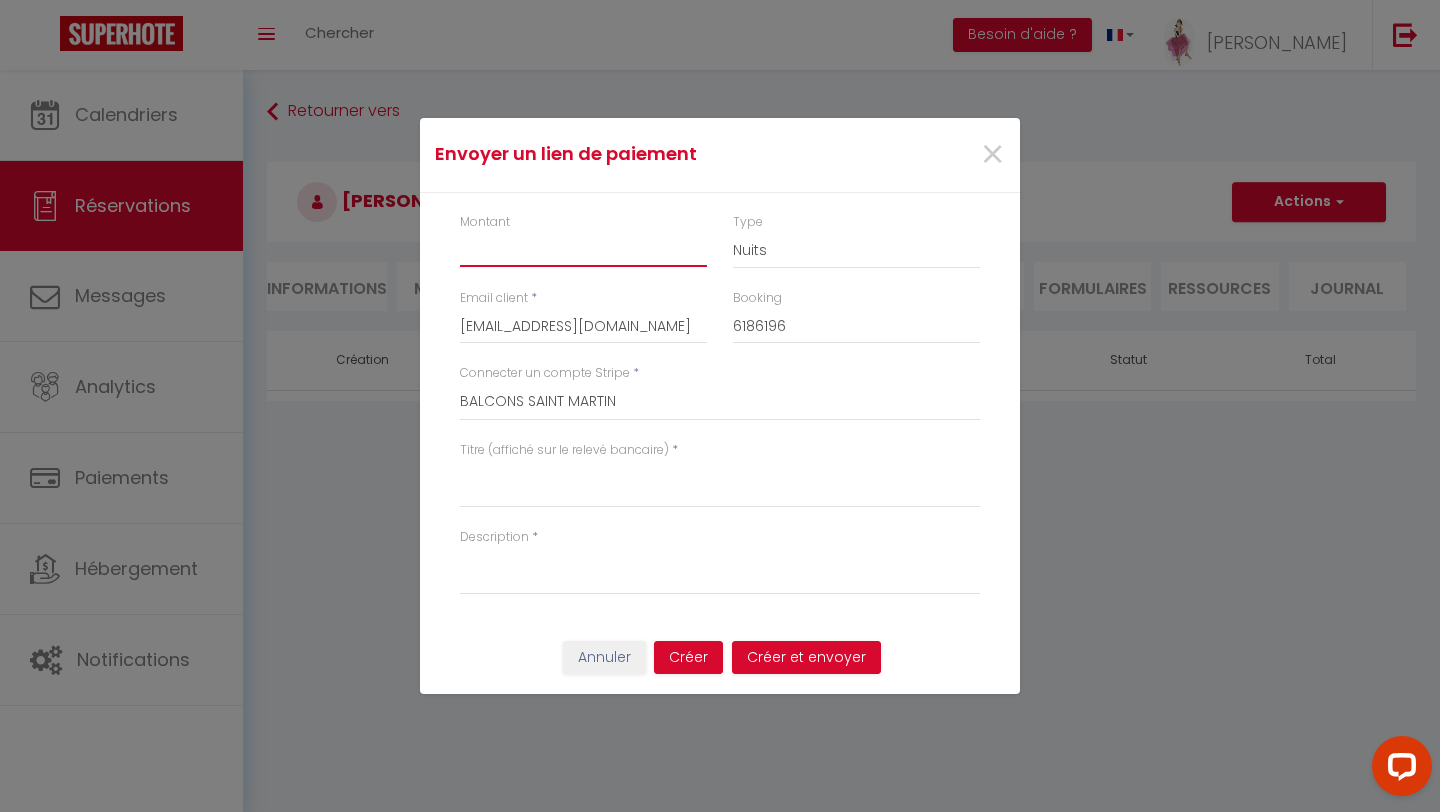 click on "Montant" at bounding box center (583, 249) 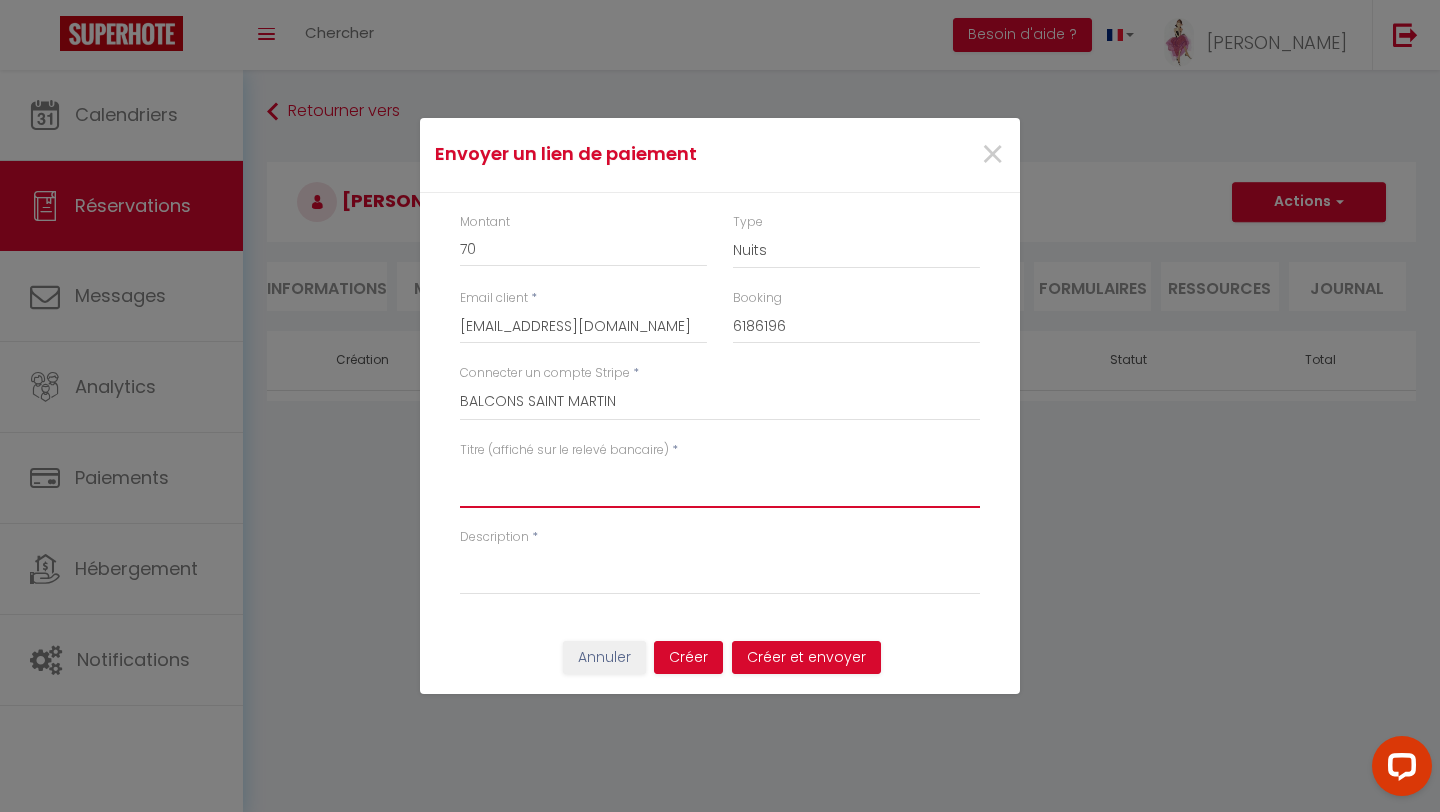 click on "Titre (affiché sur le relevé bancaire)" at bounding box center (720, 484) 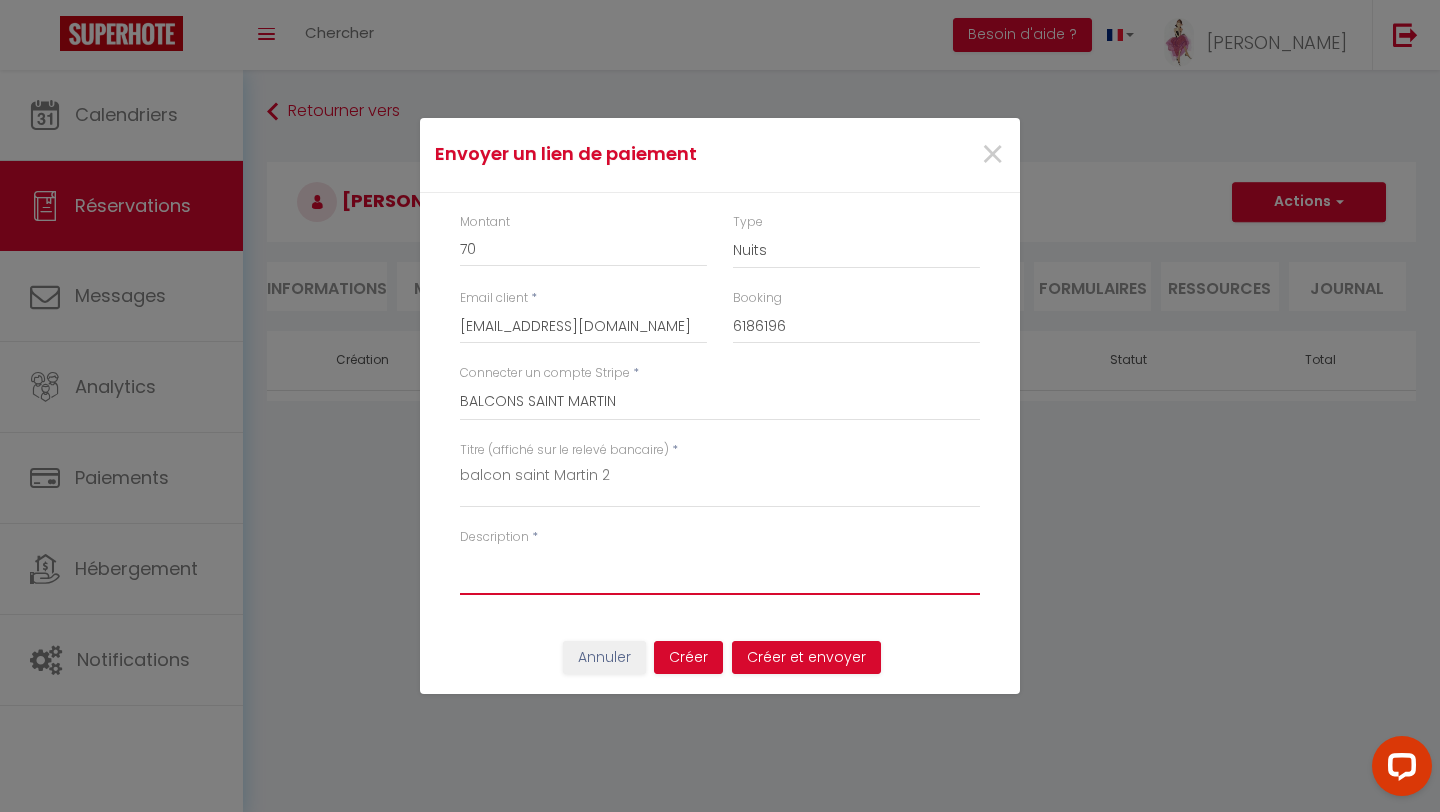 click on "Description" at bounding box center (720, 571) 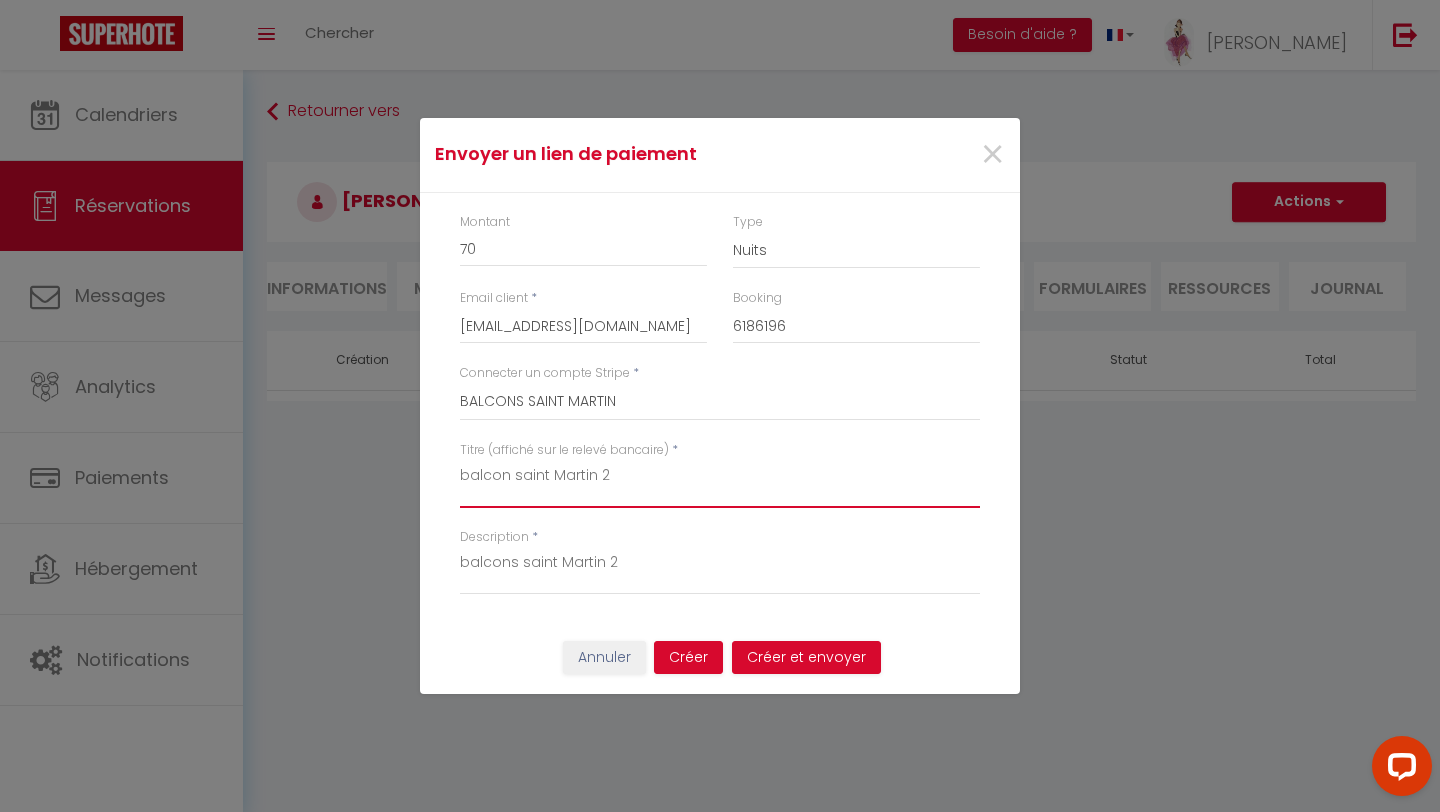 click on "balcon saint Martin 2" at bounding box center [720, 484] 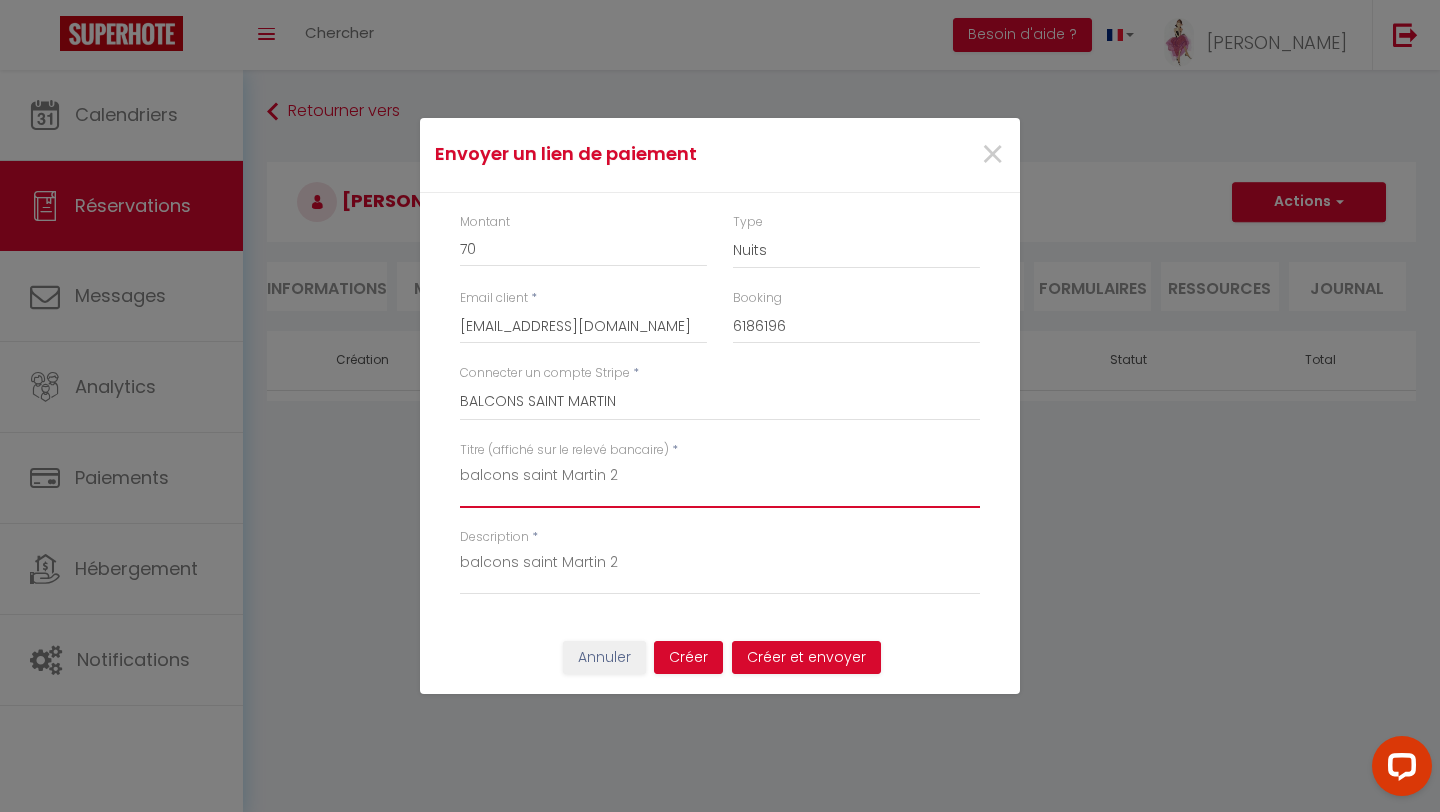 click on "balcons saint Martin 2" at bounding box center [720, 484] 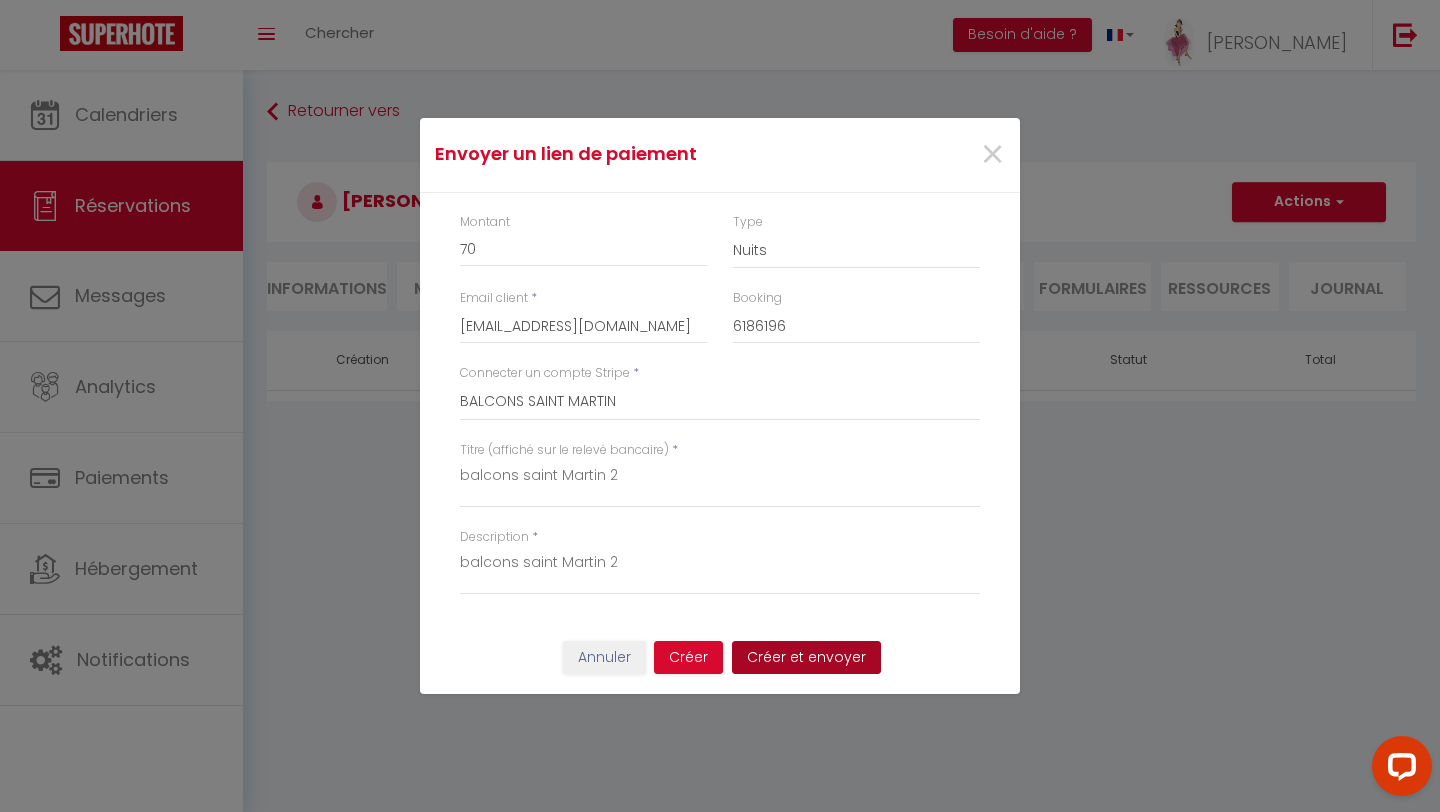 click on "Créer et envoyer" at bounding box center (806, 658) 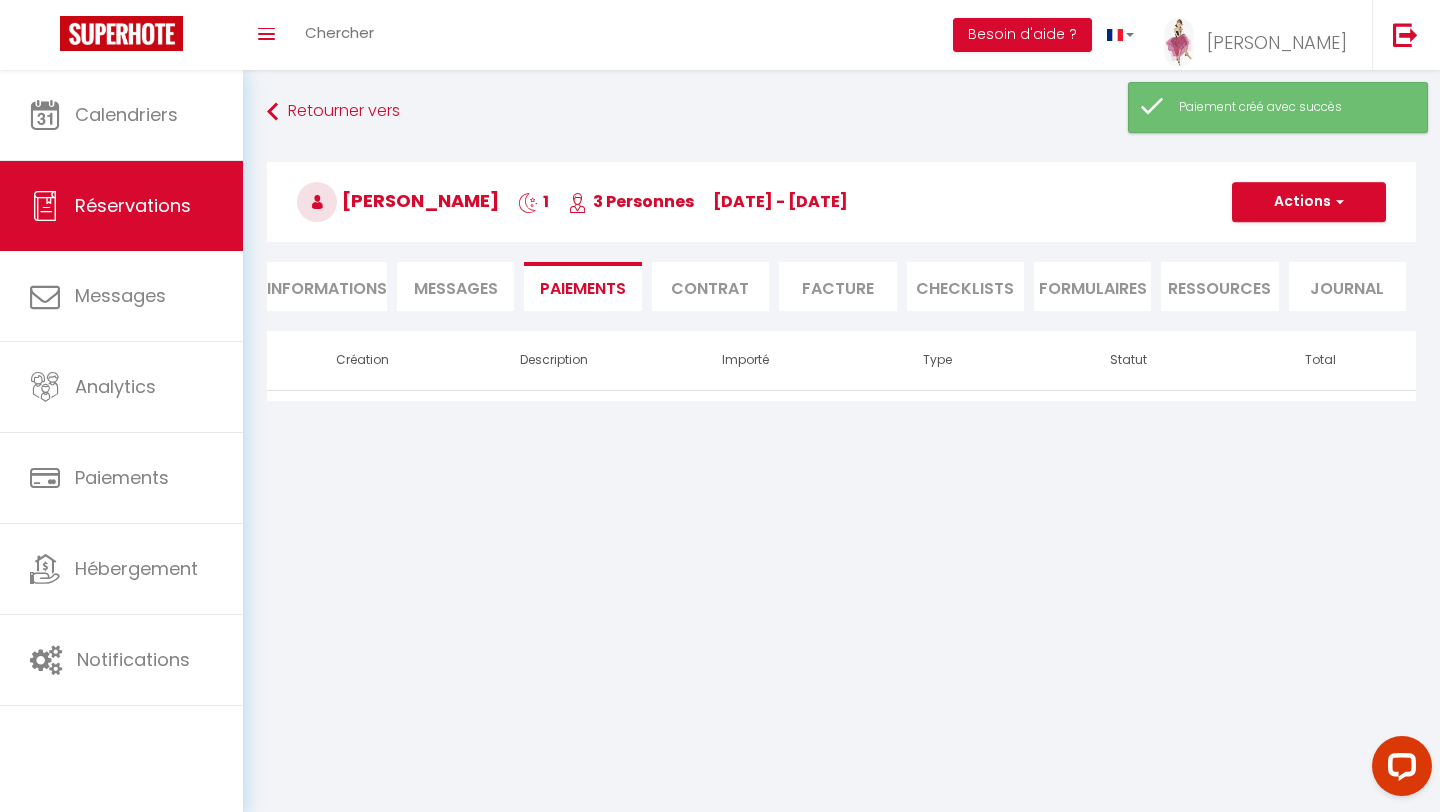 click on "Informations" at bounding box center [327, 286] 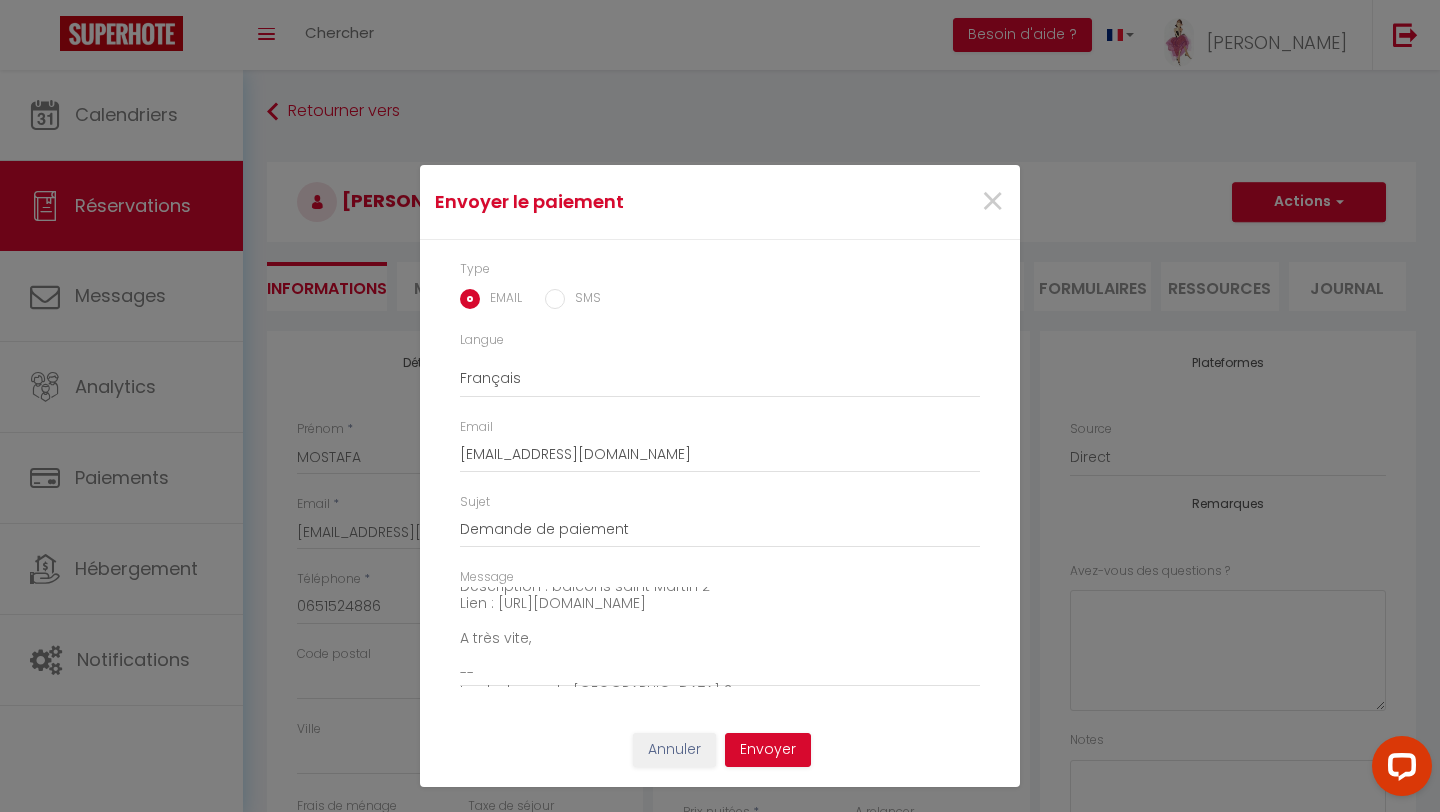 scroll, scrollTop: 140, scrollLeft: 0, axis: vertical 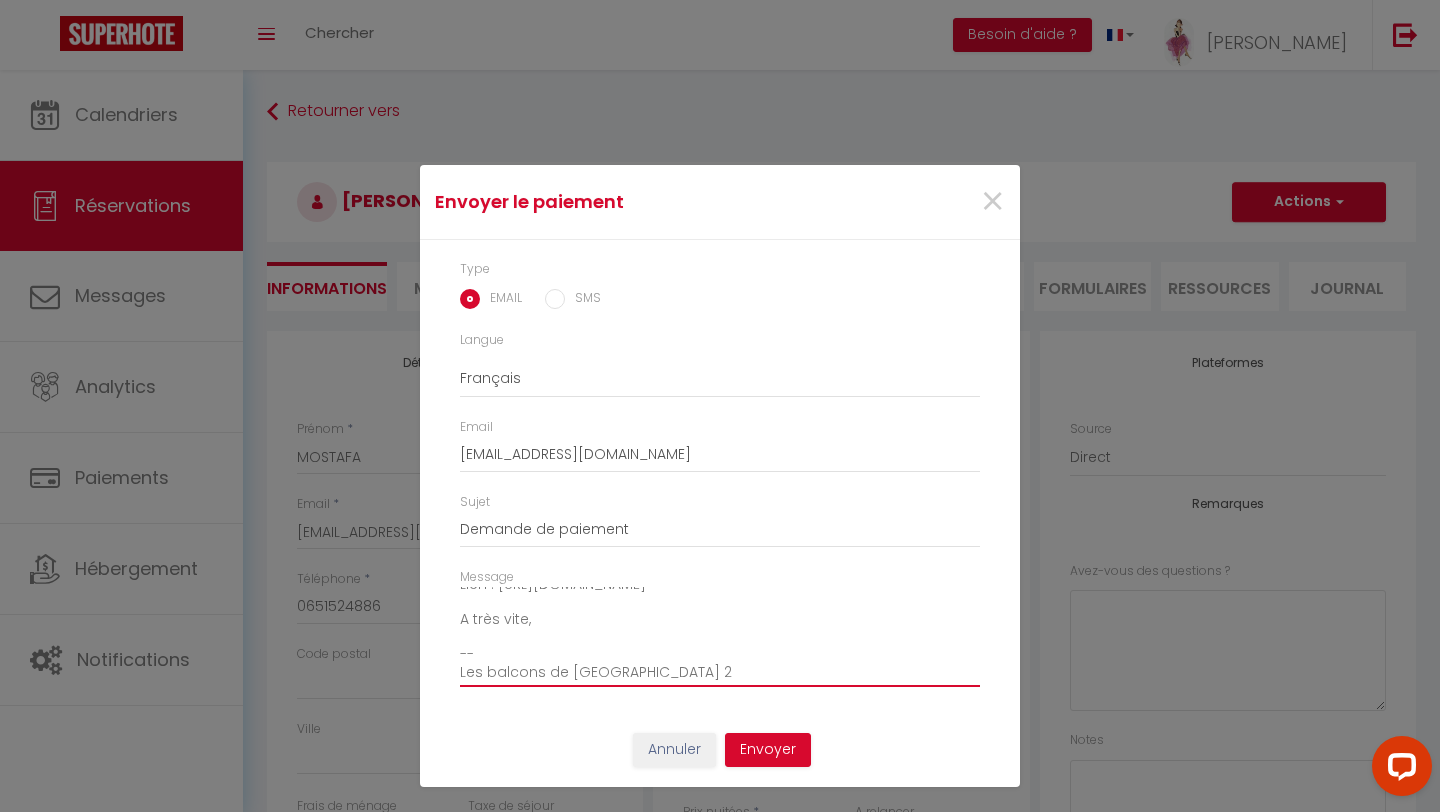 click on "Bonjour,
Nous vous invitons à cliquer sur le lien ci-dessous pour effectuer le réglement :
Titre : balcons saint Martin 2
Description : balcons saint Martin 2
Lien : [URL][DOMAIN_NAME]
A très vite,
--
Les balcons de [GEOGRAPHIC_DATA] 2" at bounding box center [720, 637] 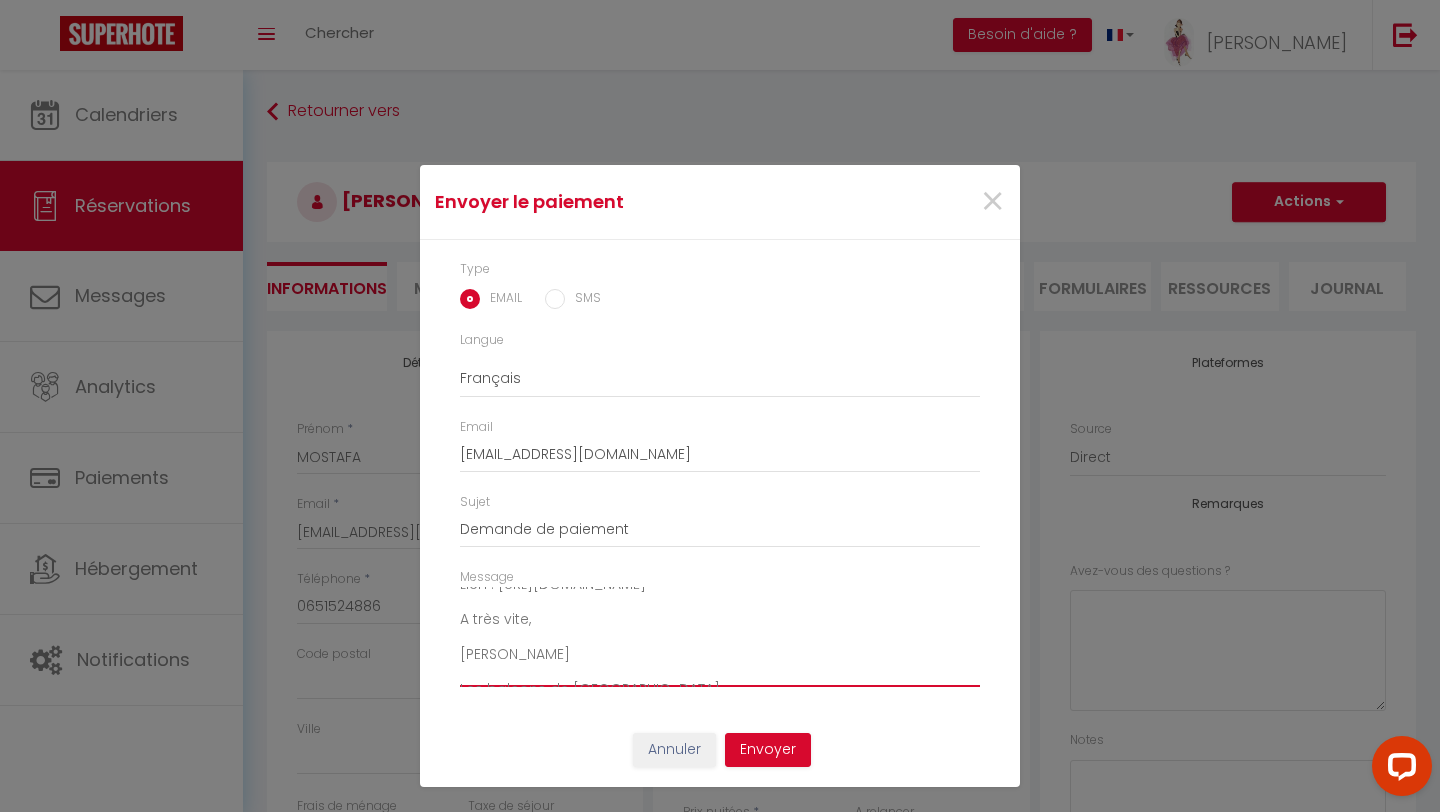 click on "Bonjour,
Nous vous invitons à cliquer sur le lien ci-dessous pour effectuer le réglement :
Titre : balcons saint Martin 2
Description : balcons saint Martin 2
Lien : [URL][DOMAIN_NAME]
A très vite,
[PERSON_NAME]
Les balcons de [GEOGRAPHIC_DATA]" at bounding box center (720, 637) 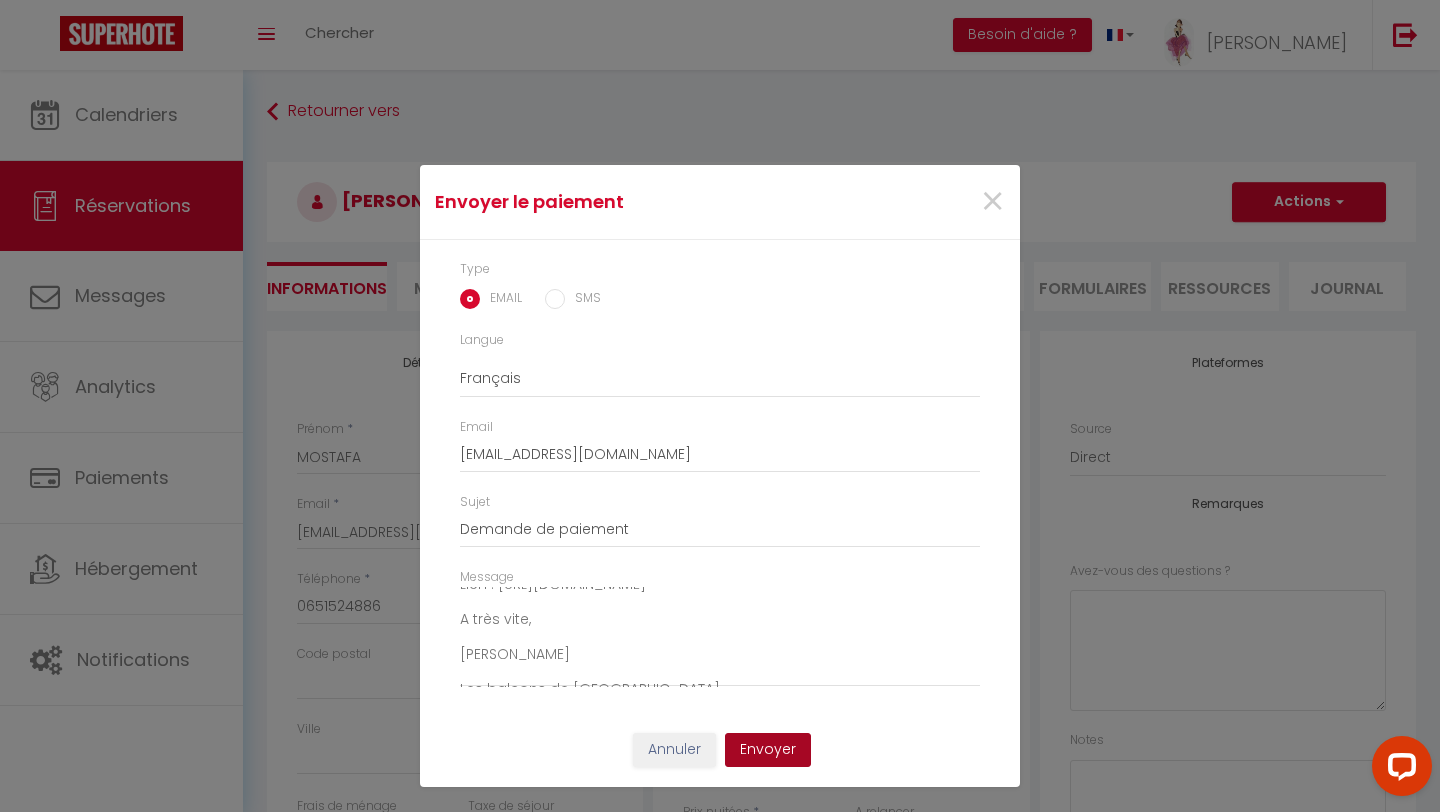 click on "Envoyer" at bounding box center (768, 750) 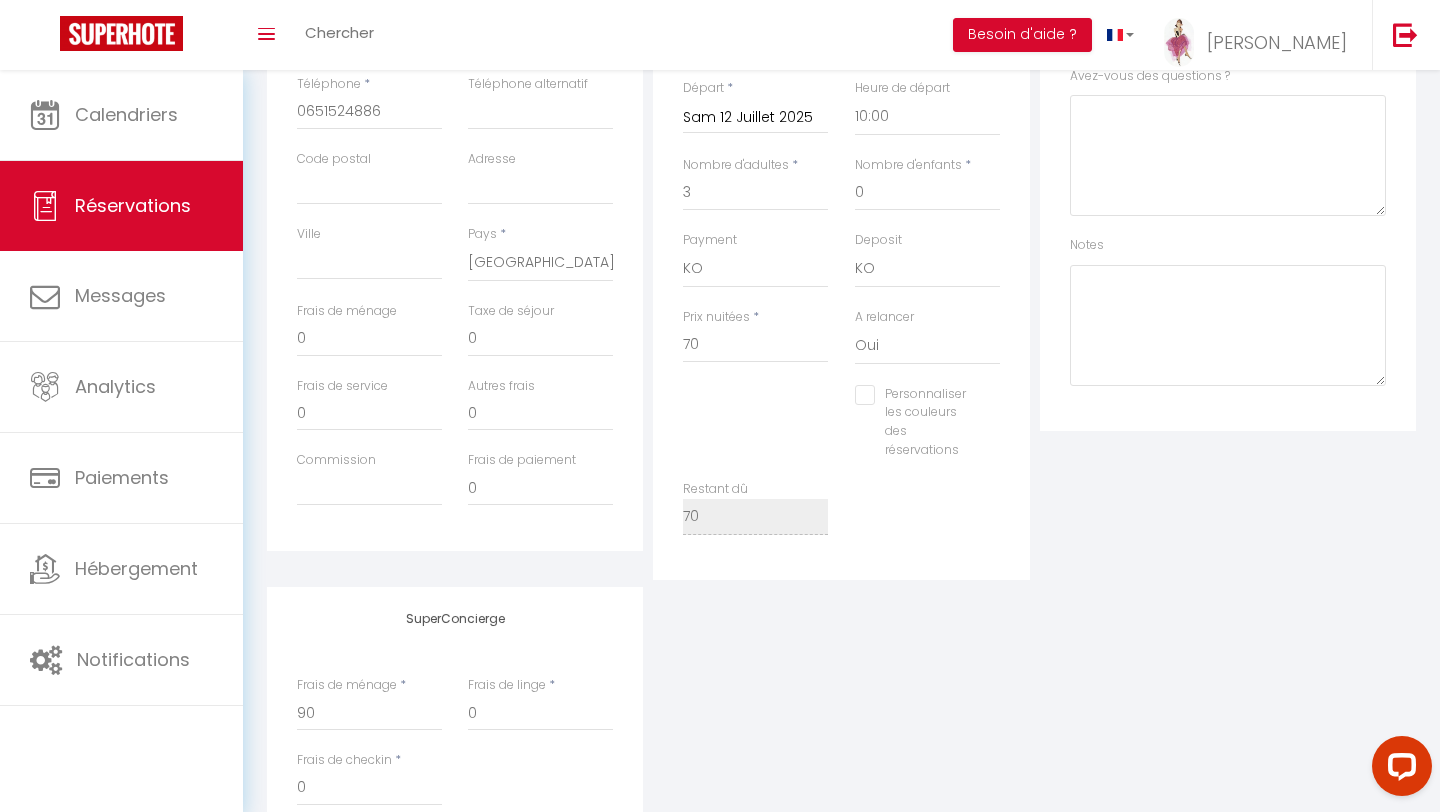 scroll, scrollTop: 539, scrollLeft: 0, axis: vertical 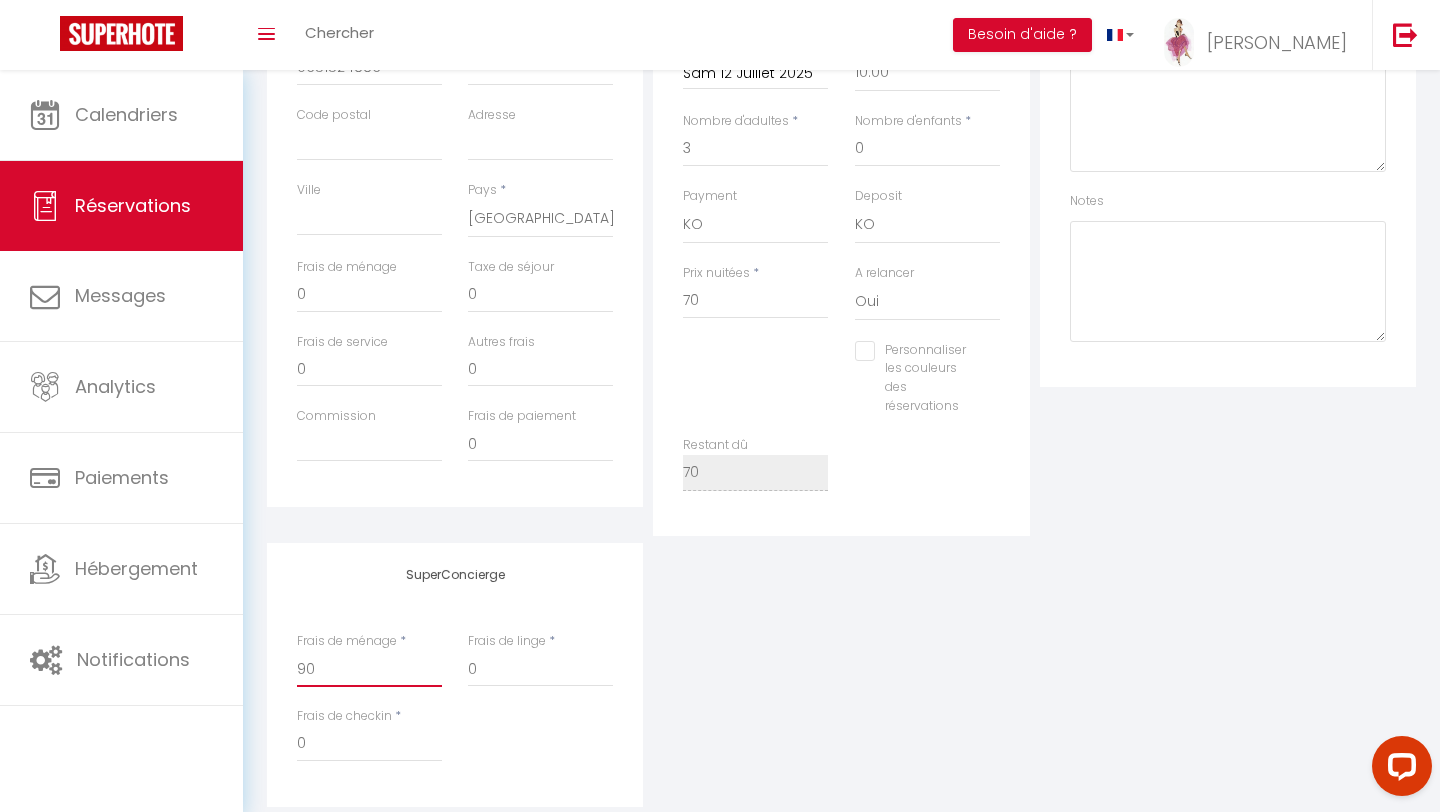 click on "90" at bounding box center (369, 669) 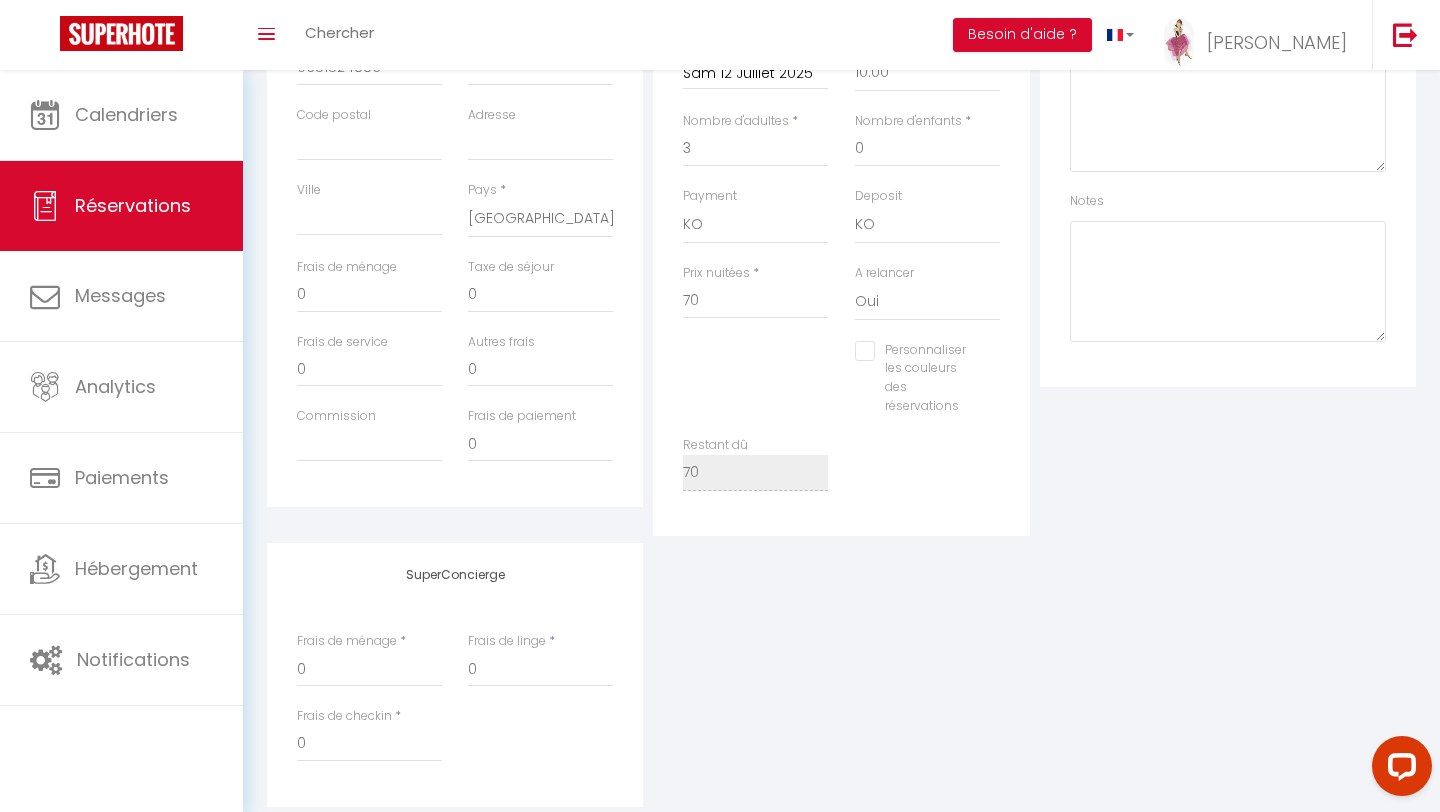 click on "SuperConcierge   Frais de ménage   *   0   Frais de linge   *   0   Frais de checkin   *   0" at bounding box center [841, 675] 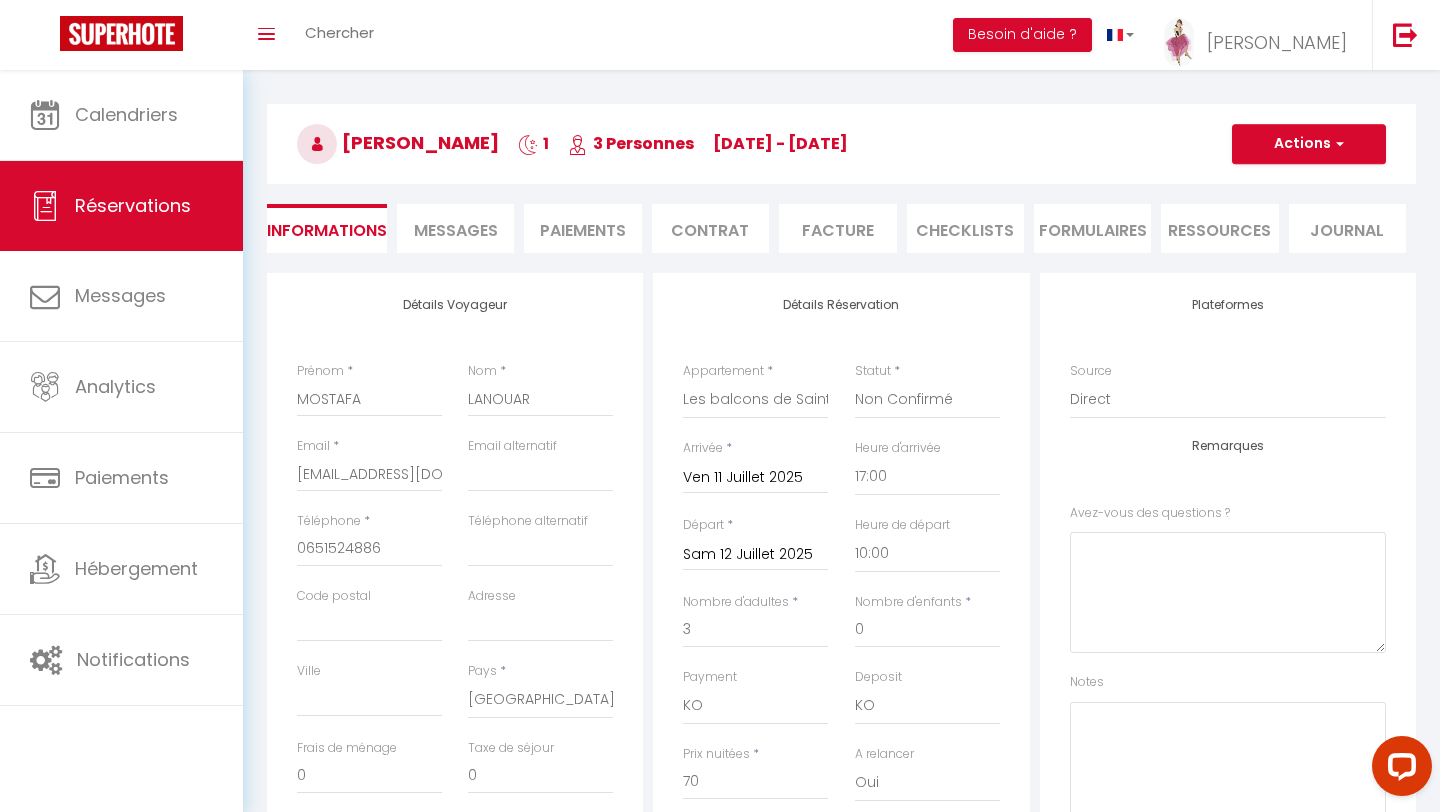 scroll, scrollTop: 0, scrollLeft: 0, axis: both 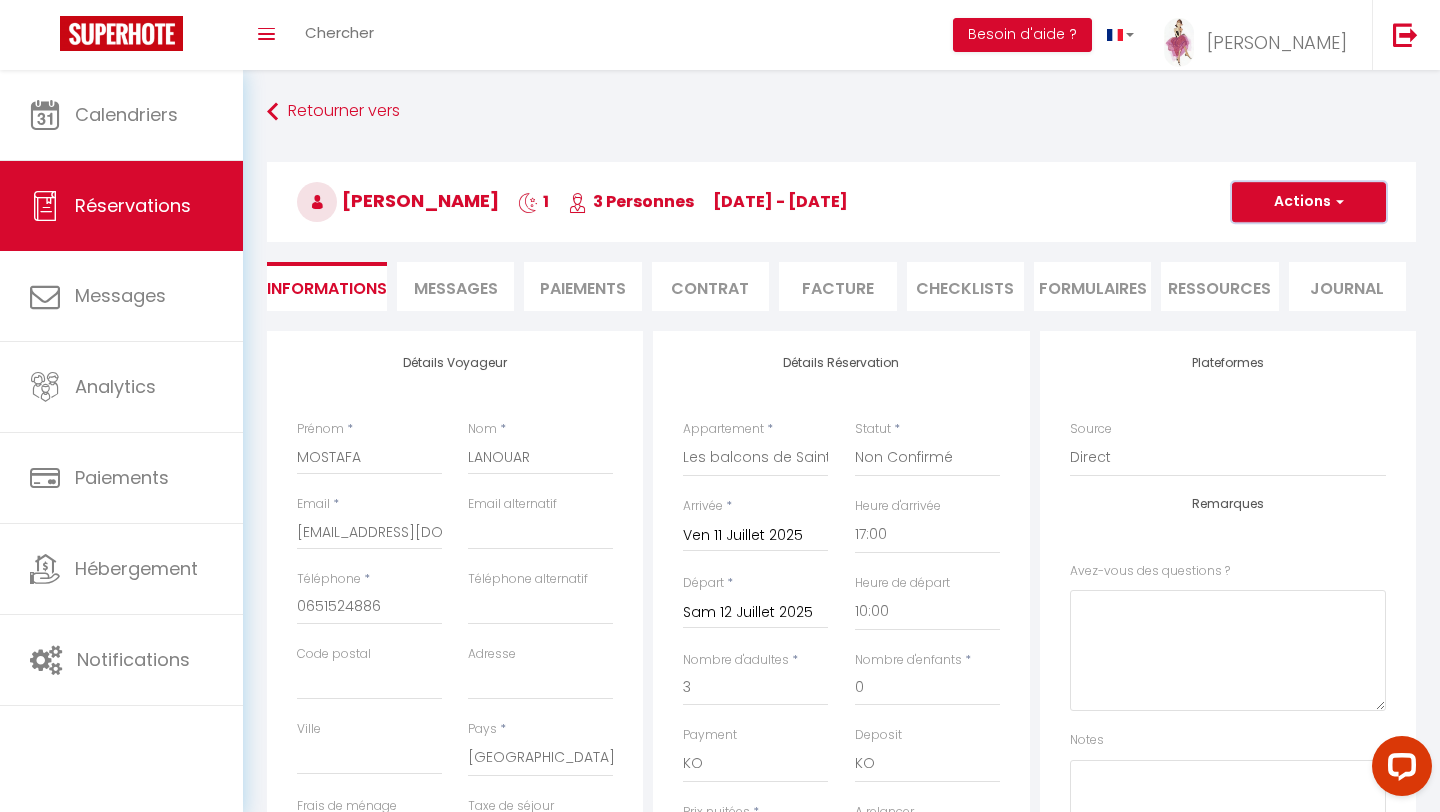 click on "Actions" at bounding box center (1309, 202) 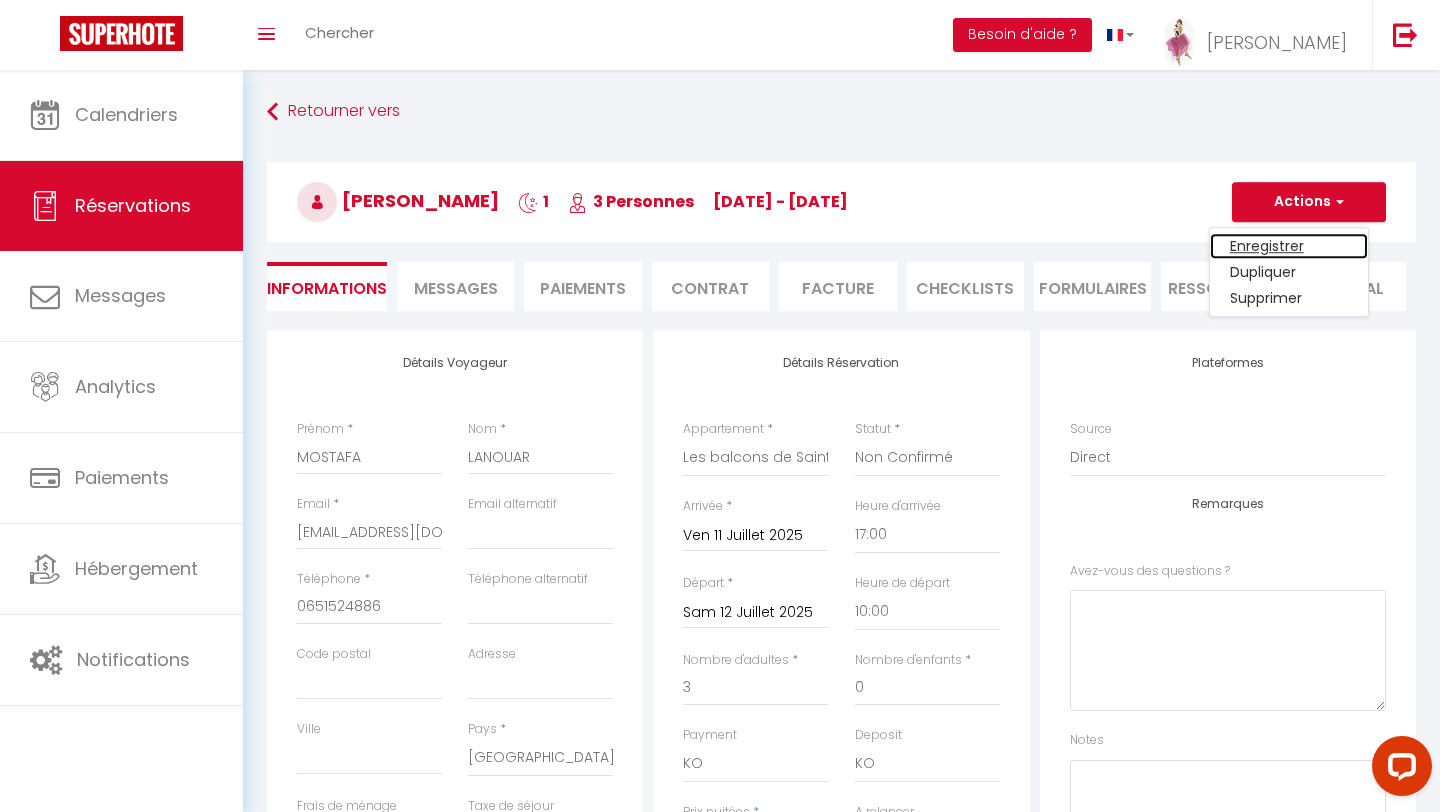click on "Enregistrer" at bounding box center [1289, 246] 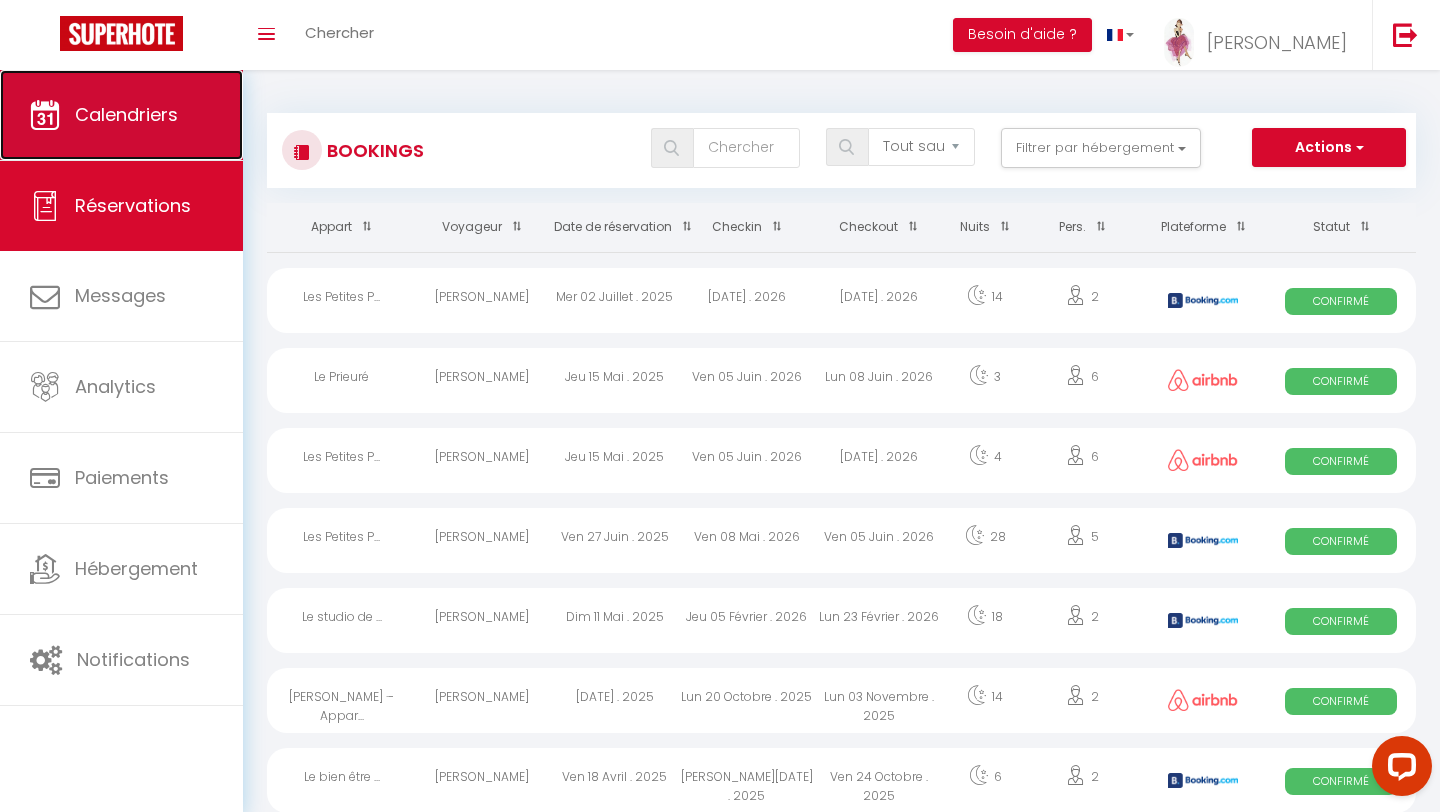 click on "Calendriers" at bounding box center [126, 114] 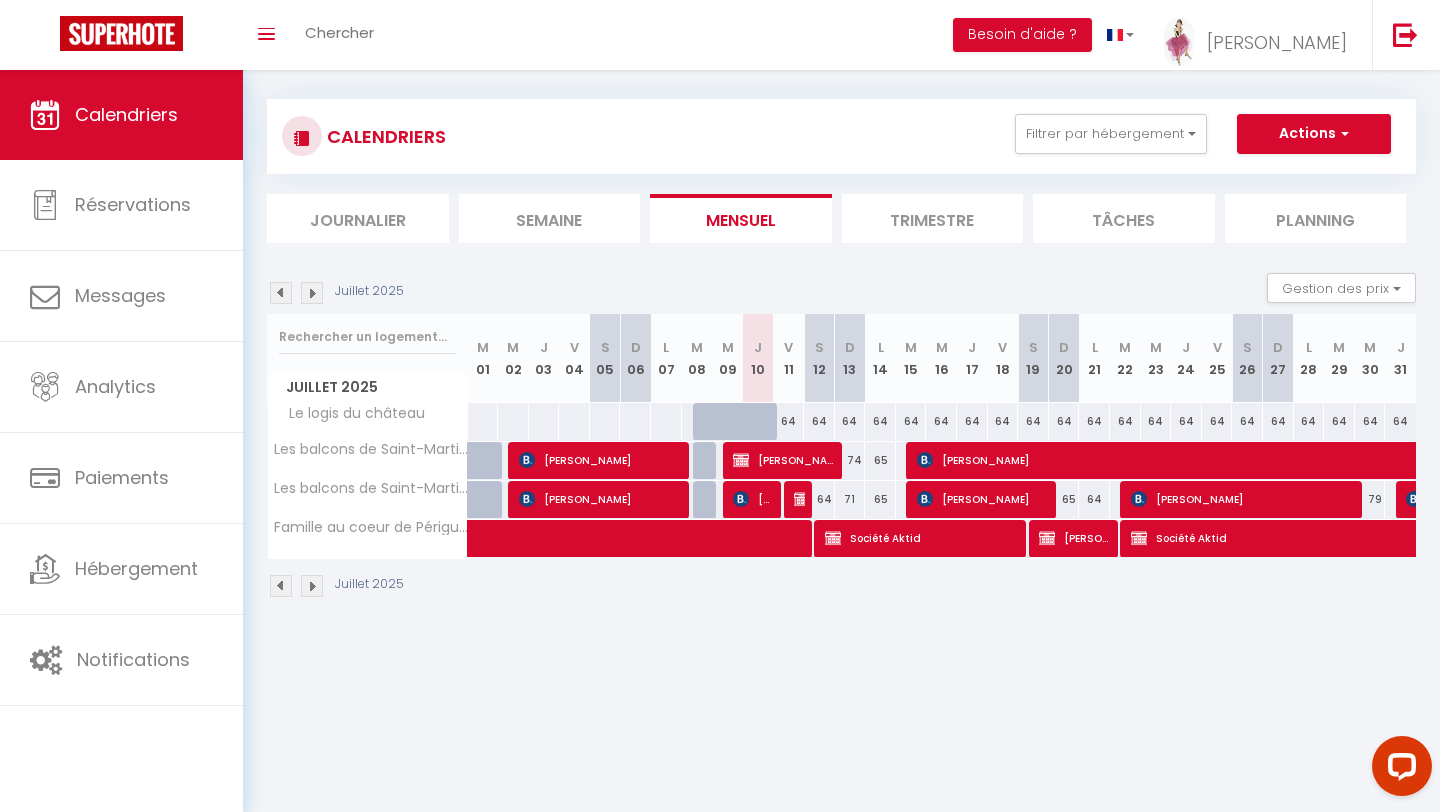 scroll, scrollTop: 0, scrollLeft: 0, axis: both 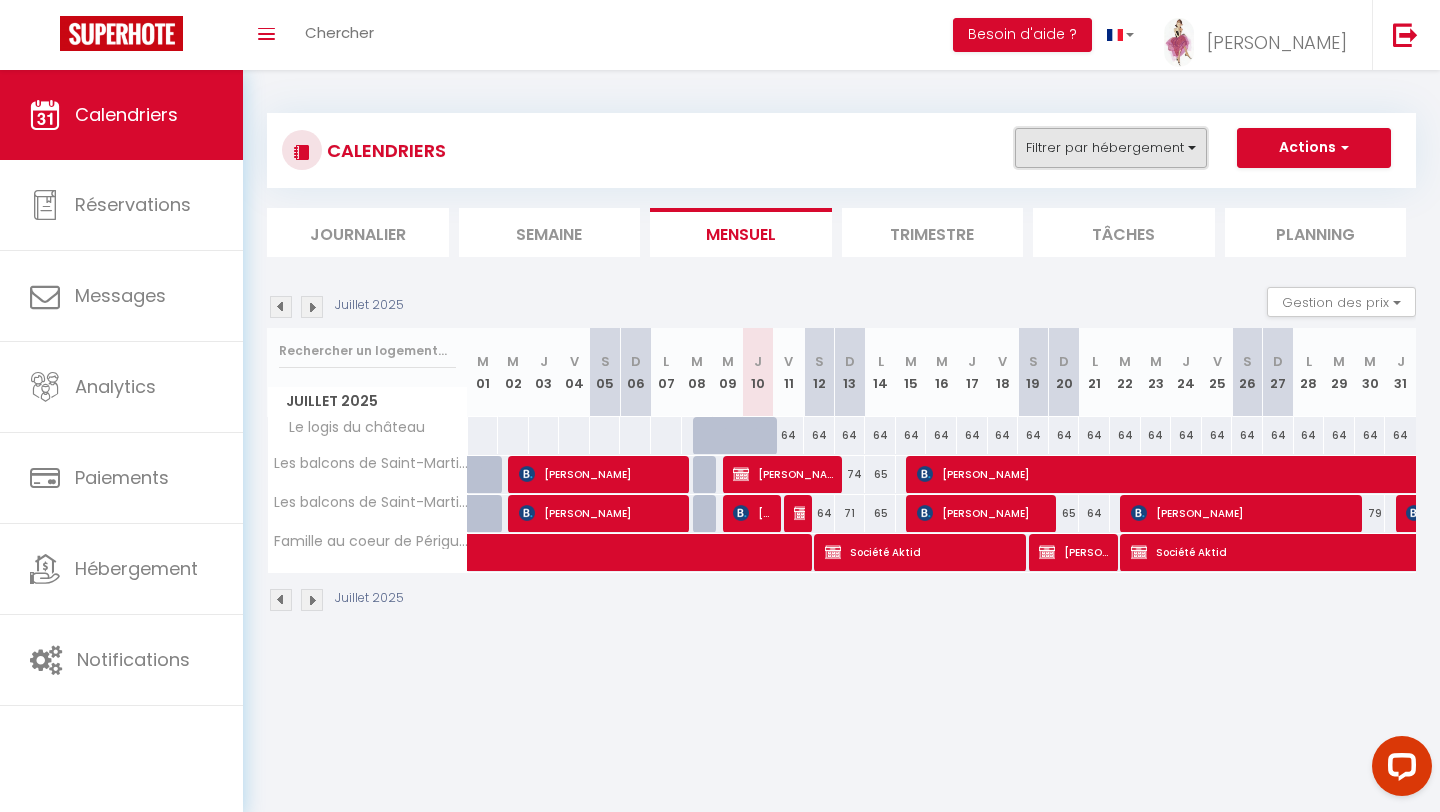 click on "Filtrer par hébergement" at bounding box center (1111, 148) 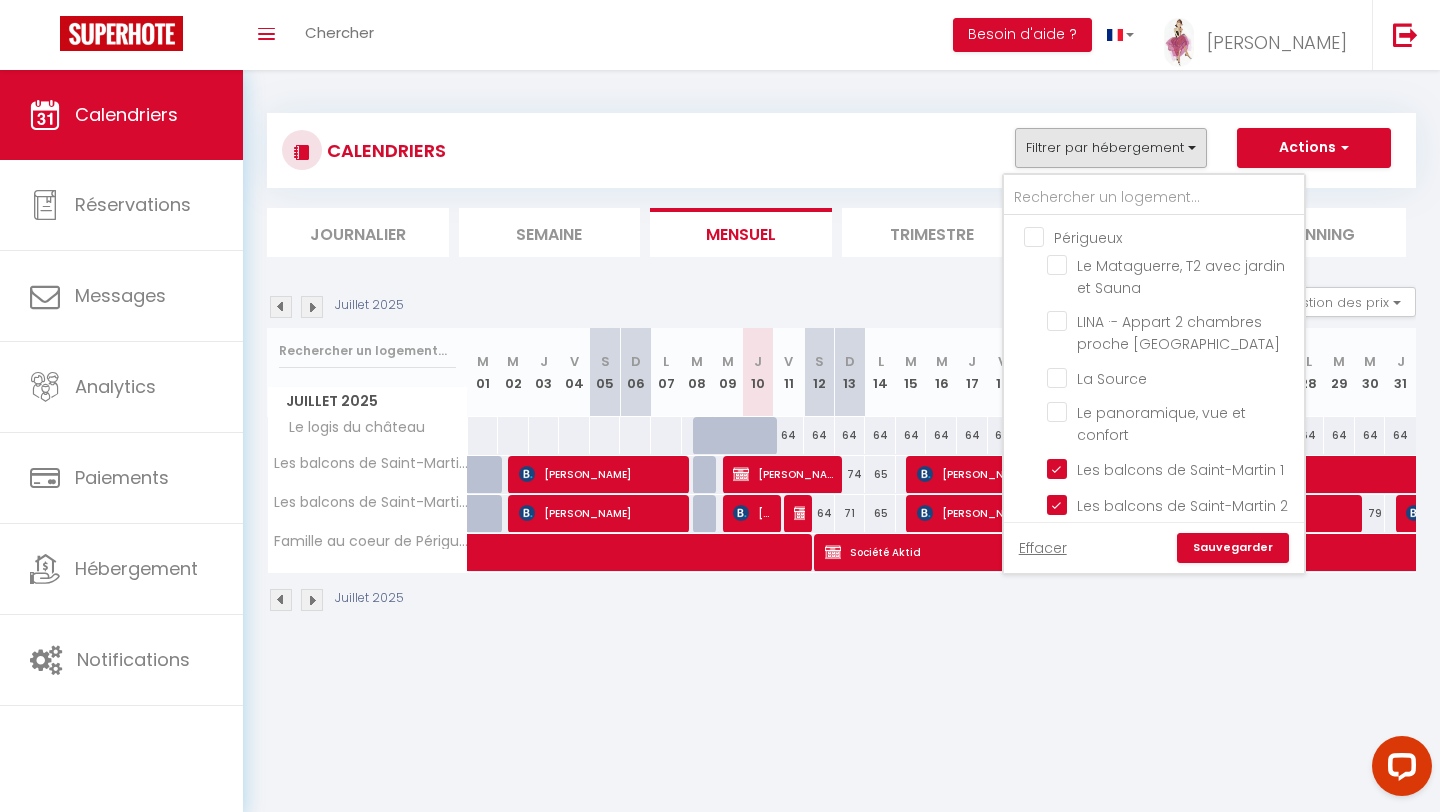 click on "Périgueux" at bounding box center [1174, 236] 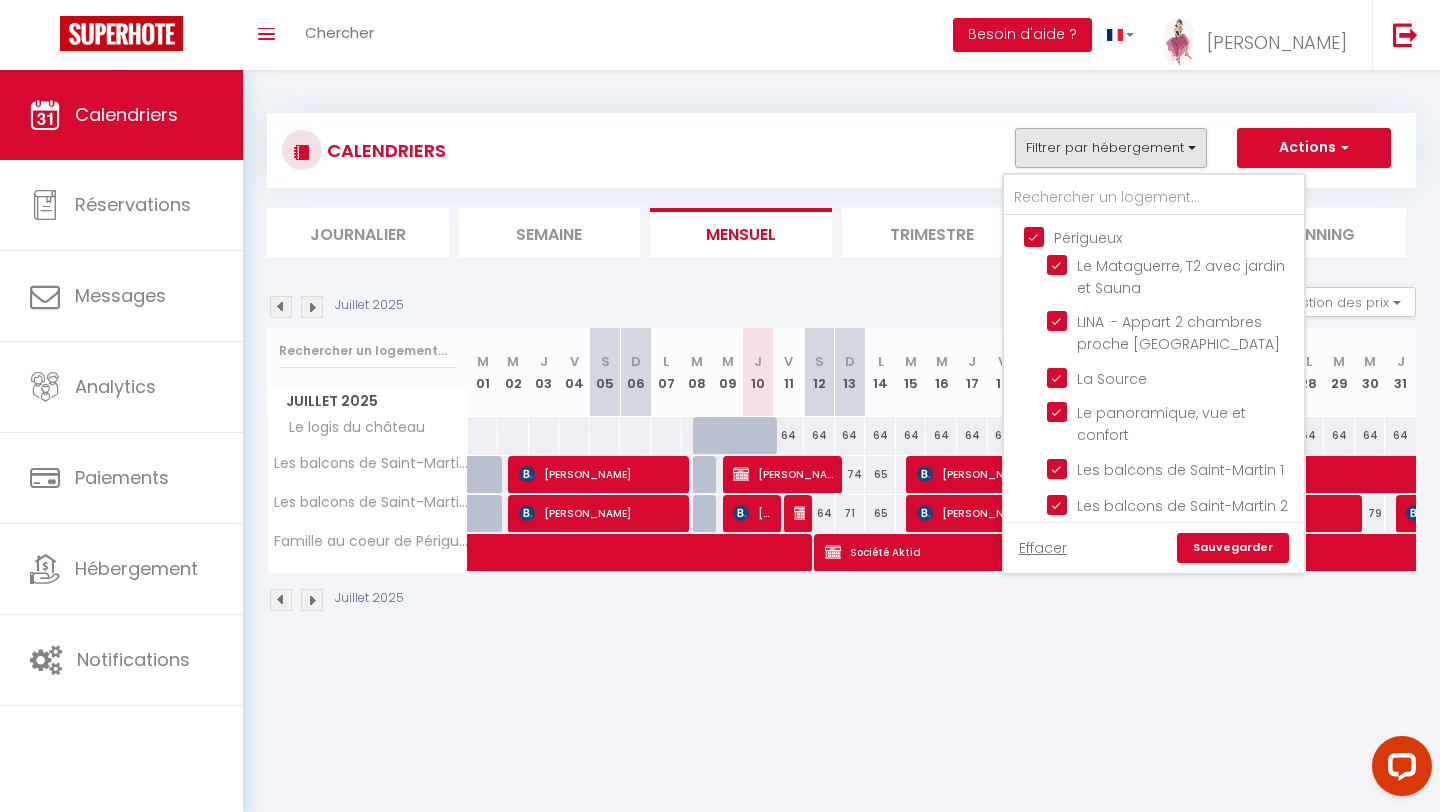 click on "Périgueux" at bounding box center (1174, 236) 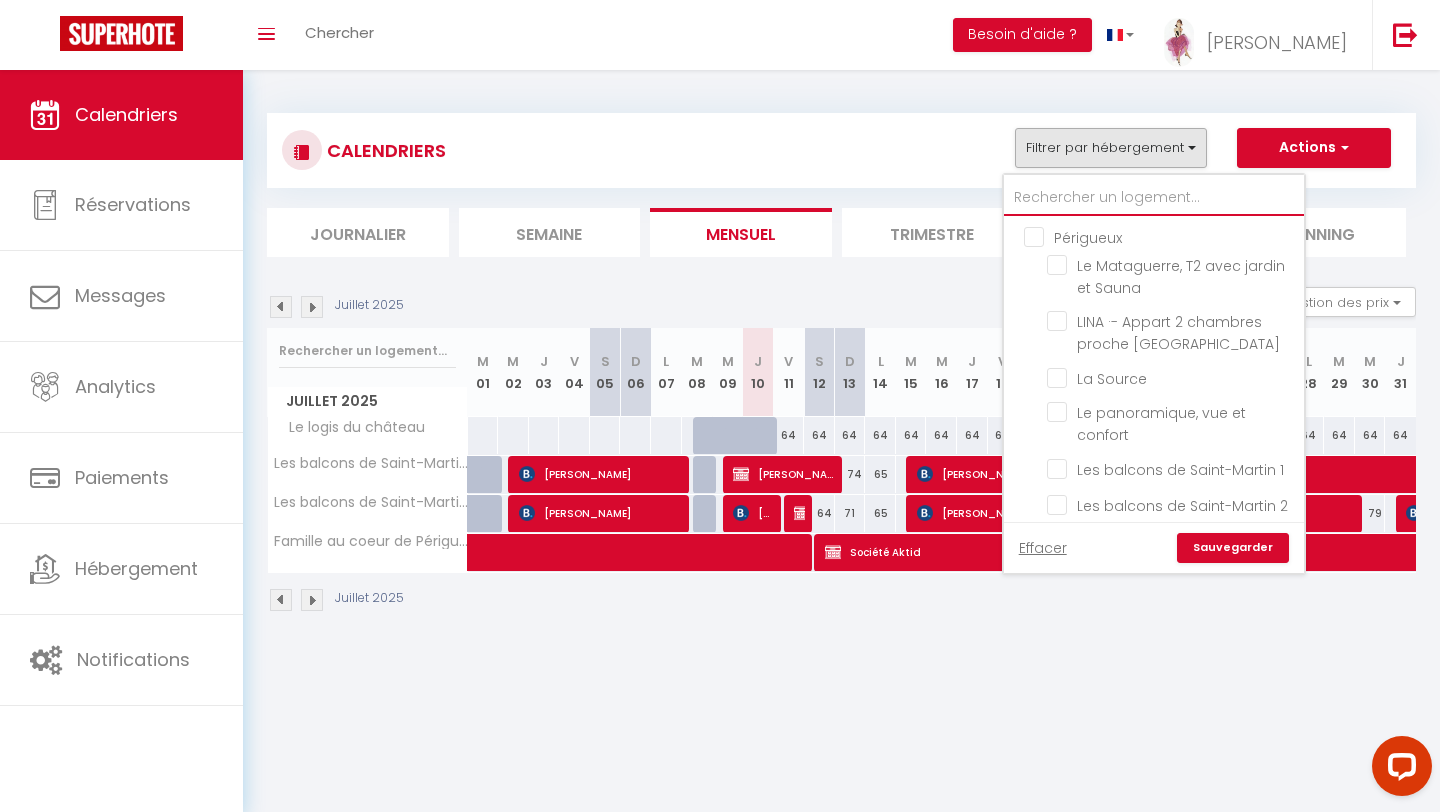 click at bounding box center (1154, 198) 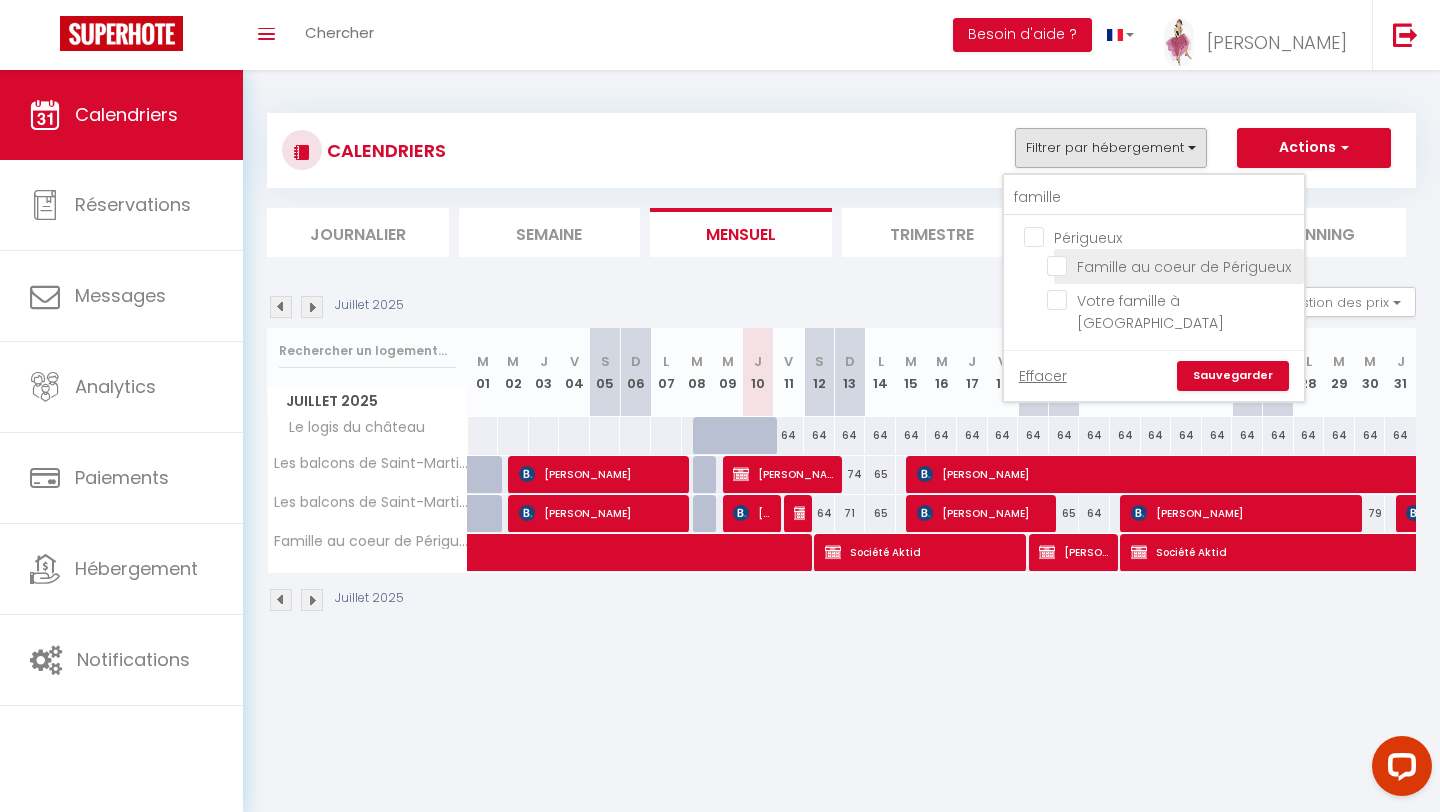 click on "Famille au coeur de Périgueux" at bounding box center [1172, 265] 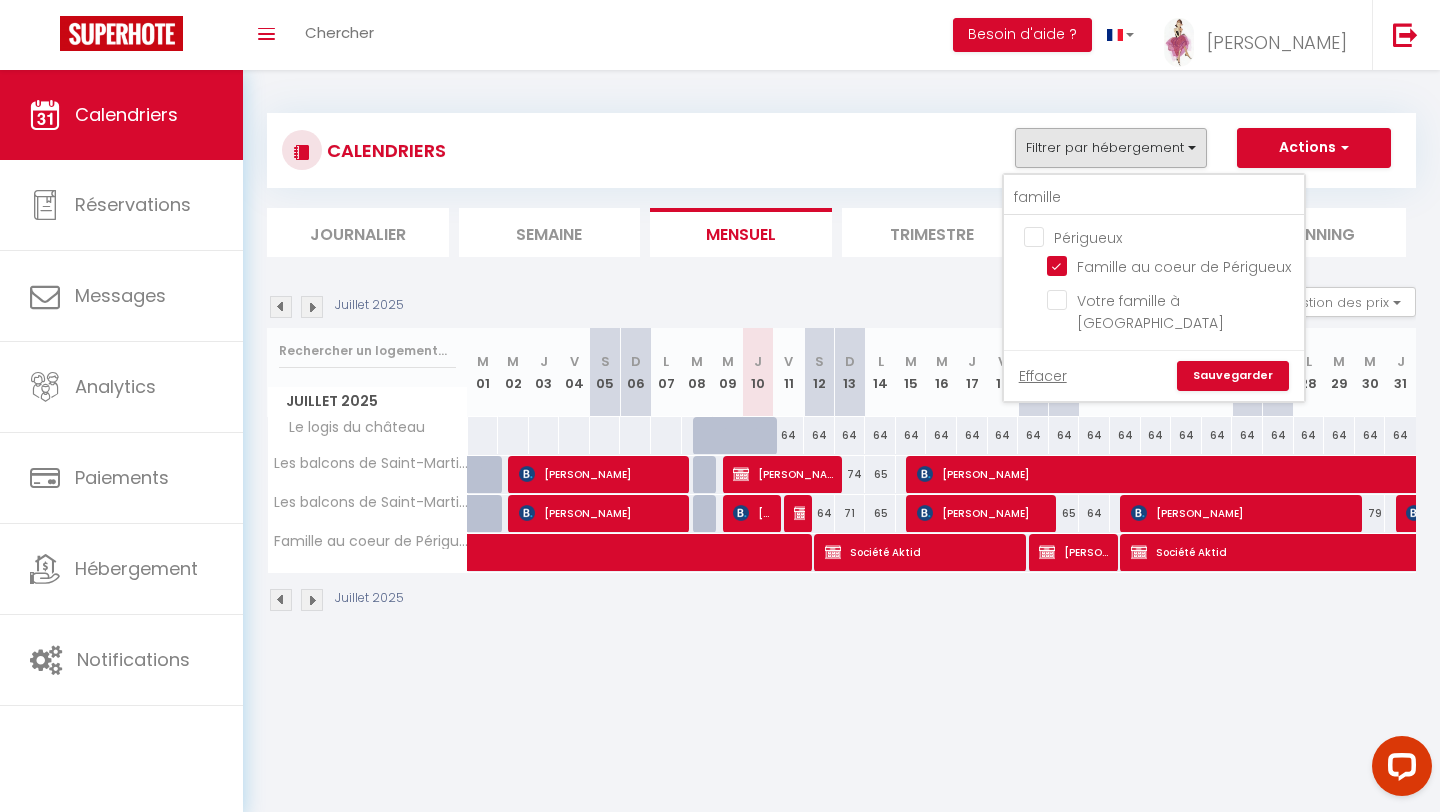 click on "Sauvegarder" at bounding box center [1233, 376] 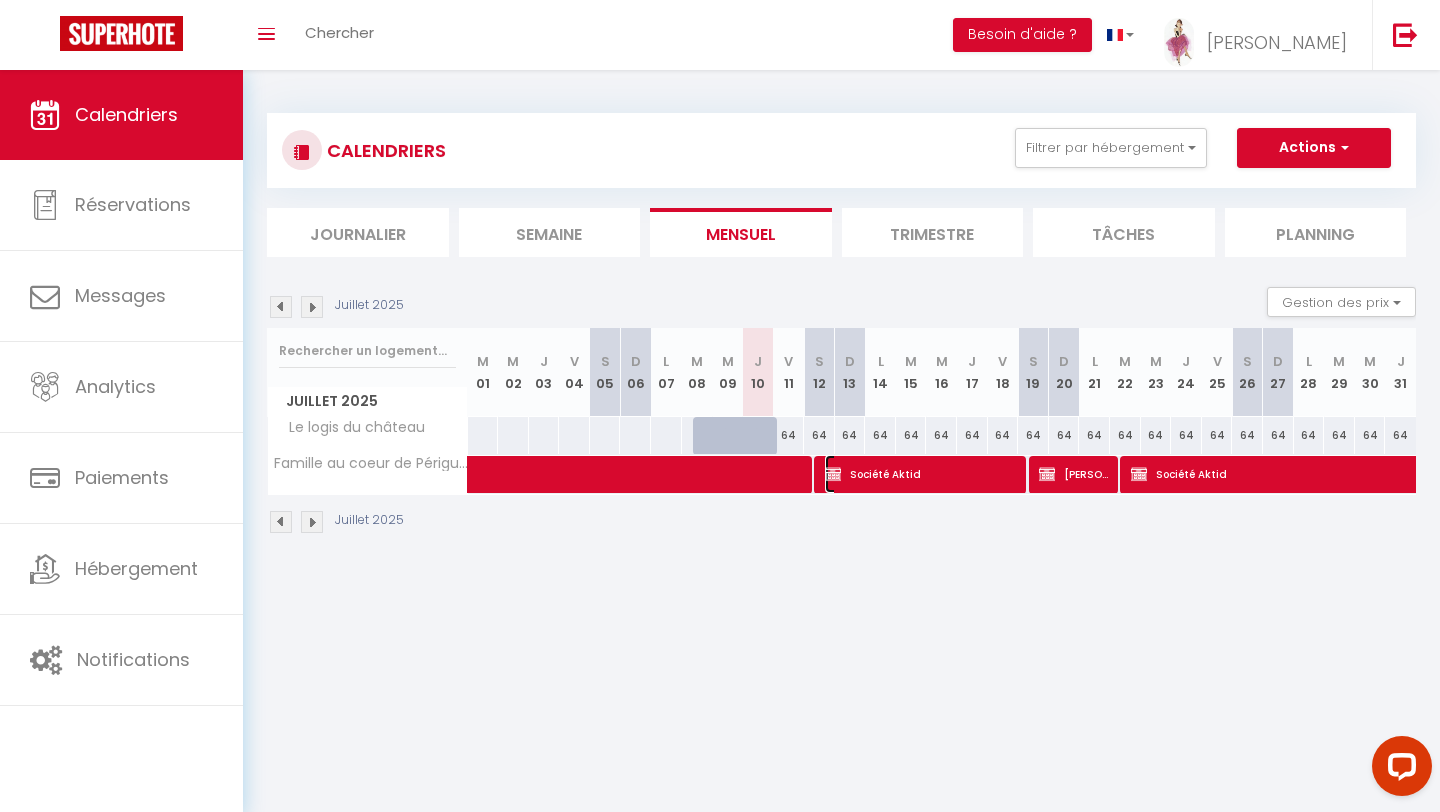 click on "Société Aktid" at bounding box center [923, 474] 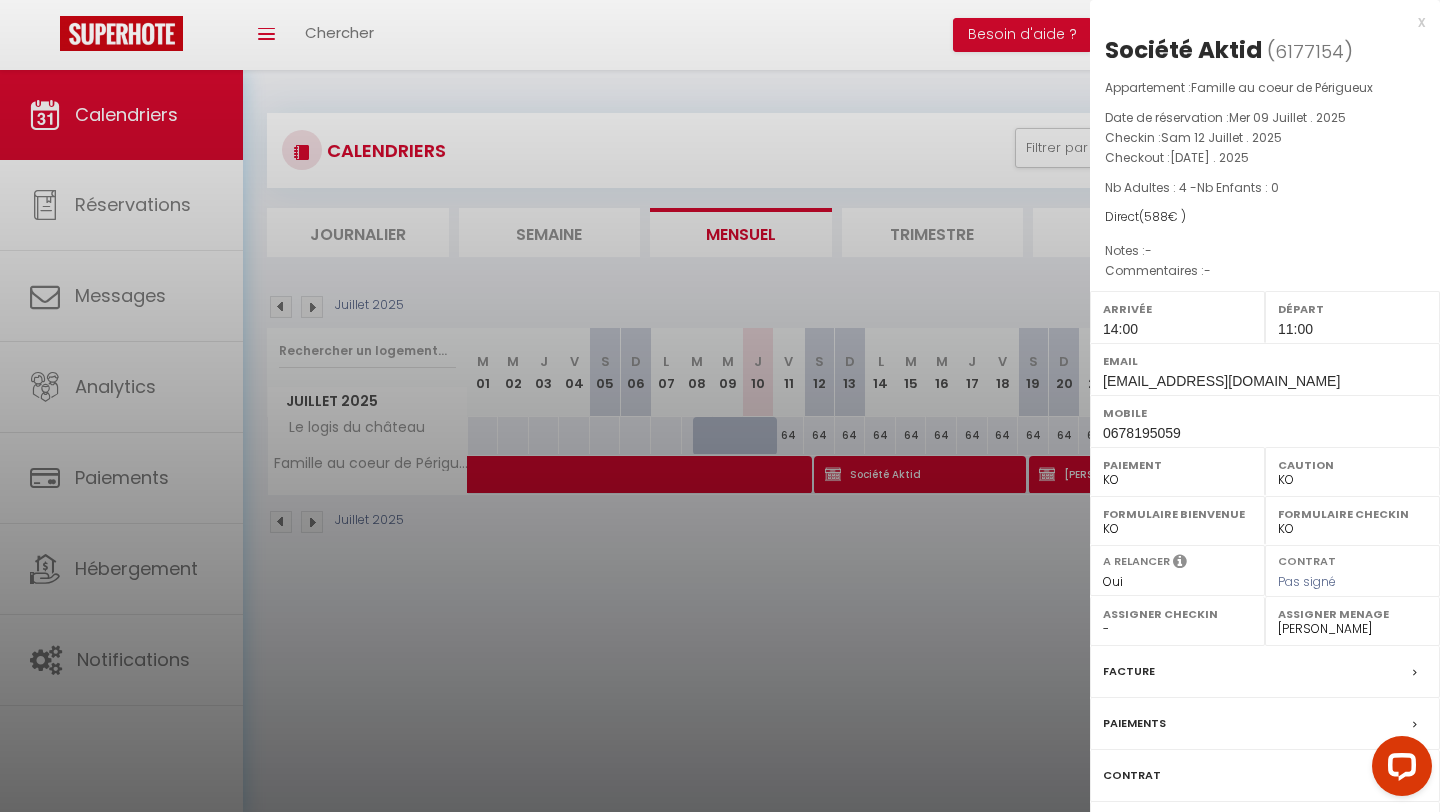 click on "Paiements" at bounding box center (1134, 723) 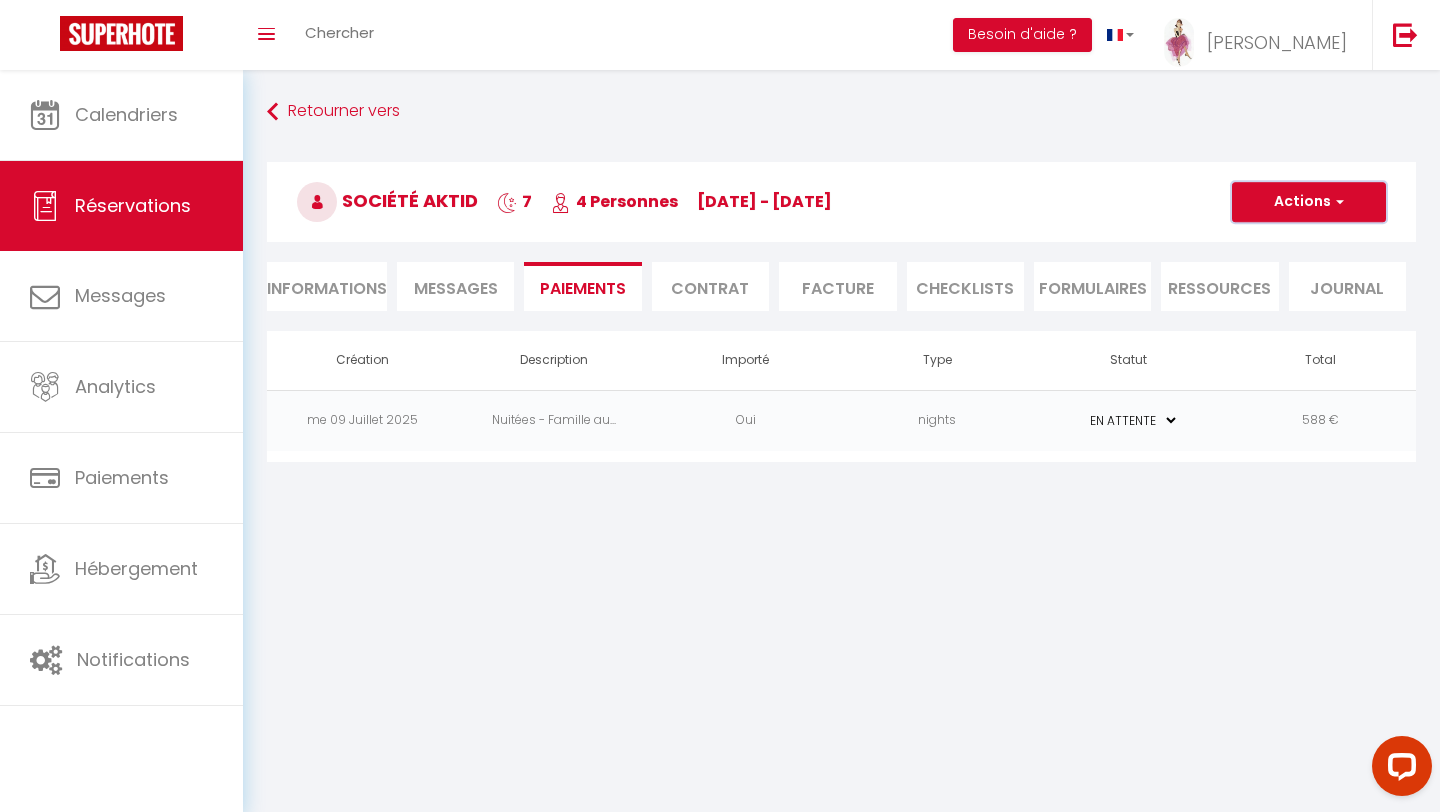 click on "Actions" at bounding box center (1309, 202) 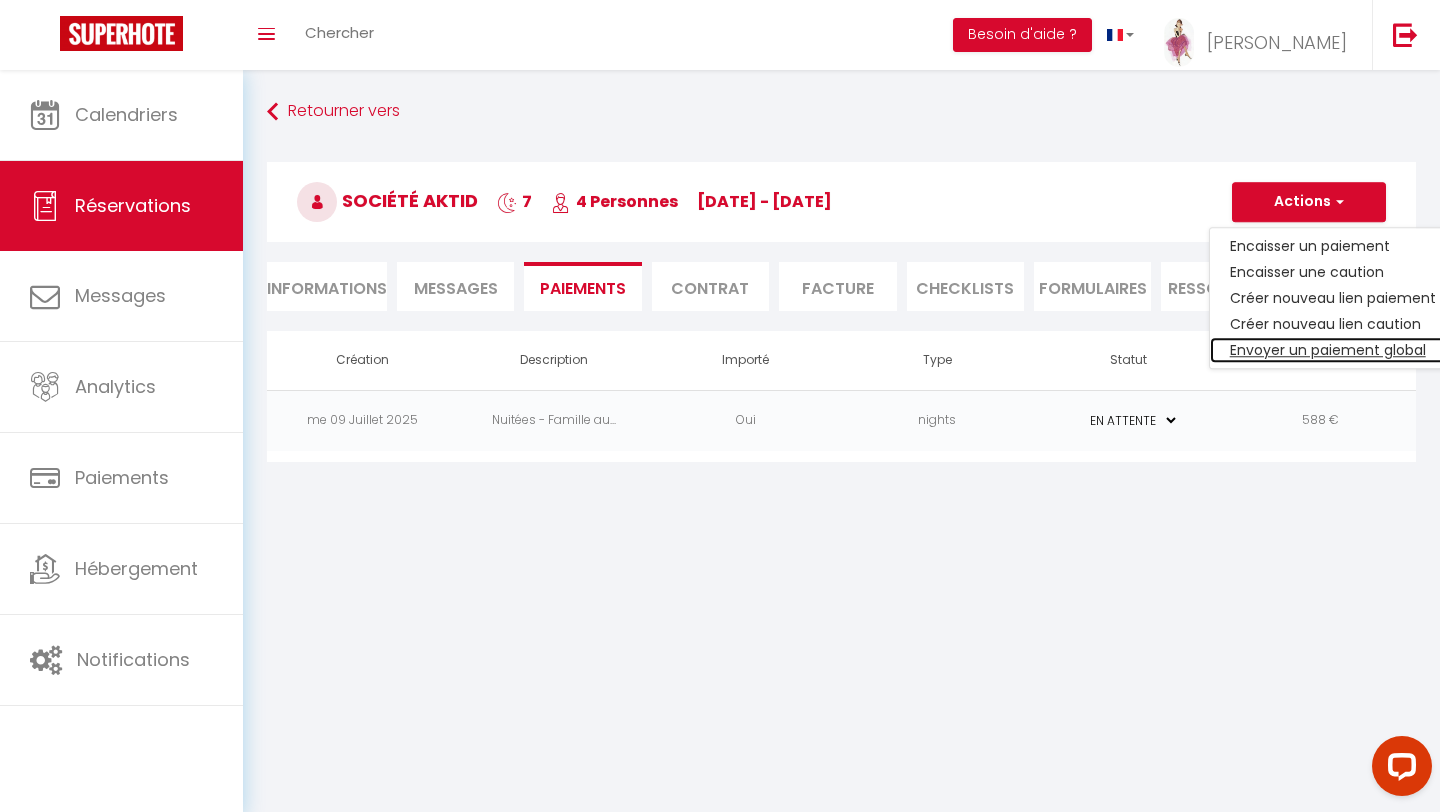 click on "Envoyer un paiement global" at bounding box center [1333, 350] 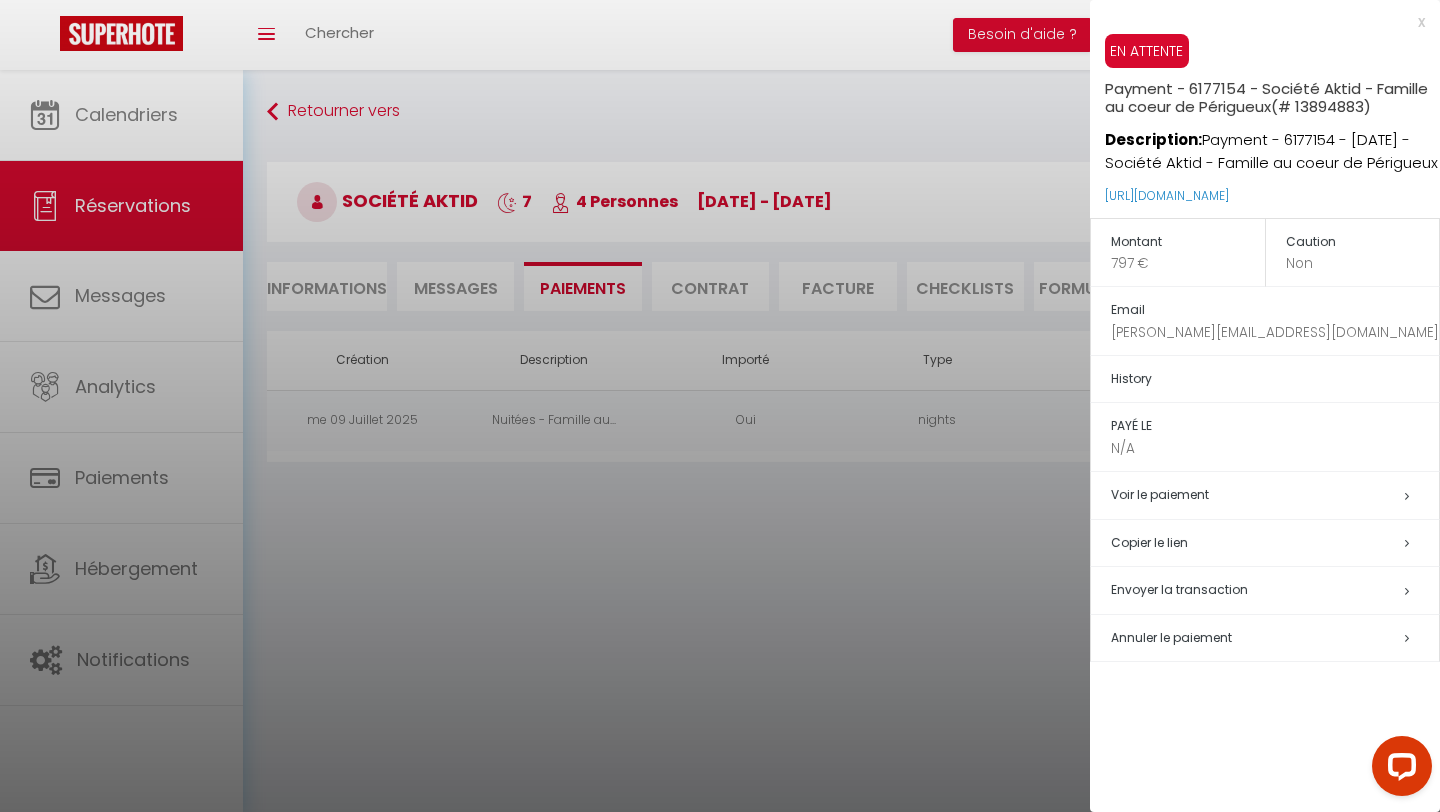 click on "Envoyer la transaction" at bounding box center [1179, 589] 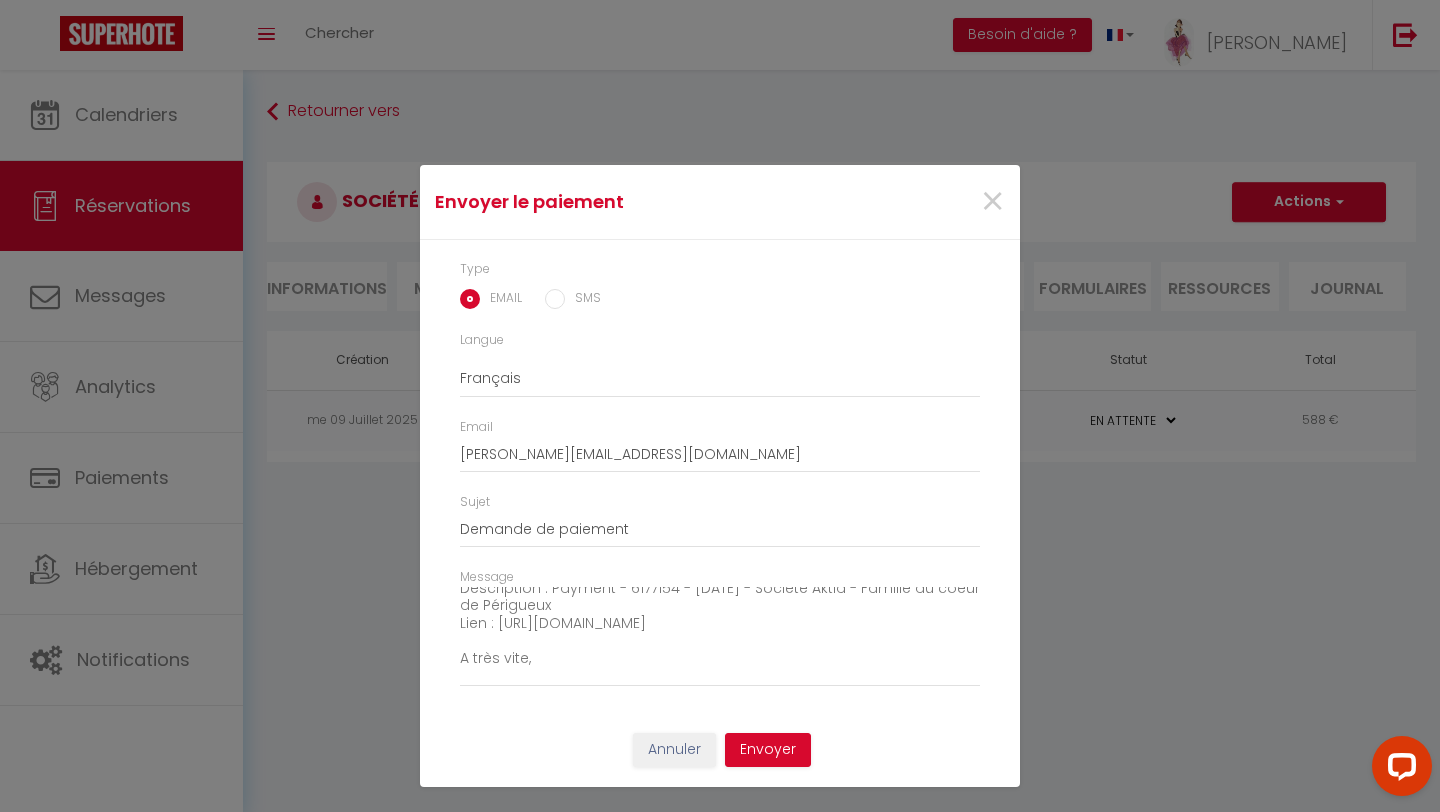 scroll, scrollTop: 157, scrollLeft: 0, axis: vertical 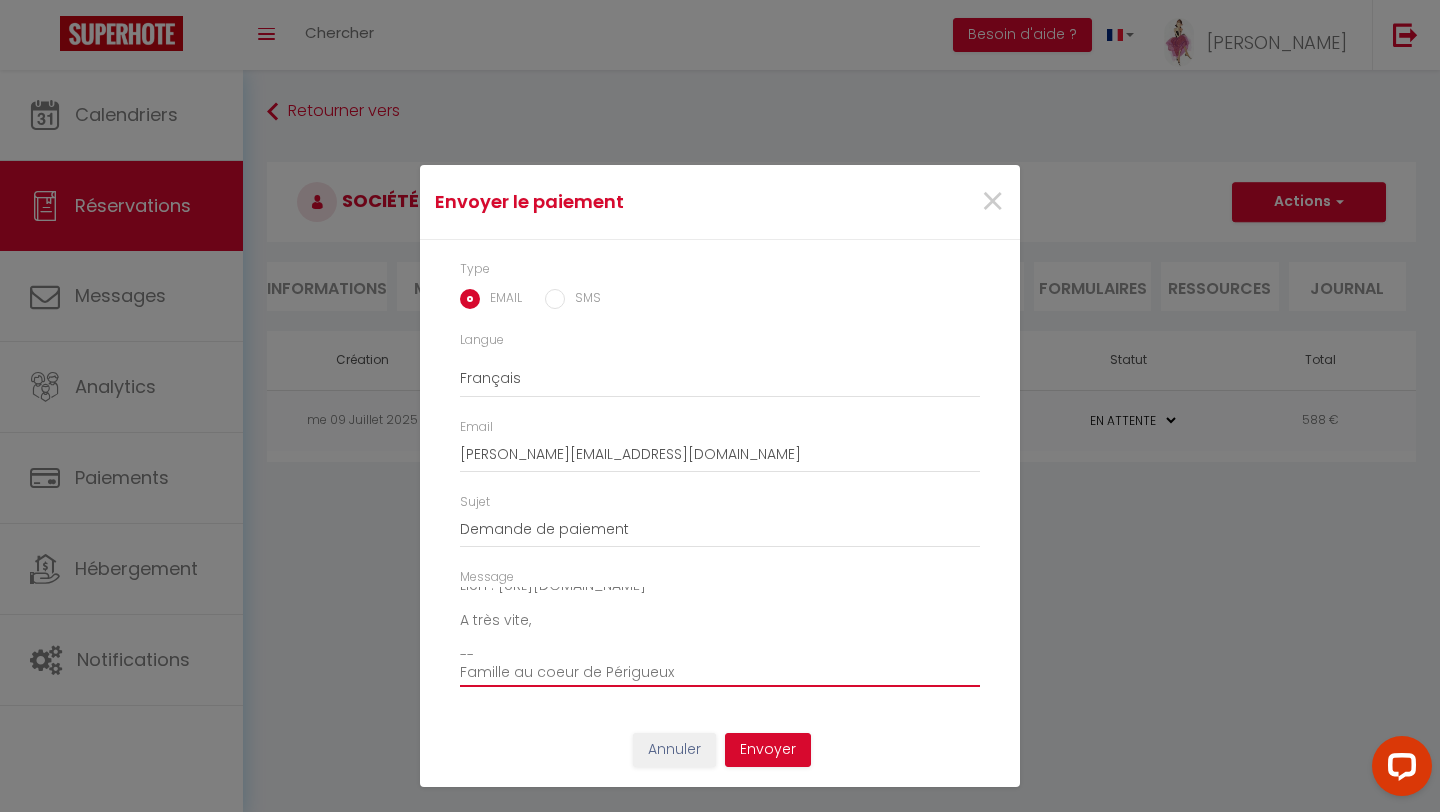 click on "Bonjour,
Nous vous invitons à cliquer sur le lien ci-dessous pour effectuer le réglement :
Titre : Payment - 6177154 - Société Aktid - Famille au coeur de Périgueux
Description : Payment - 6177154 - [DATE] - Société Aktid - Famille au coeur de Périgueux
Lien : [URL][DOMAIN_NAME]
A très vite,
--
Famille au coeur de Périgueux" at bounding box center (720, 637) 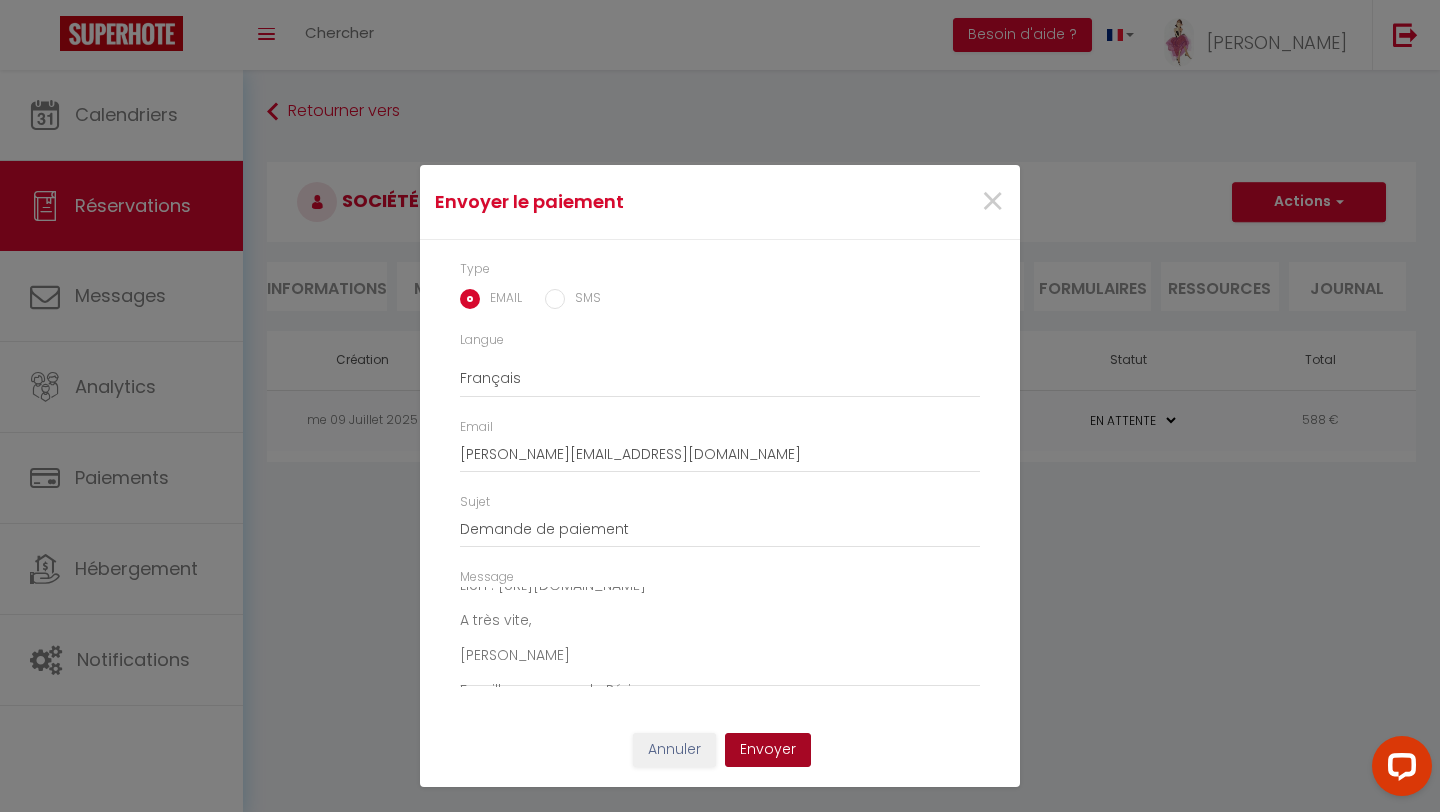 click on "Envoyer" at bounding box center (768, 750) 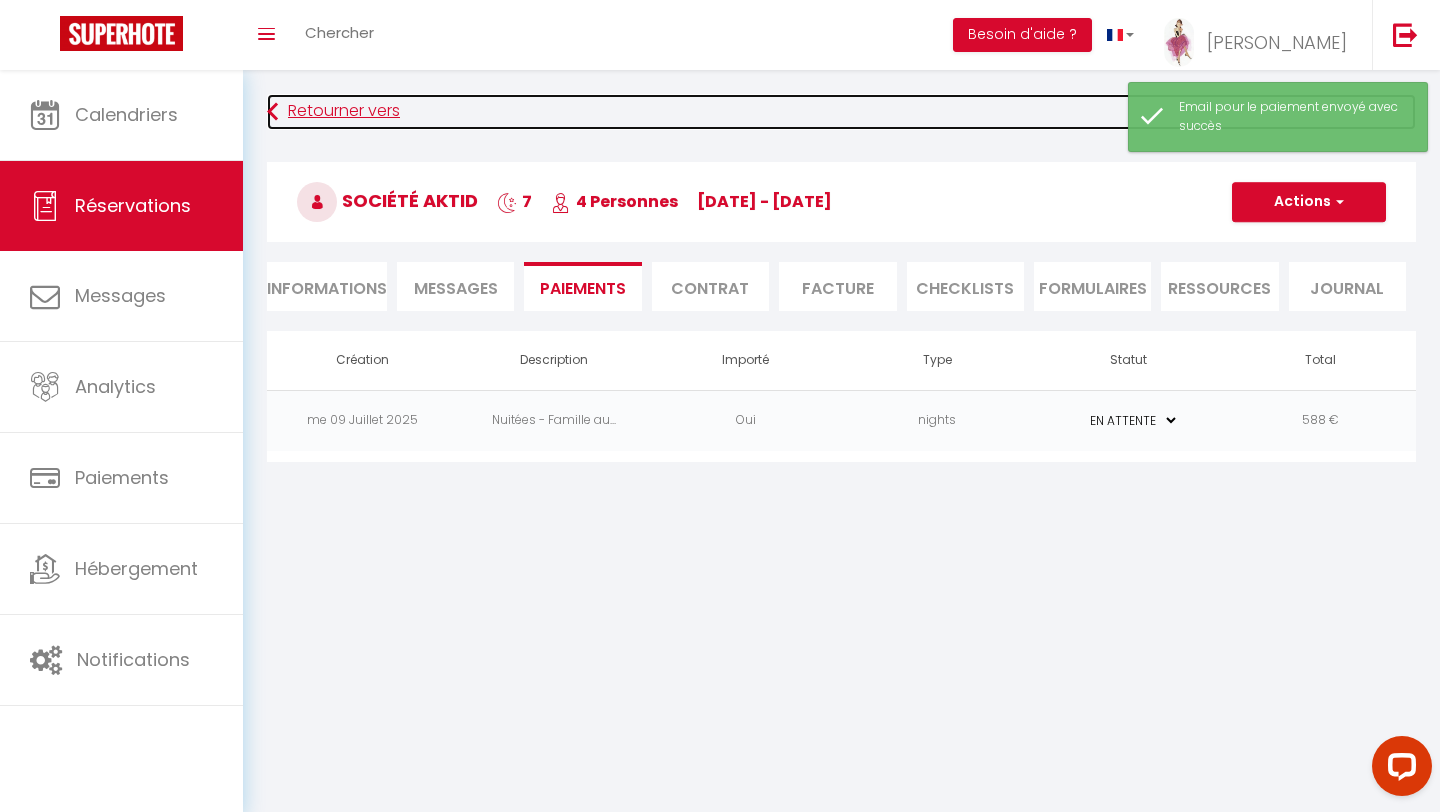 click on "Retourner vers" at bounding box center (841, 112) 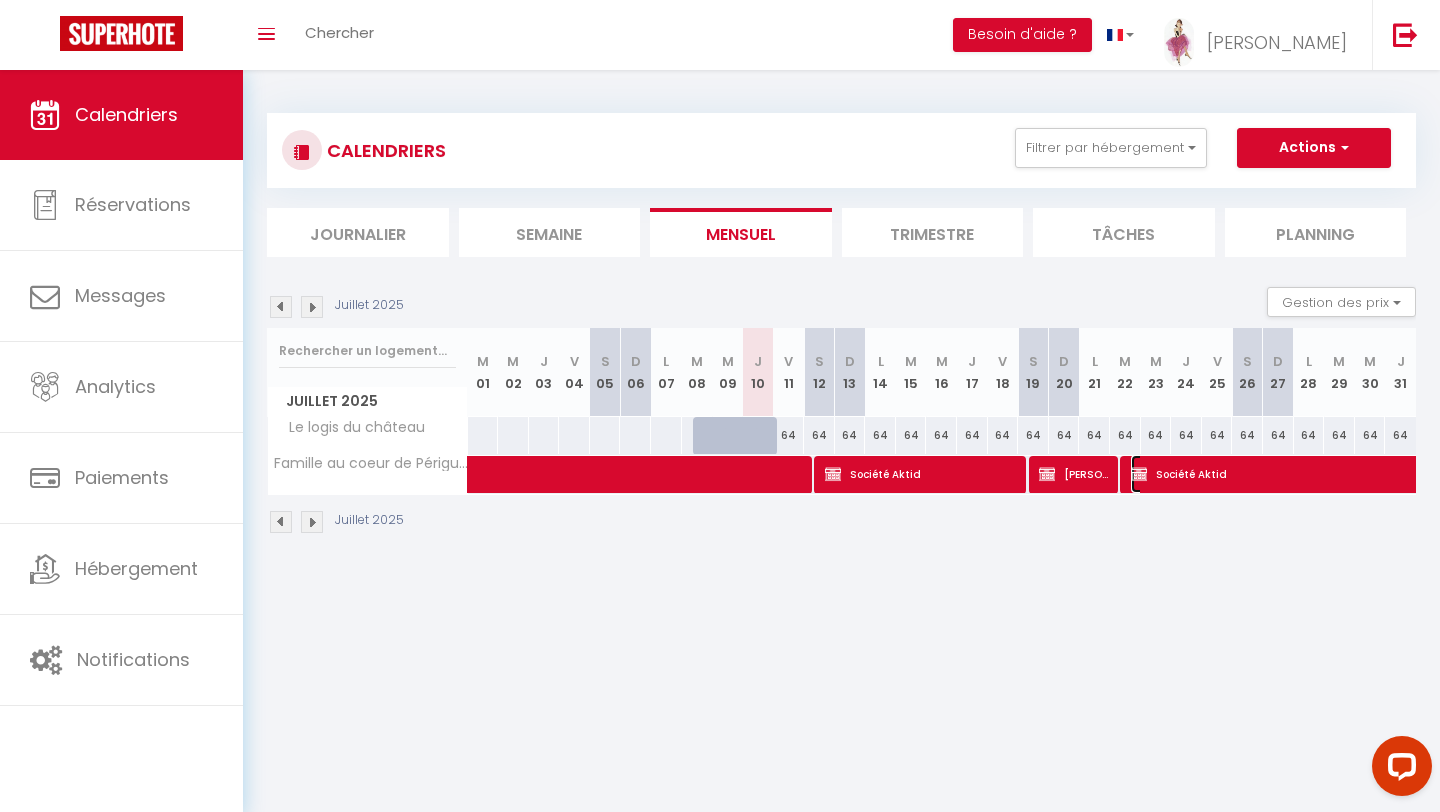 click on "Société Aktid" at bounding box center (1361, 474) 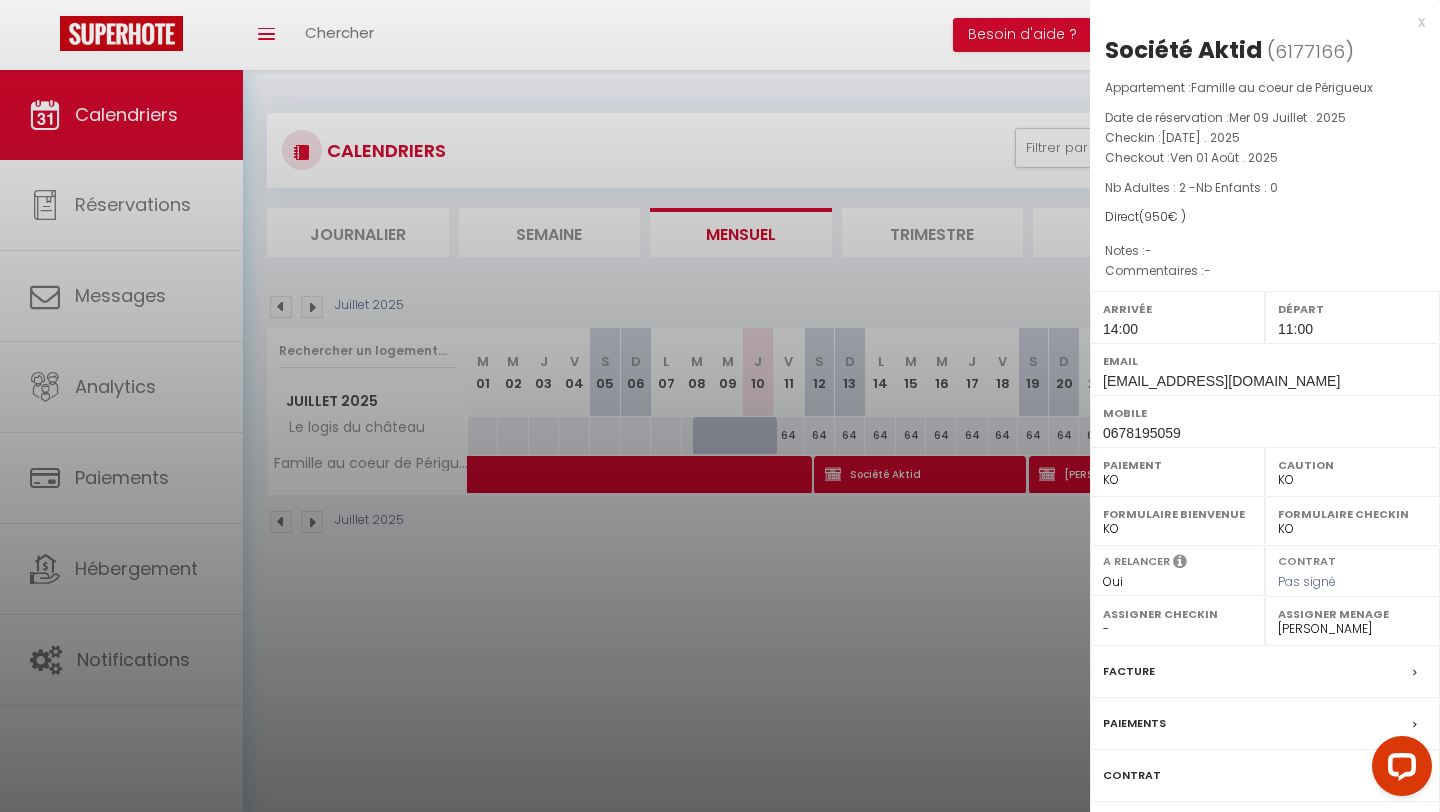 click on "Paiements" at bounding box center (1134, 723) 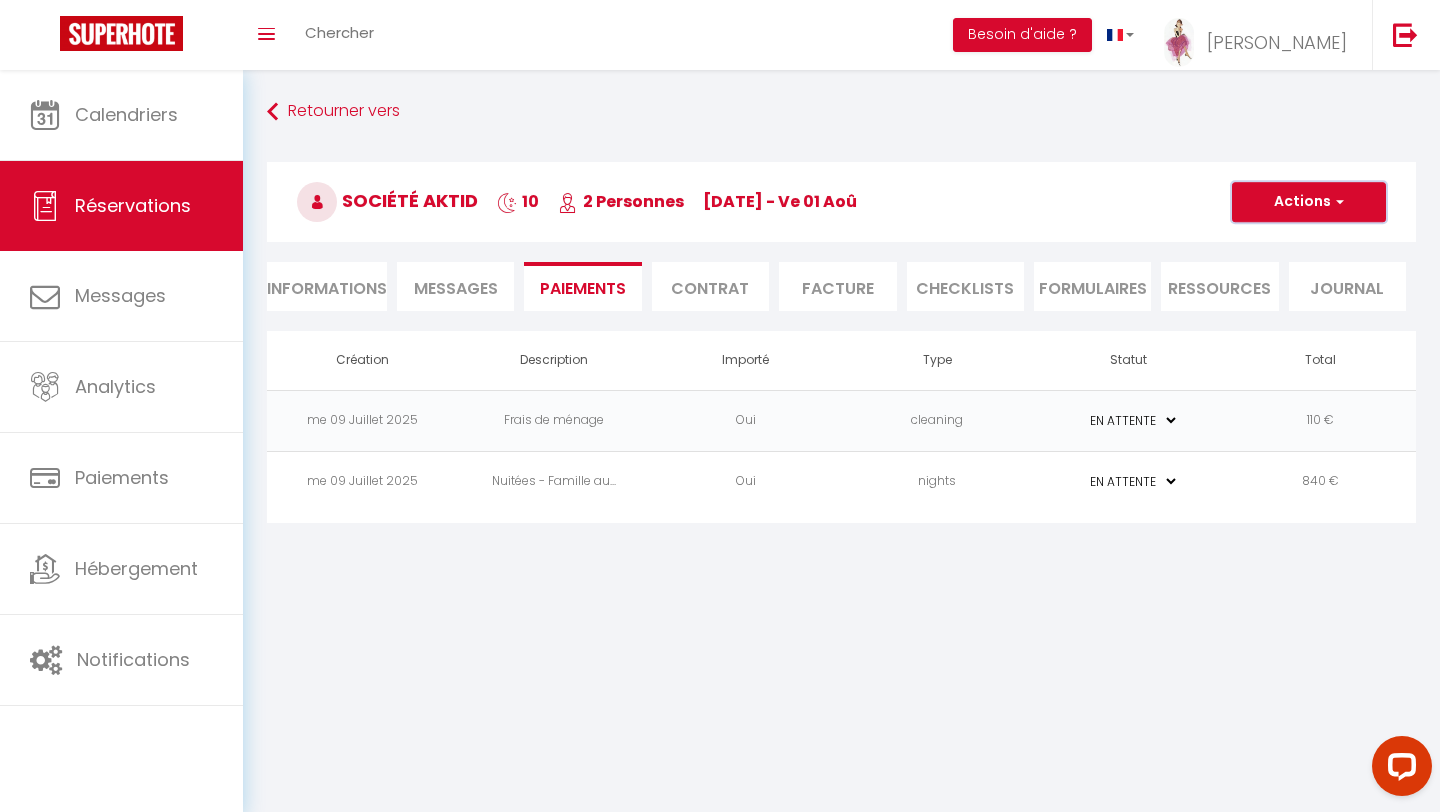 click at bounding box center [1337, 202] 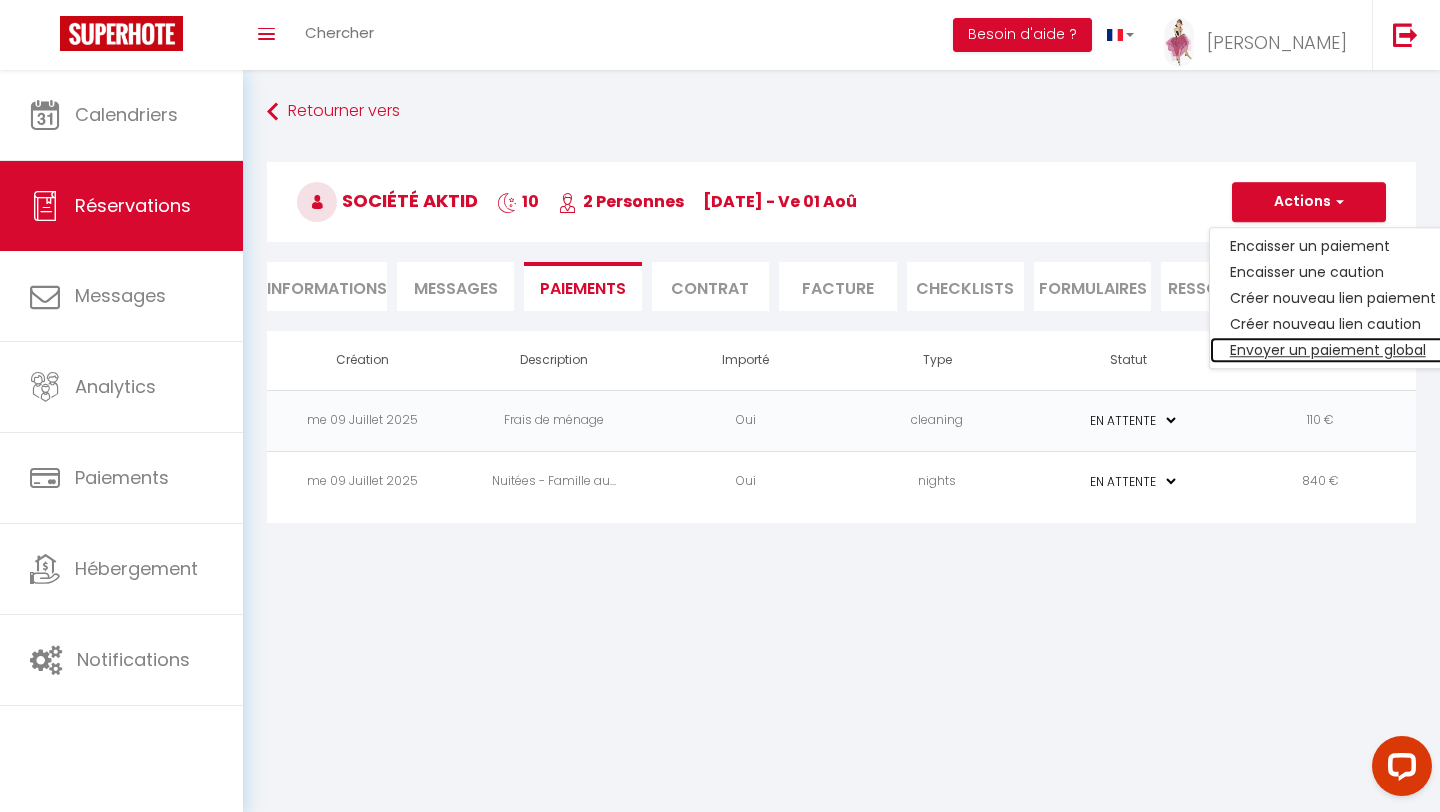 click on "Envoyer un paiement global" at bounding box center [1333, 350] 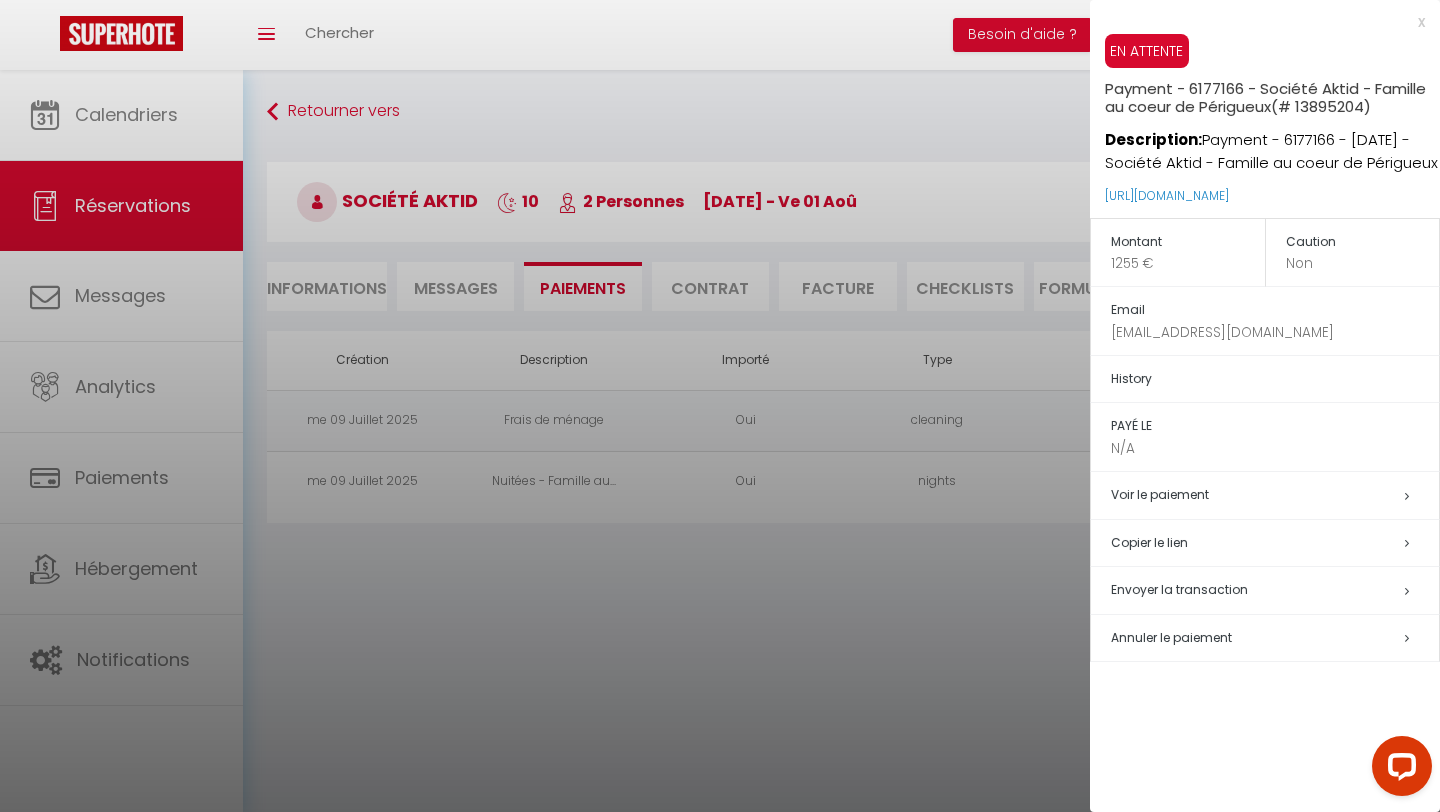 click on "Envoyer la transaction" at bounding box center [1179, 589] 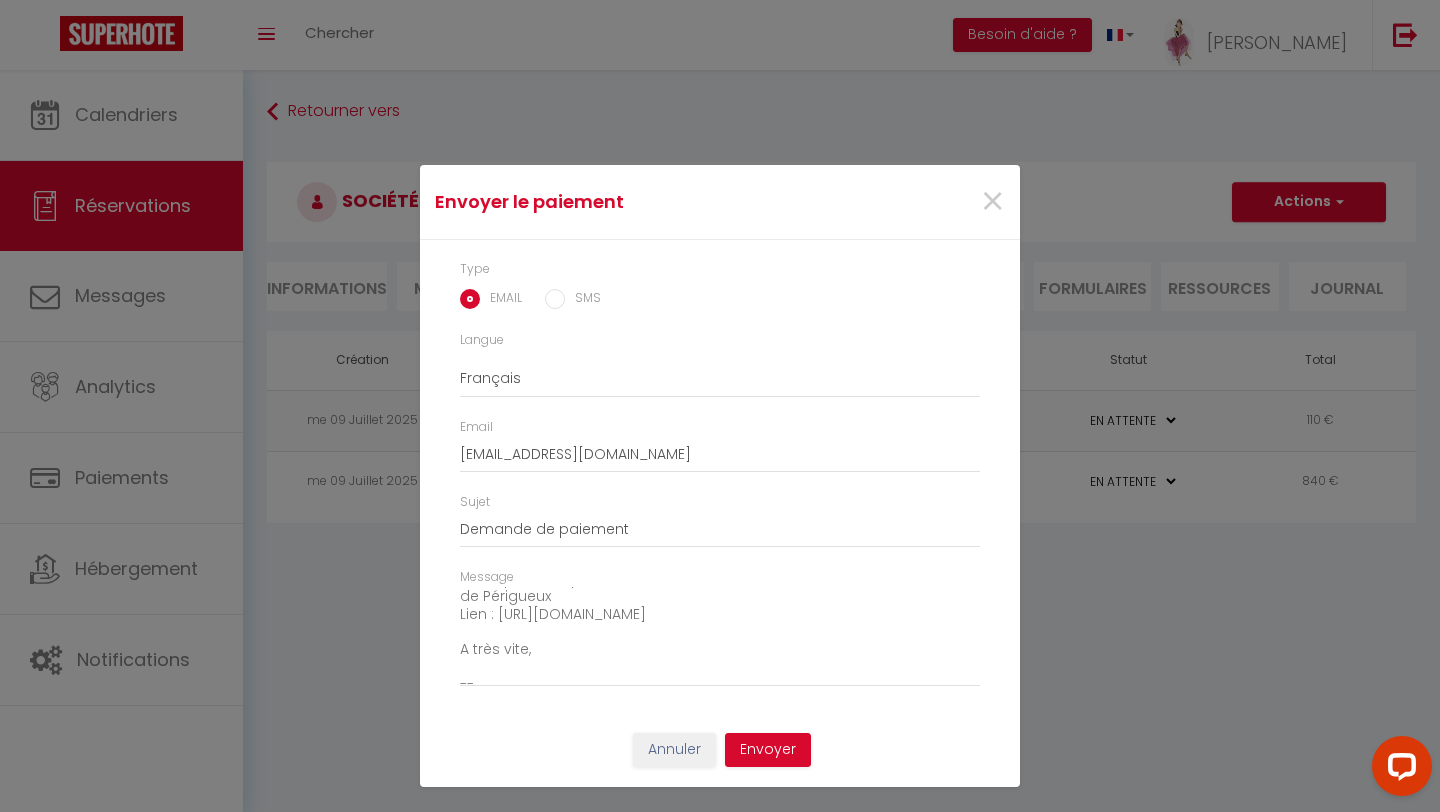 scroll, scrollTop: 157, scrollLeft: 0, axis: vertical 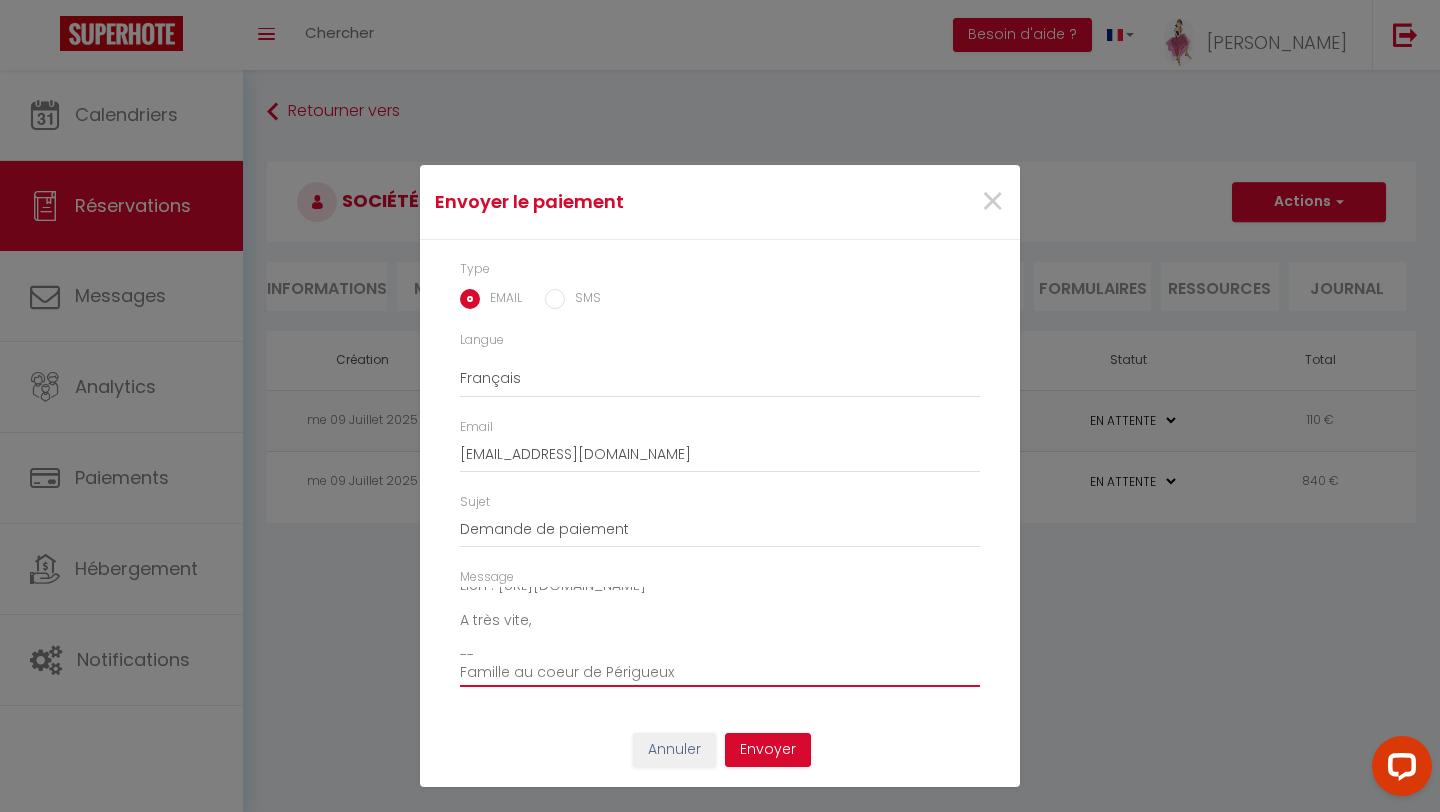 click on "Bonjour,
Nous vous invitons à cliquer sur le lien ci-dessous pour effectuer le réglement :
Titre : Payment - 6177166 - Société Aktid - Famille au coeur de Périgueux
Description : Payment - 6177166 - [DATE] - Société Aktid - Famille au coeur de Périgueux
Lien : [URL][DOMAIN_NAME]
A très vite,
--
Famille au coeur de Périgueux" at bounding box center [720, 637] 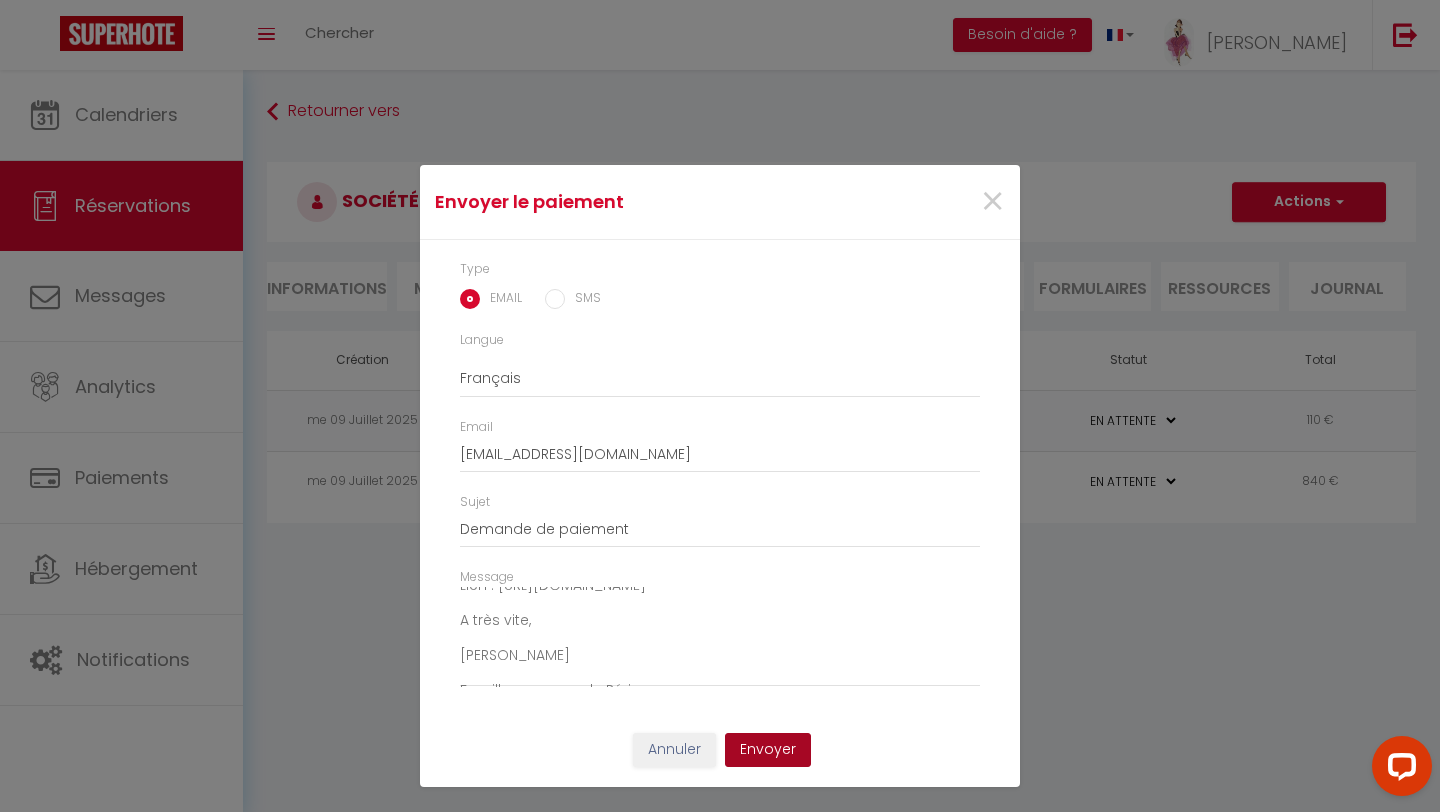 click on "Envoyer" at bounding box center [768, 750] 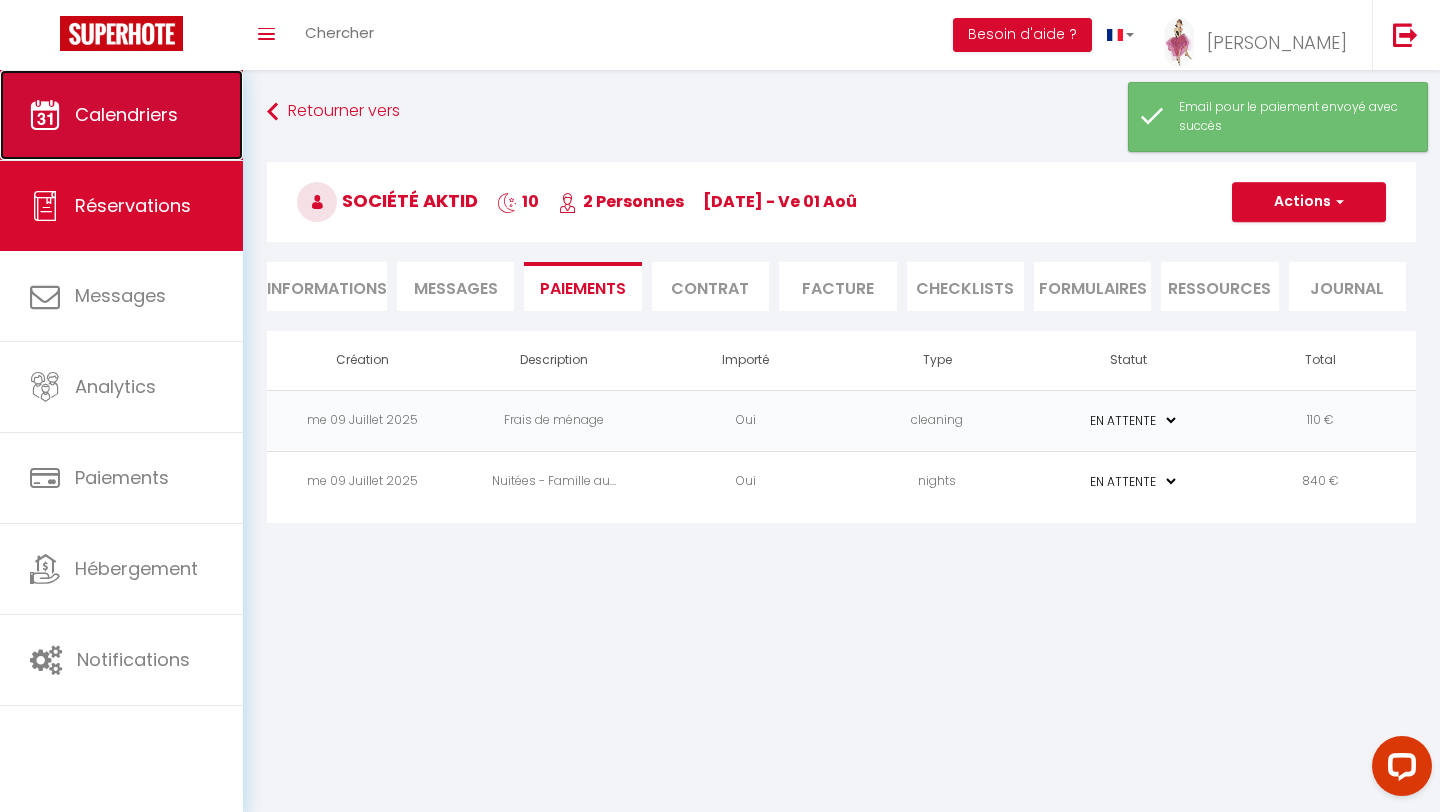 click on "Calendriers" at bounding box center [126, 114] 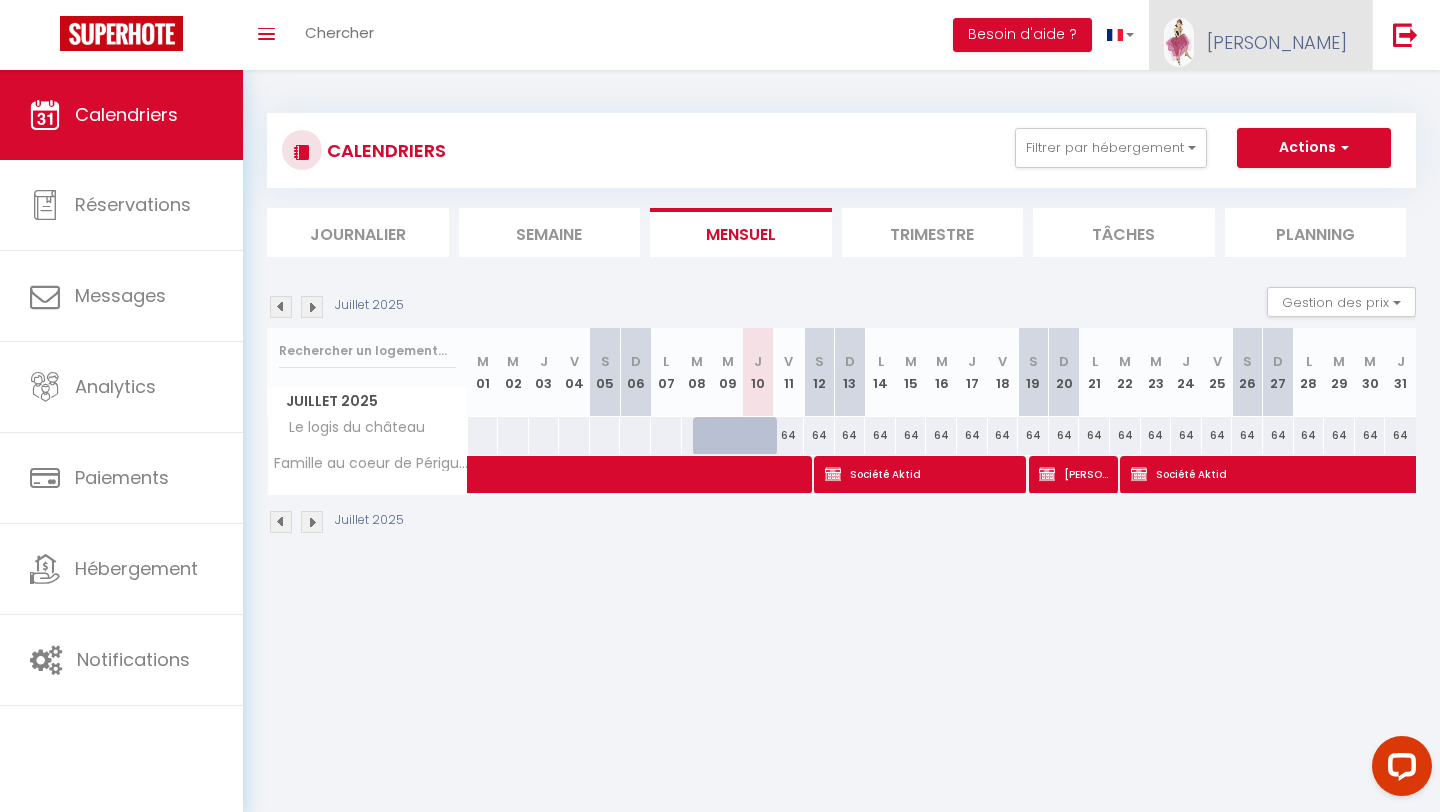 click on "[PERSON_NAME]" at bounding box center (1260, 35) 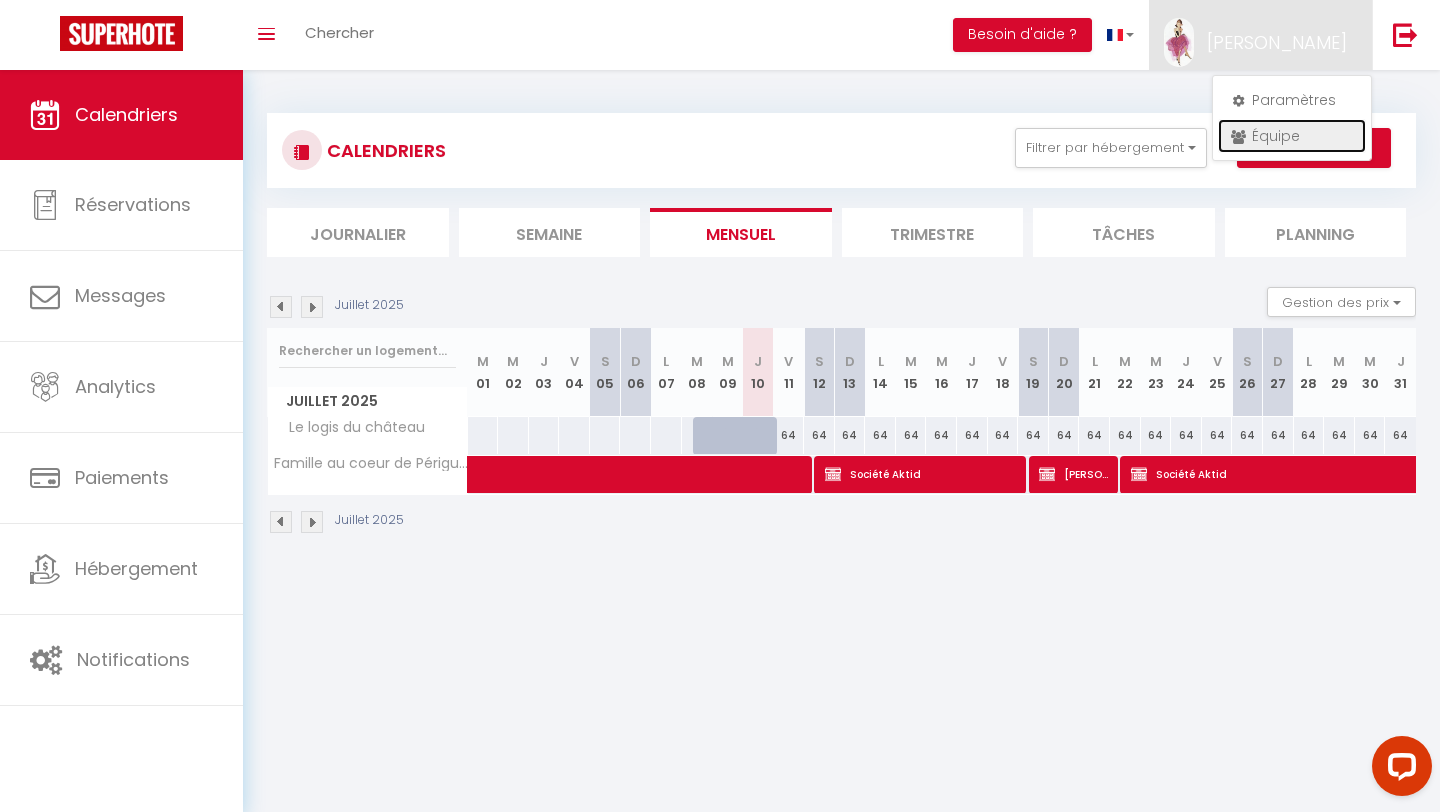 click on "Équipe" at bounding box center (1292, 136) 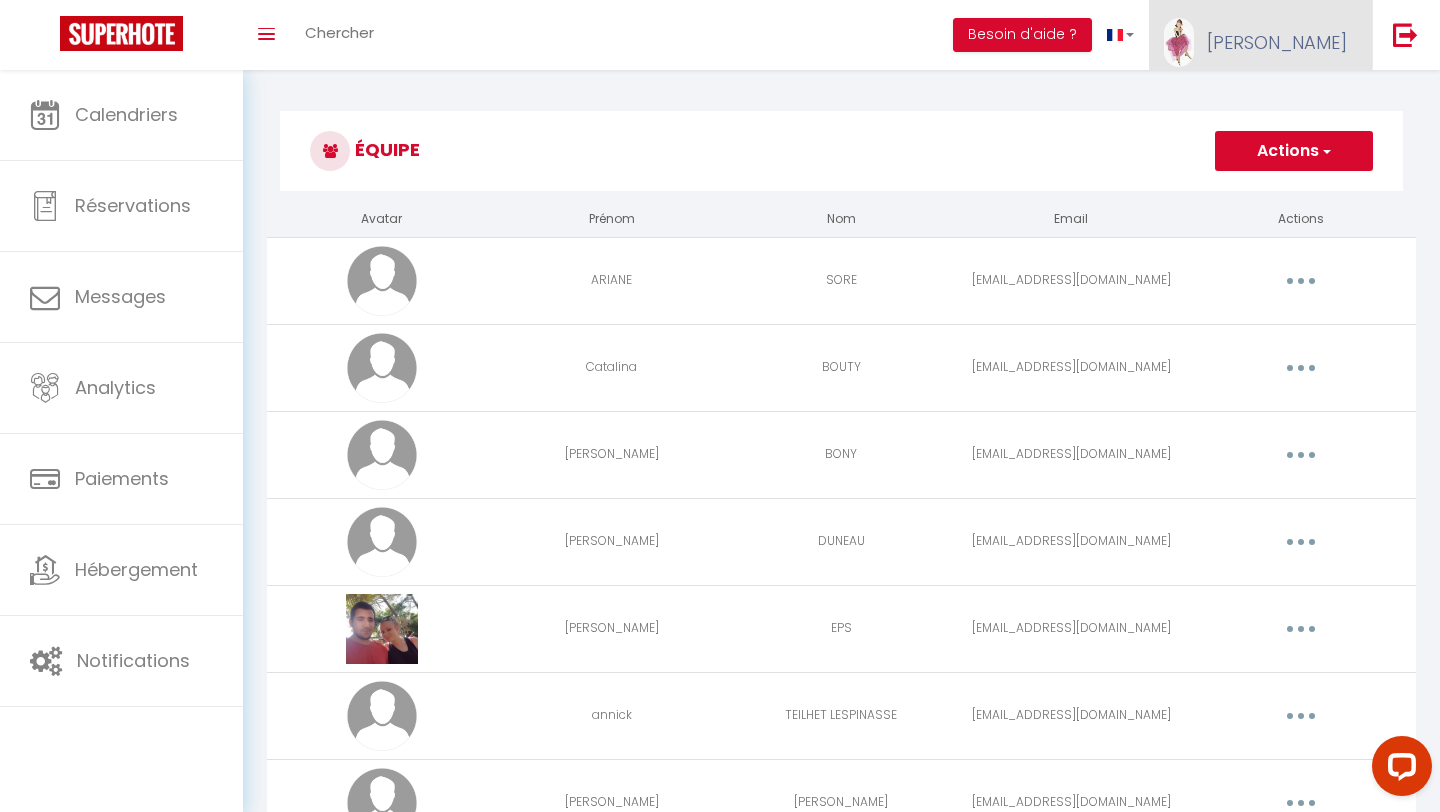 click on "[PERSON_NAME]" at bounding box center [1277, 42] 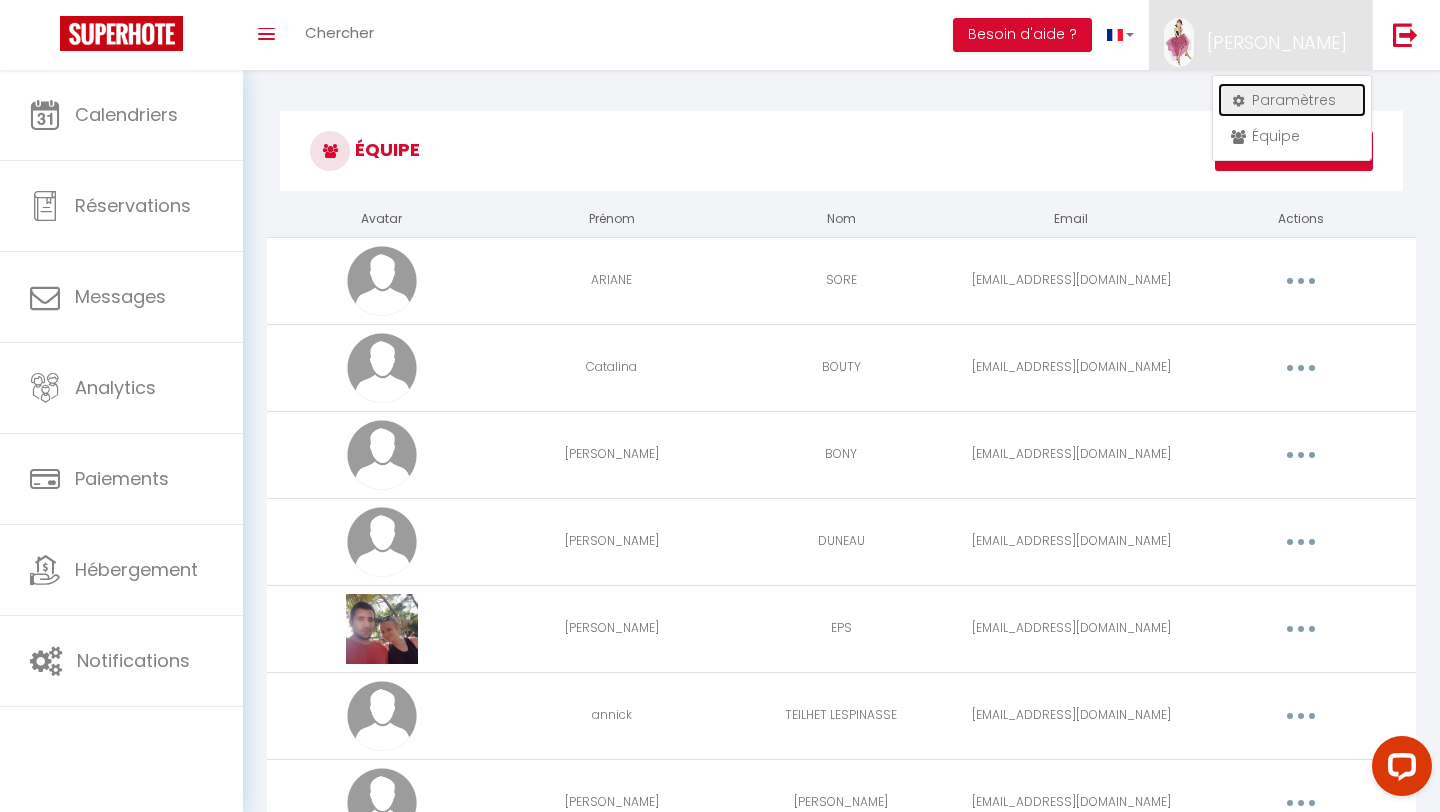 click on "Paramètres" at bounding box center [1292, 100] 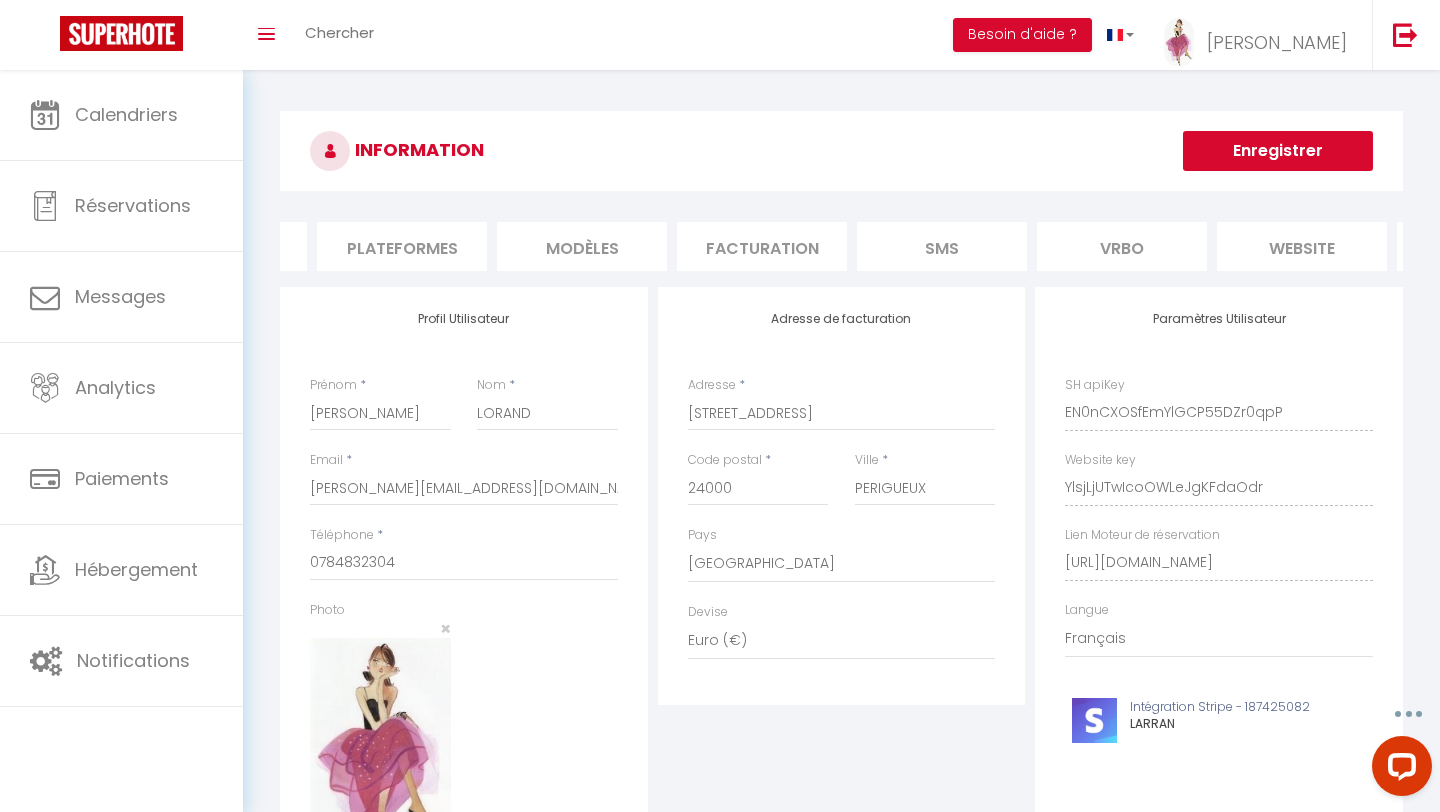 scroll, scrollTop: 0, scrollLeft: 326, axis: horizontal 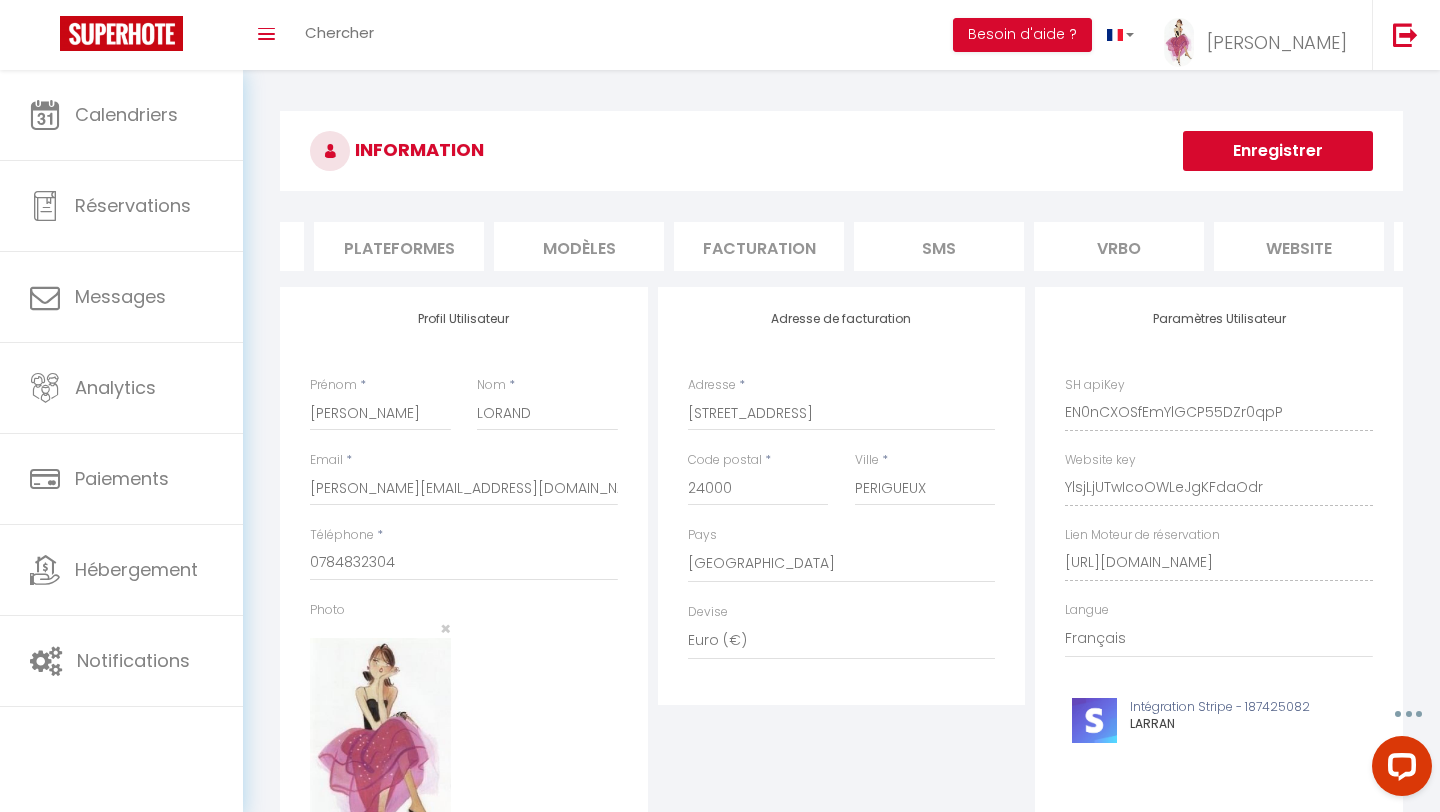 click on "Plateformes" at bounding box center [399, 246] 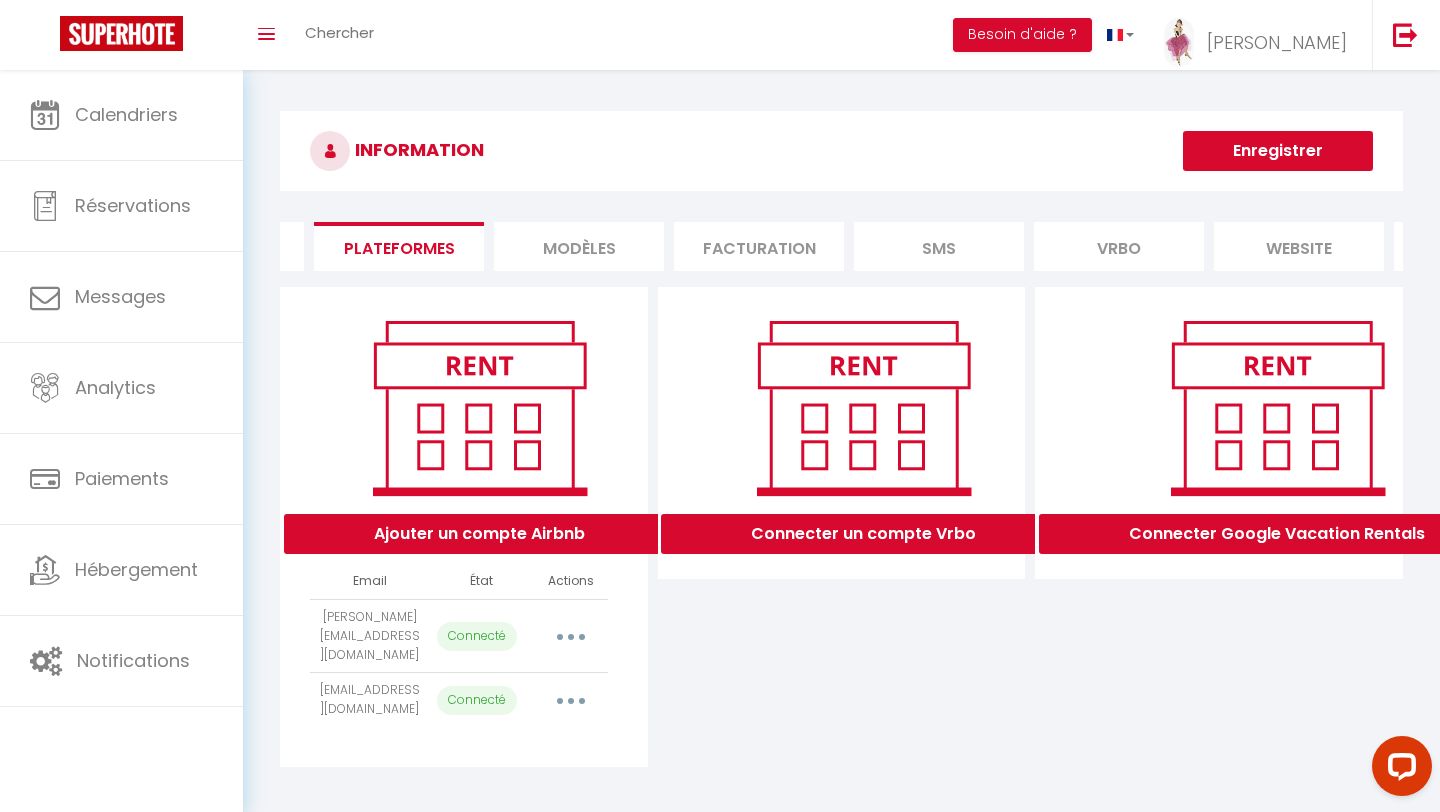 click at bounding box center (571, 637) 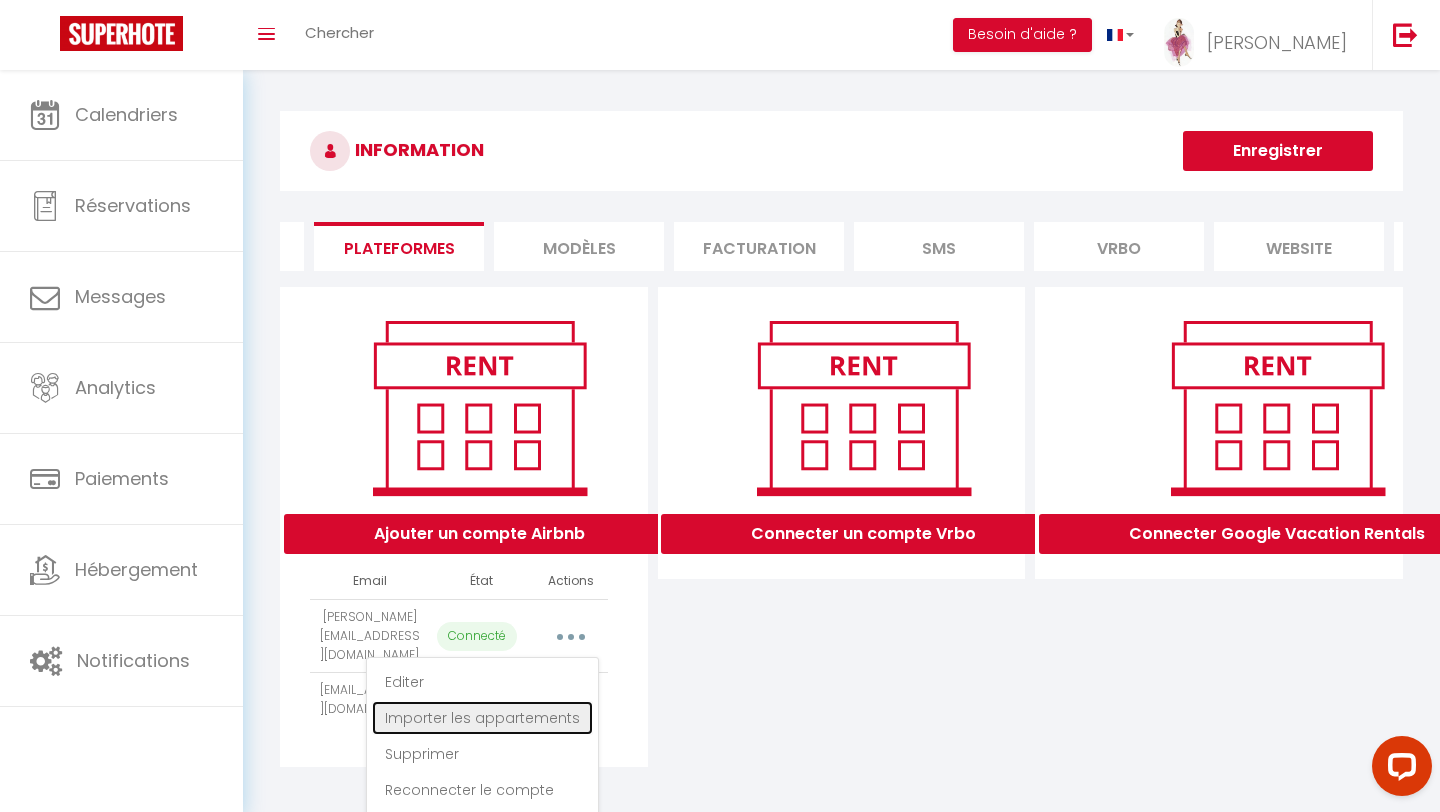 click on "Importer les appartements" at bounding box center (482, 718) 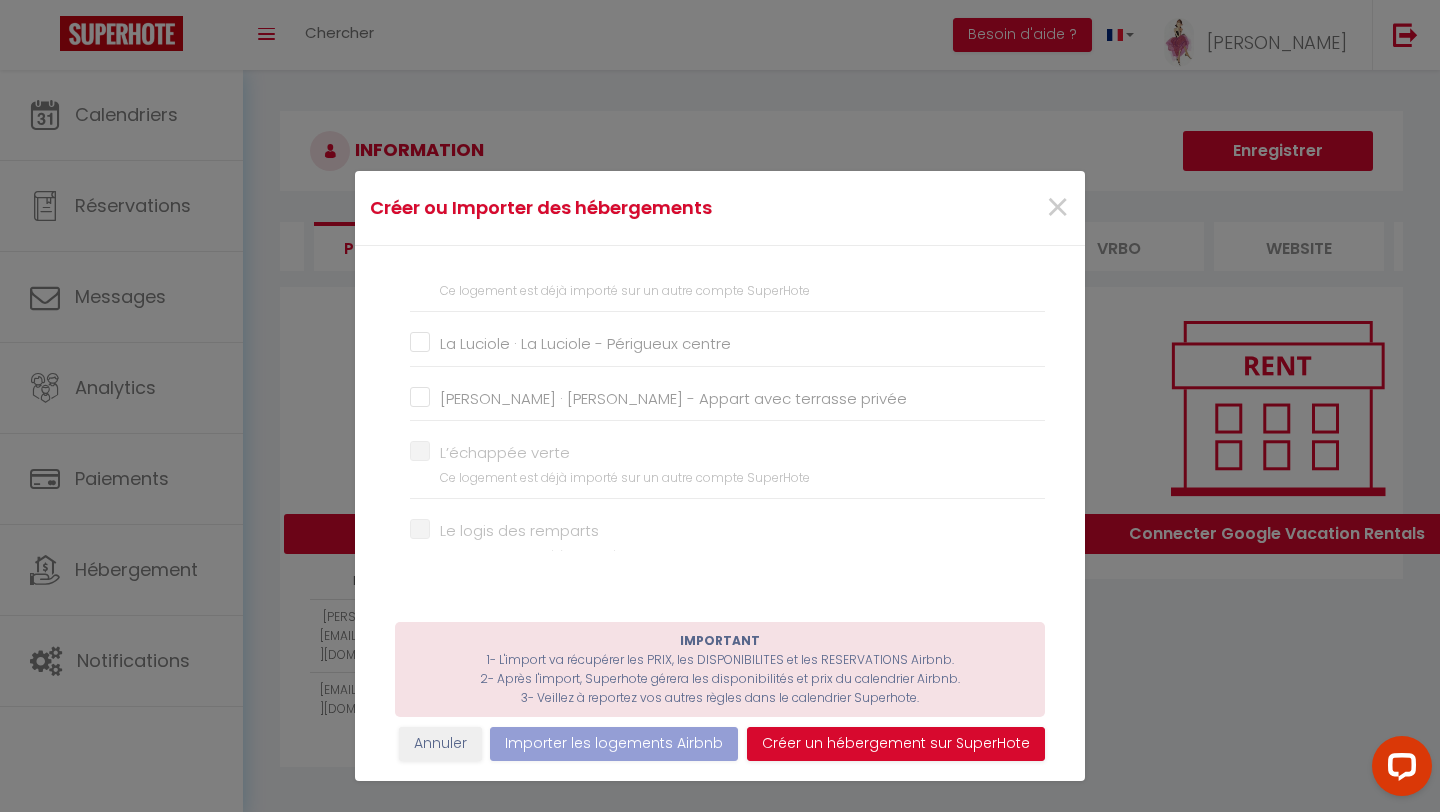 scroll, scrollTop: 1293, scrollLeft: 0, axis: vertical 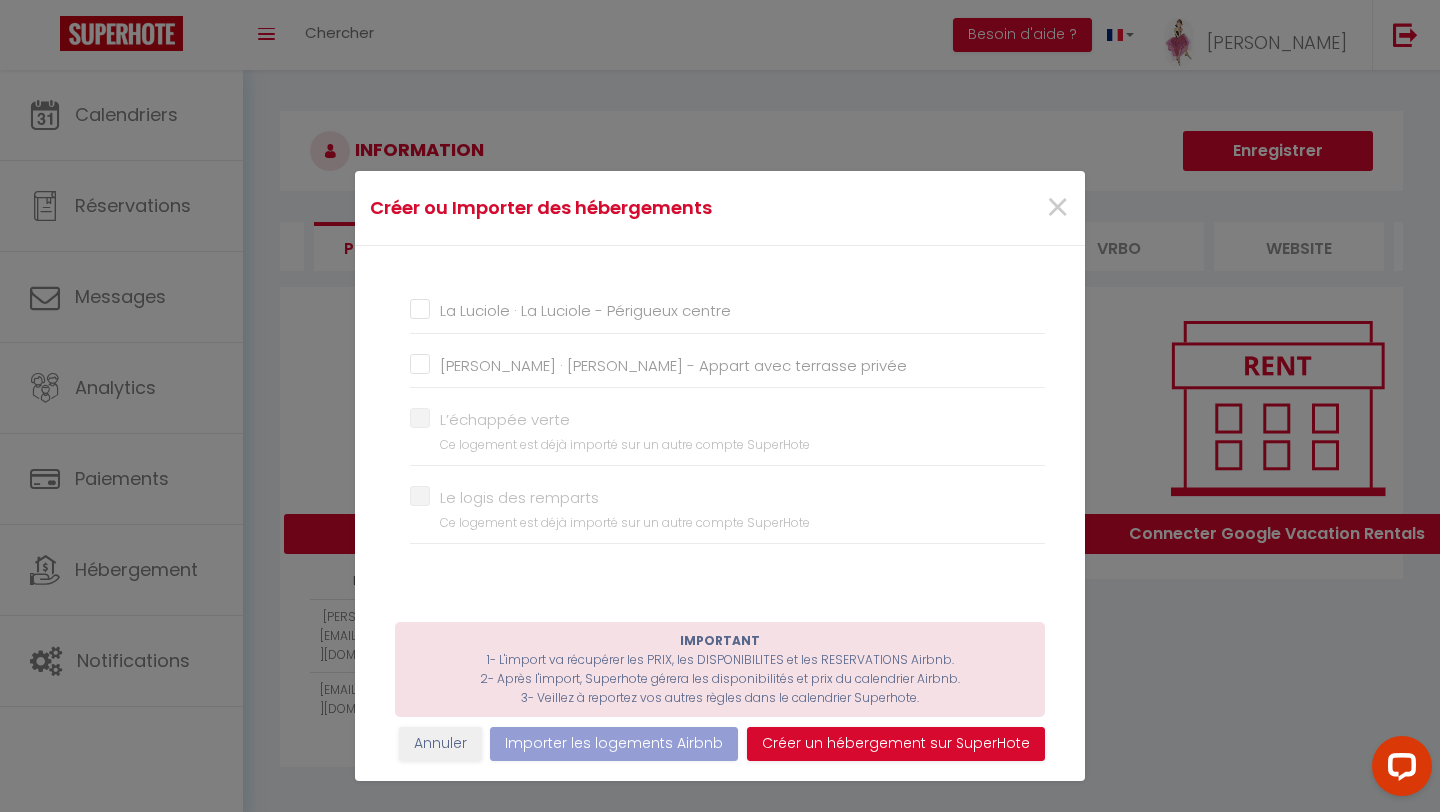 click on "La Luciole · La Luciole - Périgueux centre" at bounding box center (727, 311) 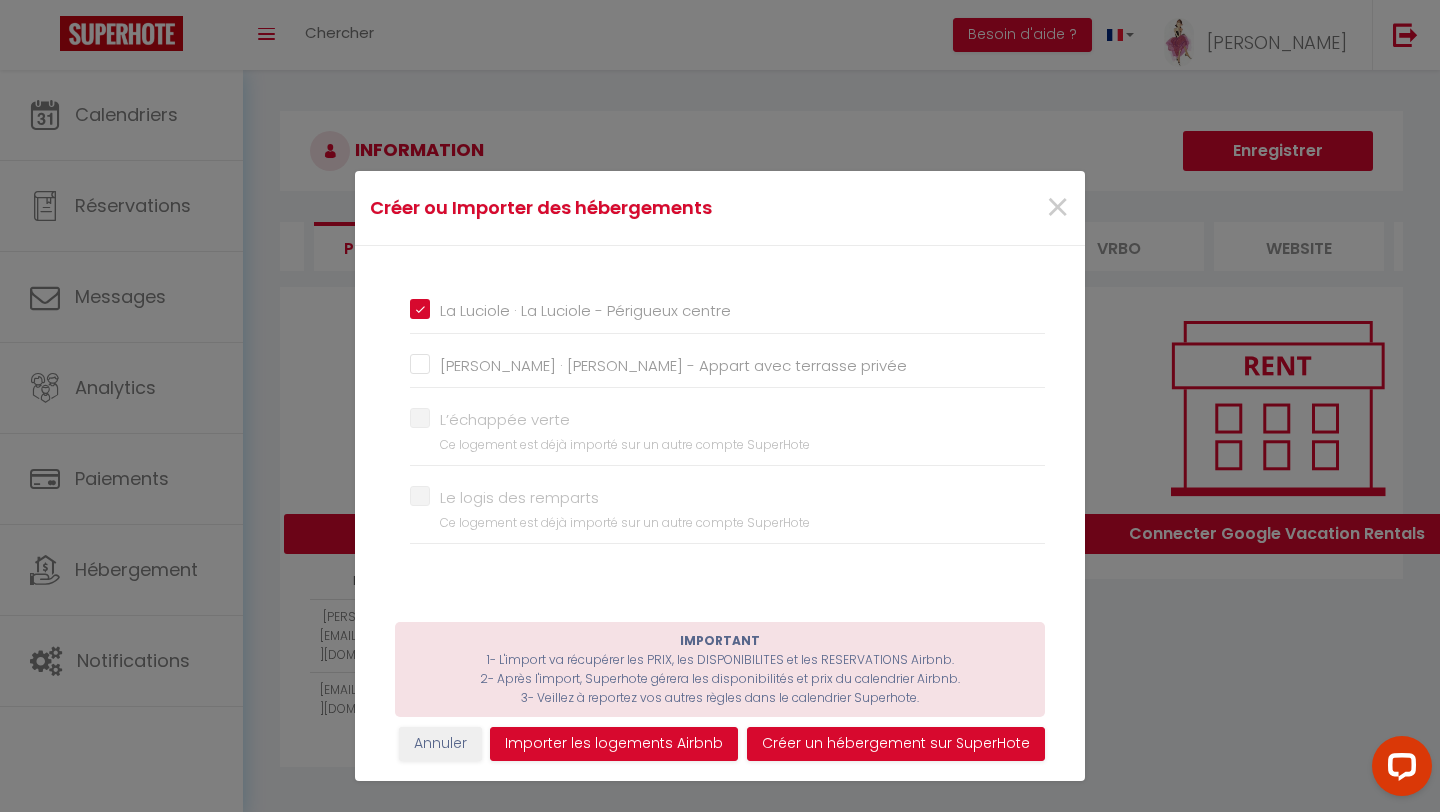click on "[PERSON_NAME] · [PERSON_NAME] - Appart avec terrasse privée" at bounding box center [727, 365] 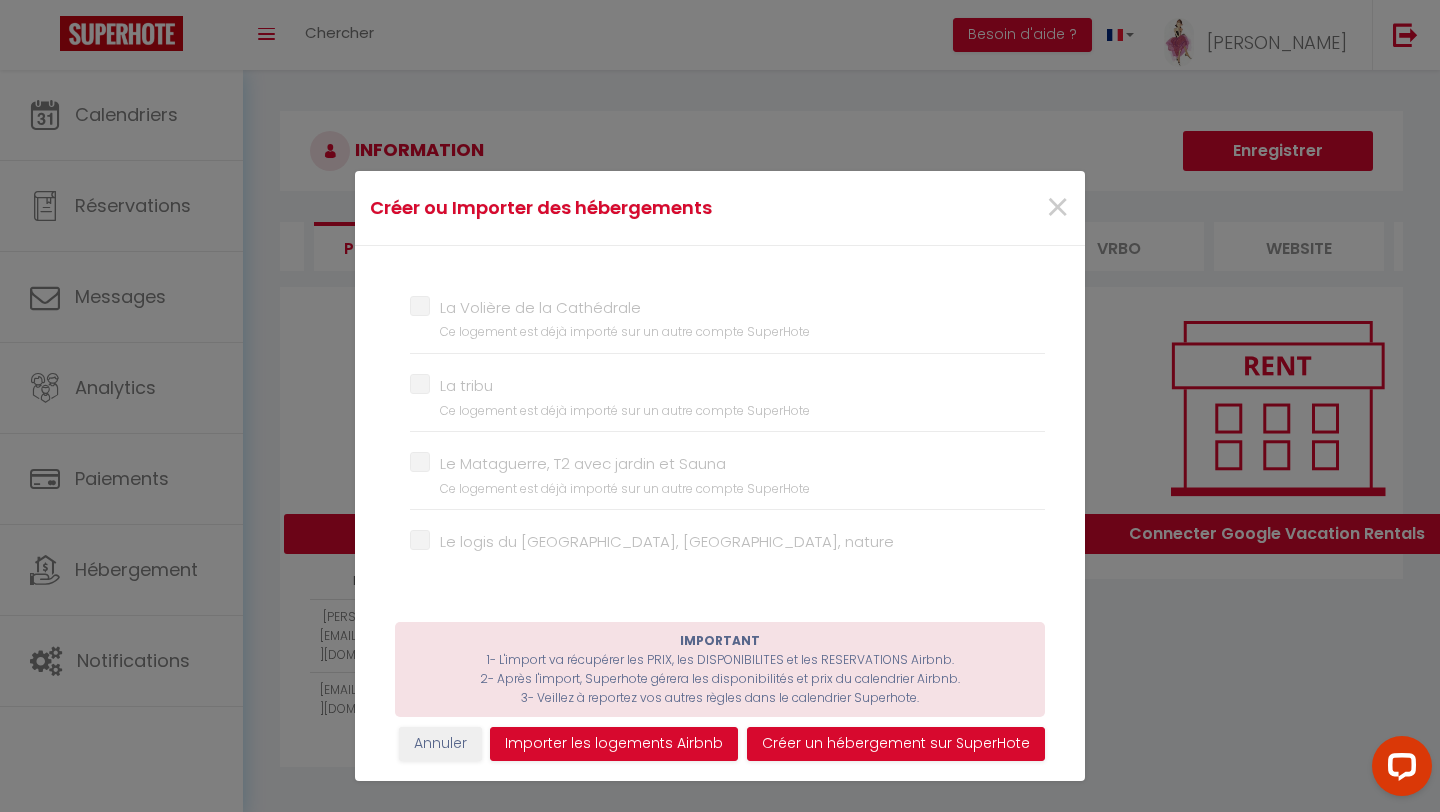 scroll, scrollTop: 4687, scrollLeft: 0, axis: vertical 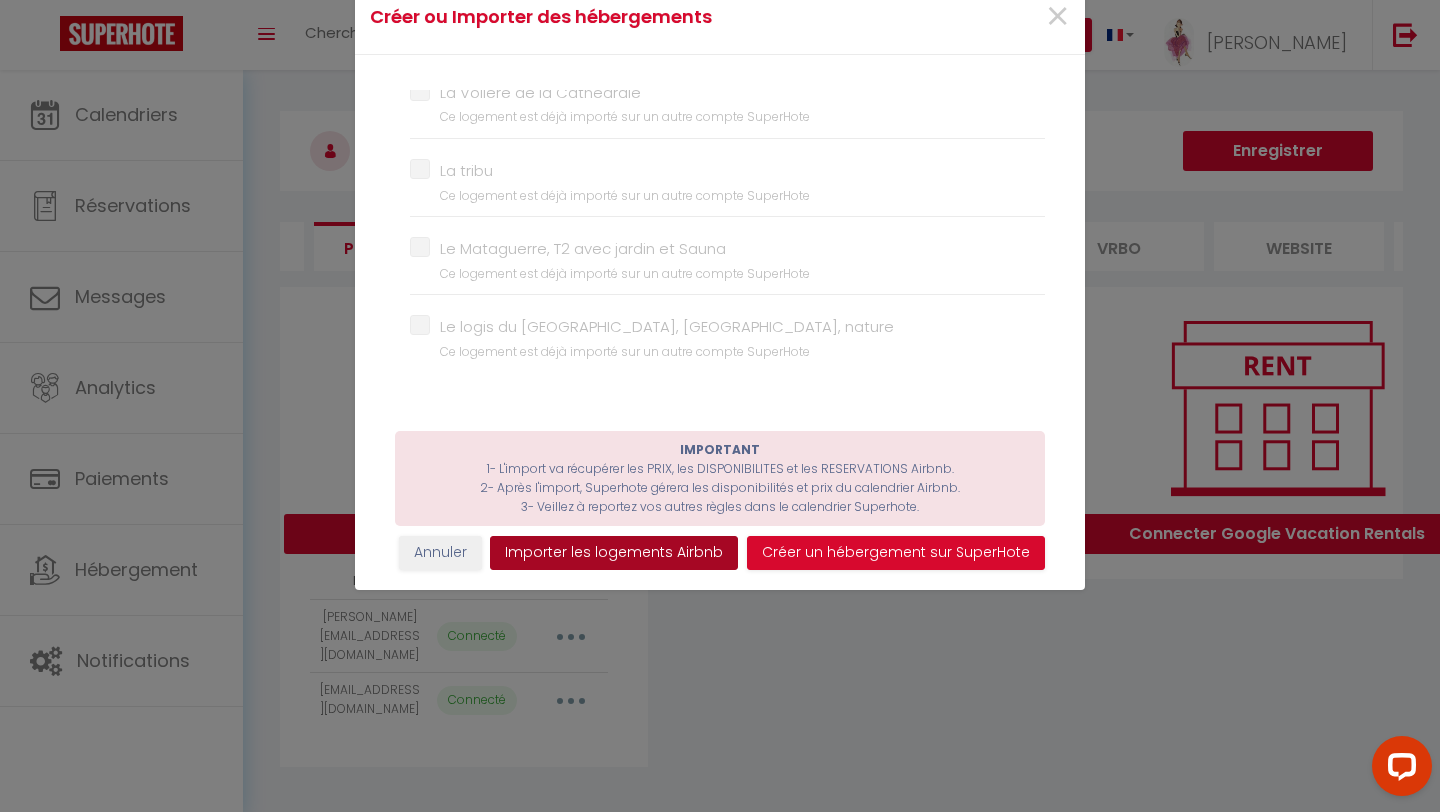 click on "Importer les logements Airbnb" at bounding box center [614, 553] 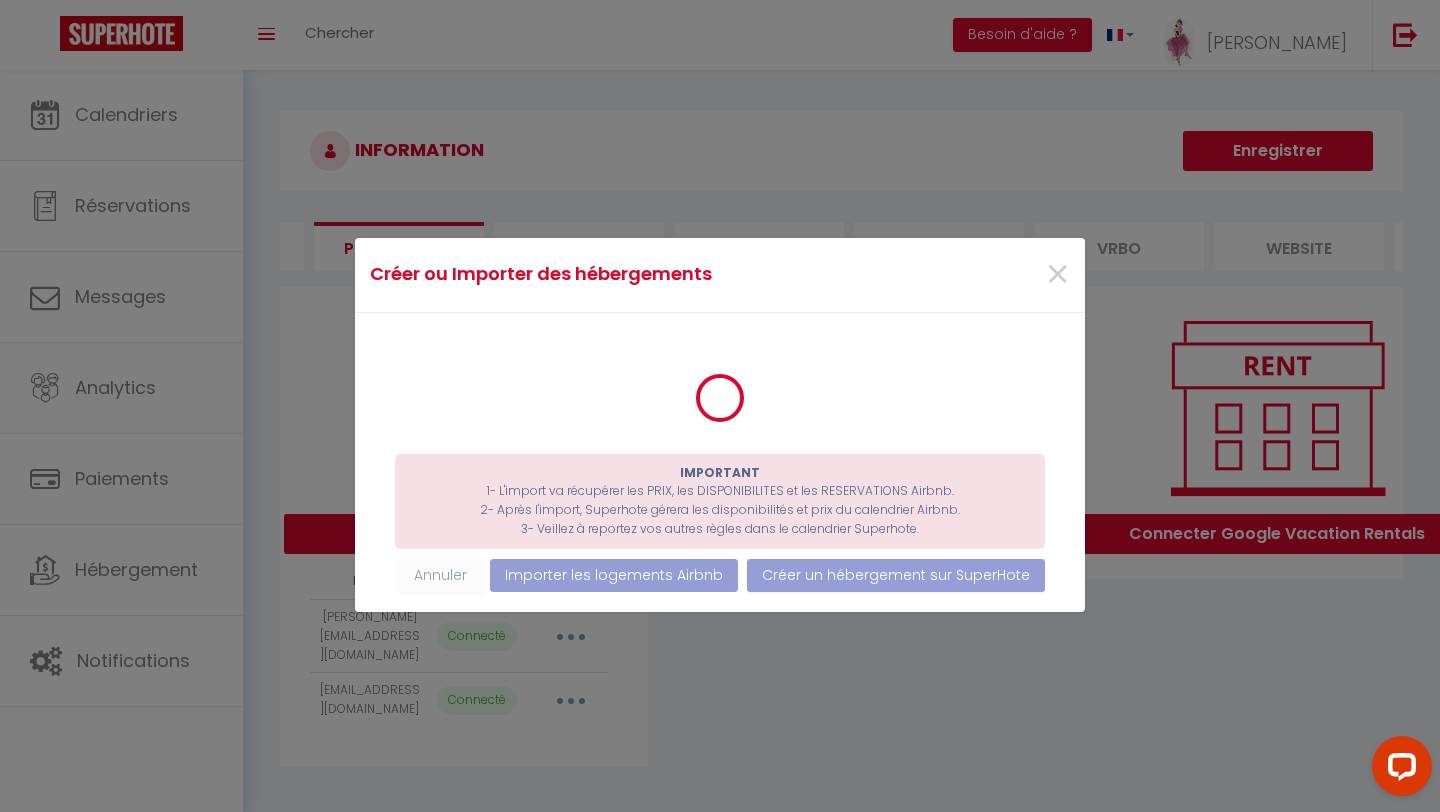 scroll, scrollTop: 0, scrollLeft: 0, axis: both 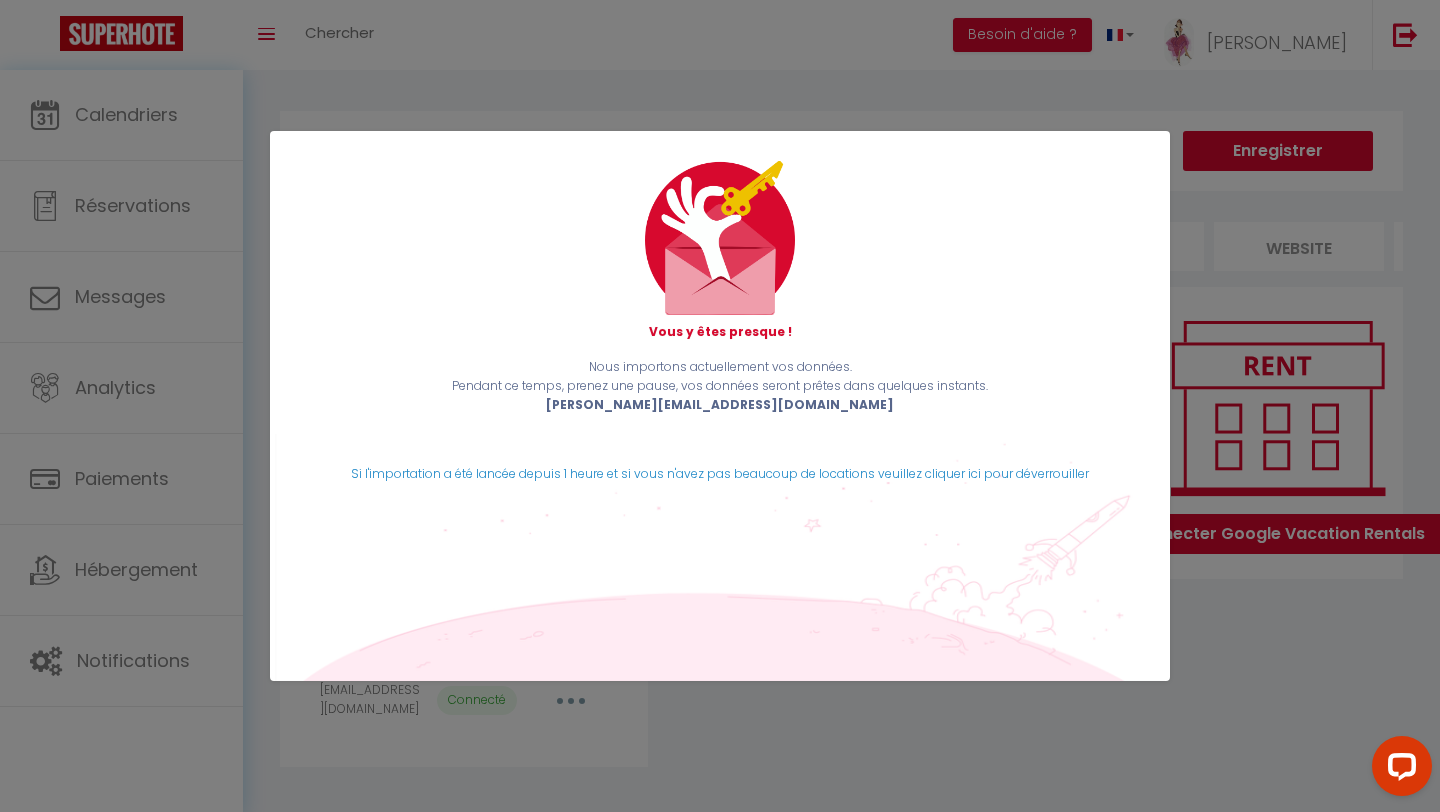 click on "Vous y êtes presque !     Nous importons actuellement vos données.   Pendant ce temps, prenez une pause, vos données seront prêtes dans quelques instants.   [PERSON_NAME][EMAIL_ADDRESS][DOMAIN_NAME]   [PERSON_NAME] l'importation a été lancée depuis 1 heure et si vous n'avez pas beaucoup de locations veuillez cliquer ici pour déverrouiller" at bounding box center (720, 406) 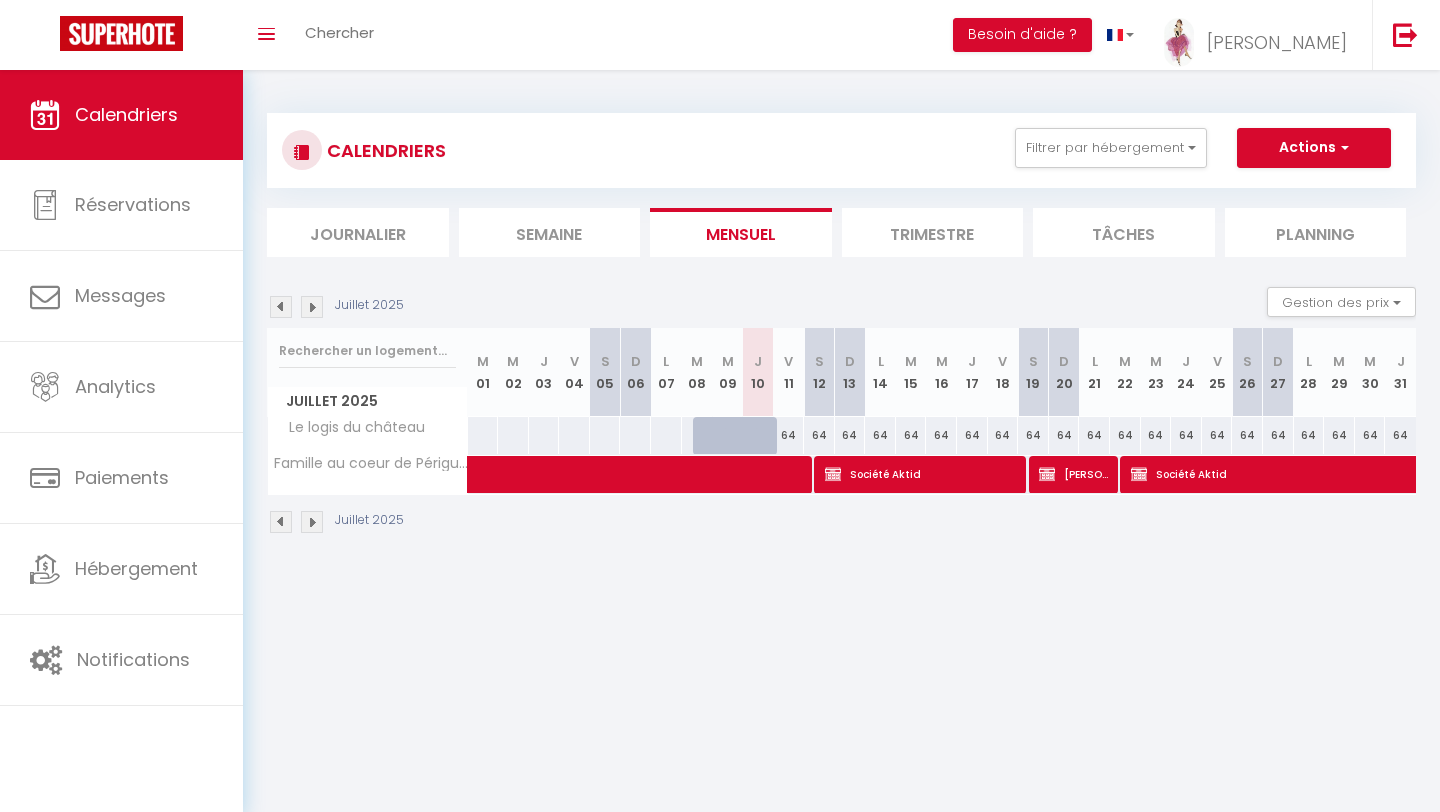 scroll, scrollTop: 0, scrollLeft: 0, axis: both 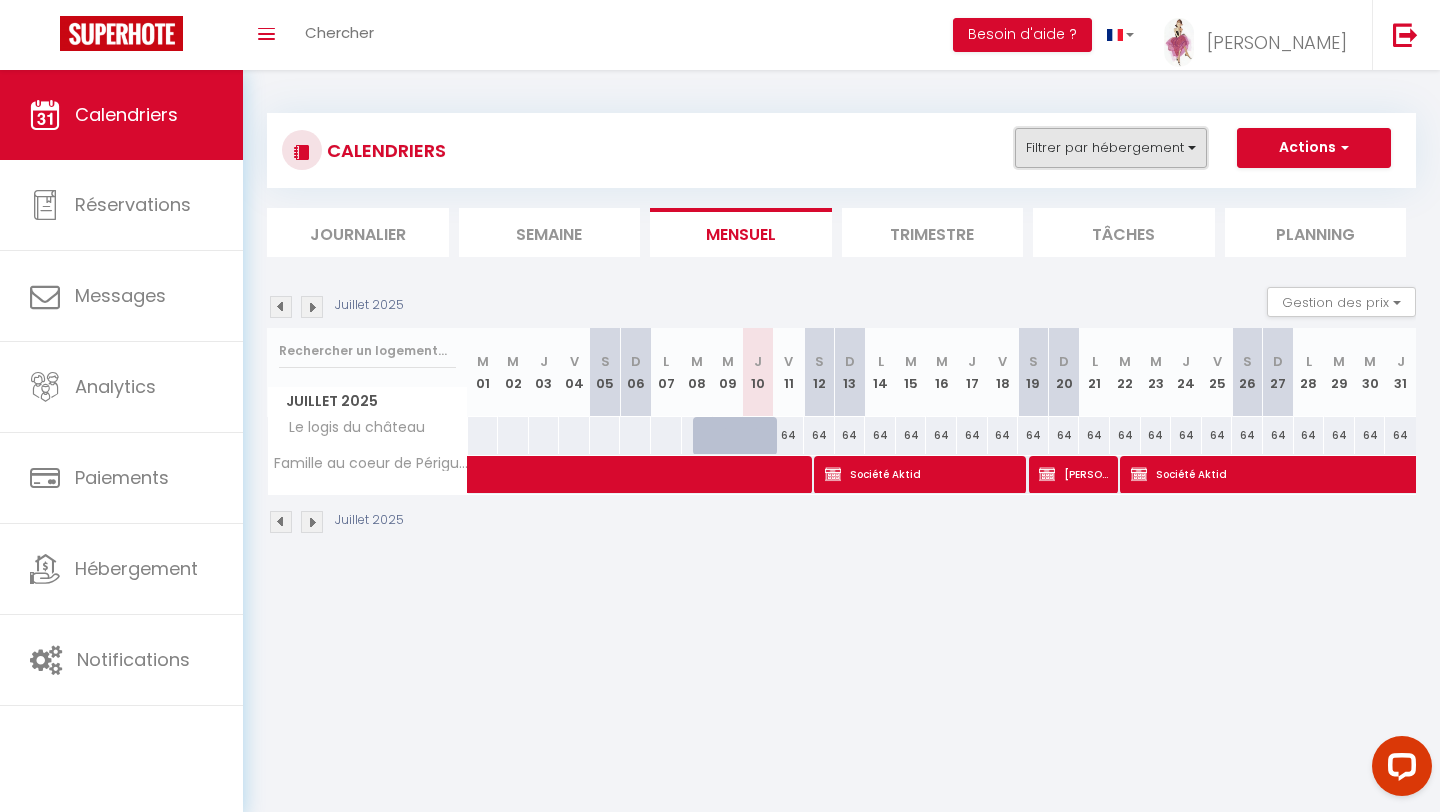 click on "Filtrer par hébergement" at bounding box center [1111, 148] 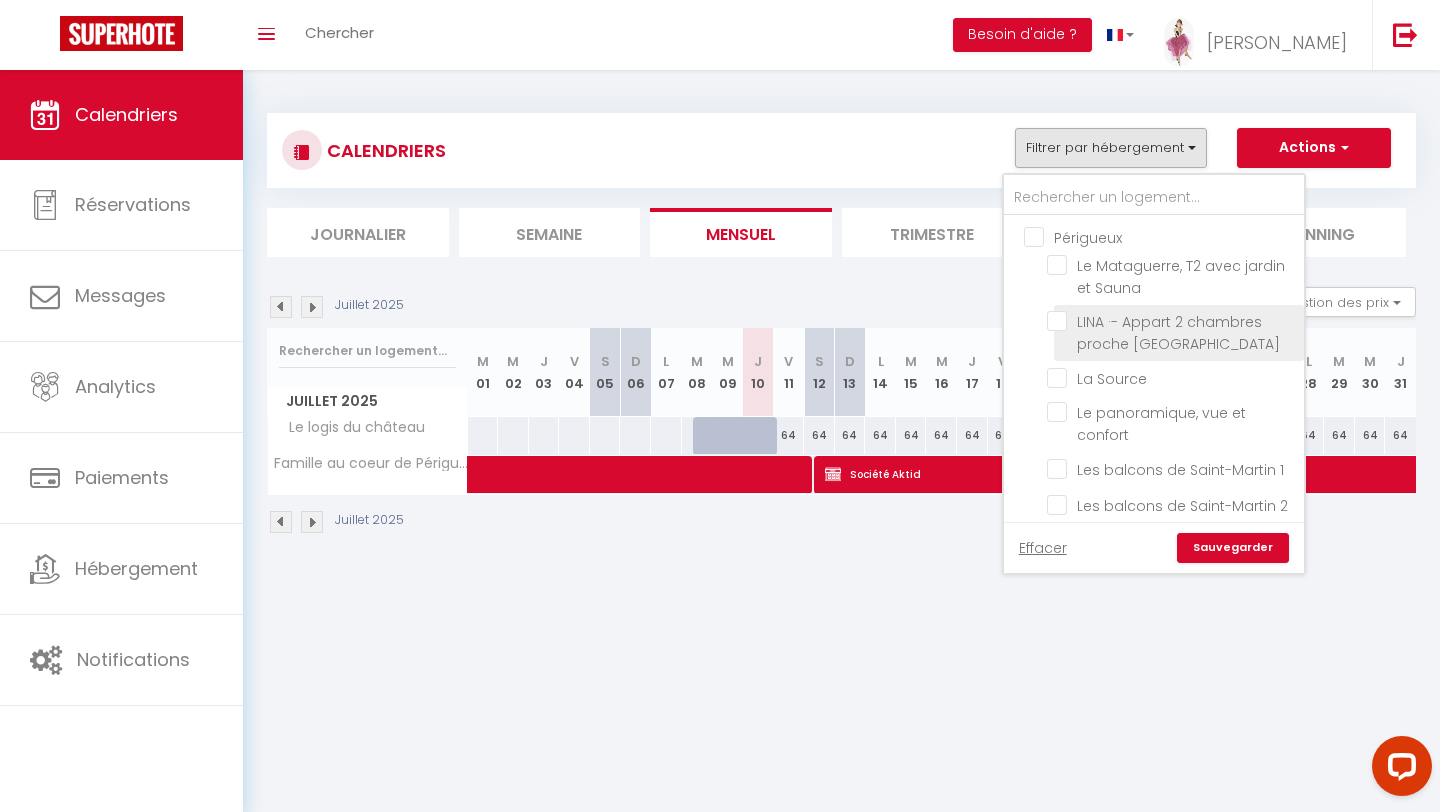 click on "LINA ·- Appart 2 chambres proche [GEOGRAPHIC_DATA]" at bounding box center [1172, 321] 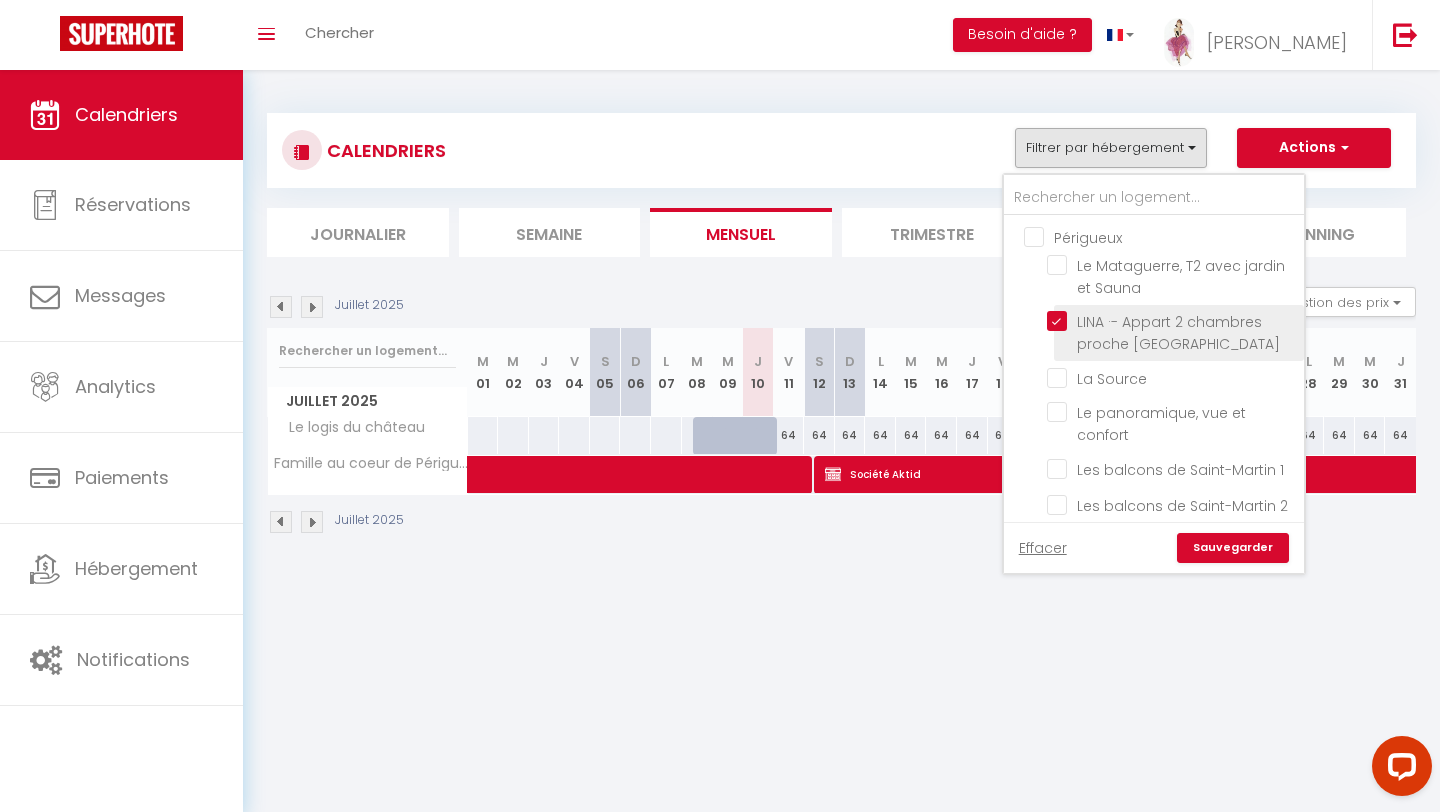 checkbox on "false" 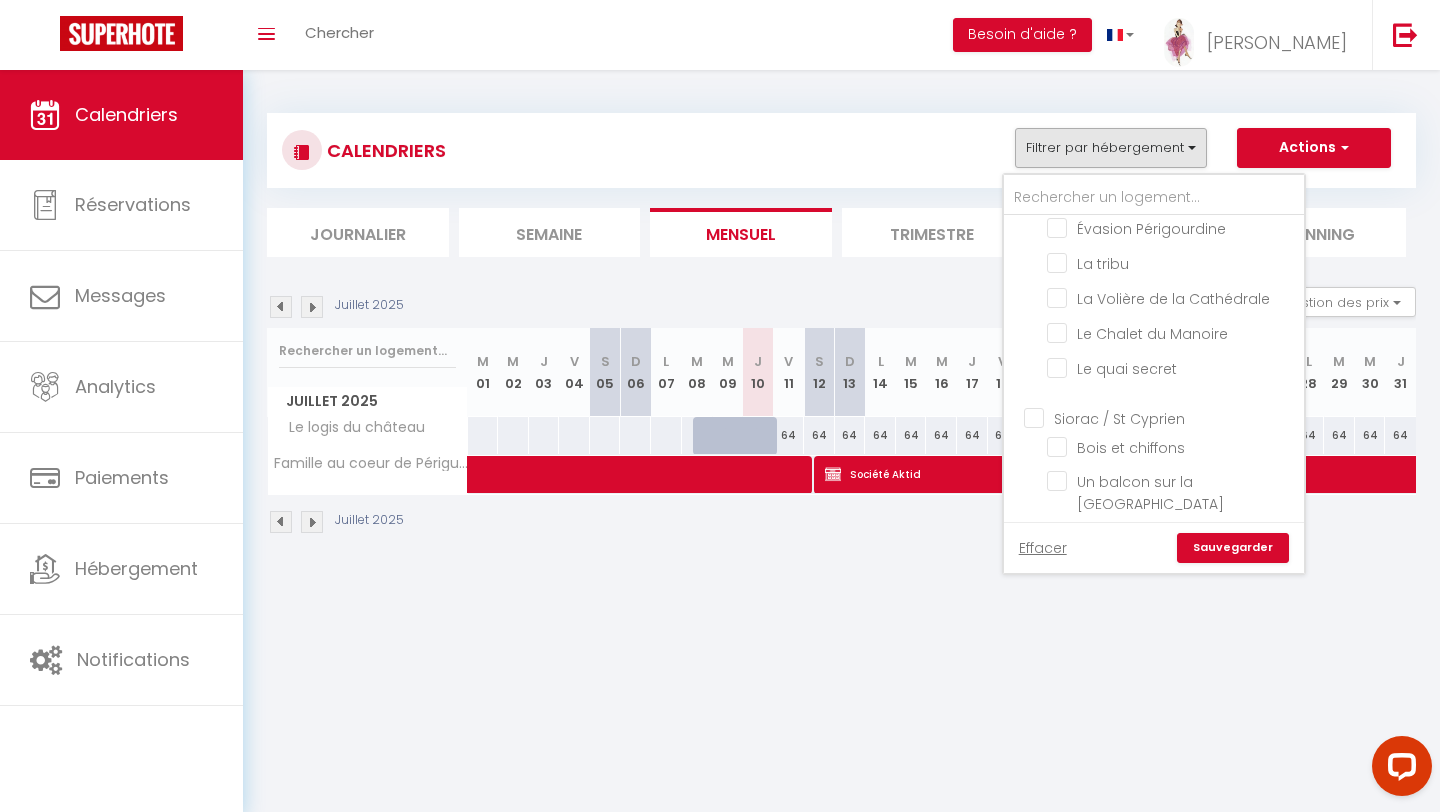 scroll, scrollTop: 2447, scrollLeft: 0, axis: vertical 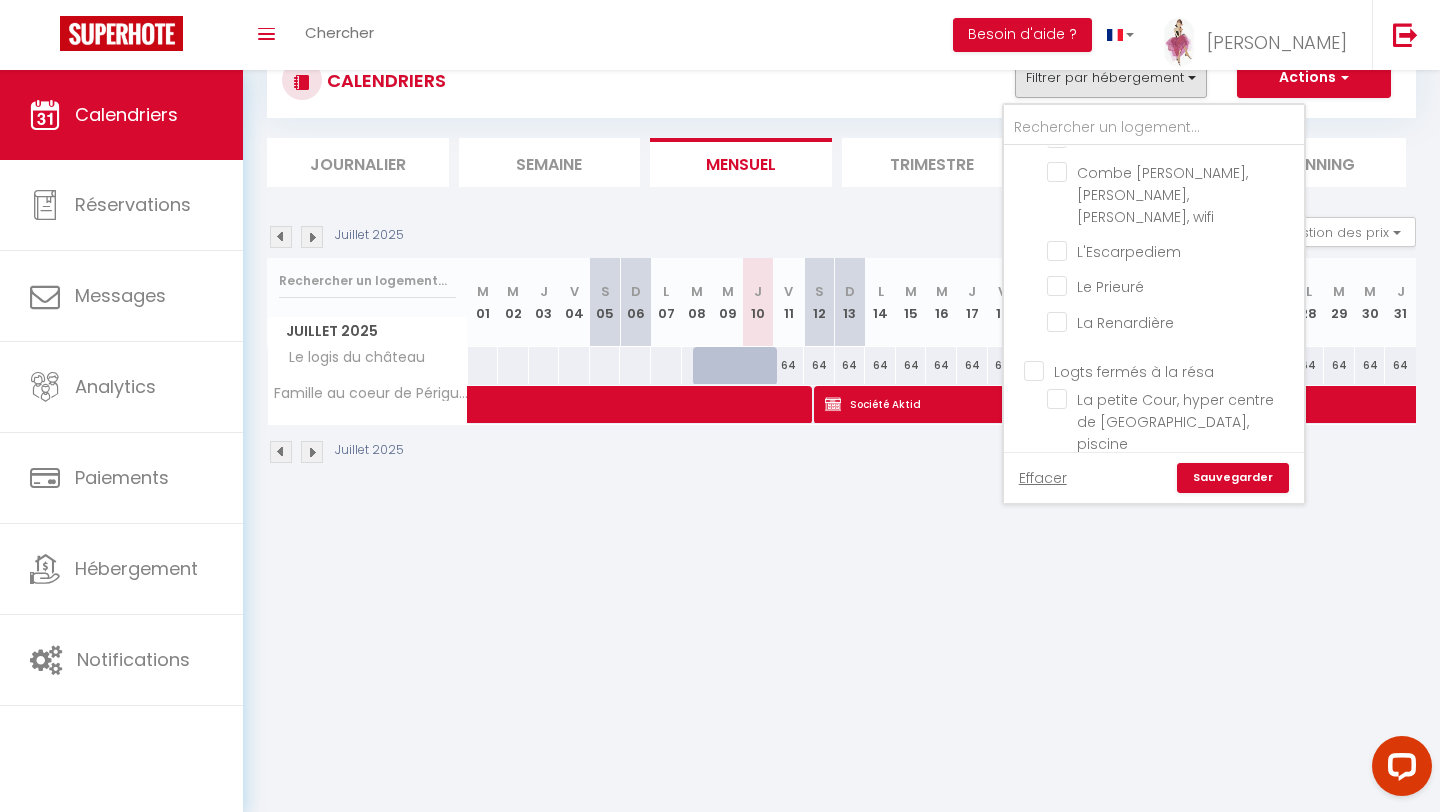 click on "Autres" at bounding box center (1174, 604) 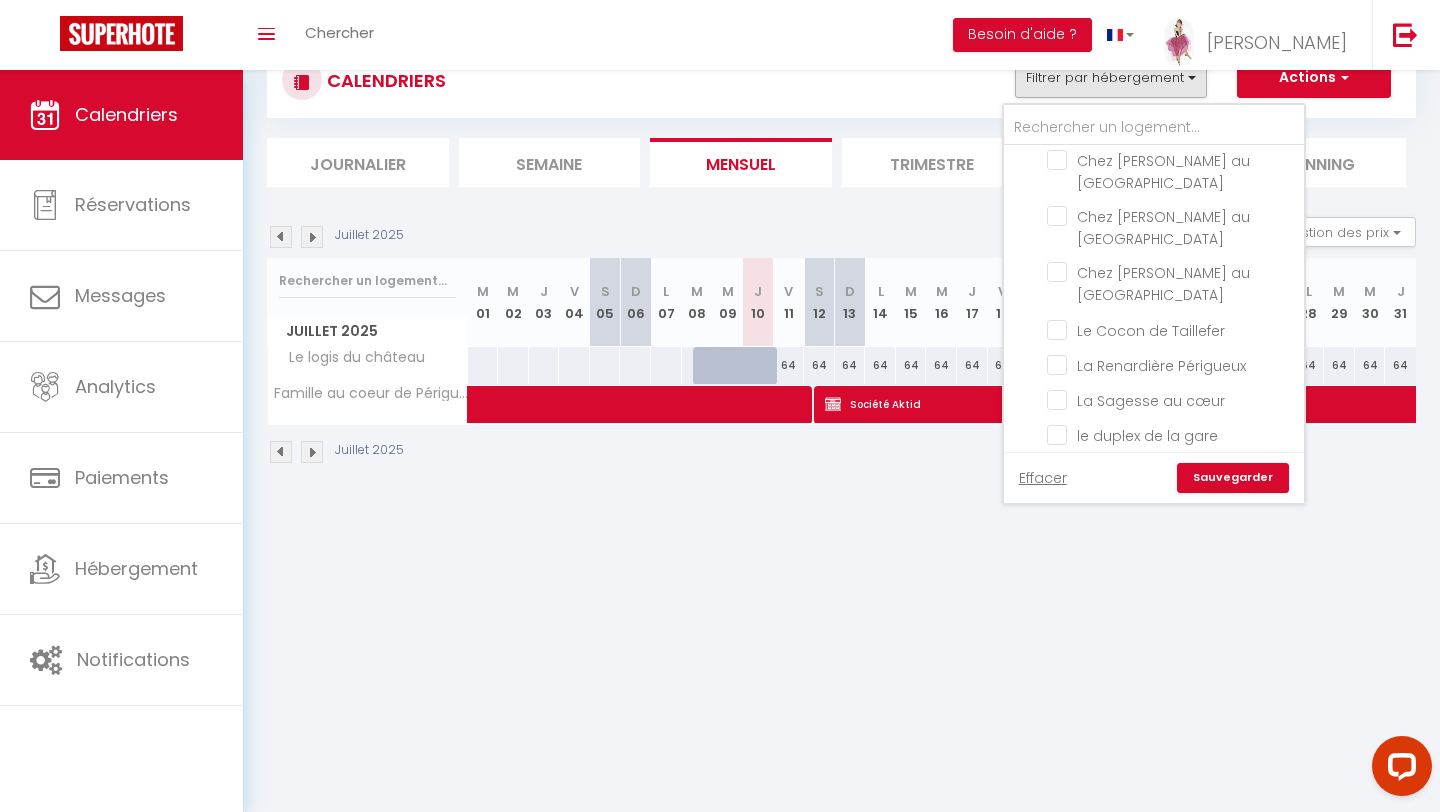 scroll, scrollTop: 591, scrollLeft: 0, axis: vertical 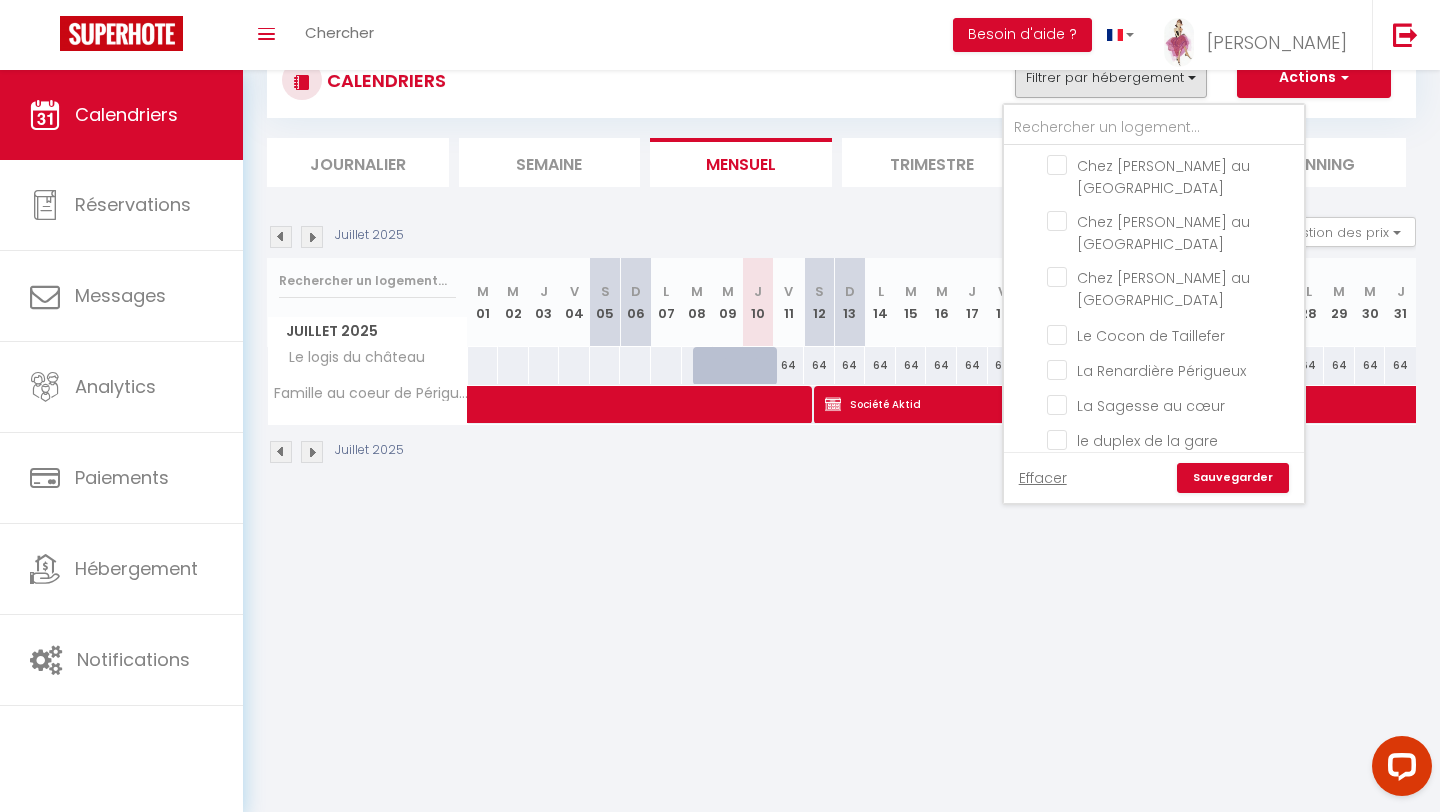 click on "Famille au coeur de Périgueux" at bounding box center (1172, 474) 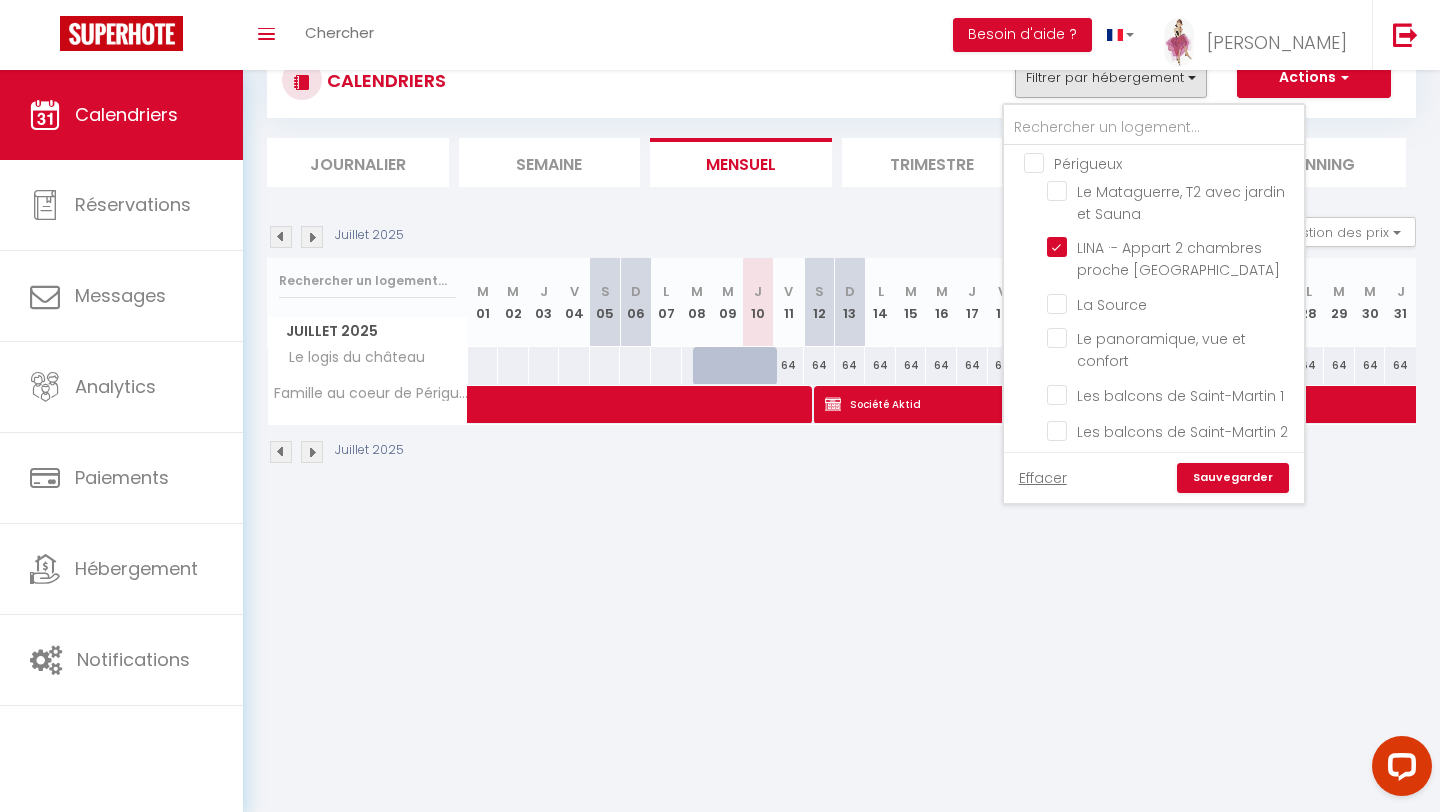 scroll, scrollTop: 0, scrollLeft: 0, axis: both 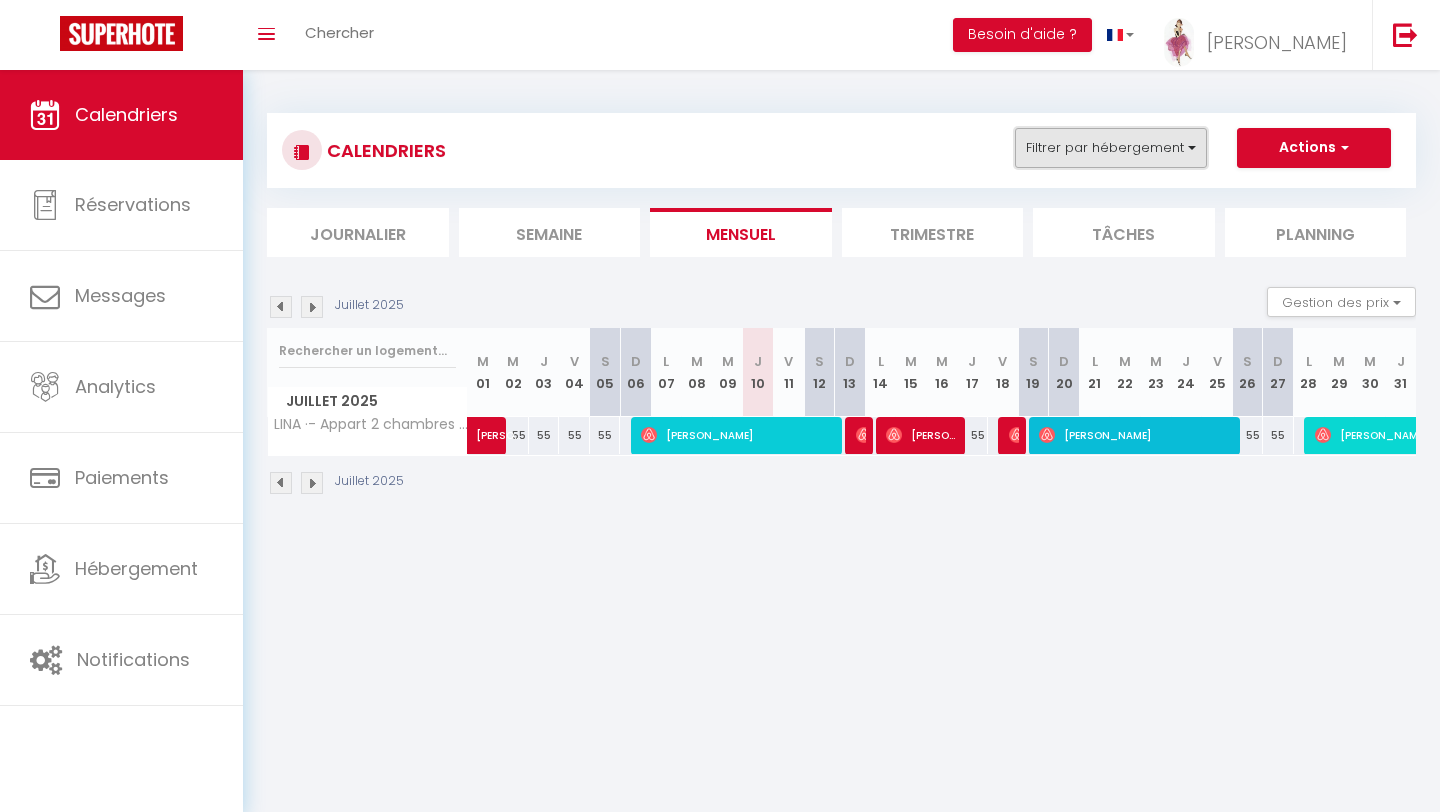 click on "Filtrer par hébergement" at bounding box center [1111, 148] 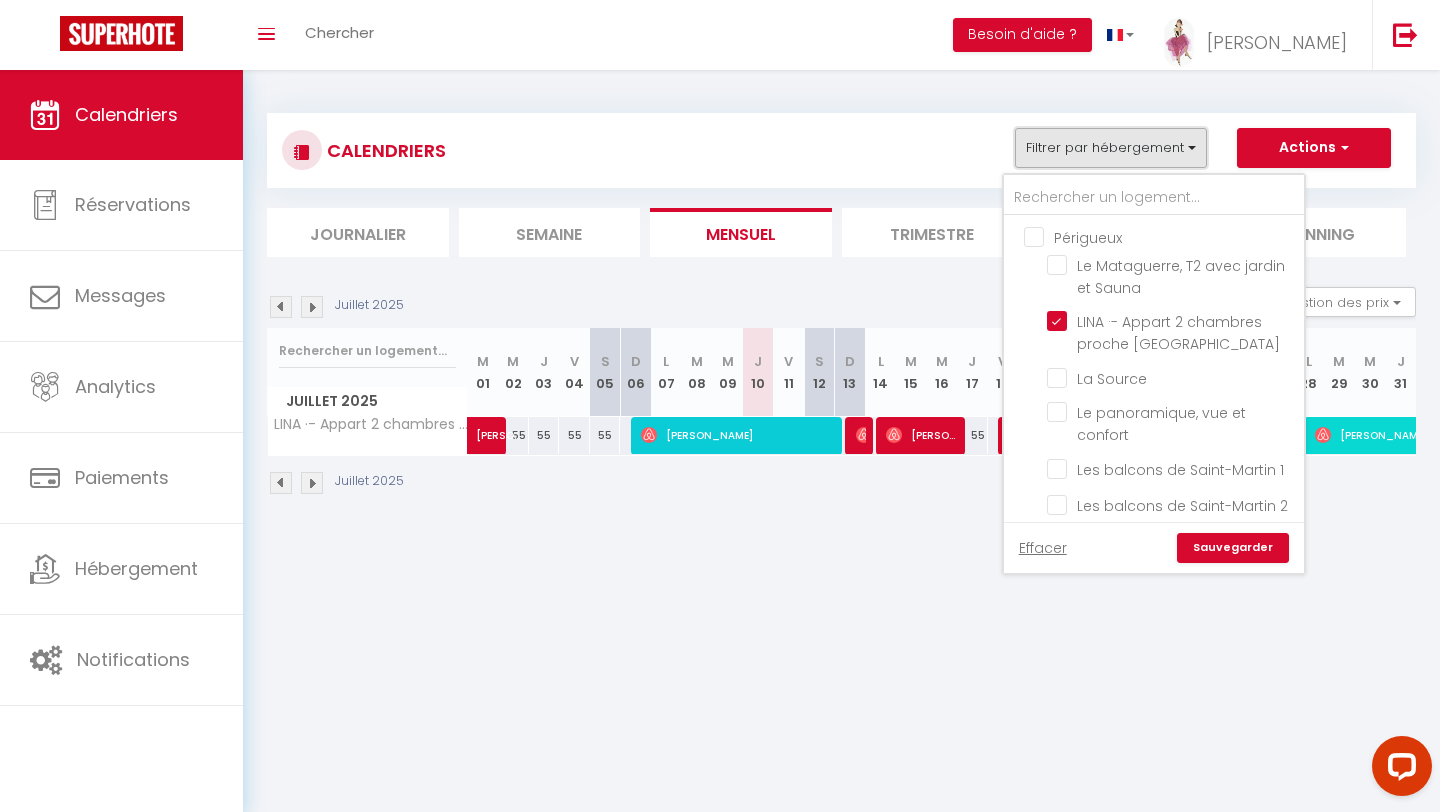 scroll, scrollTop: 0, scrollLeft: 0, axis: both 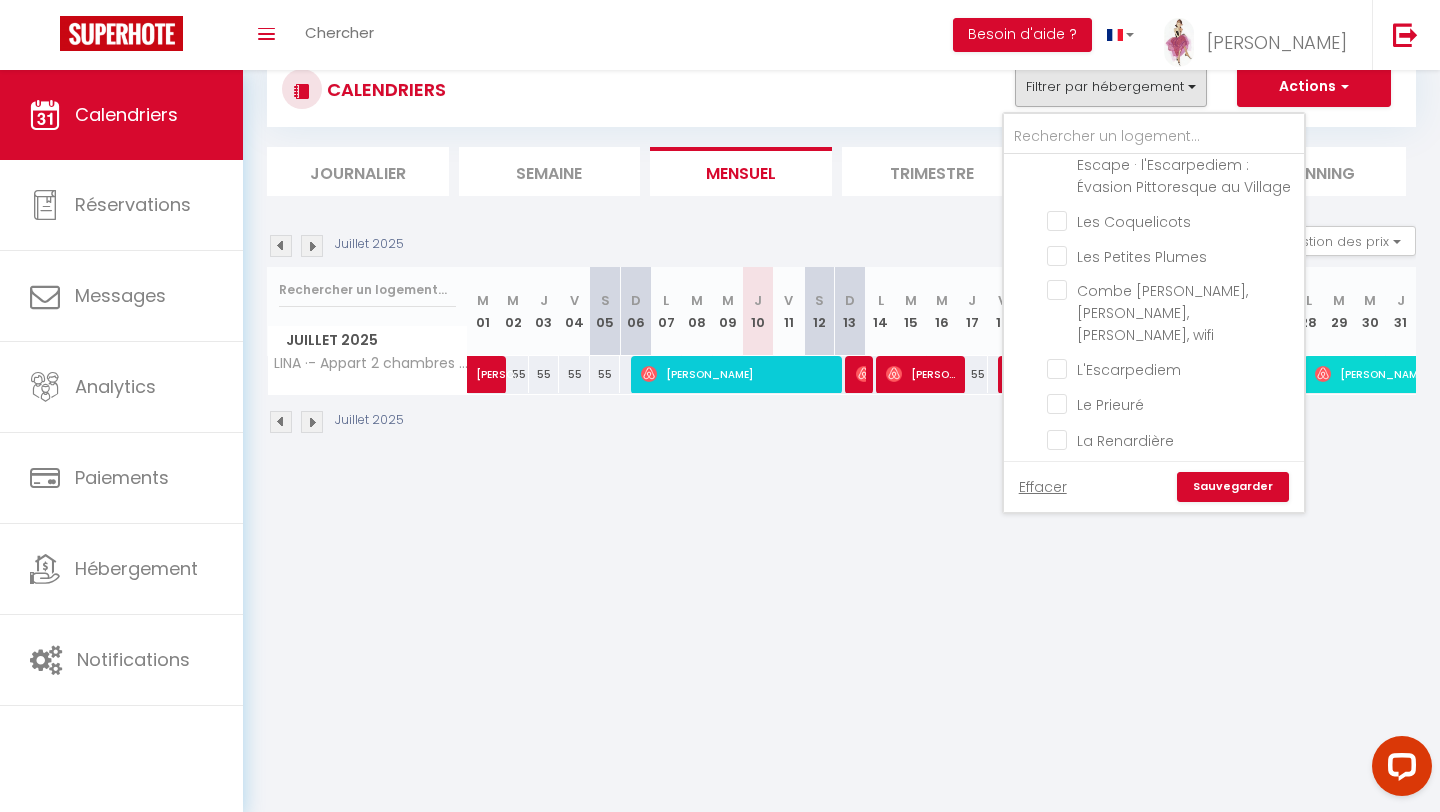 click on "CALENDRIERS
Filtrer par hébergement
Périgueux       [GEOGRAPHIC_DATA],  T2 avec jardin et [PERSON_NAME] ·- Appart 2 chambres proche [GEOGRAPHIC_DATA]     La Source     Le panoramique, vue et confort     Les balcons de [GEOGRAPHIC_DATA] 1     Les balcons de [GEOGRAPHIC_DATA]     Les doux secrets de bergère     la [GEOGRAPHIC_DATA]     les clés du lys     Le boudoir du [GEOGRAPHIC_DATA] bien être au cœur de la ville     [GEOGRAPHIC_DATA][PERSON_NAME] au [GEOGRAPHIC_DATA][PERSON_NAME] au petit palais     [GEOGRAPHIC_DATA][PERSON_NAME] au [GEOGRAPHIC_DATA] au [GEOGRAPHIC_DATA] Périgueux     [GEOGRAPHIC_DATA] au cœur     le duplex de la [GEOGRAPHIC_DATA] au coeur de Périgueux     Votre famille à Périgueux     Le petit chalet     Superbe duplex vue cathédrale exceptionnelle     Le studio de [PERSON_NAME]     Le logis des remparts     [GEOGRAPHIC_DATA]     L'Escapade Périgourdine : parking piscine wifi Netflix" at bounding box center (841, 243) 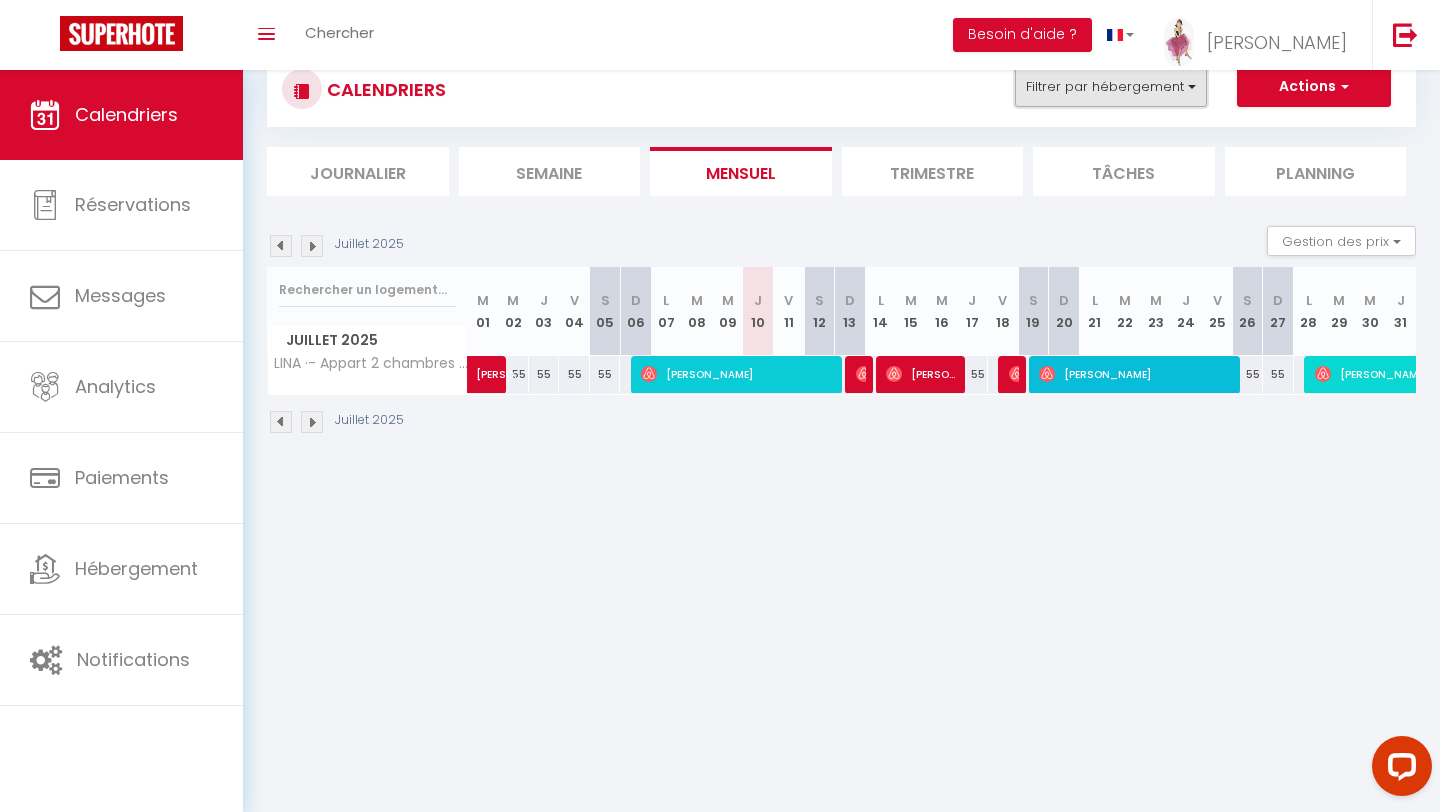 click on "Filtrer par hébergement" at bounding box center [1111, 87] 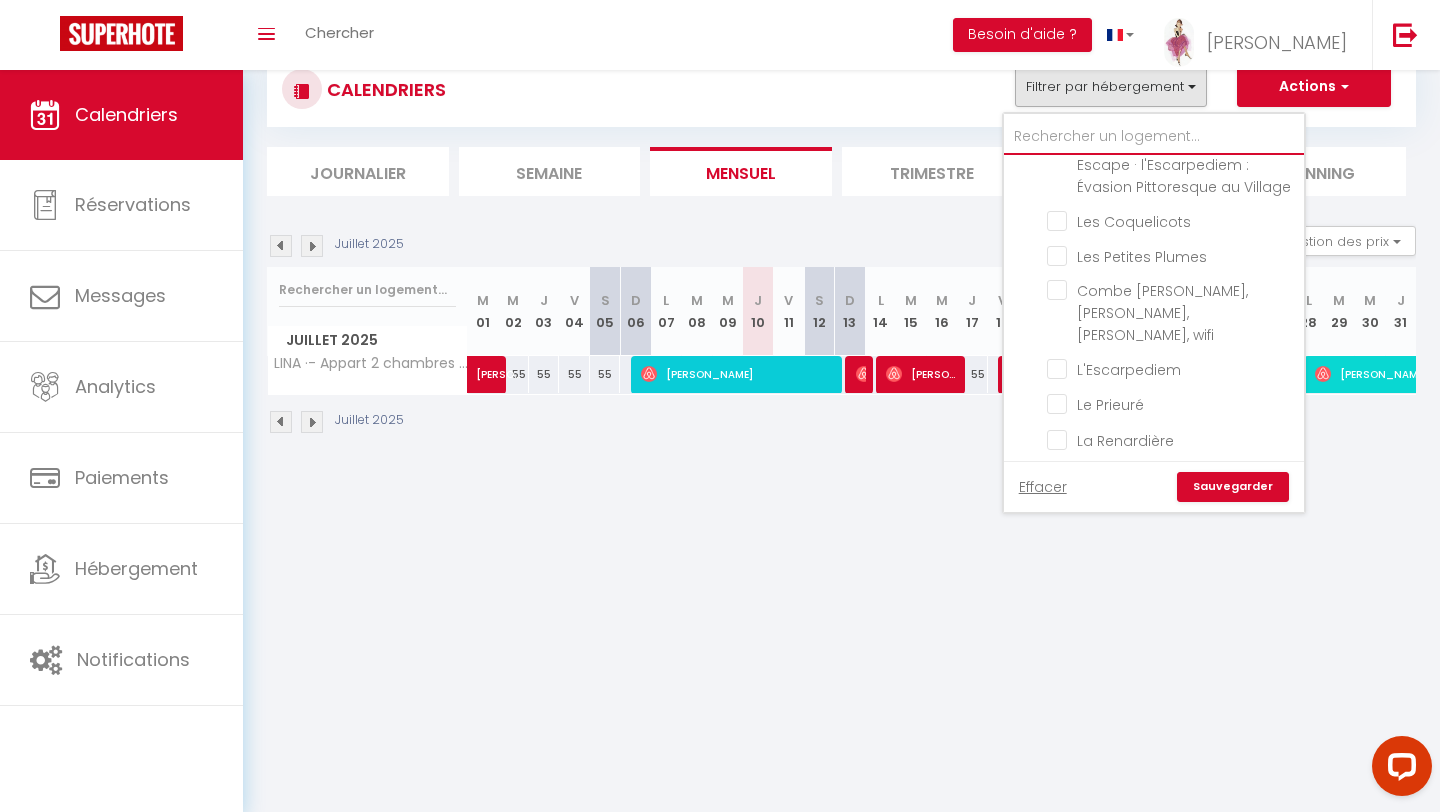 click at bounding box center (1154, 137) 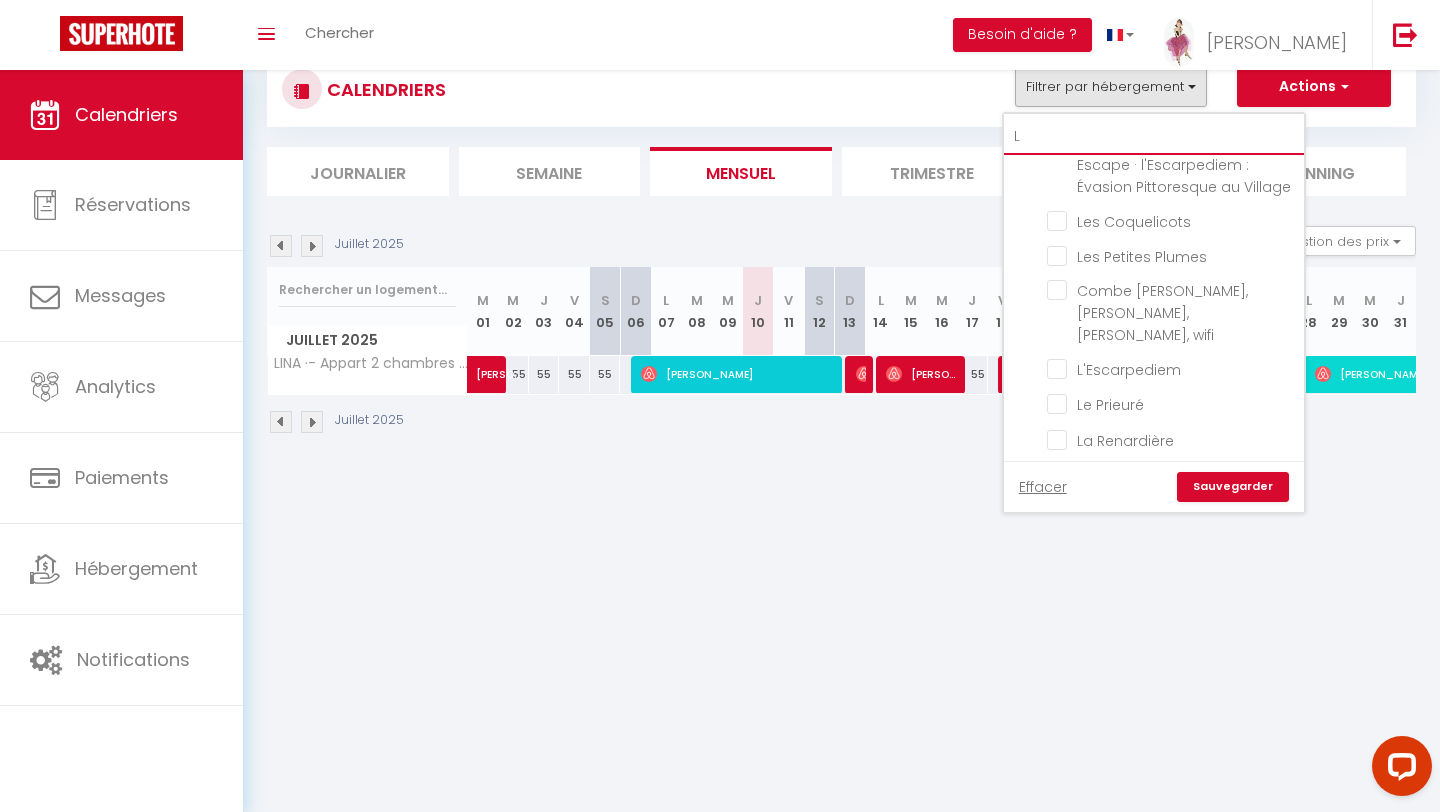 checkbox on "false" 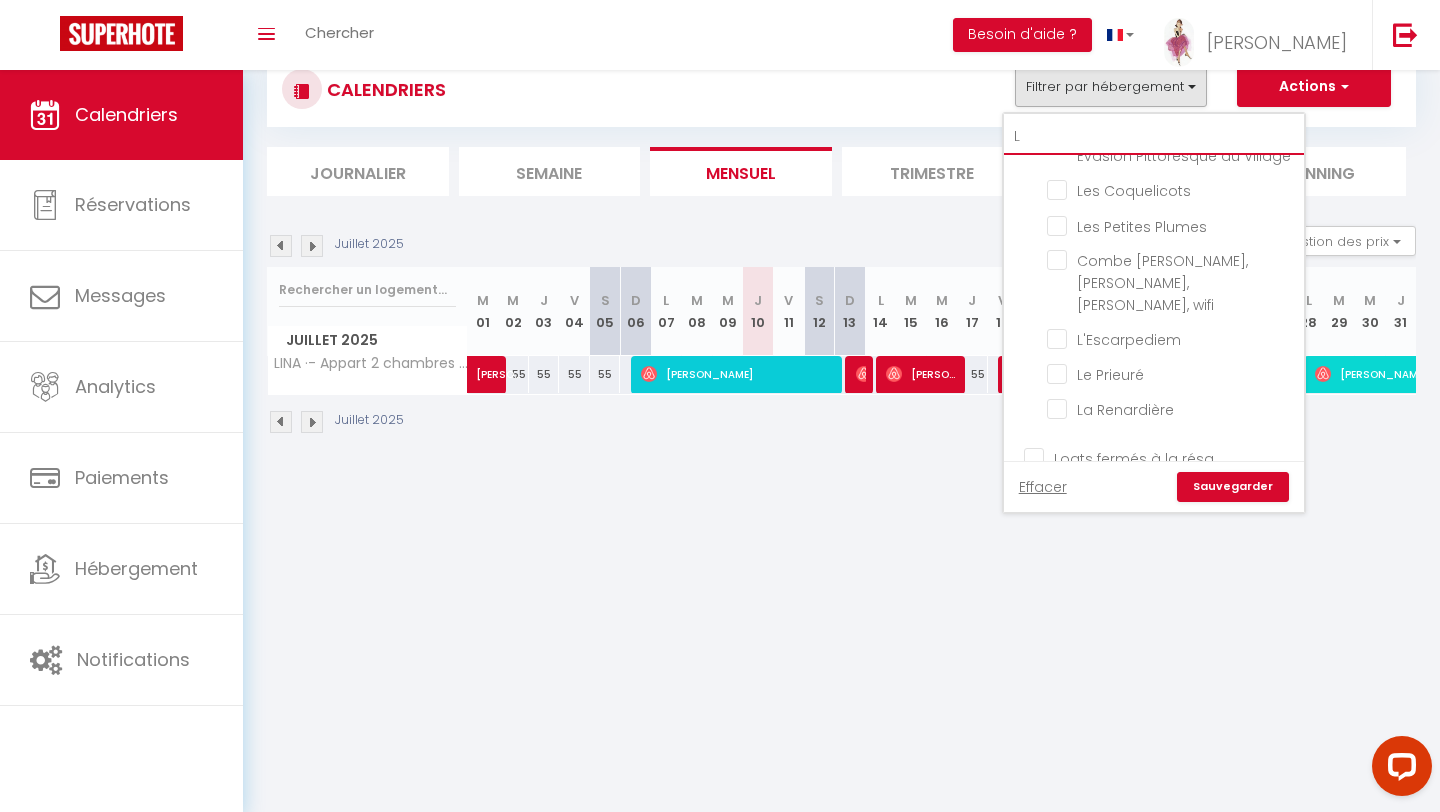 type on "LU" 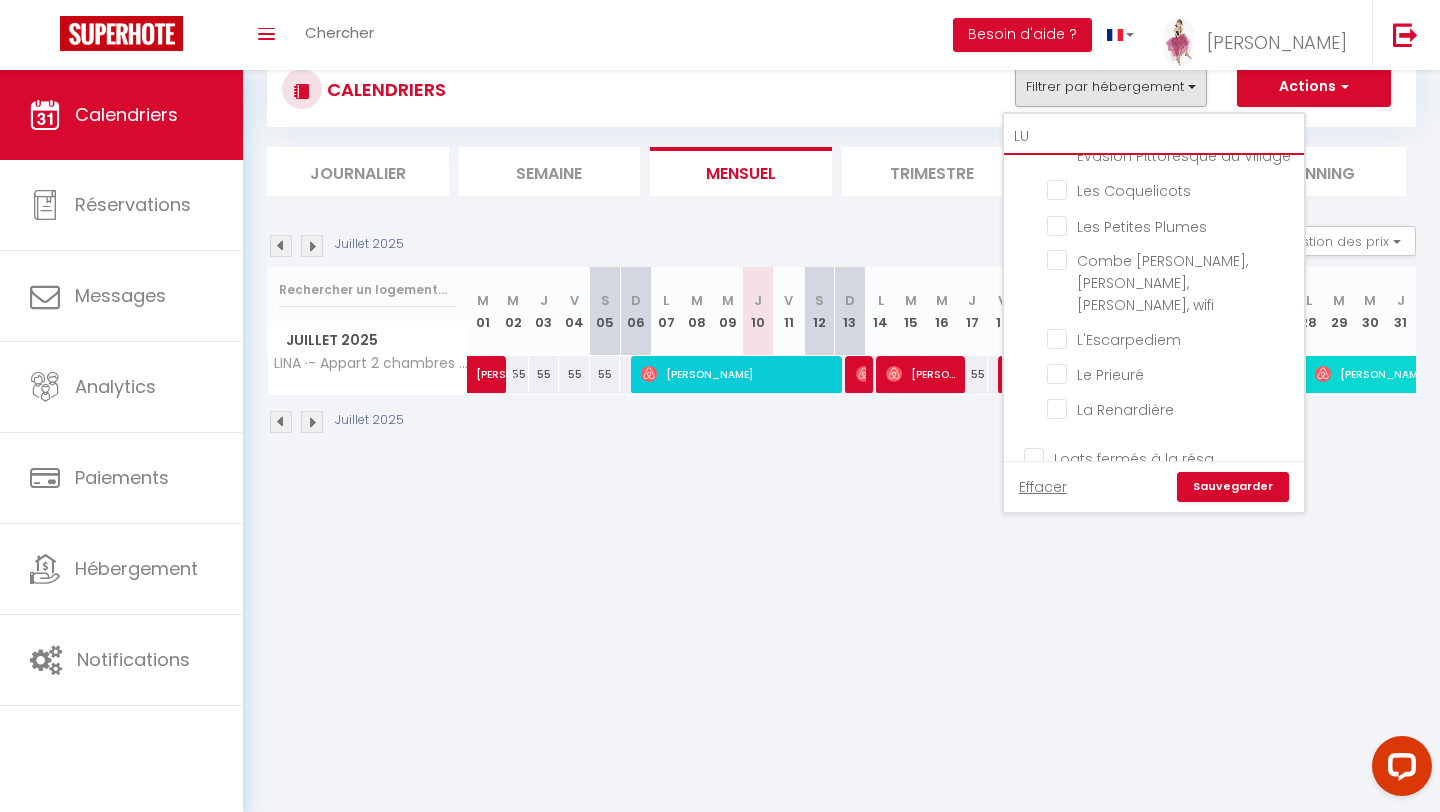 checkbox on "false" 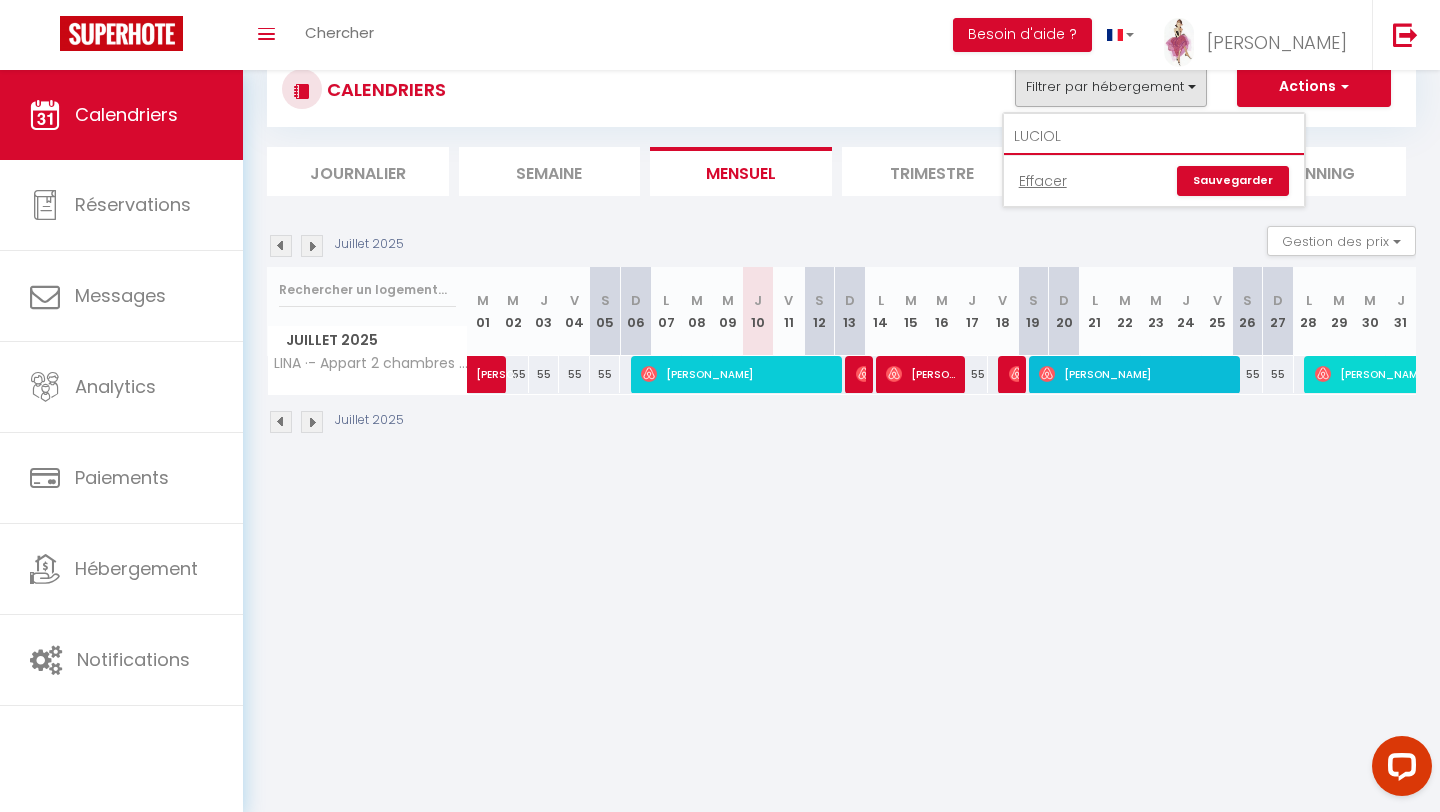 type on "LUCIOL" 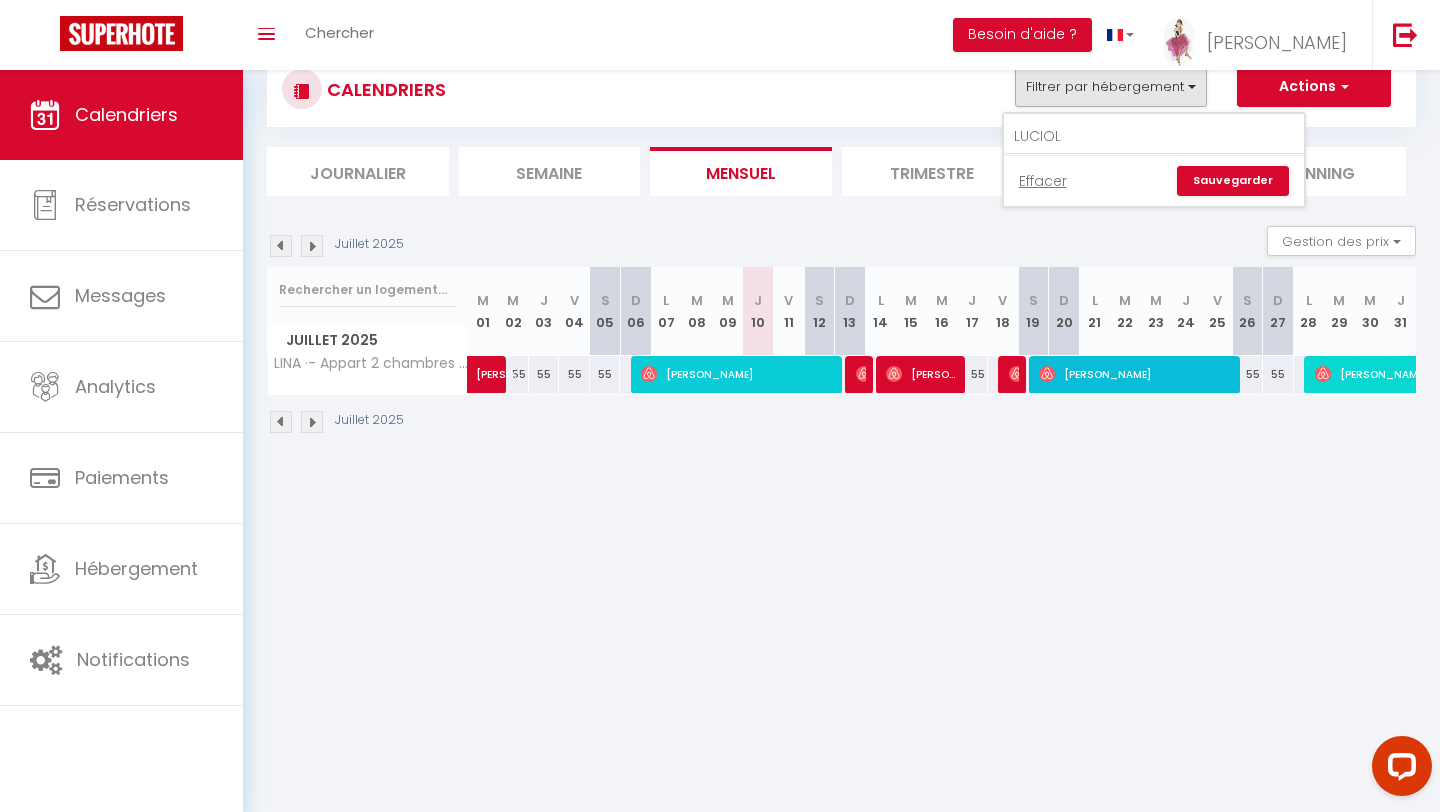 click on "Coaching SuperHote ce soir à 18h00, pour participer:  https://us02web.zoom.us/j/4667554618?pwd=QUhUTnBqenhNTG1HazhBOFJXWjRYUT09   ×     Toggle navigation       Toggle Search     Toggle menubar     Chercher   BUTTON
Besoin d'aide ?
Sophie   Paramètres        Équipe     Résultat de la recherche   Aucun résultat     Calendriers     Réservations     Messages     Analytics      Paiements     Hébergement     Notifications                 Résultat de la recherche   Id   Appart   Voyageur    Checkin   Checkout   Nuits   Pers.   Plateforme   Statut     Résultat de la recherche   Aucun résultat           CALENDRIERS
Filtrer par hébergement
LUCIOL     Effacer   Sauvegarder
Actions
Nouvelle réservation   Exporter les réservations   Importer les réservations
Journalier
Semaine" at bounding box center (720, 415) 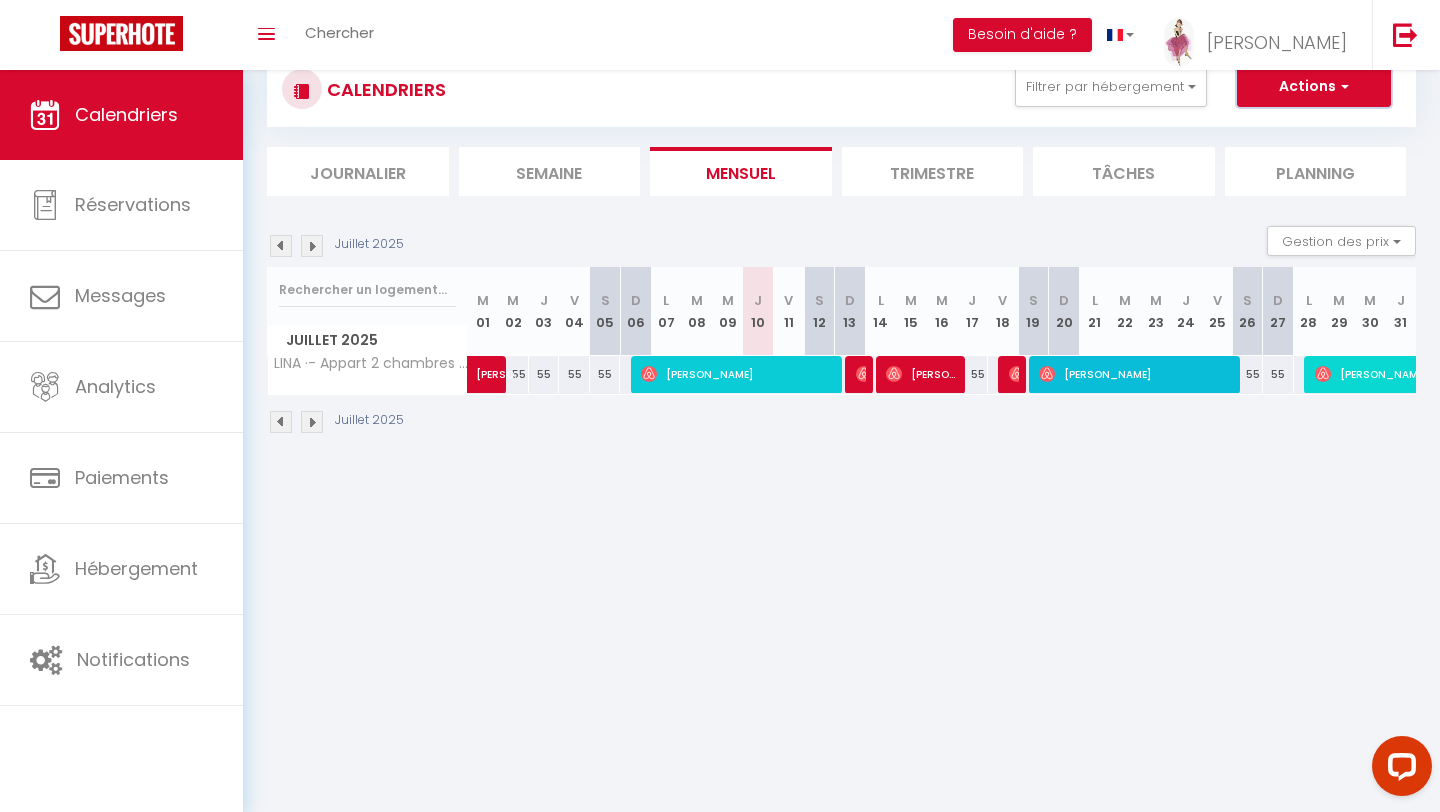 click on "Actions" at bounding box center [1314, 87] 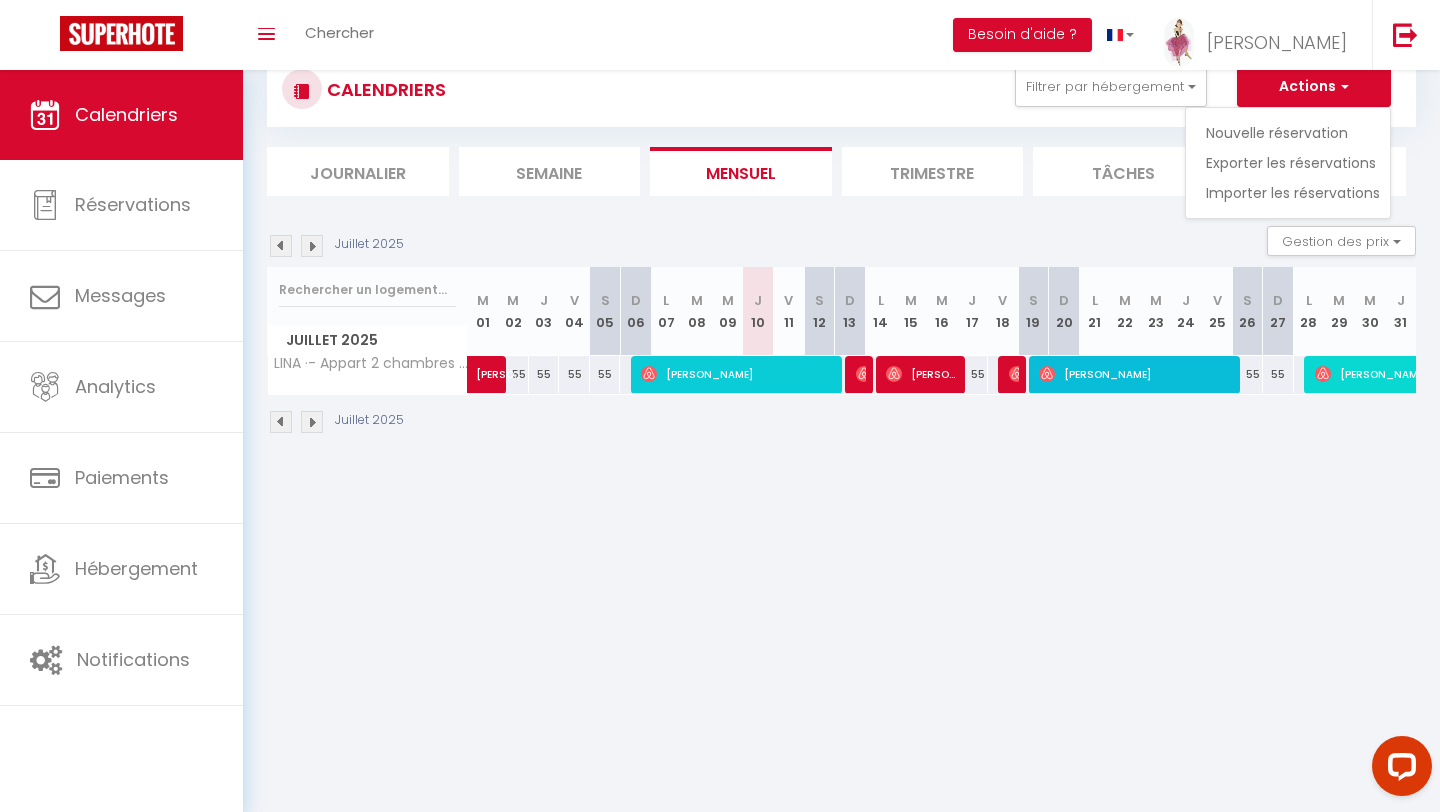 click on "L
21" at bounding box center (1094, 311) 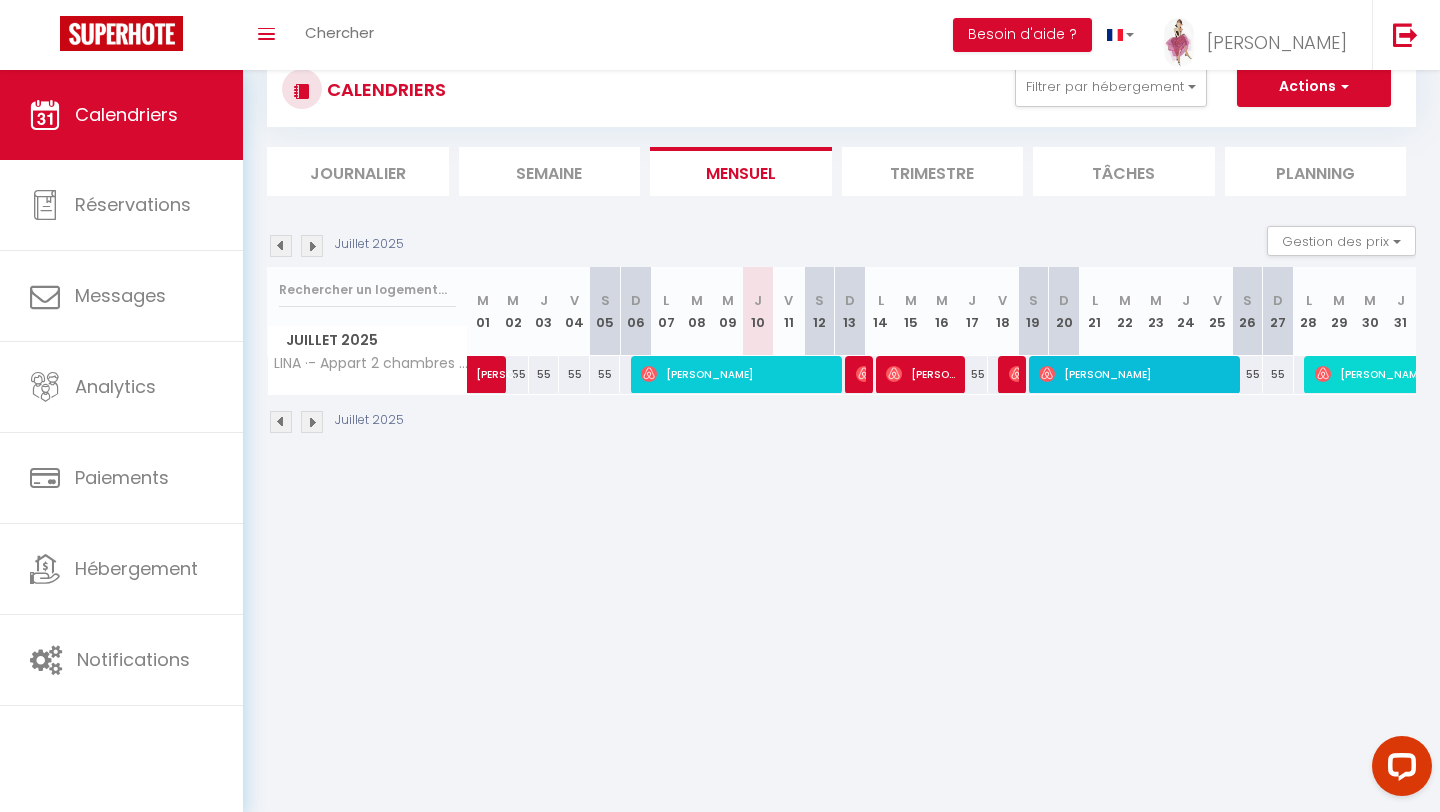 scroll, scrollTop: 0, scrollLeft: 0, axis: both 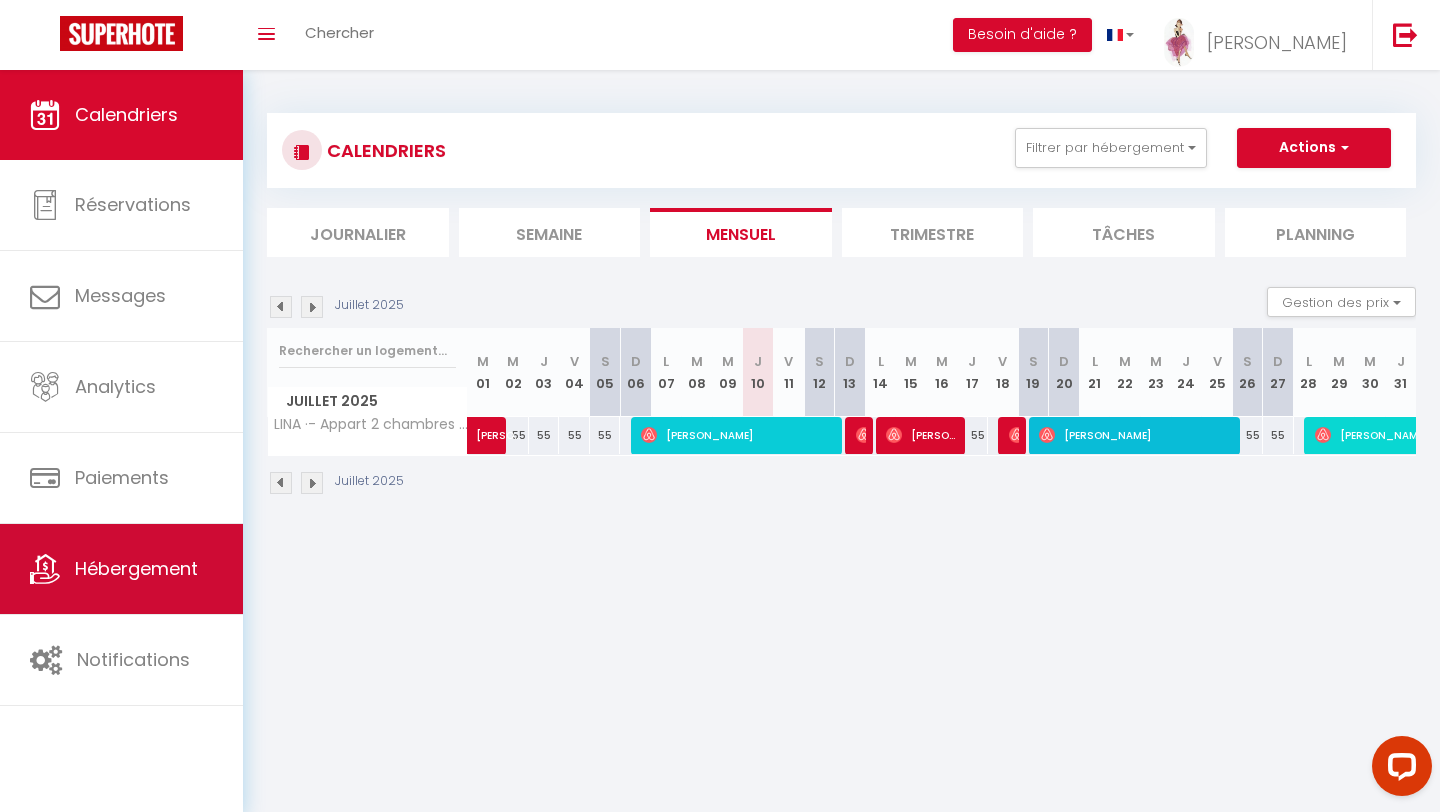 click on "Hébergement" at bounding box center [136, 568] 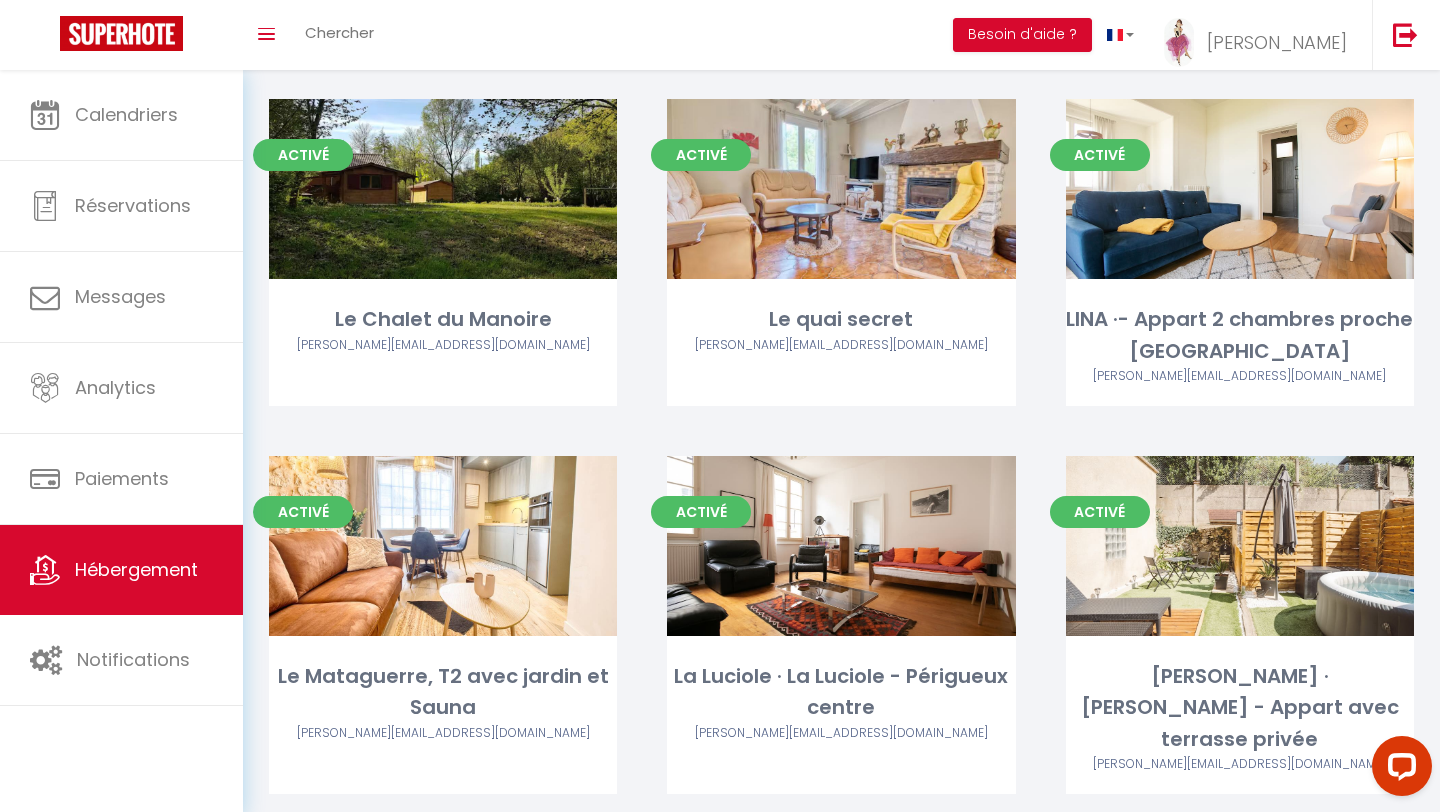 scroll, scrollTop: 7044, scrollLeft: 0, axis: vertical 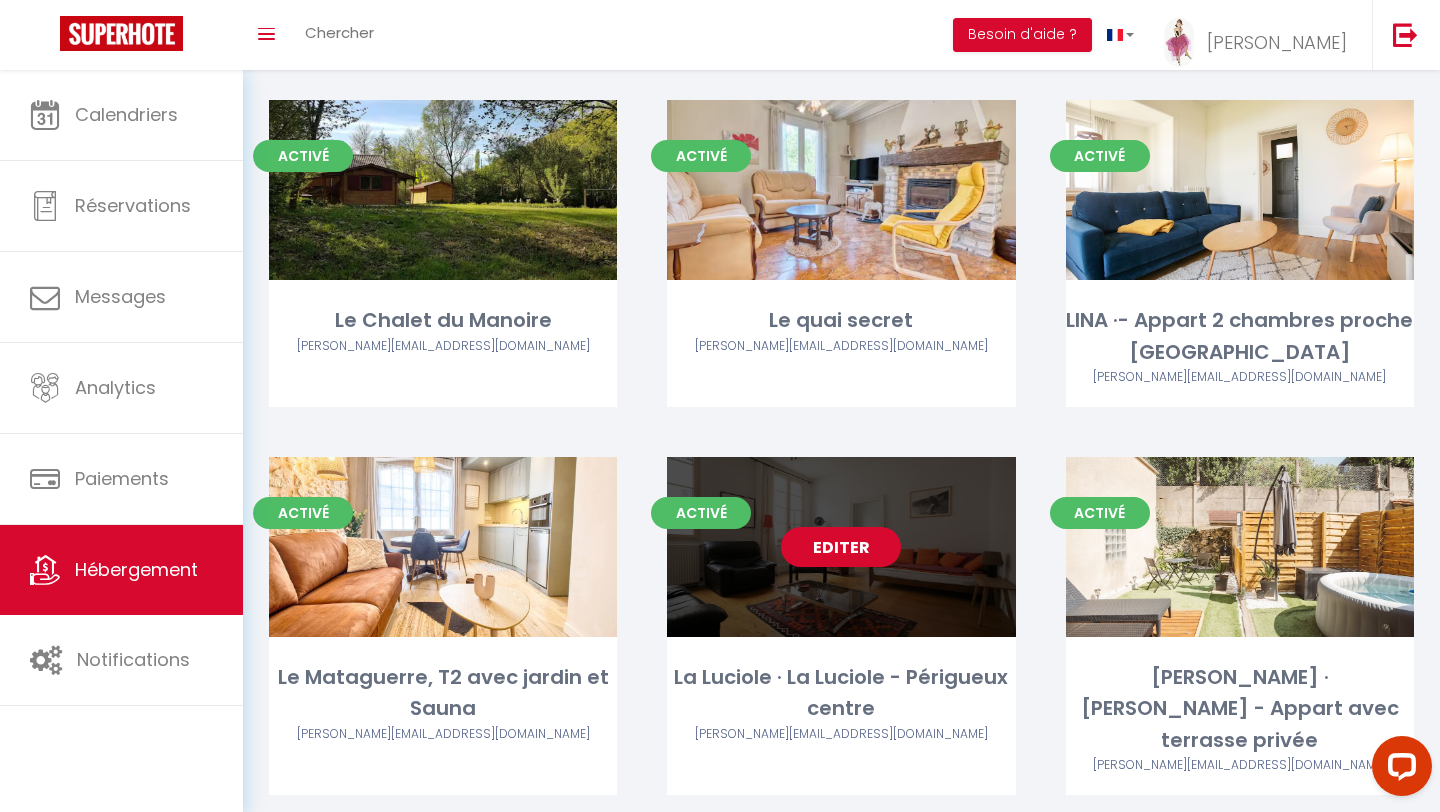 click on "Editer" at bounding box center (841, 547) 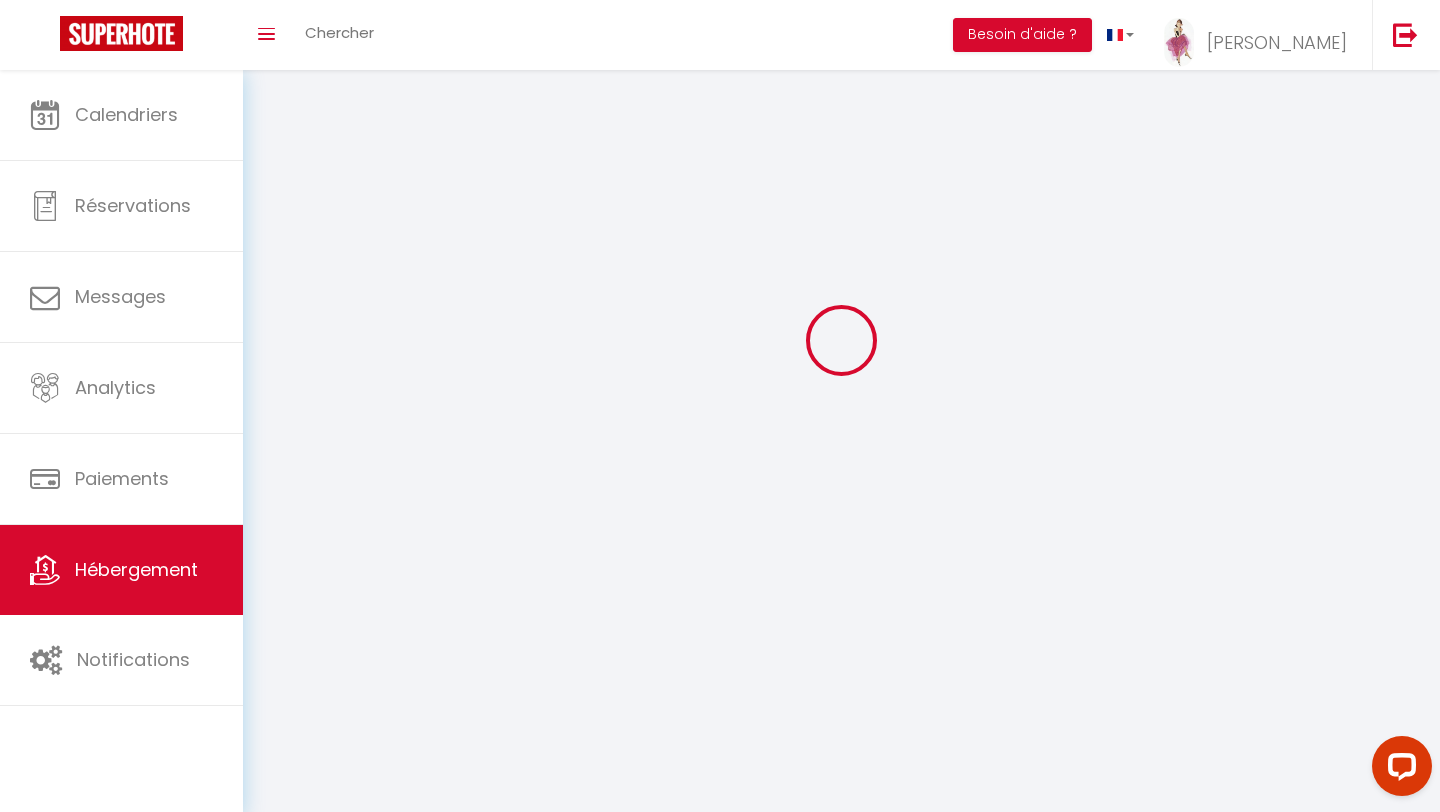 scroll, scrollTop: 0, scrollLeft: 0, axis: both 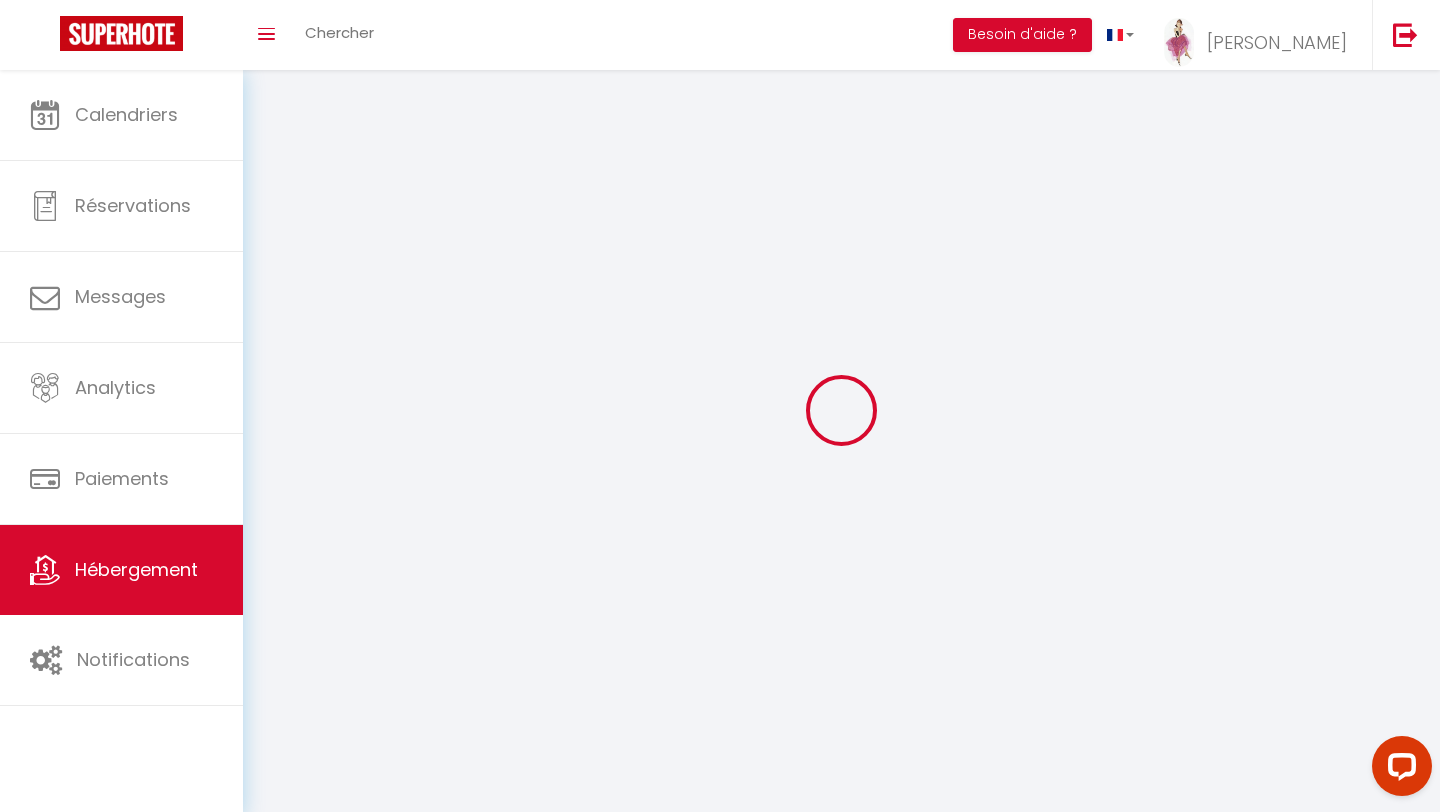 select 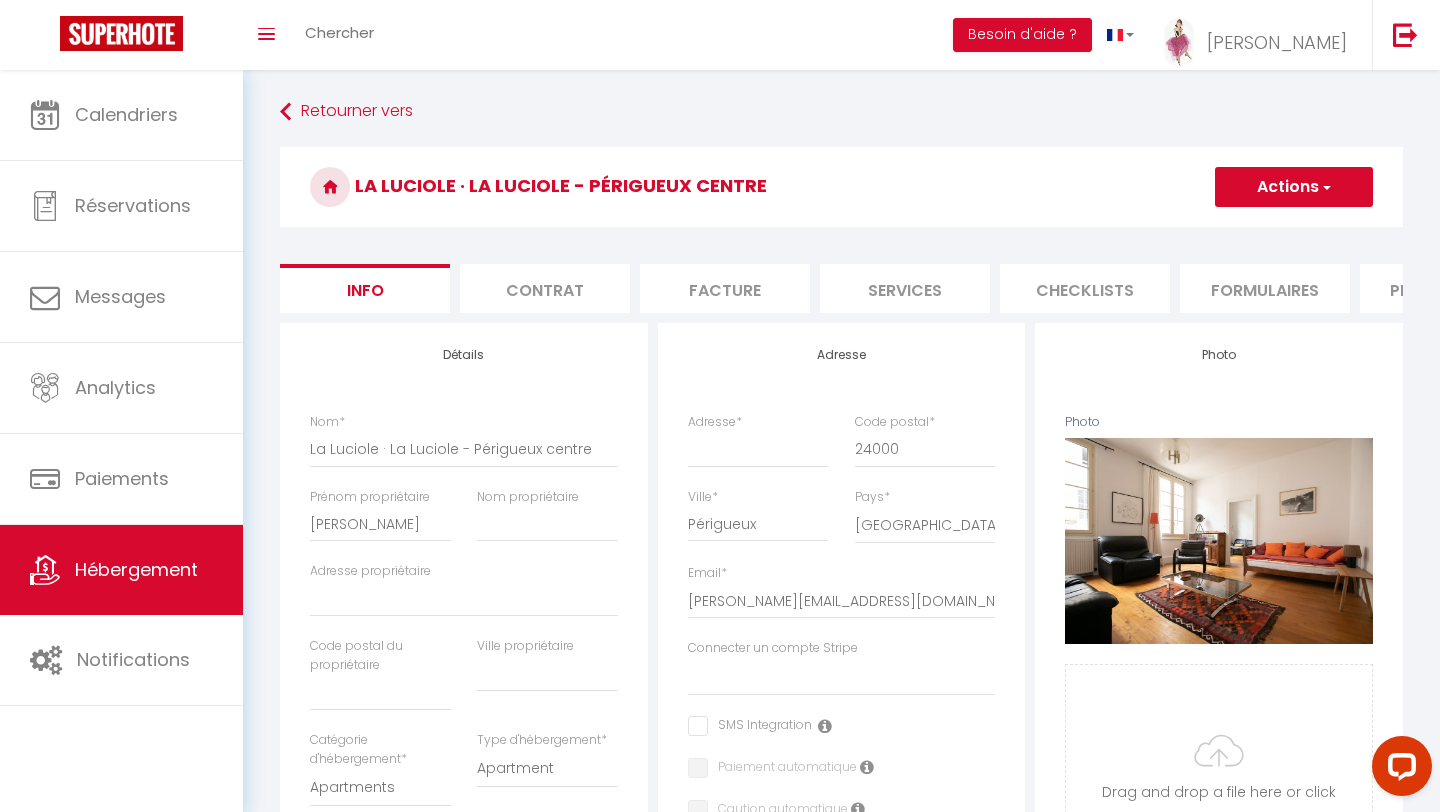select 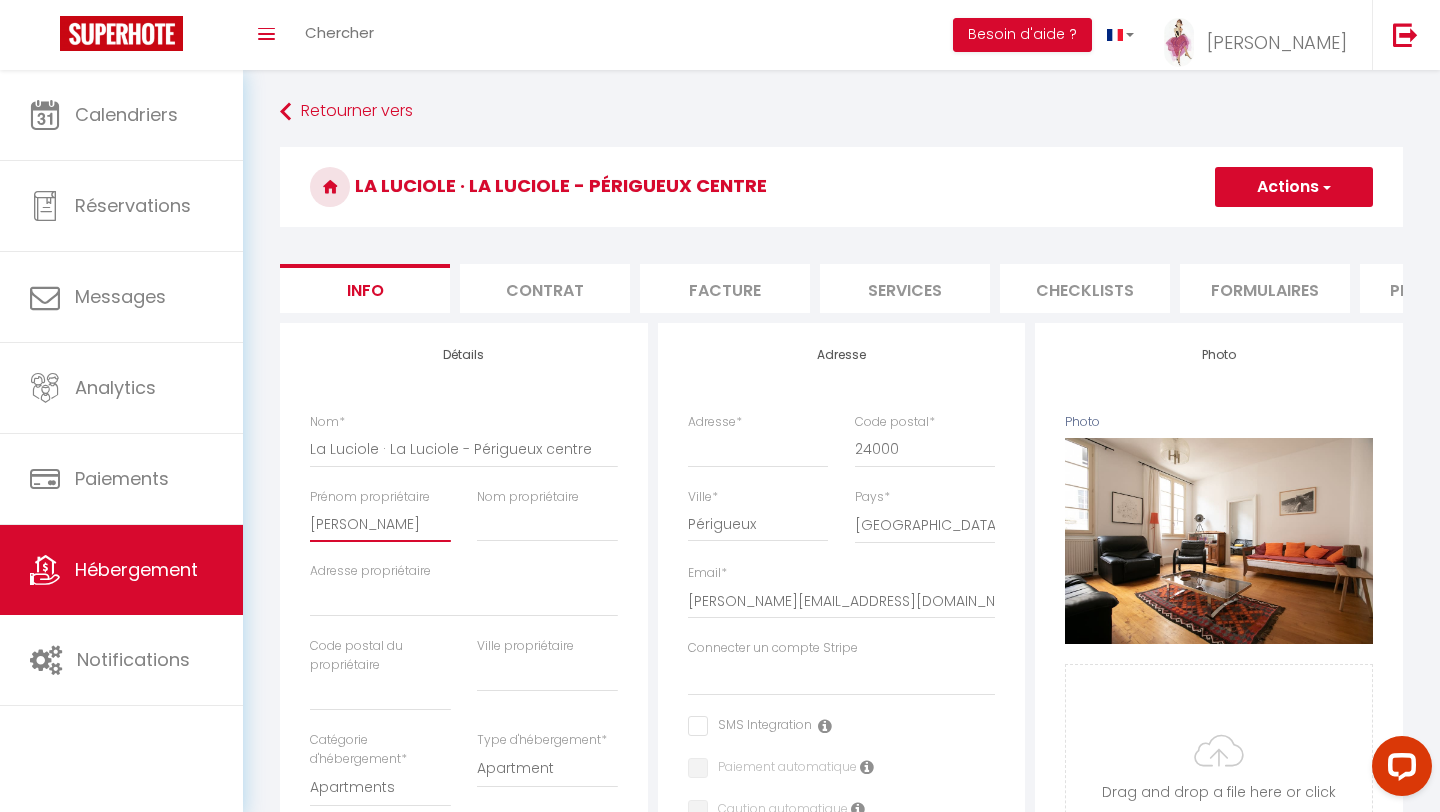 click on "Quentin" at bounding box center (380, 524) 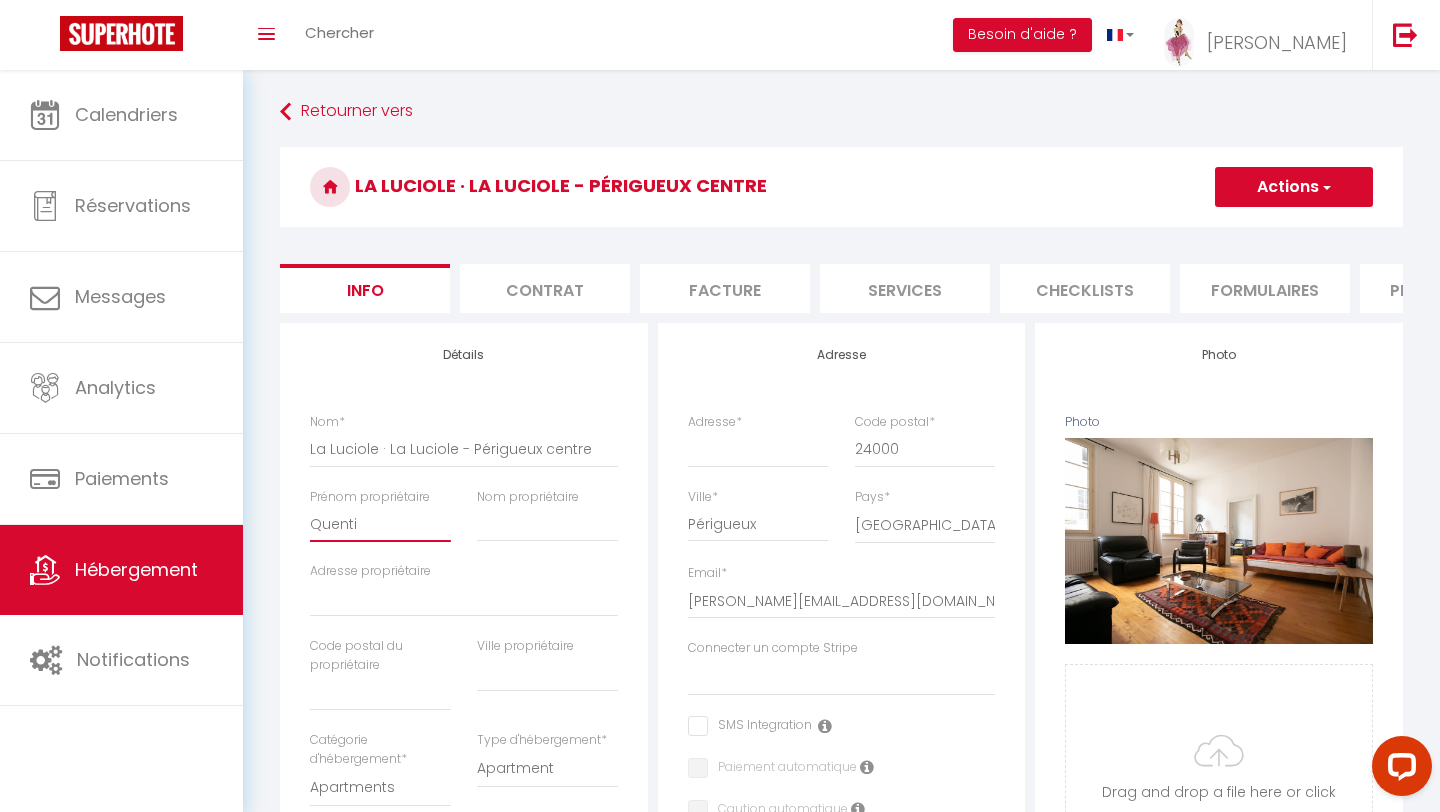 type 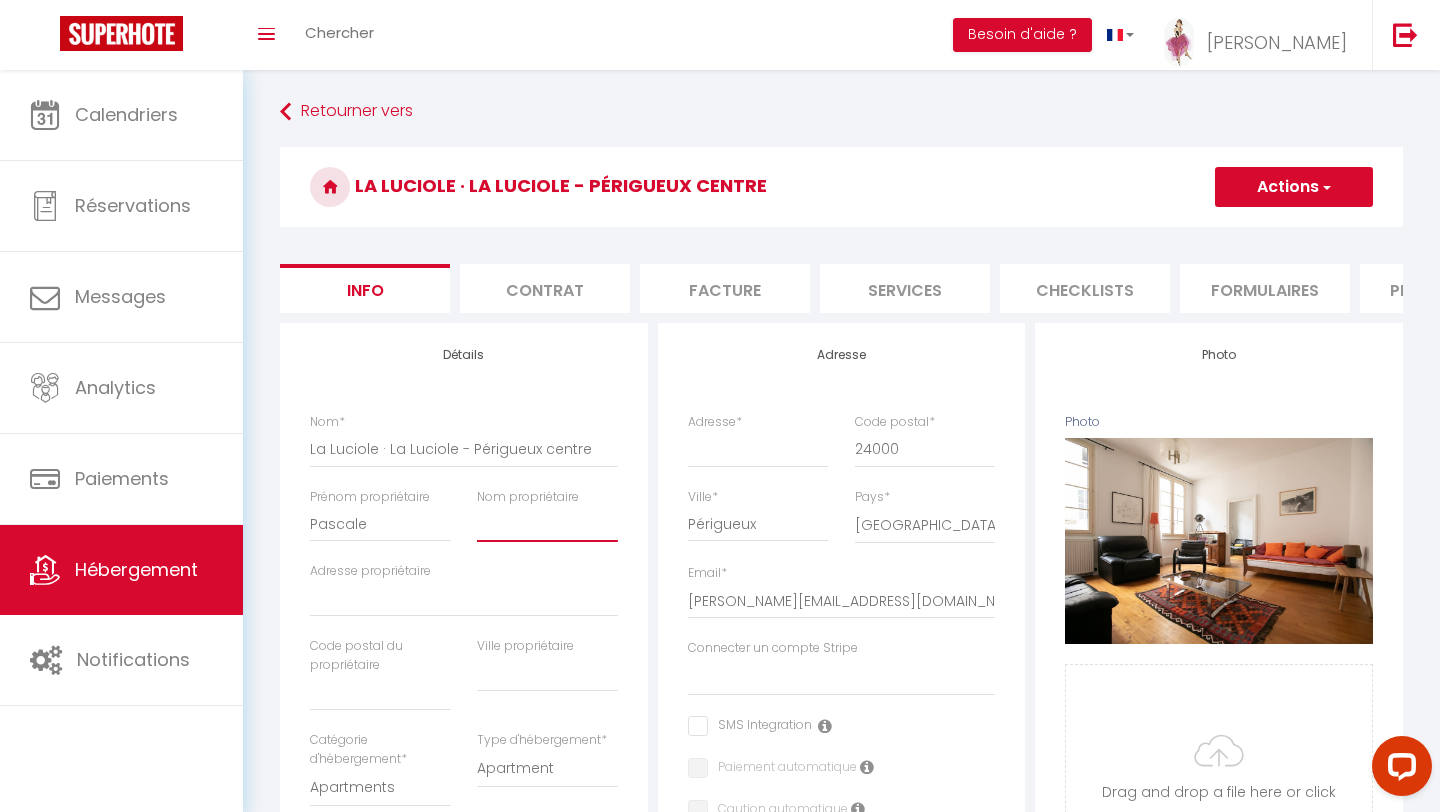 click on "Nom propriétaire" at bounding box center (547, 524) 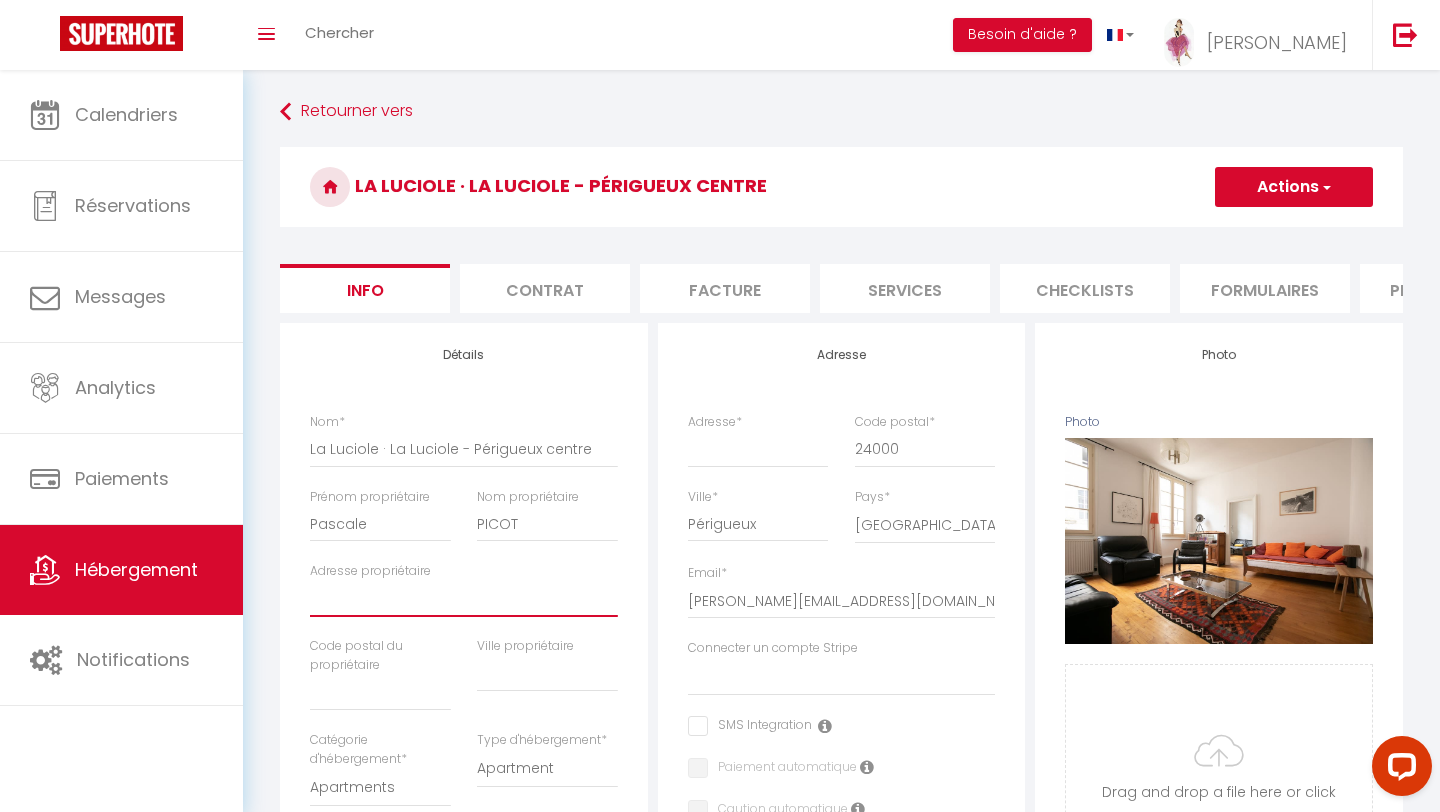 click on "Adresse propriétaire" at bounding box center [464, 599] 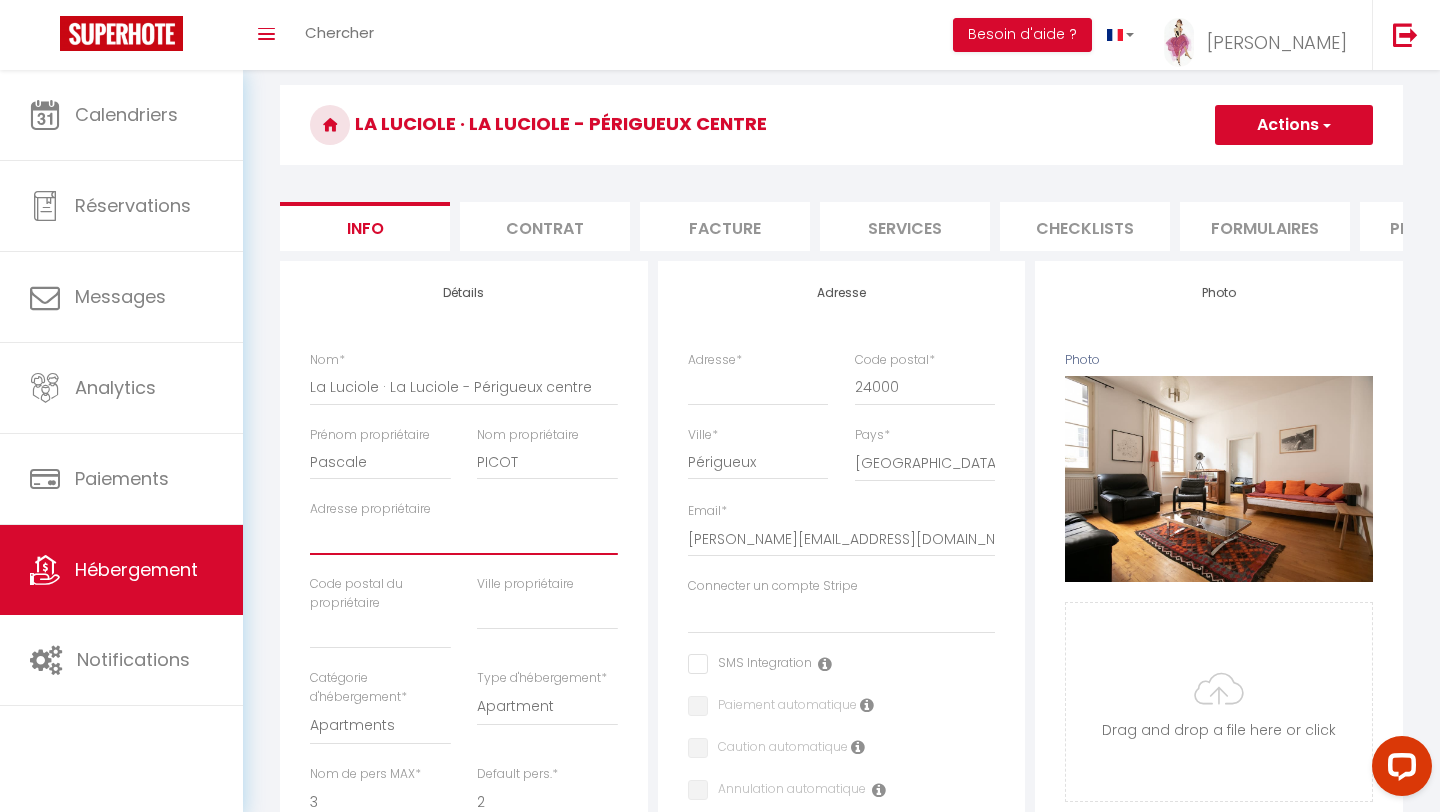 scroll, scrollTop: 110, scrollLeft: 0, axis: vertical 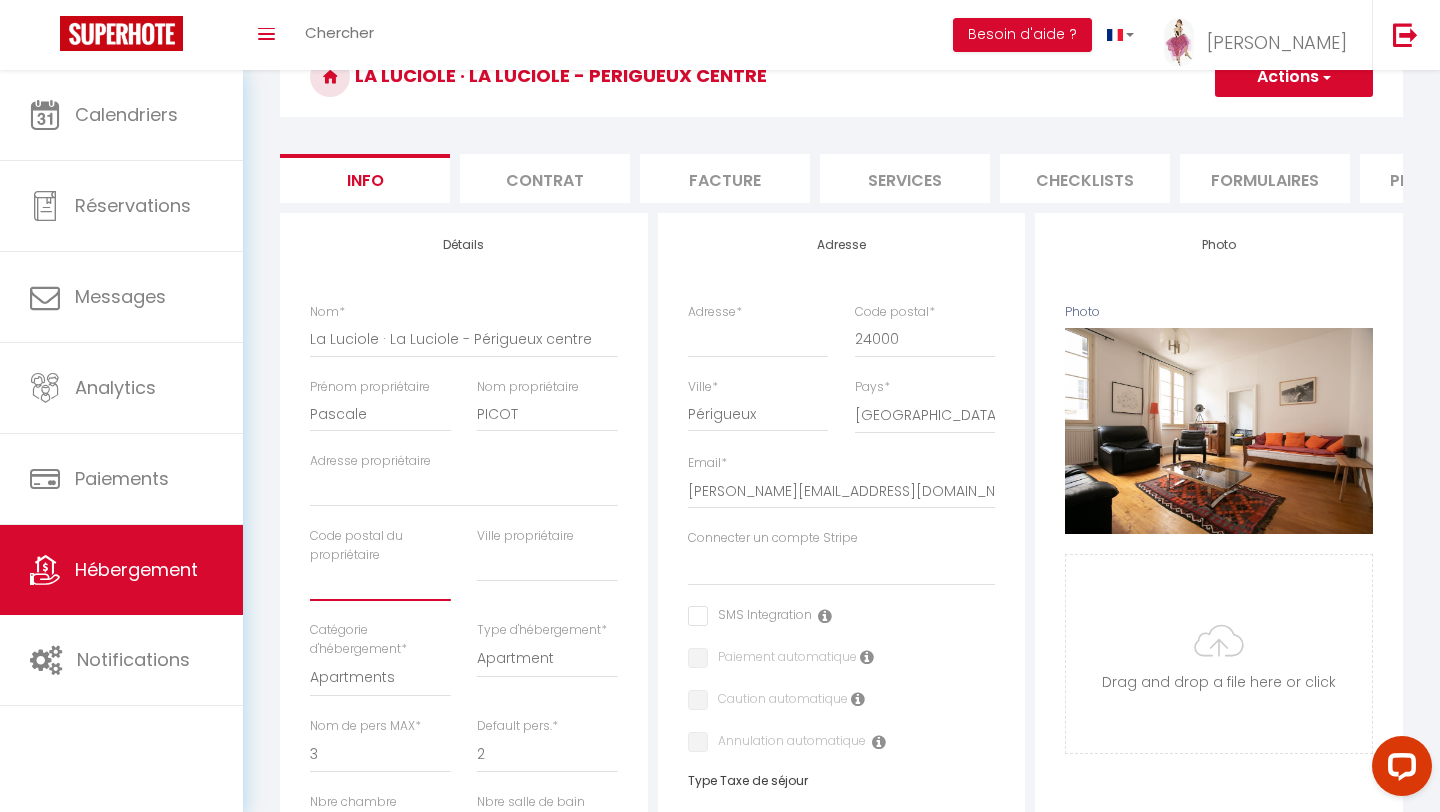 click at bounding box center [380, 583] 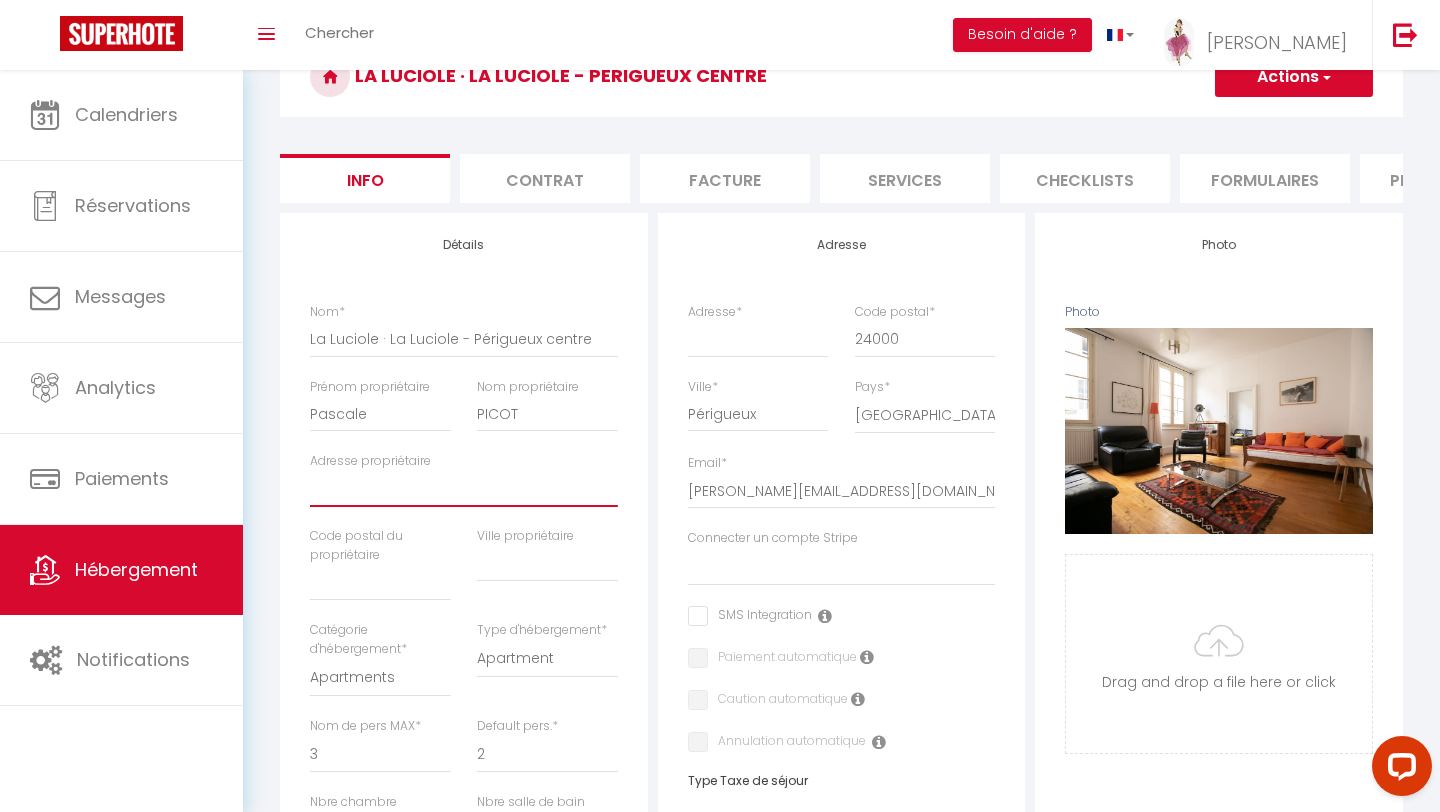 click on "Adresse propriétaire" at bounding box center [464, 489] 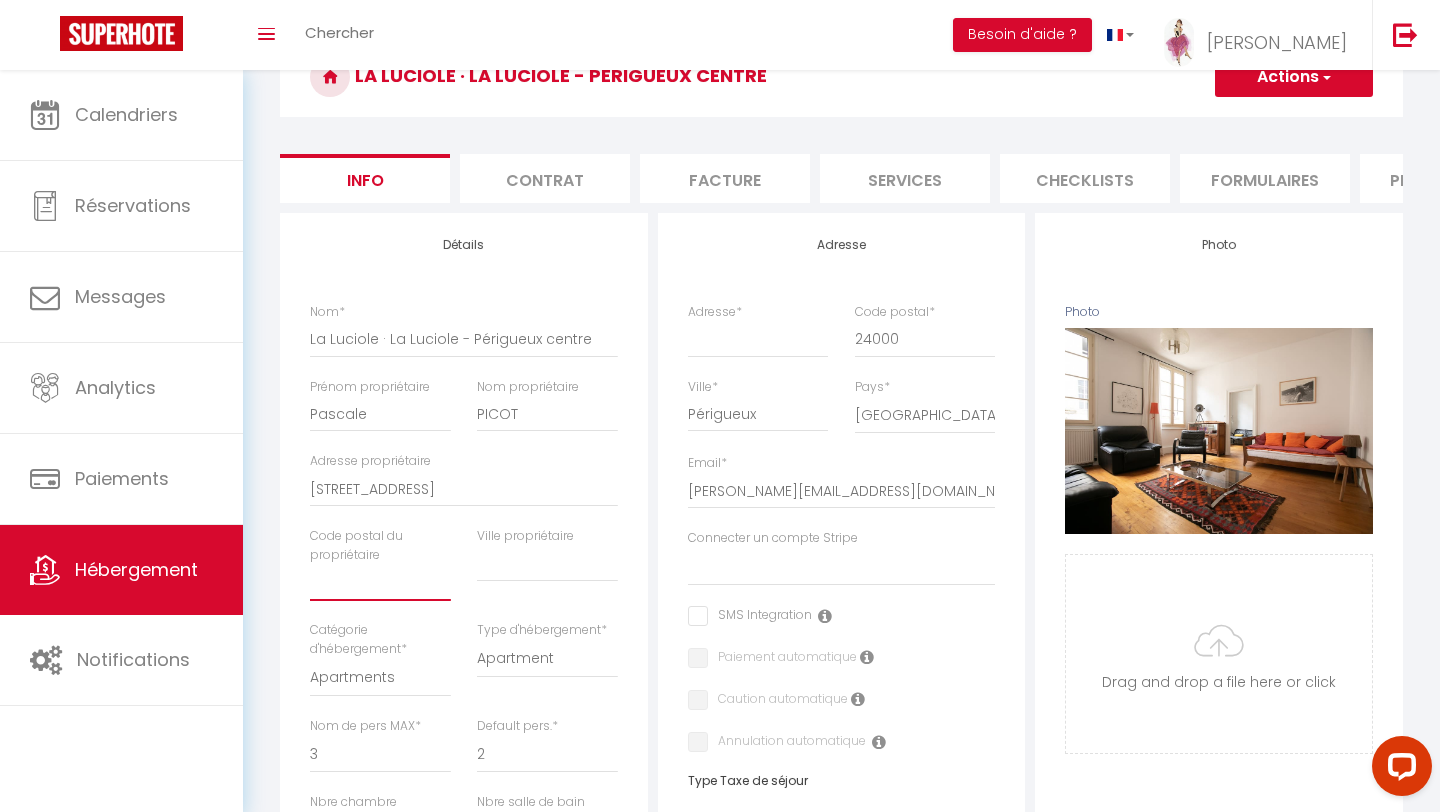 click at bounding box center [380, 583] 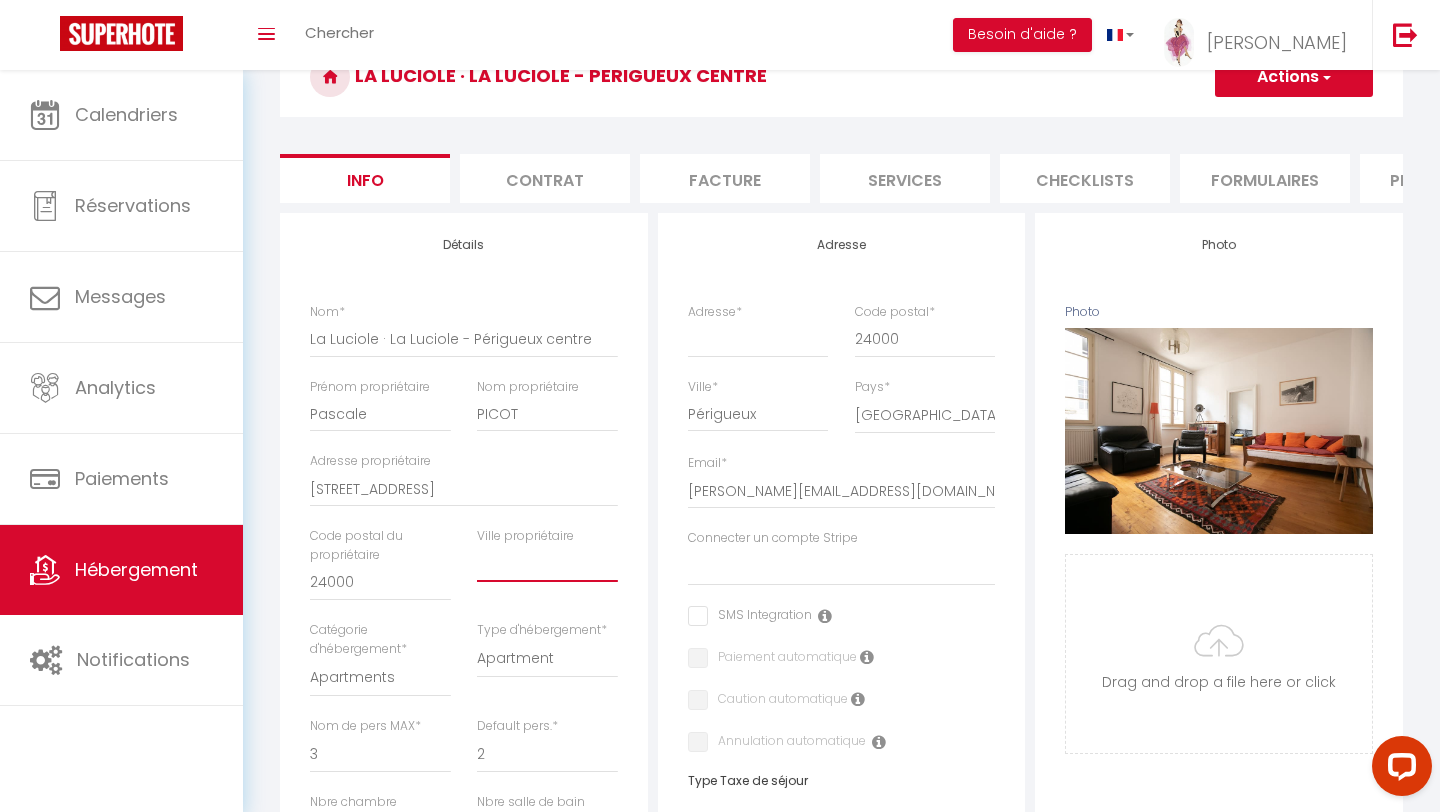 click at bounding box center [547, 564] 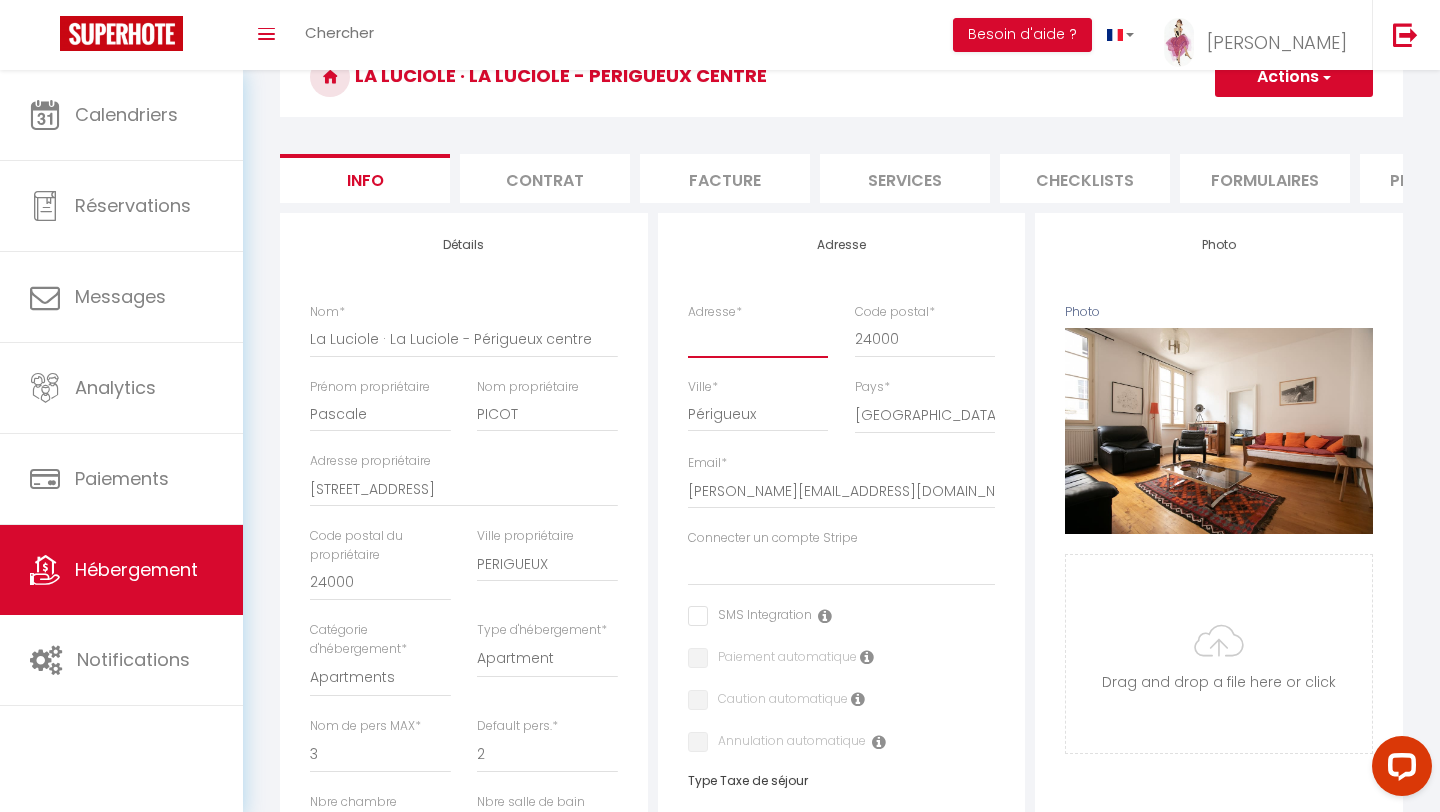 click on "Adresse
*" at bounding box center (758, 339) 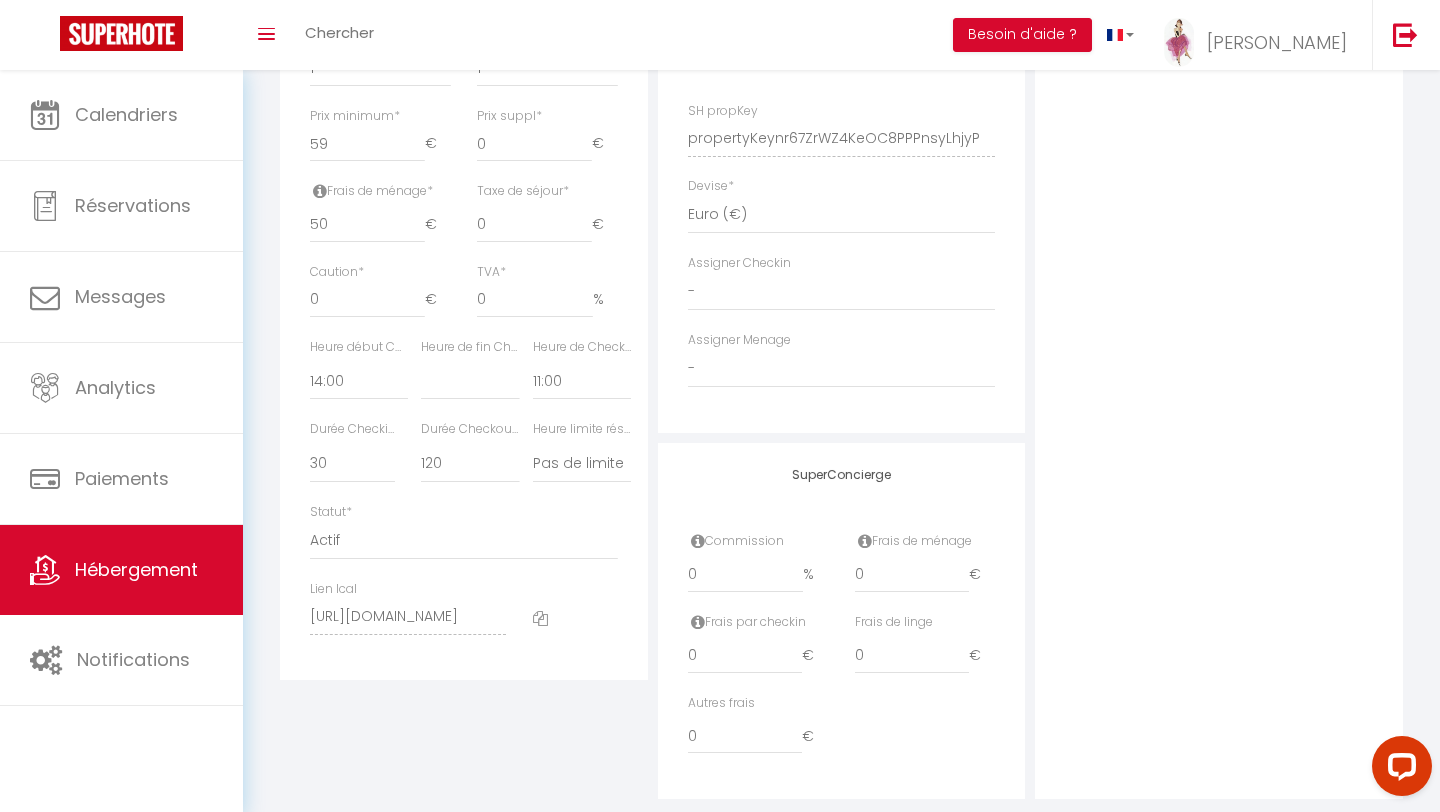 scroll, scrollTop: 874, scrollLeft: 0, axis: vertical 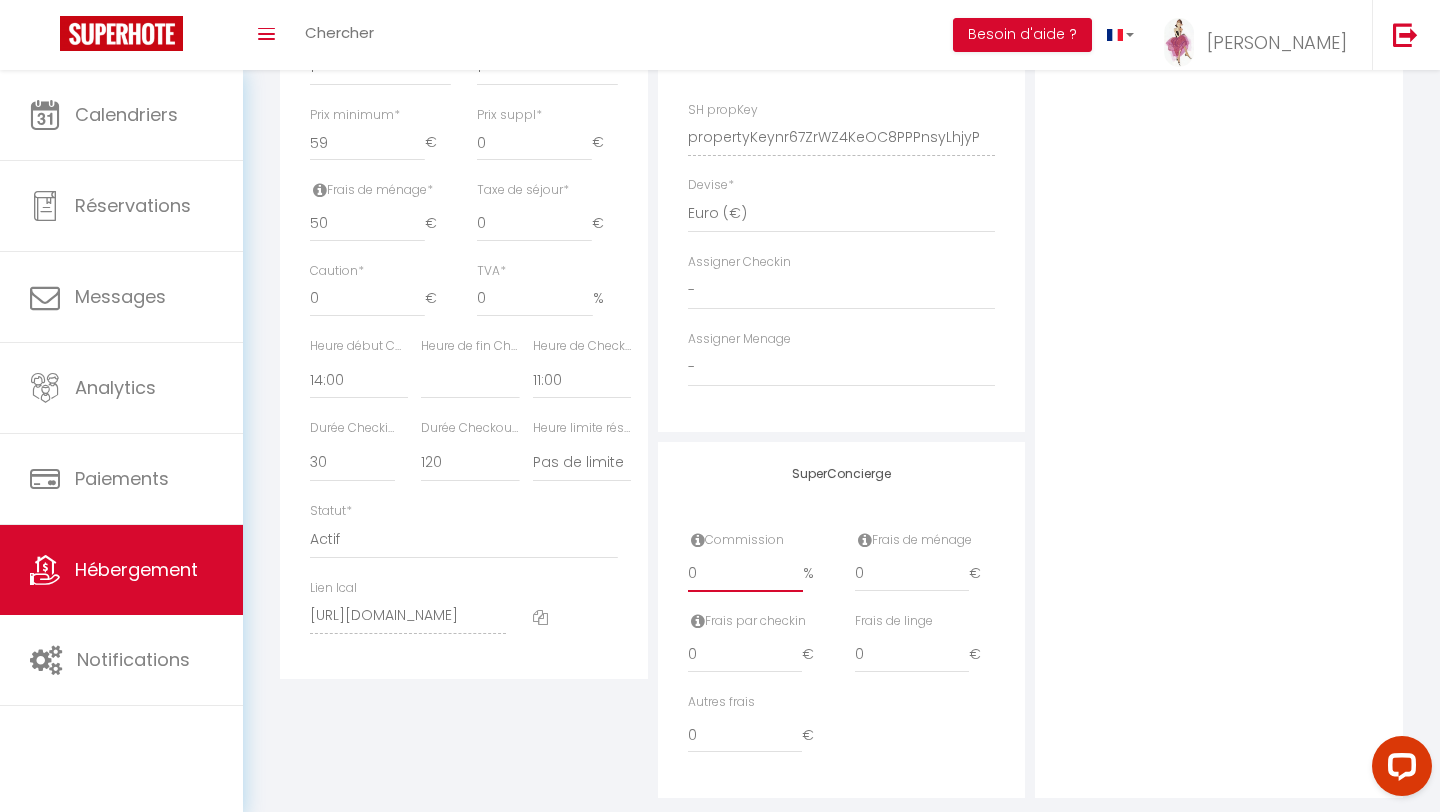 click on "0" at bounding box center [746, 574] 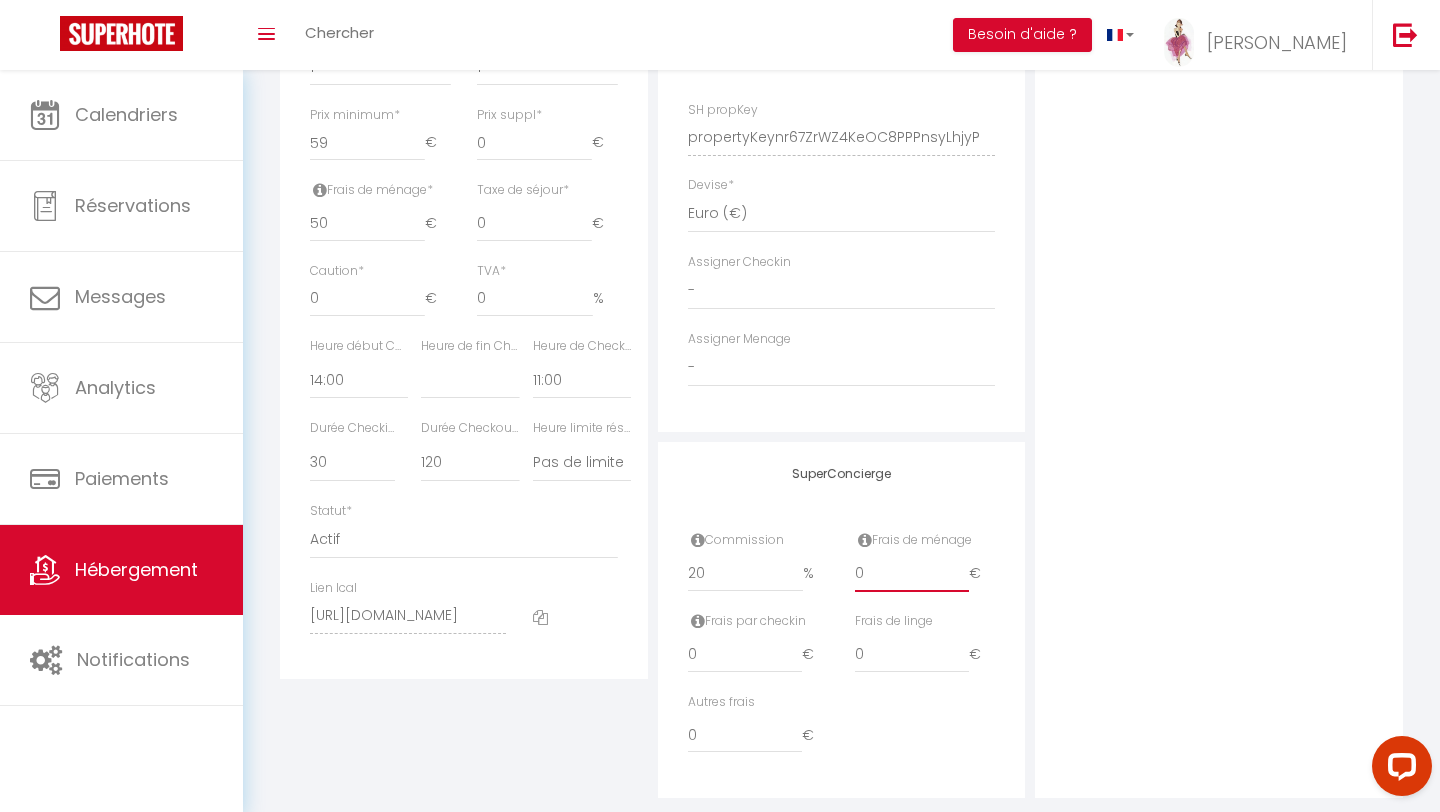 click on "0" at bounding box center (912, 574) 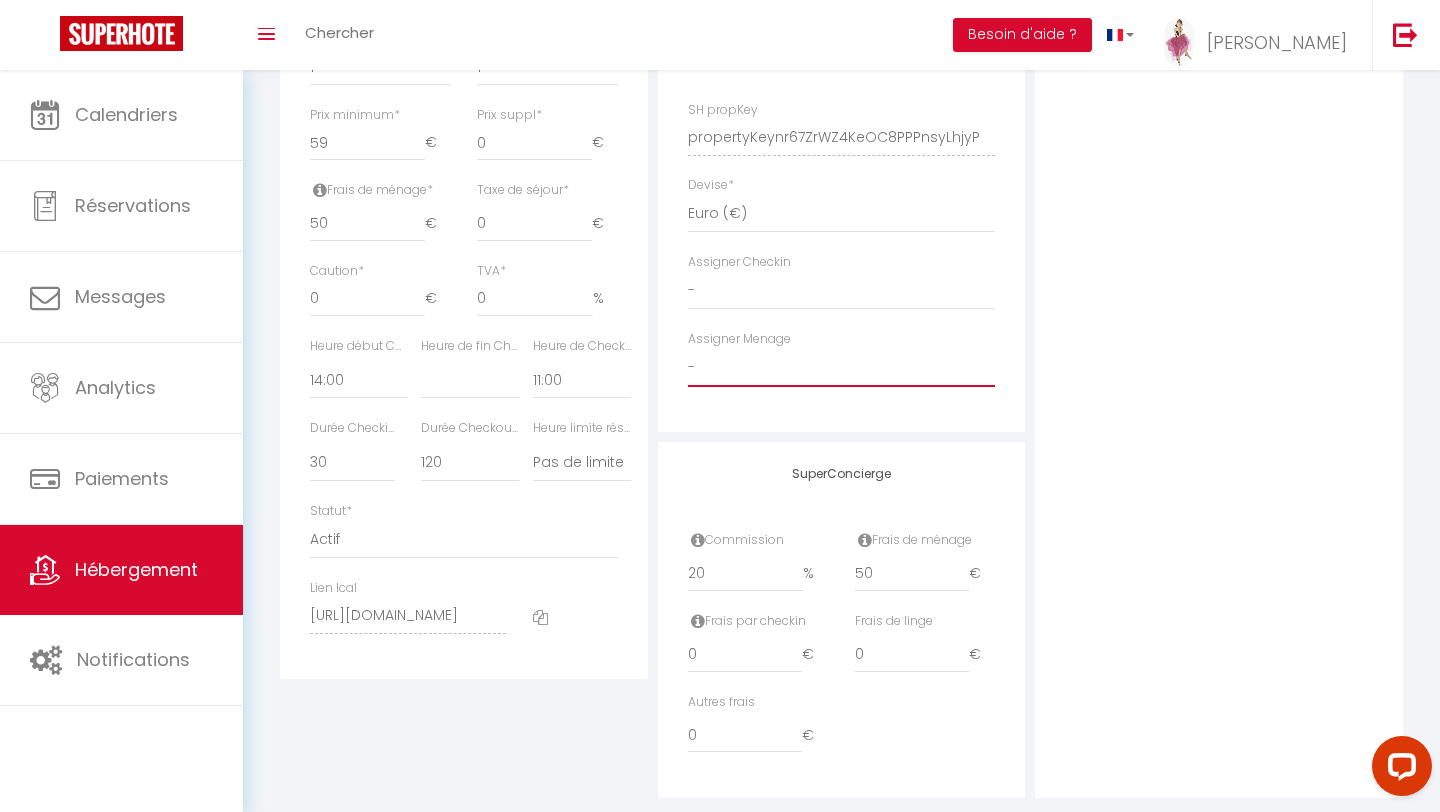 click on "-
ARIANE SORE
Catalina BOUTY
Paulette BONY
Michel DUNEAU
Samantha EPS
annick TEILHET LESPINASSE
Céline BORDE PAILLET
edouard BILLOTTE
VALERIE CHANTEGREIL
JEREMY PAILLARD
Brigitte BOURMIER
Maria correia
CALIN PLOSCARU" at bounding box center (842, 368) 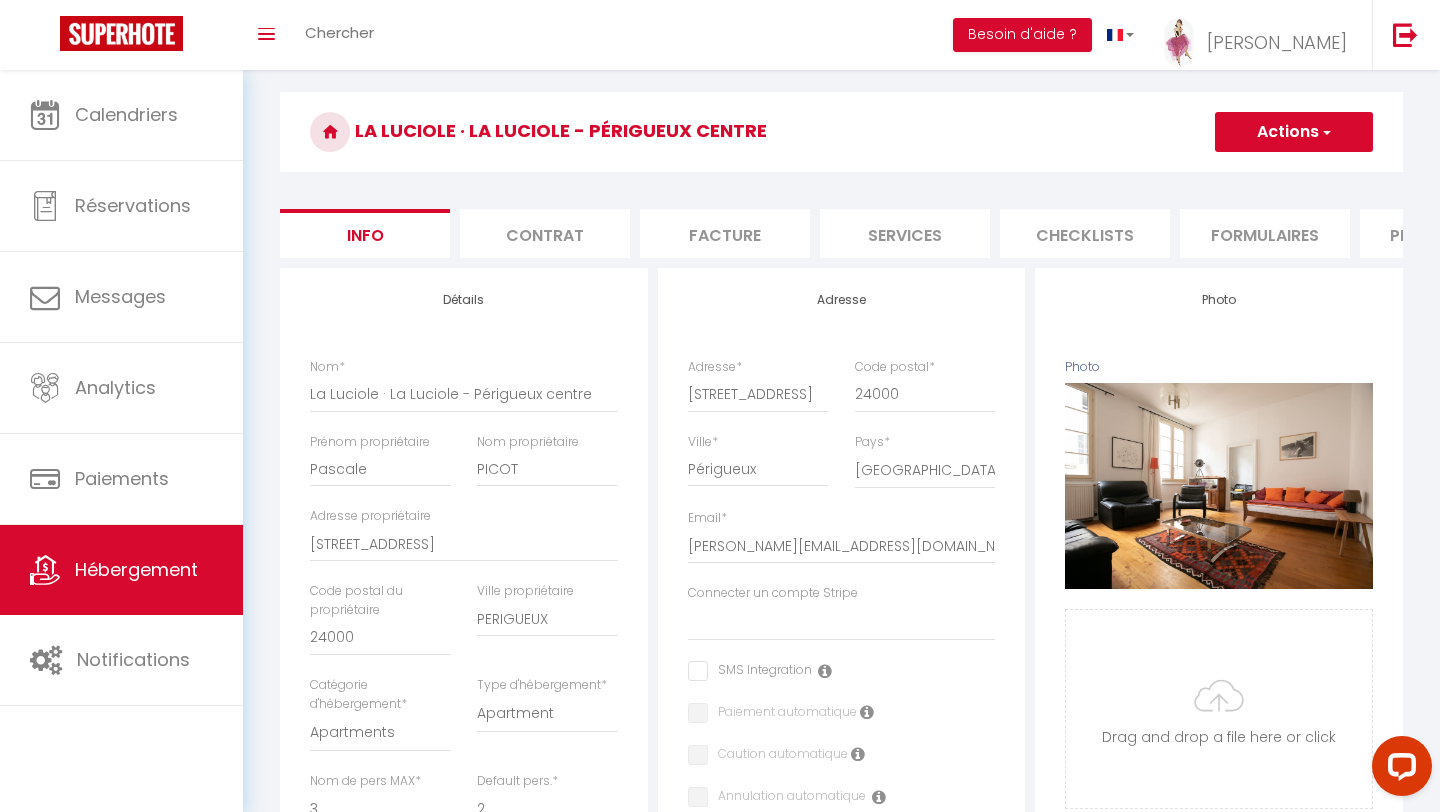 scroll, scrollTop: 0, scrollLeft: 0, axis: both 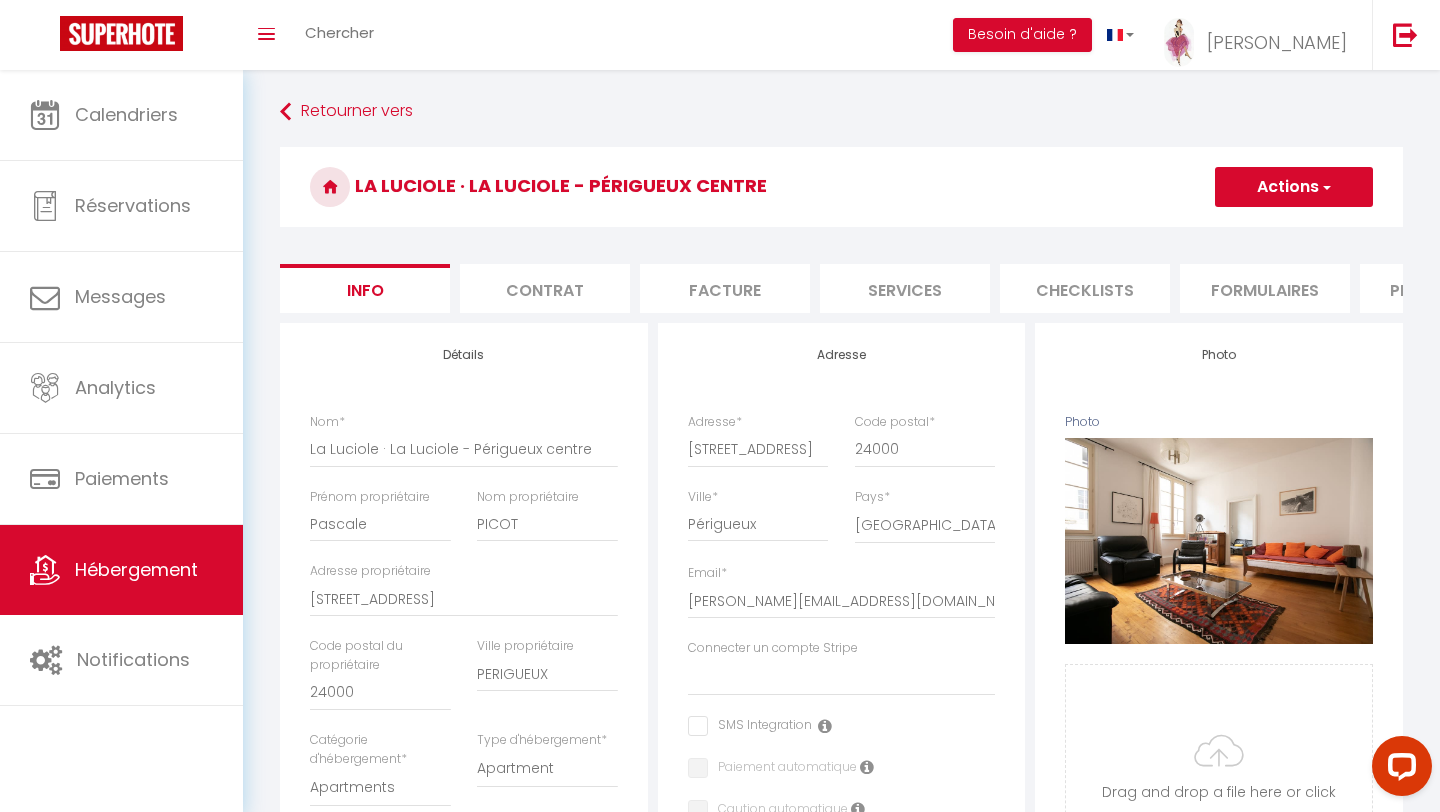 click on "Actions" at bounding box center [1294, 187] 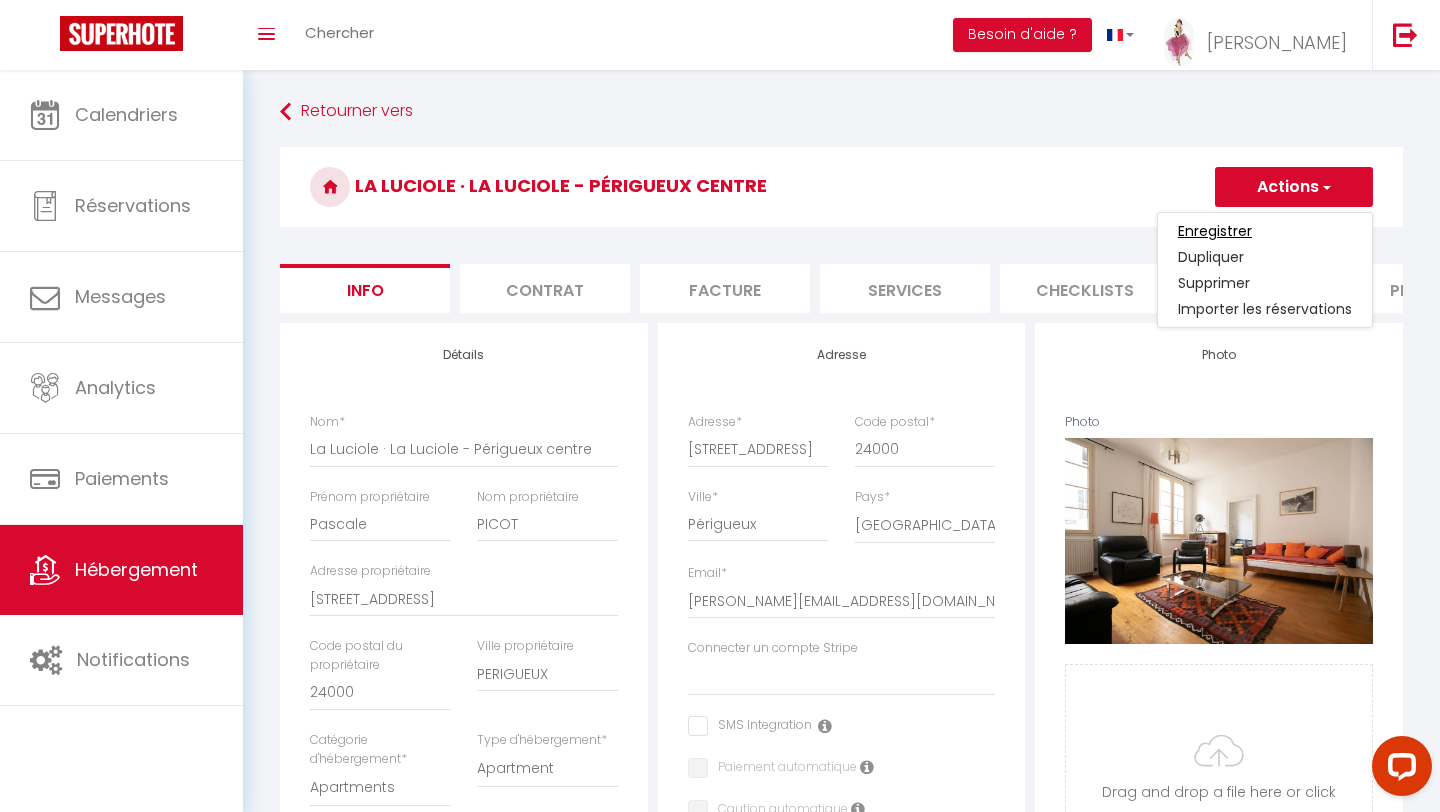 click on "Enregistrer" at bounding box center (1215, 231) 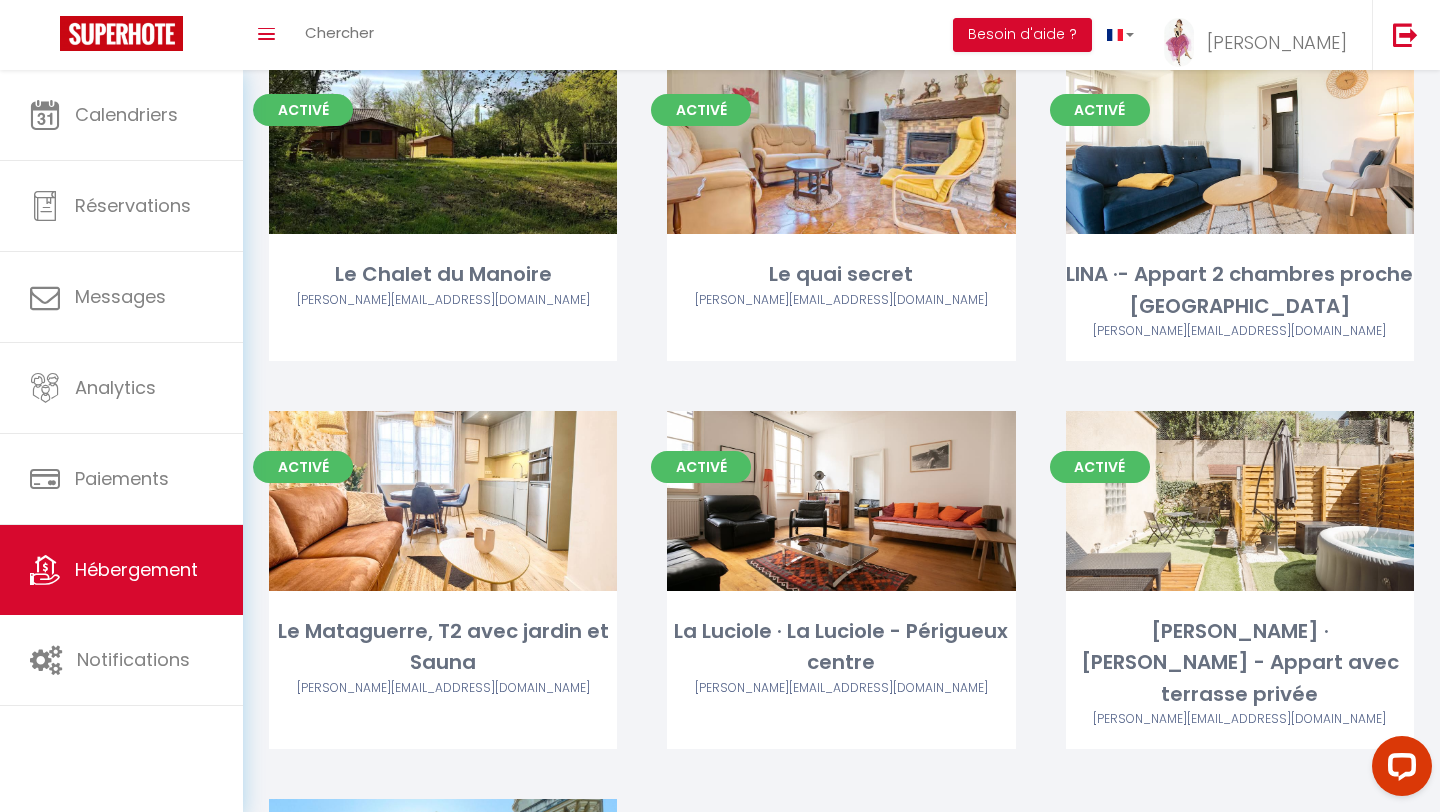 scroll, scrollTop: 7206, scrollLeft: 0, axis: vertical 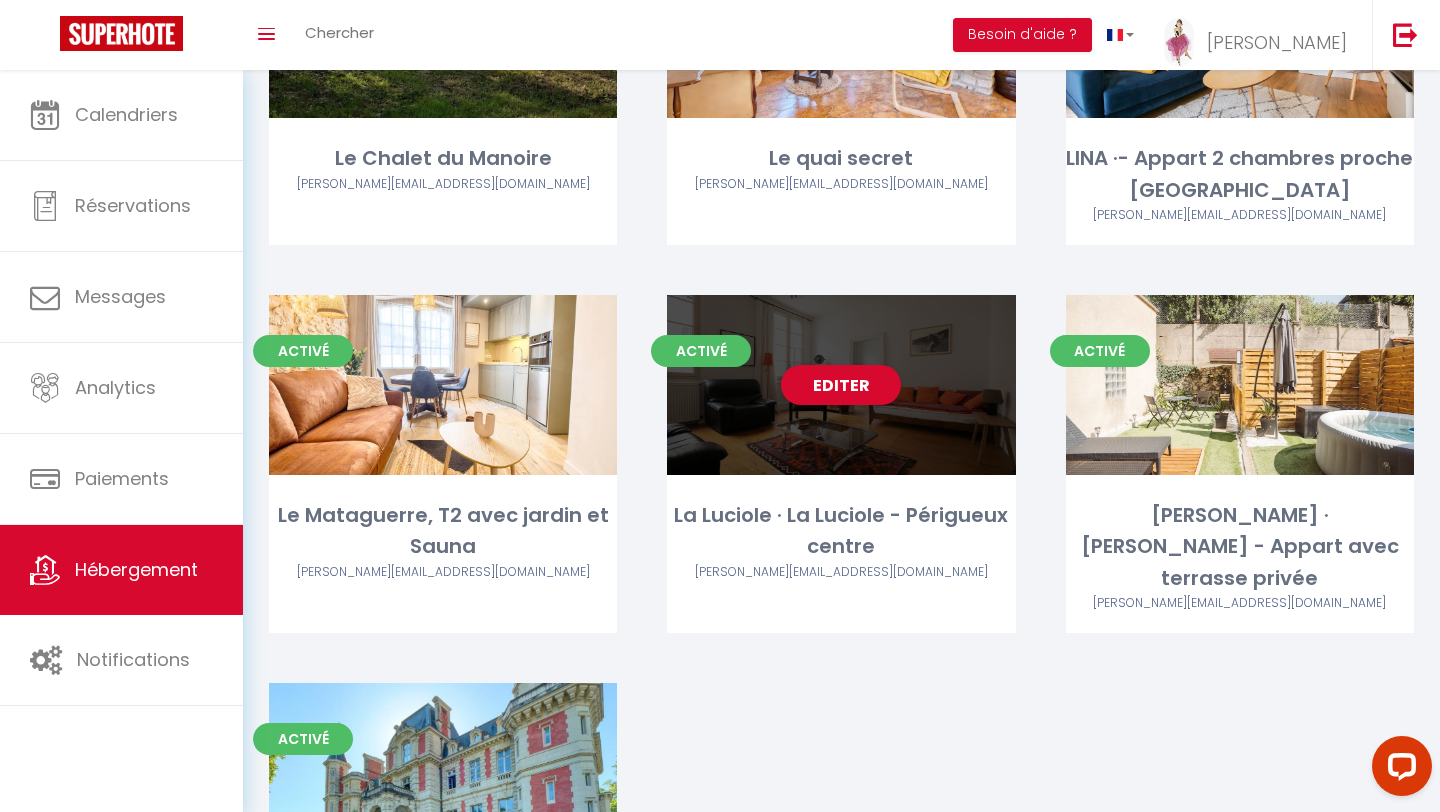 click on "Editer" at bounding box center (841, 385) 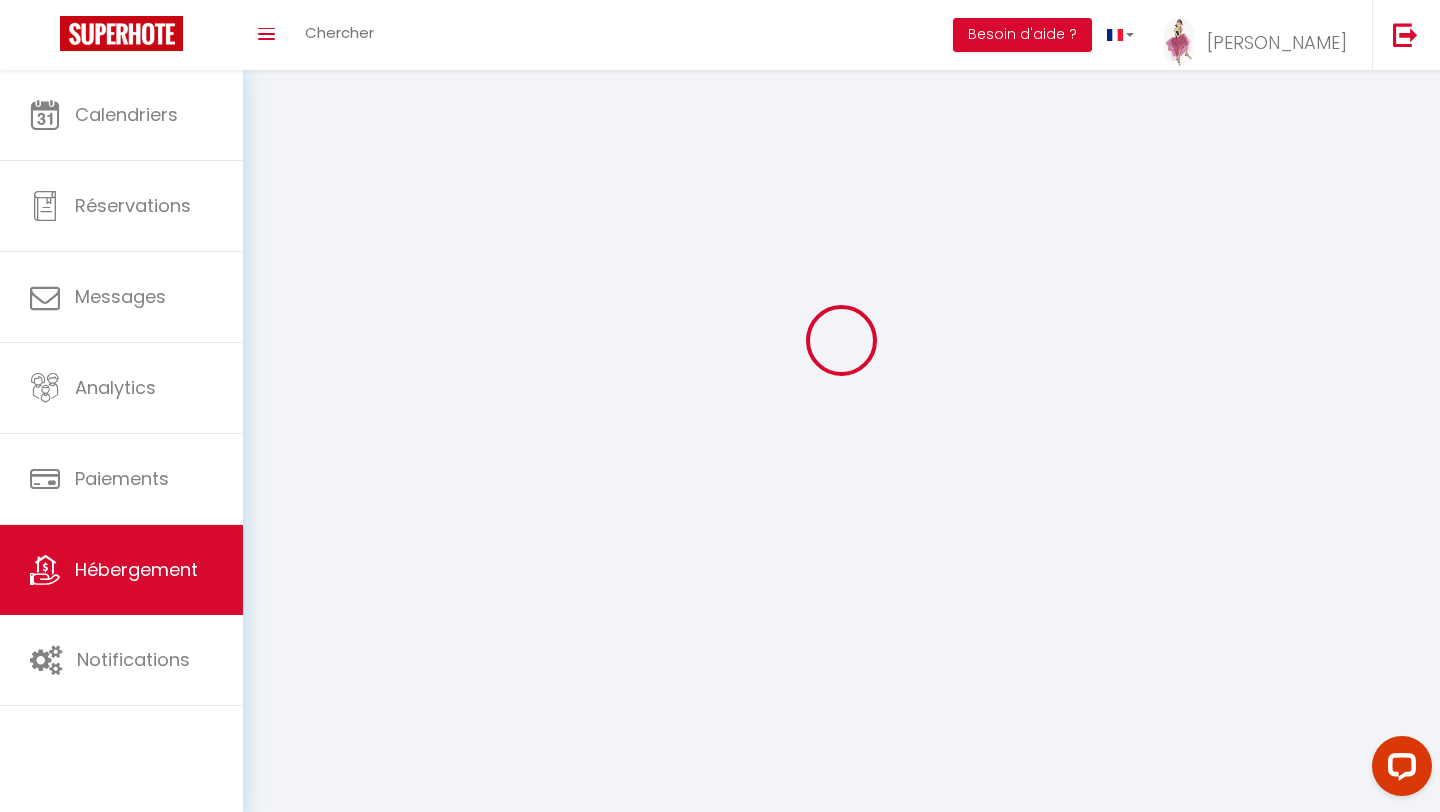 scroll, scrollTop: 0, scrollLeft: 0, axis: both 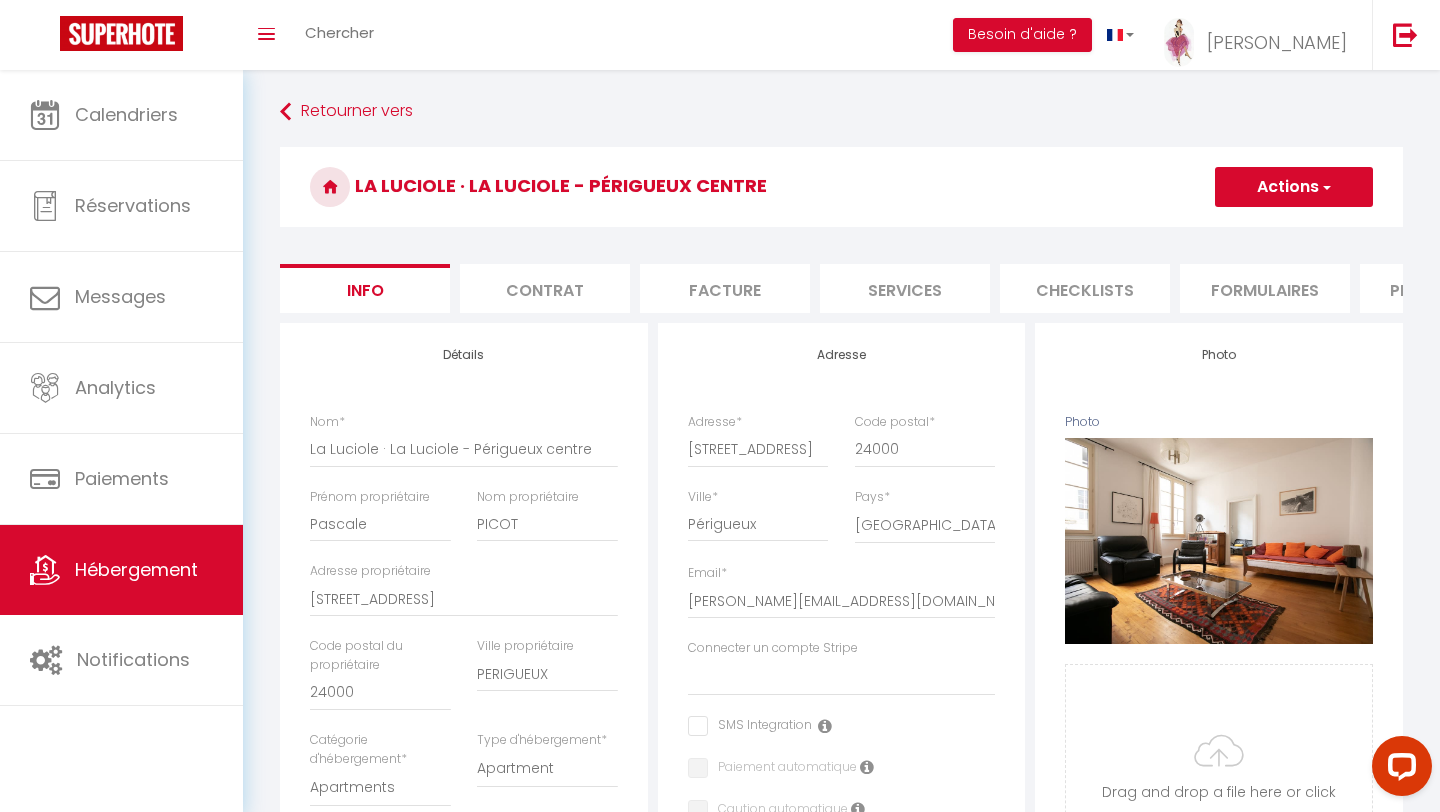click on "Contrat" at bounding box center [545, 288] 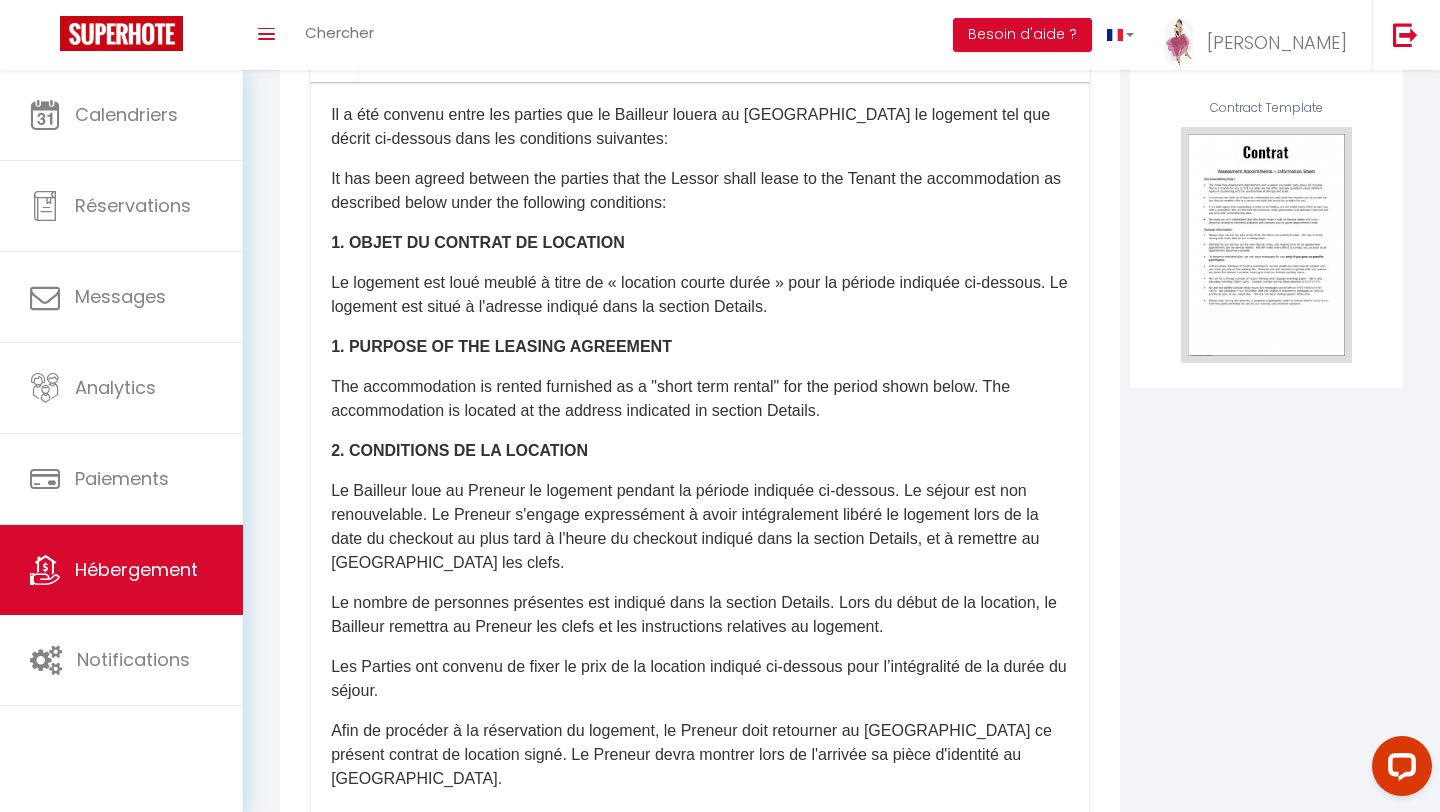 scroll, scrollTop: 344, scrollLeft: 0, axis: vertical 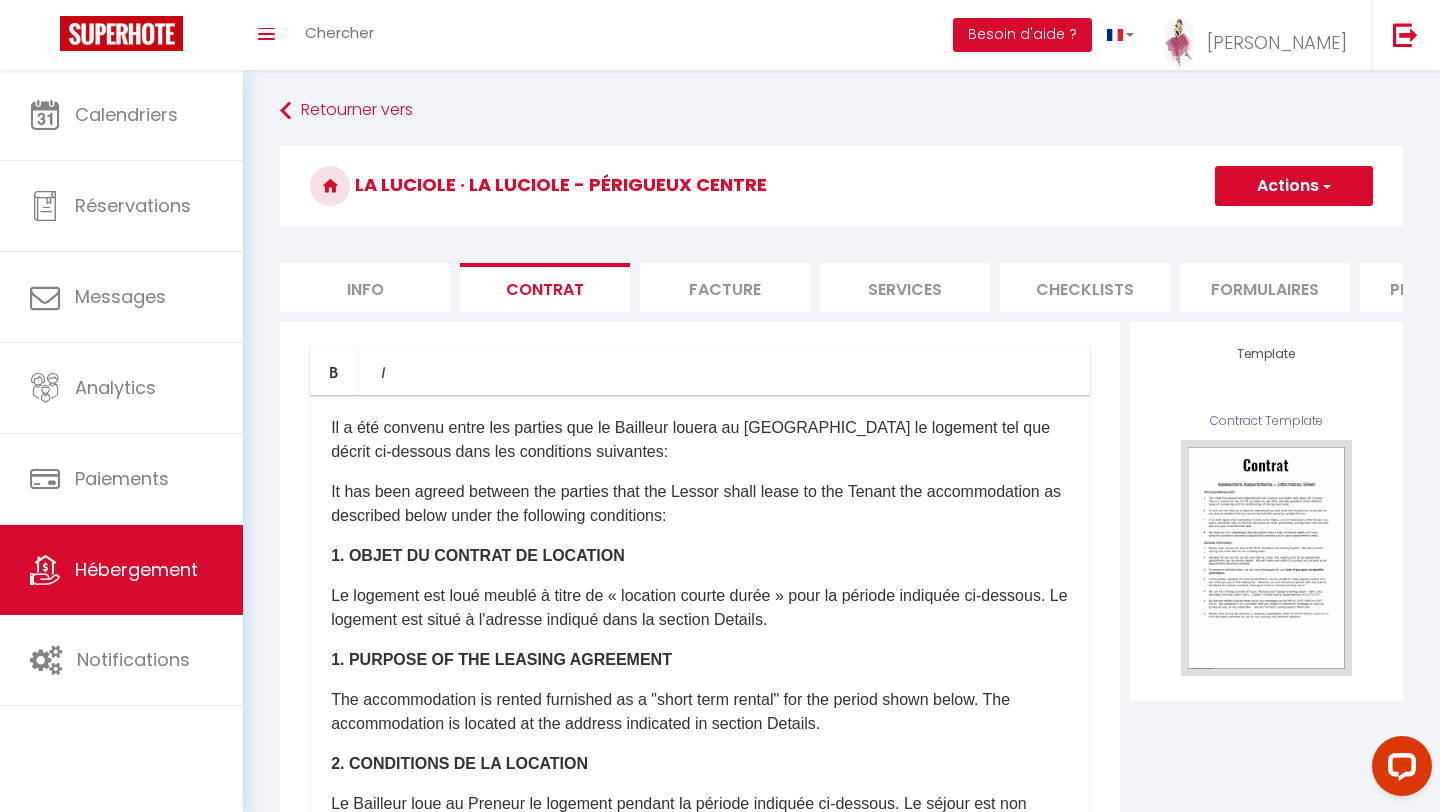 click on "Facture" at bounding box center (725, 287) 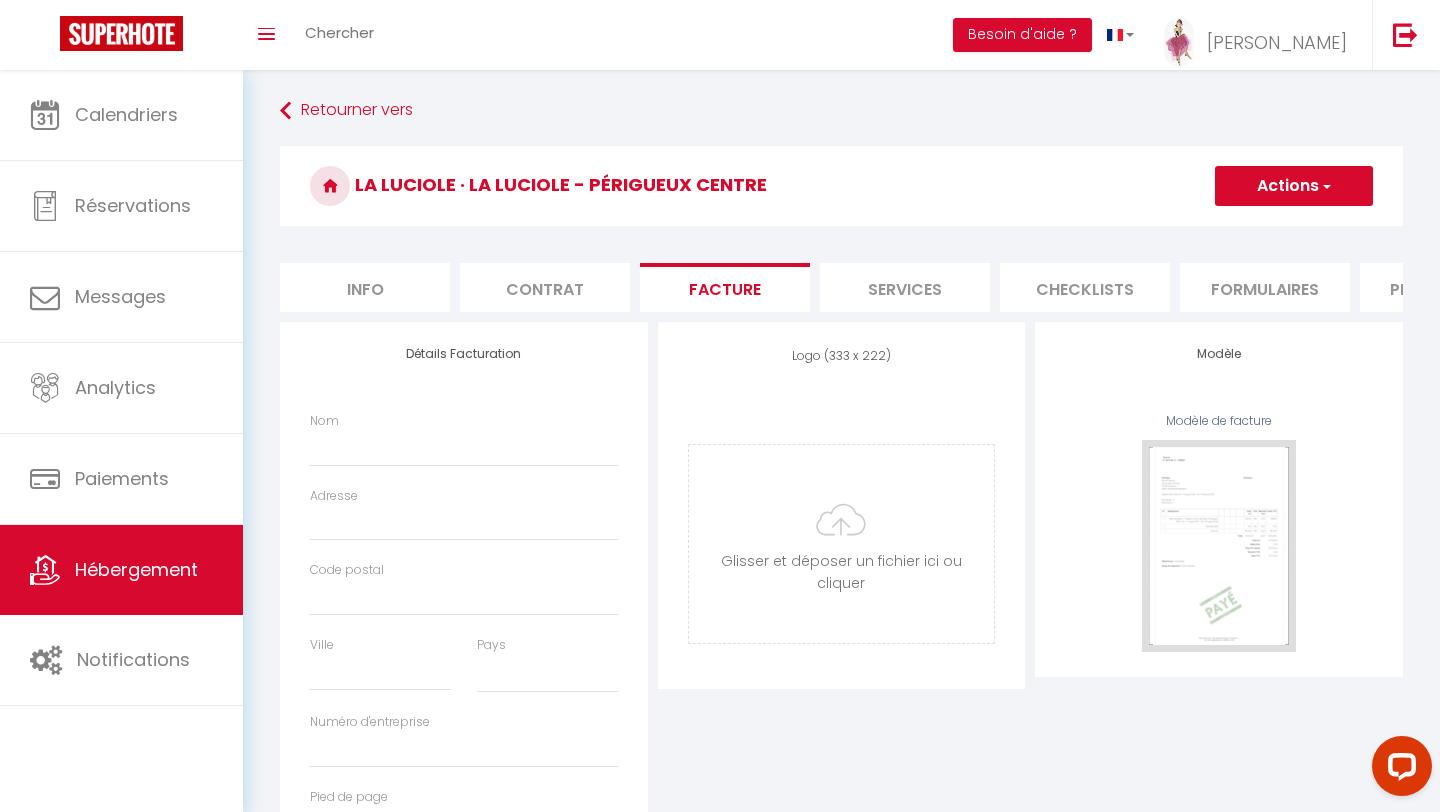 click on "Nom" at bounding box center (464, 449) 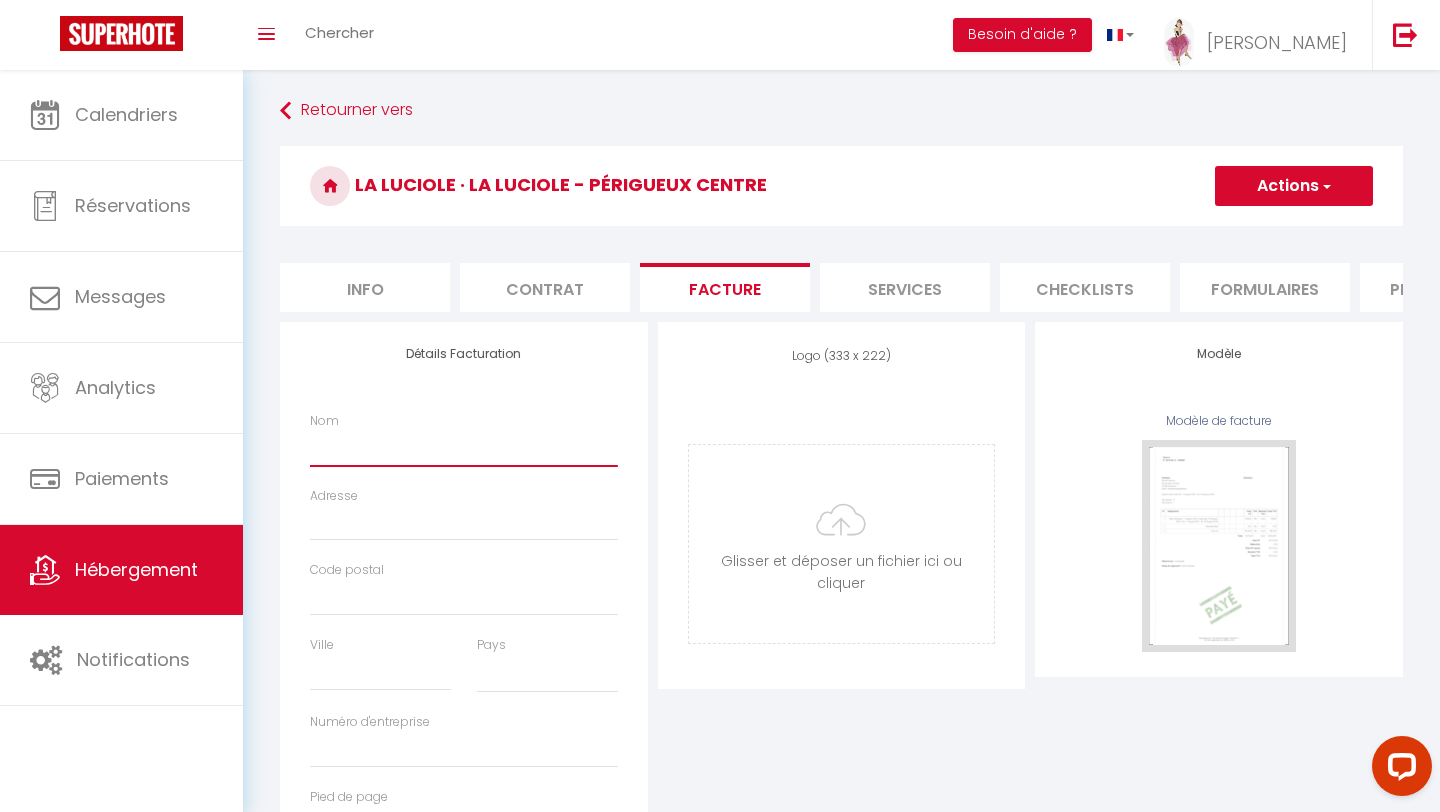 click on "Nom" at bounding box center (464, 448) 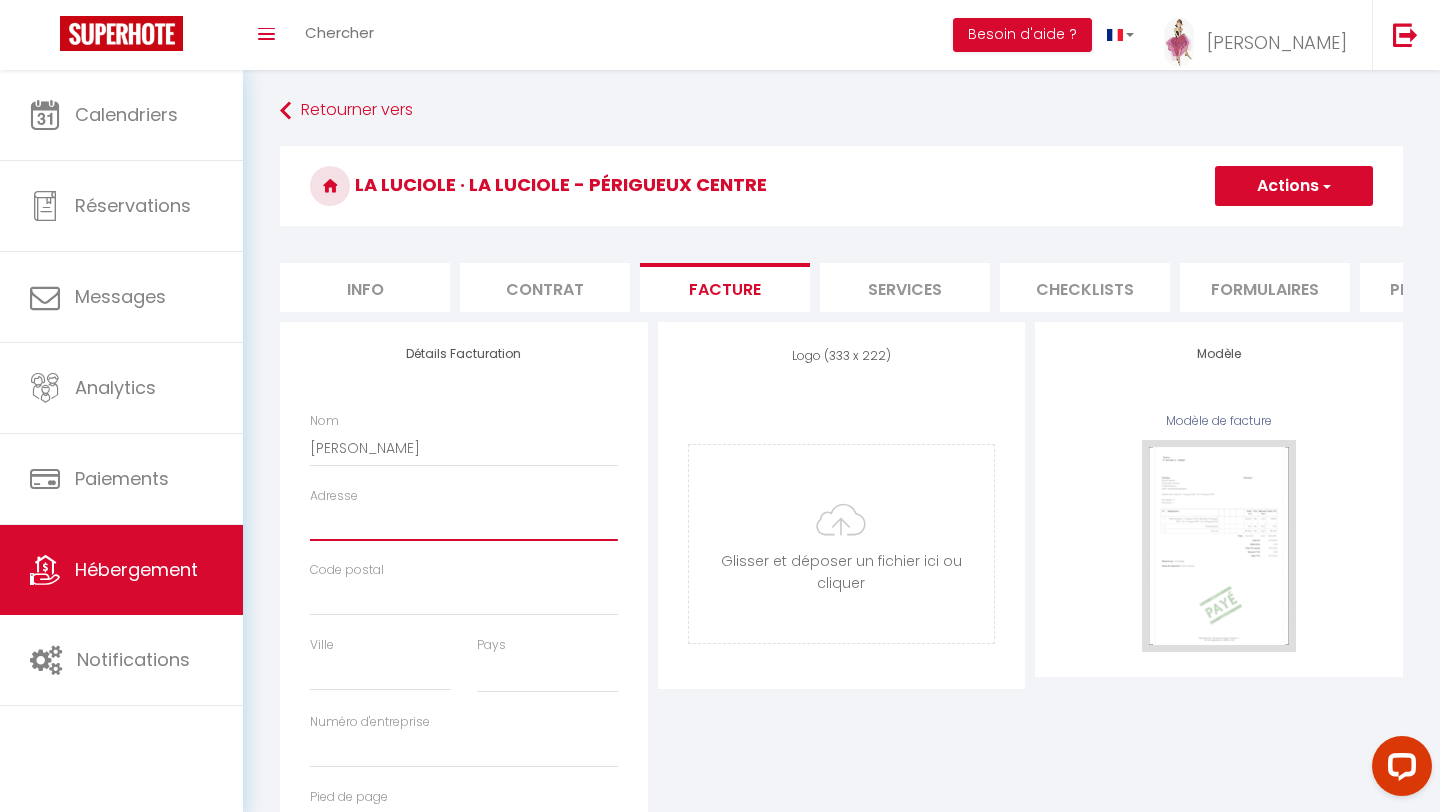 click on "Adresse" at bounding box center [464, 523] 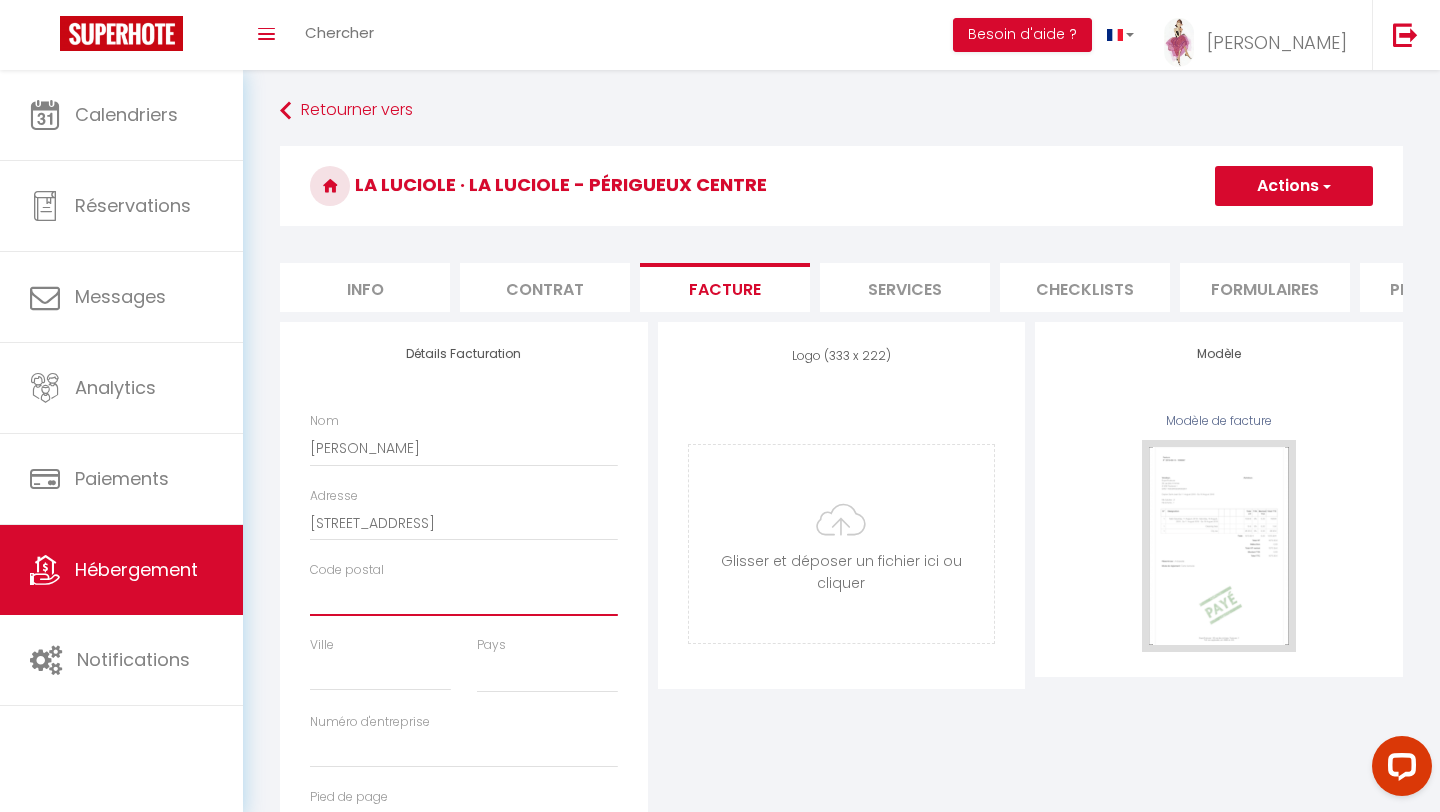 click on "Code postal" at bounding box center (464, 598) 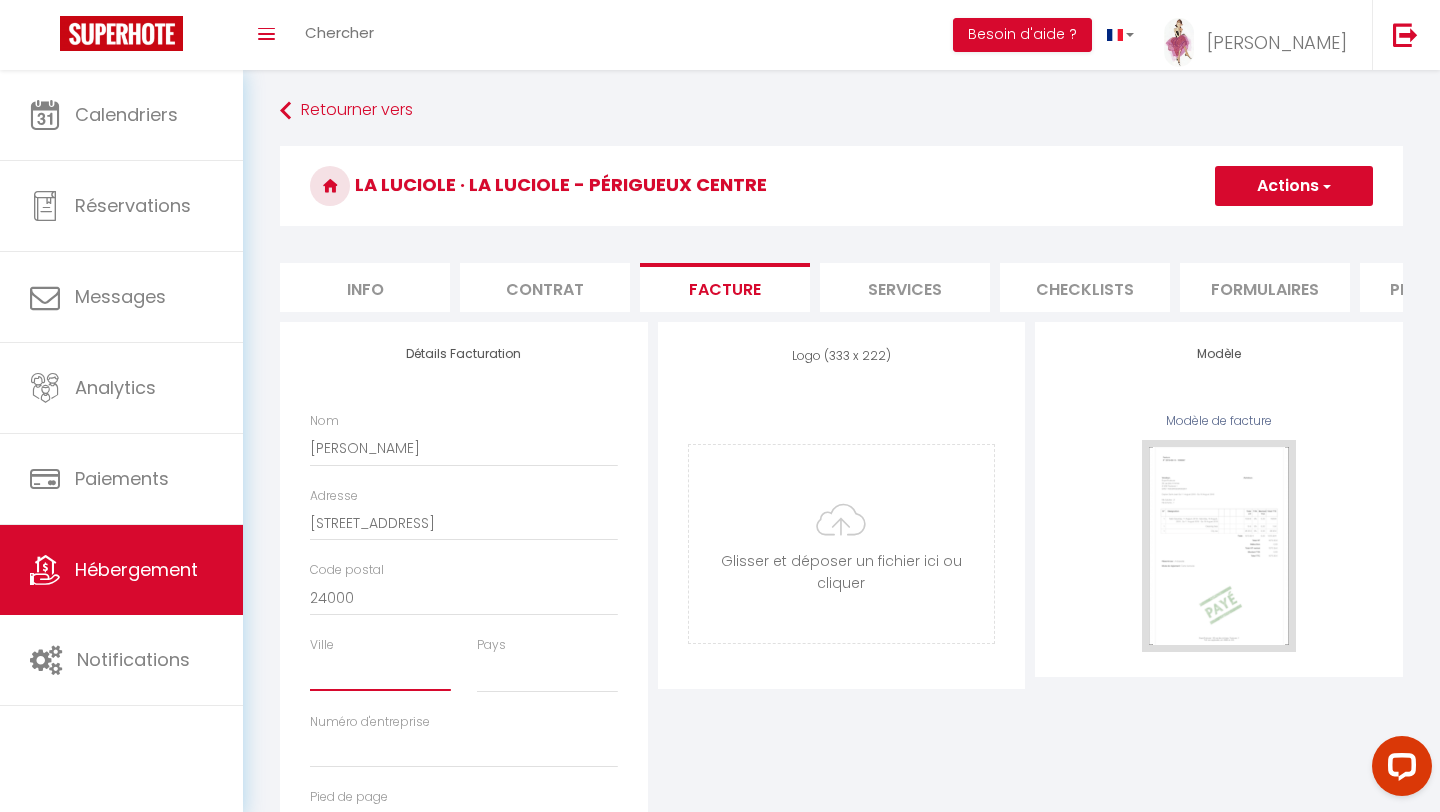 click on "Ville" at bounding box center [380, 673] 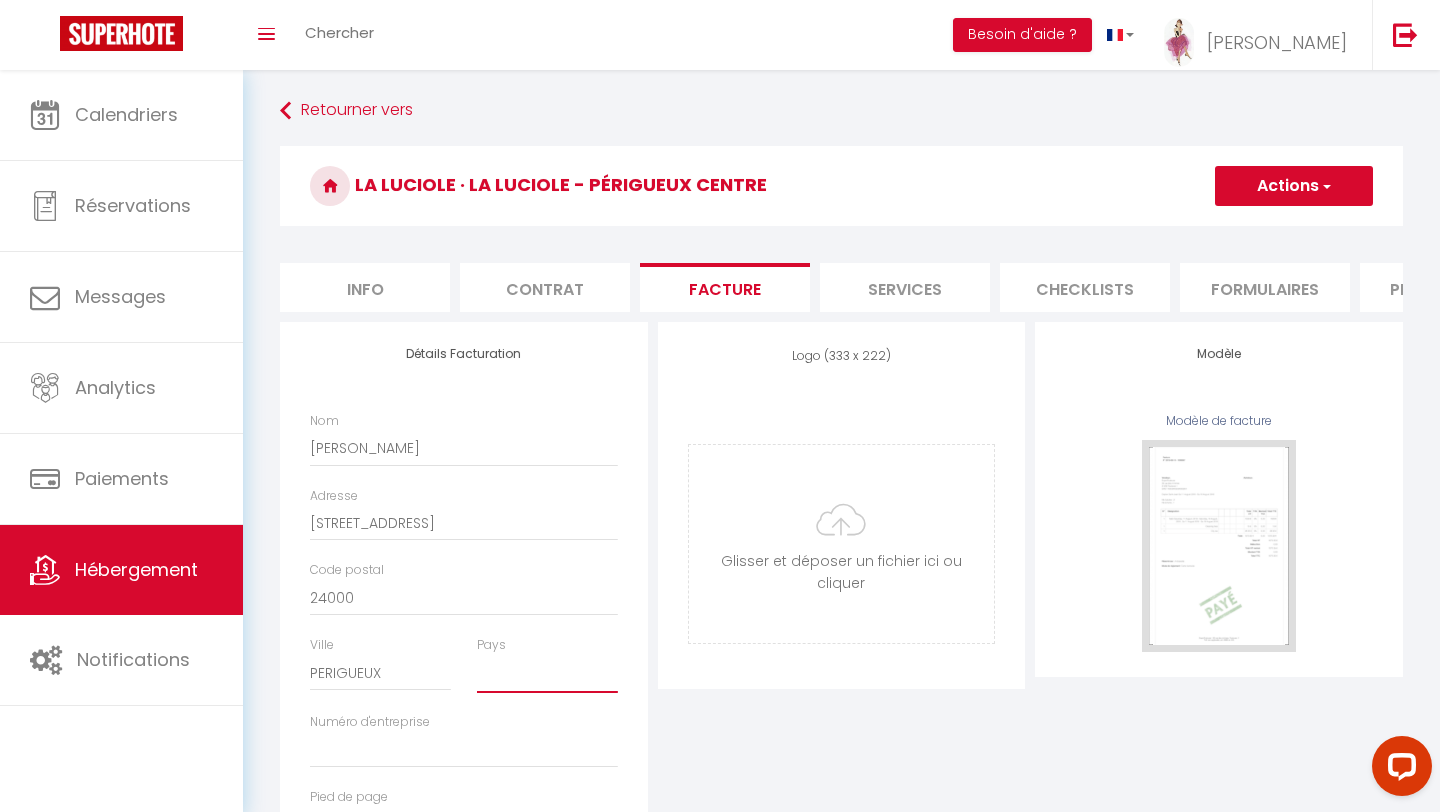 click on "France
Portugal
Afghanistan
Albania
Algeria
American Samoa
Andorra
Angola
Anguilla
Antarctica
Antigua and Barbuda
Argentina
Armenia" at bounding box center (547, 674) 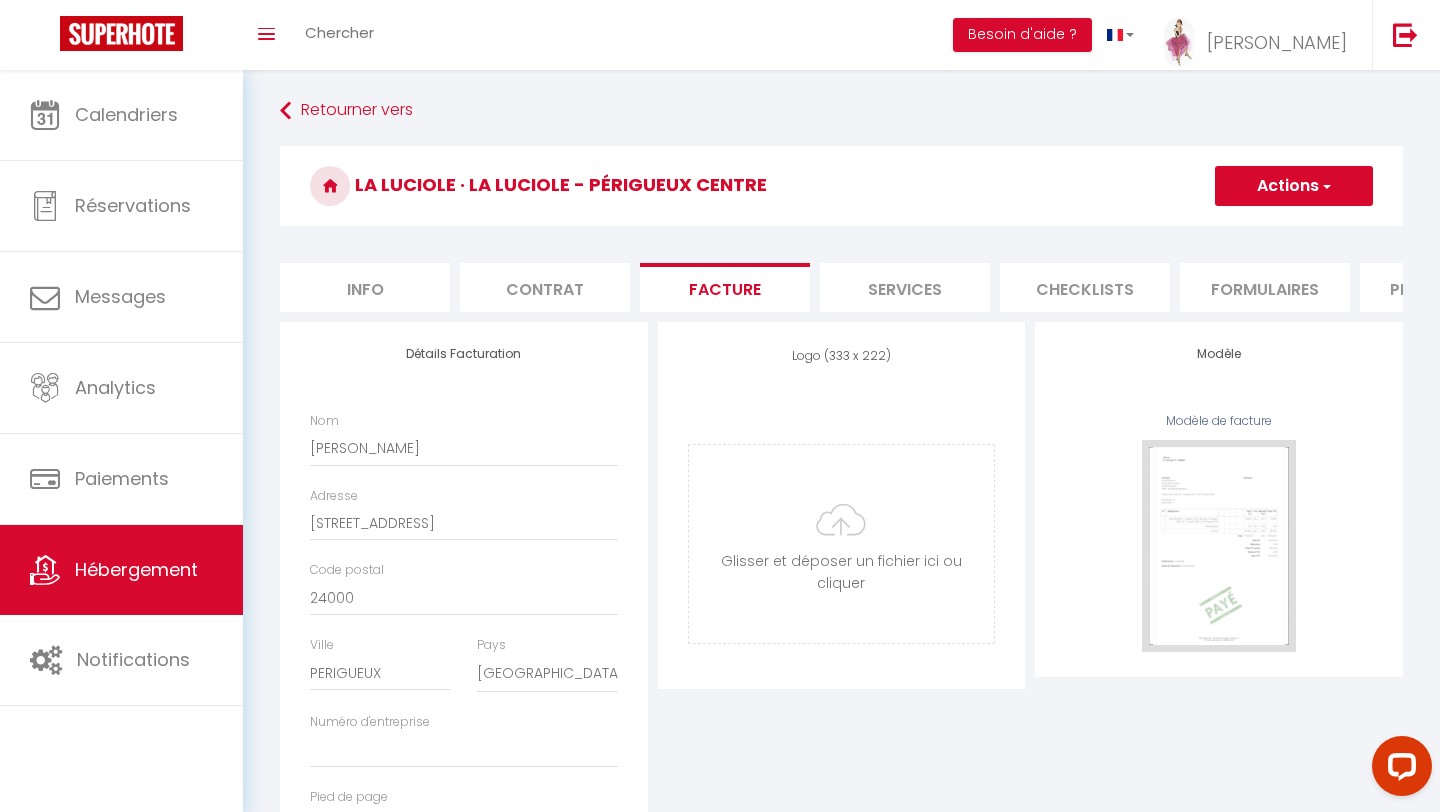 click on "Actions" at bounding box center [1294, 186] 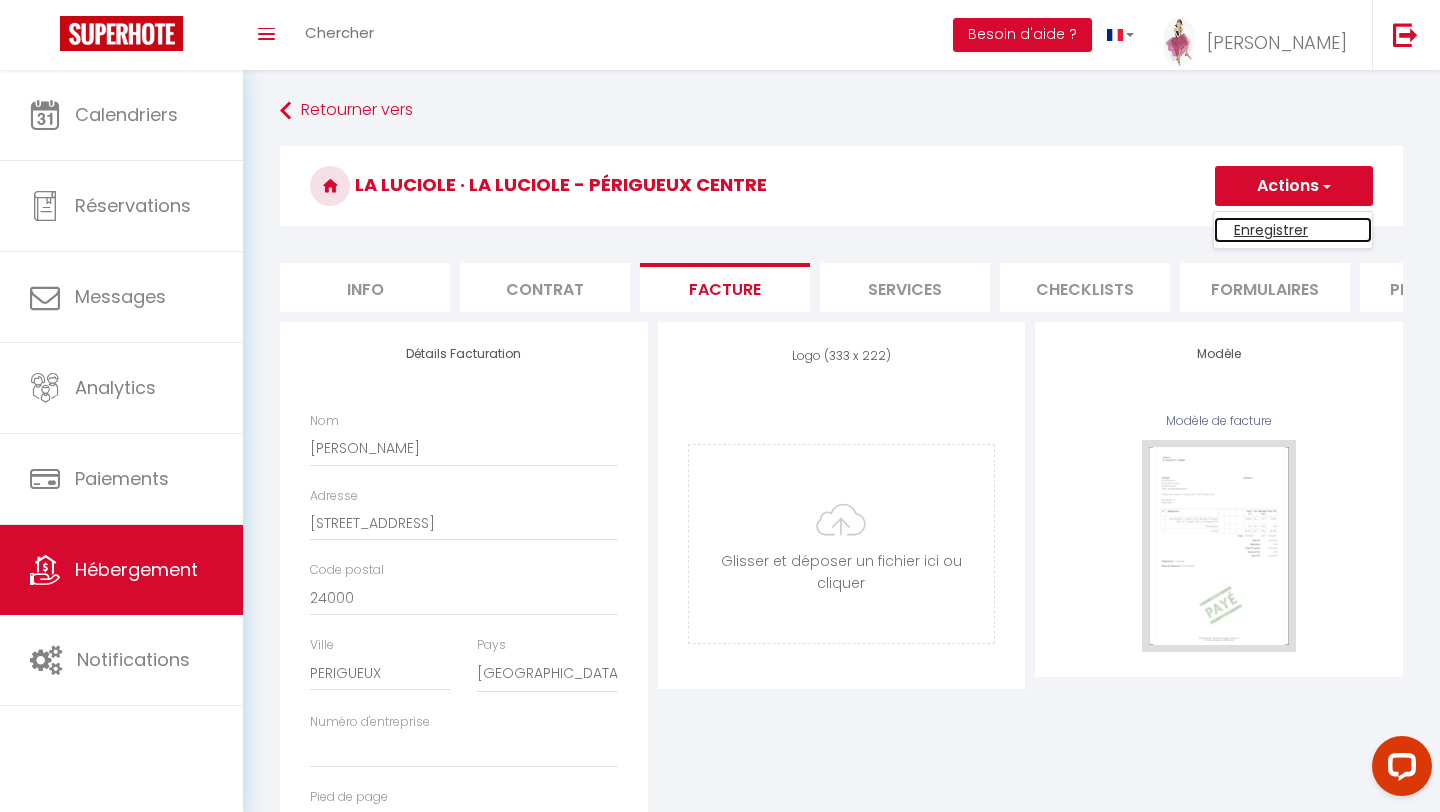 click on "Enregistrer" at bounding box center [1293, 230] 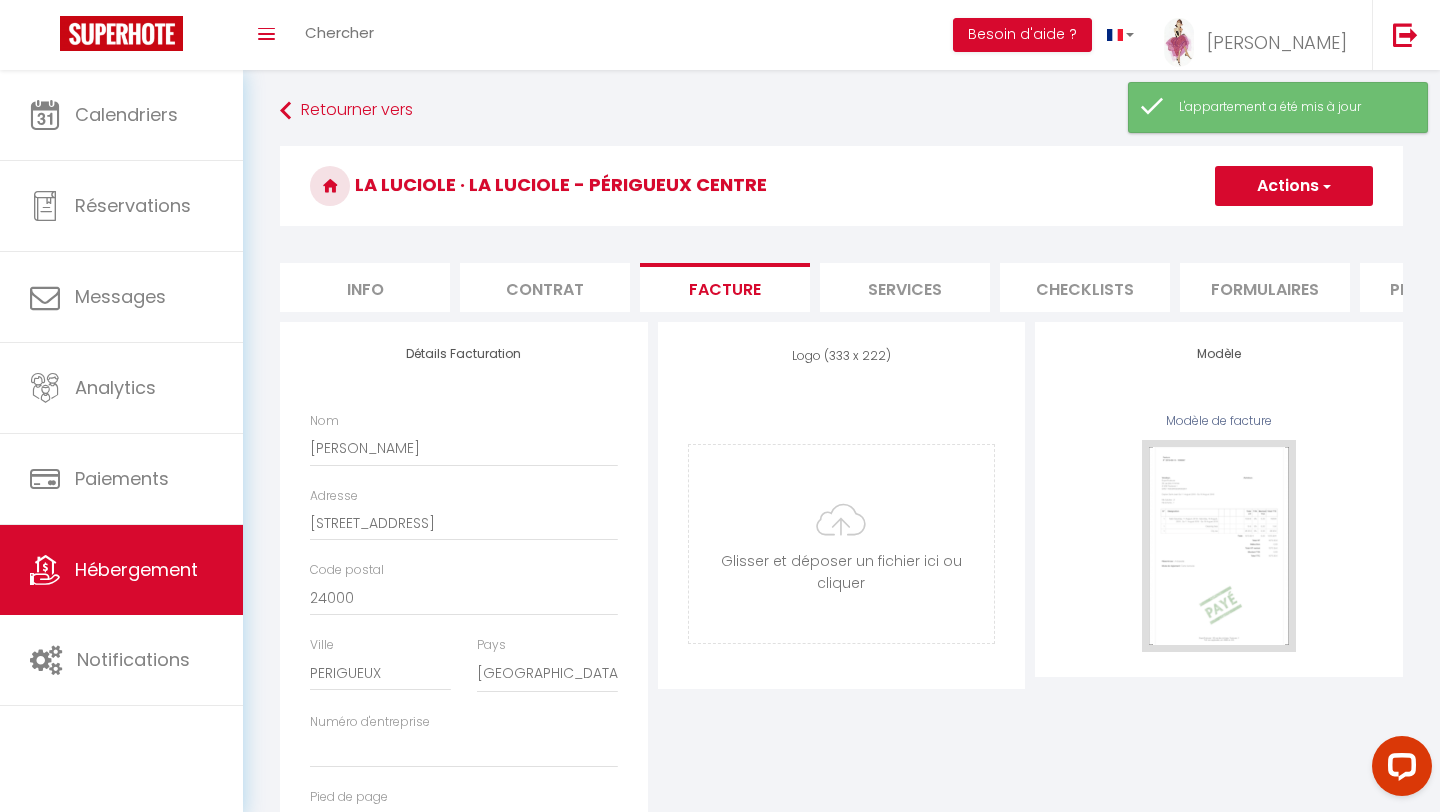 click on "Services" at bounding box center [905, 287] 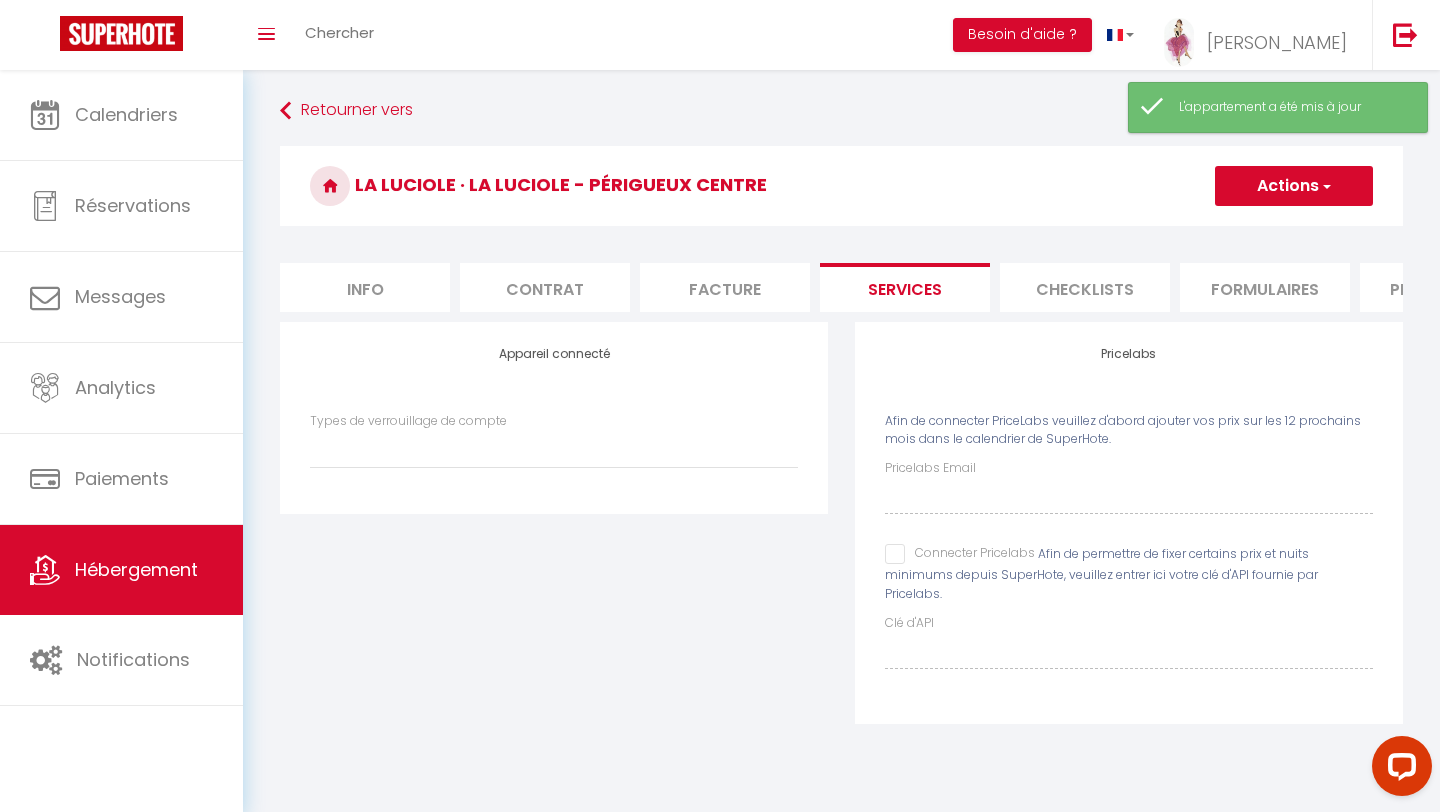 click on "Checklists" at bounding box center (1085, 287) 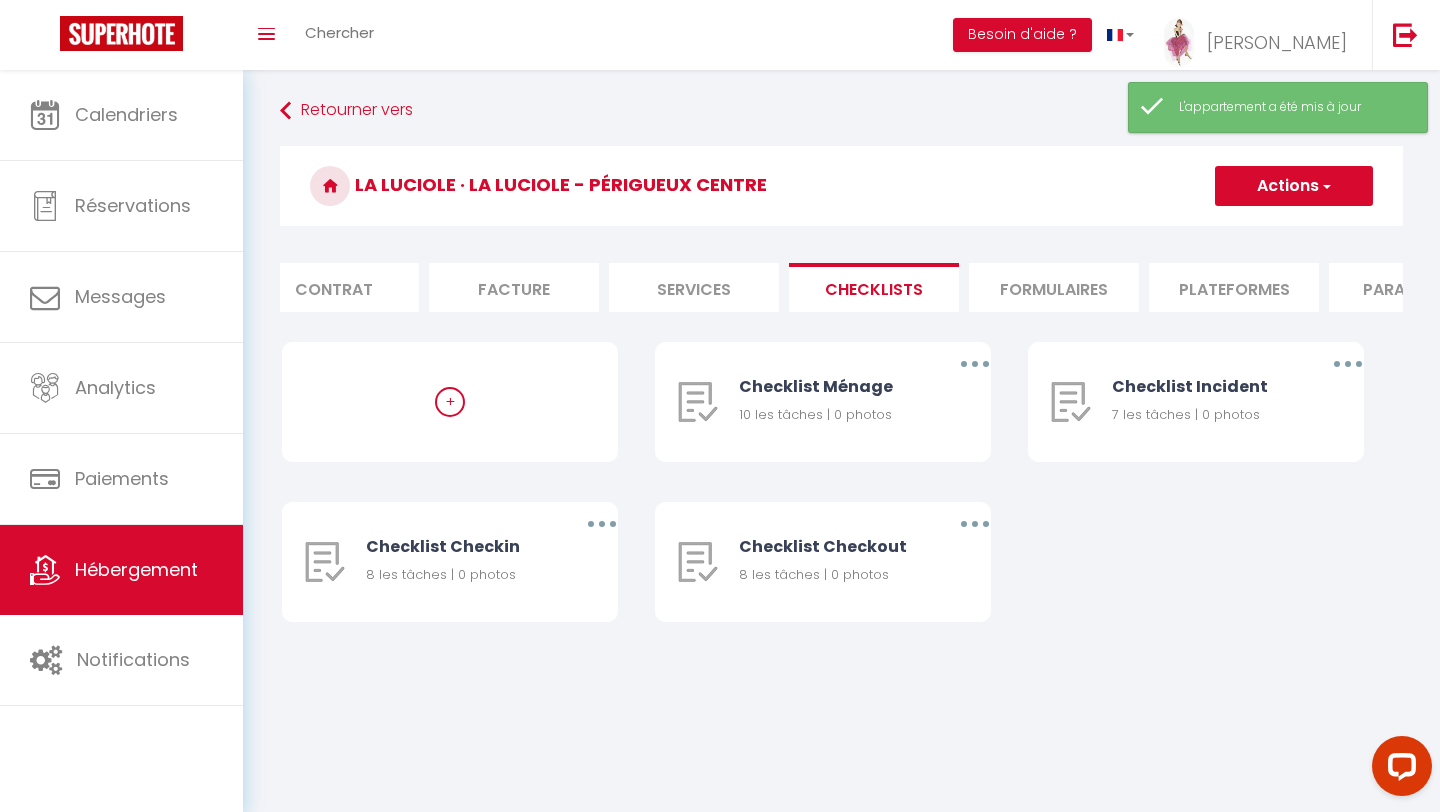 scroll, scrollTop: 0, scrollLeft: 233, axis: horizontal 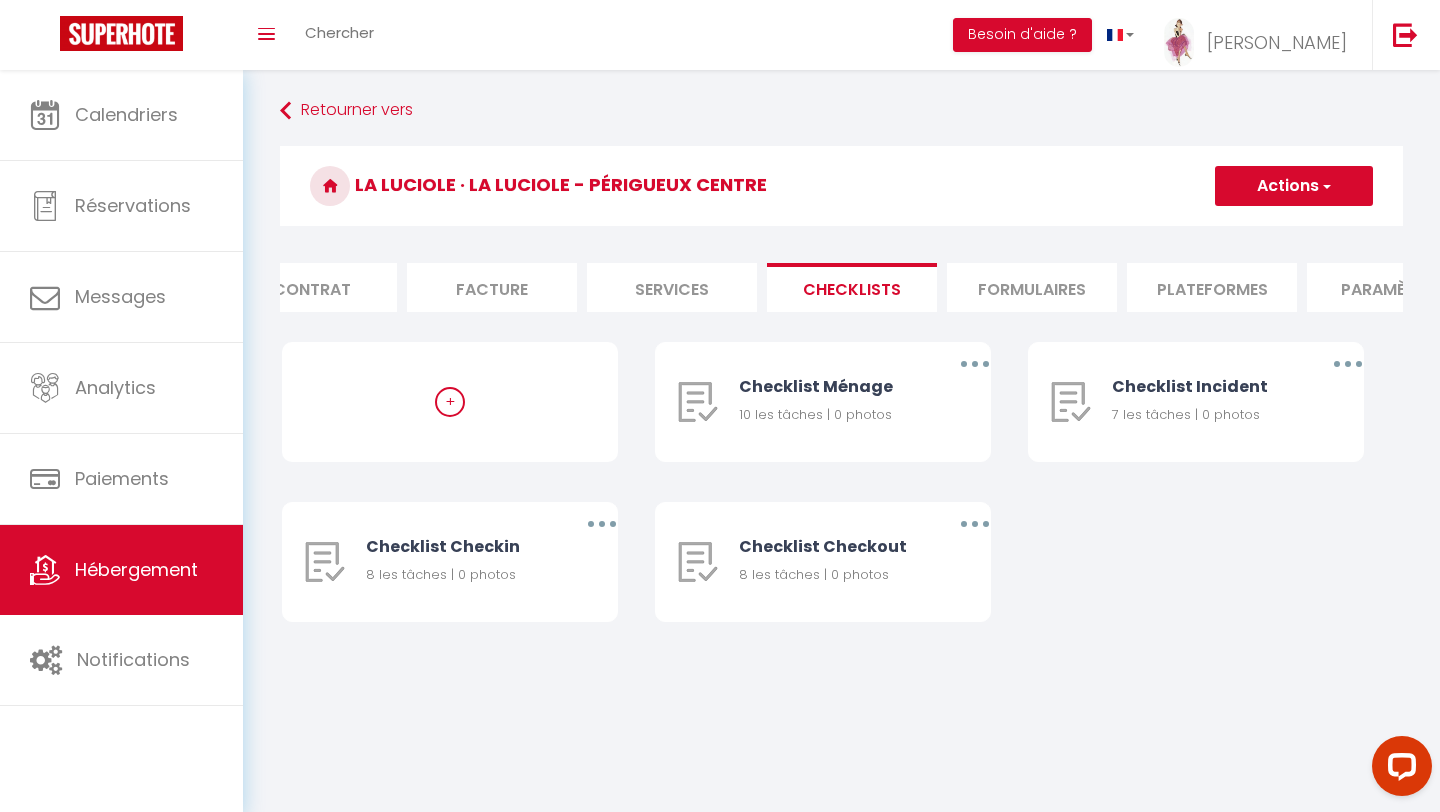 click on "Formulaires" at bounding box center [1032, 287] 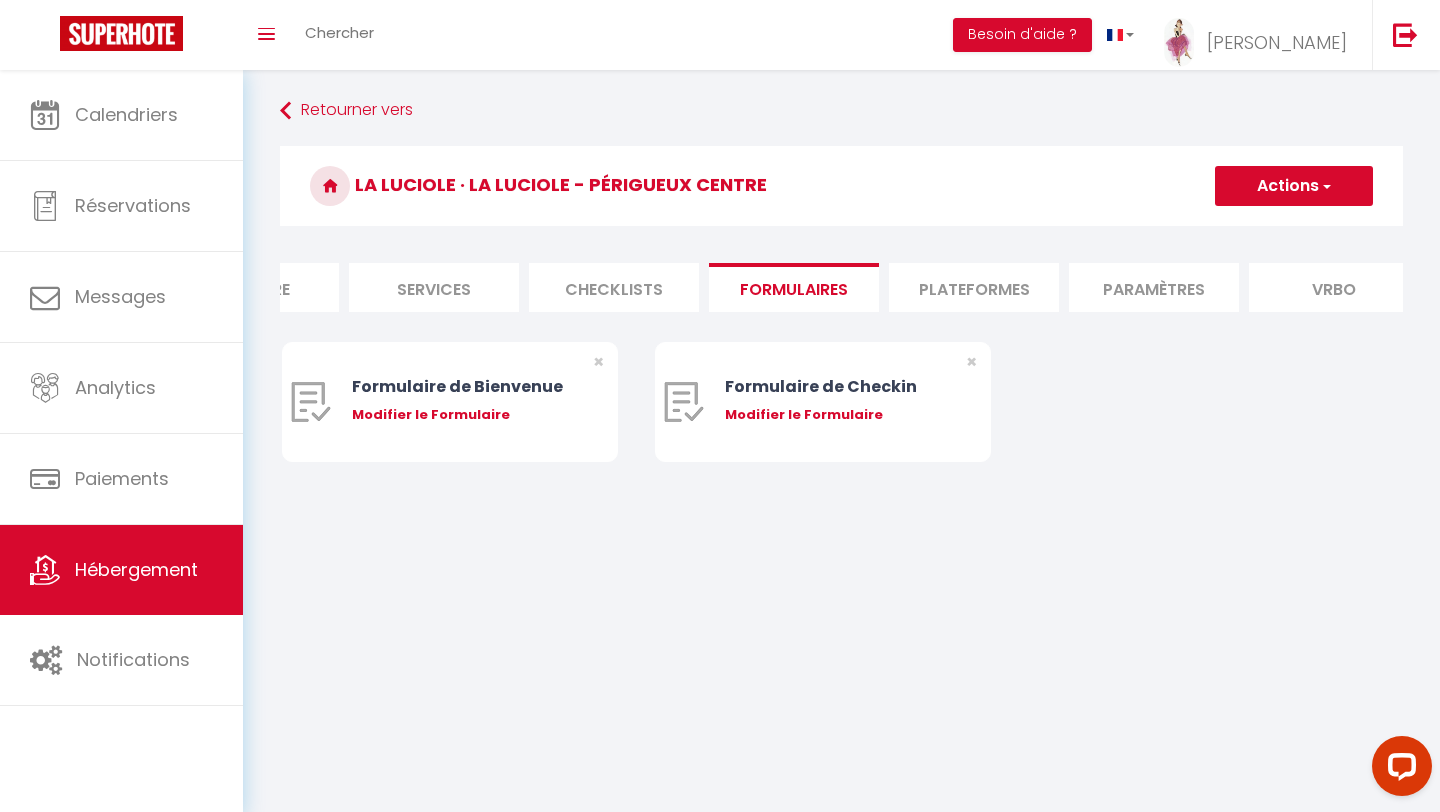 scroll, scrollTop: 0, scrollLeft: 501, axis: horizontal 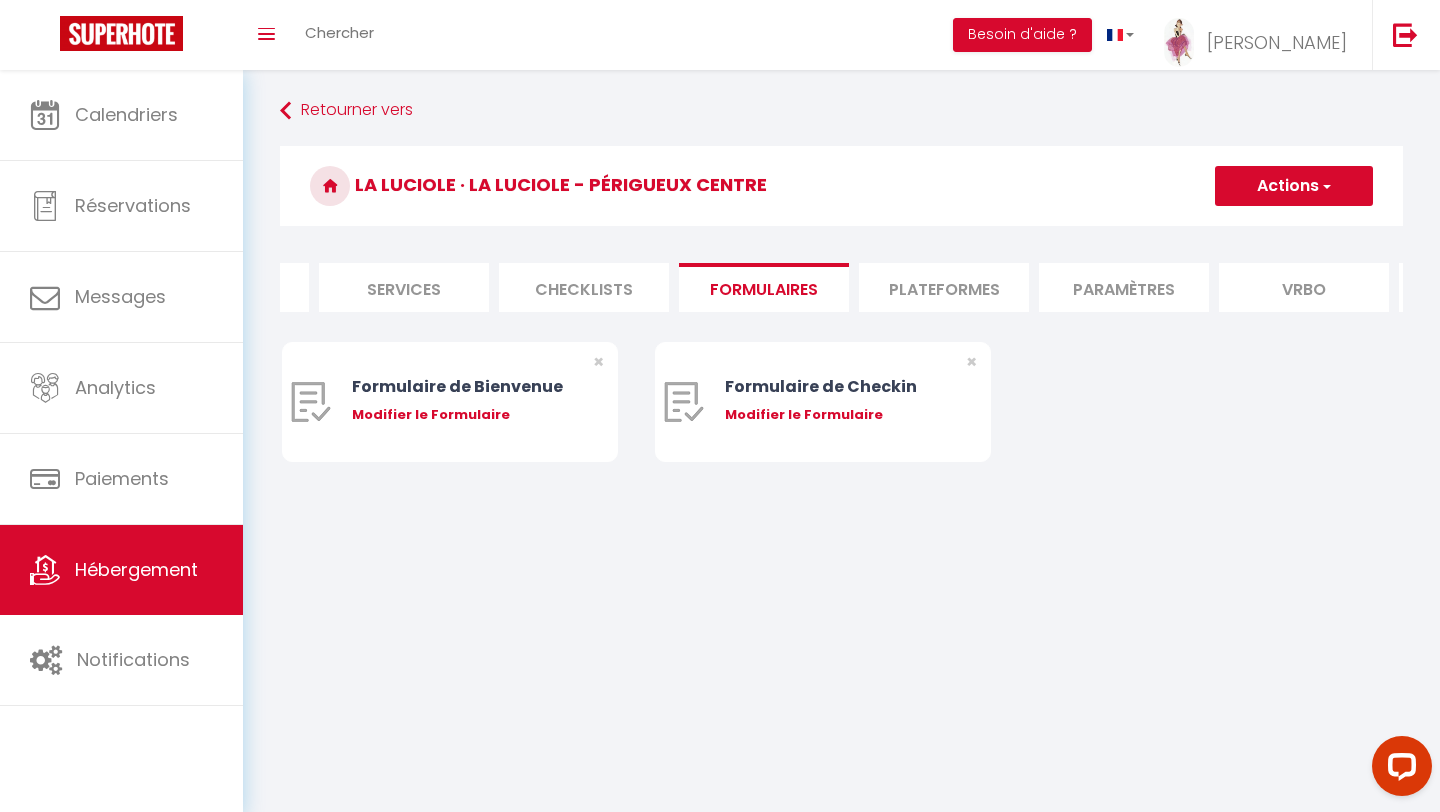 click on "Plateformes" at bounding box center [944, 287] 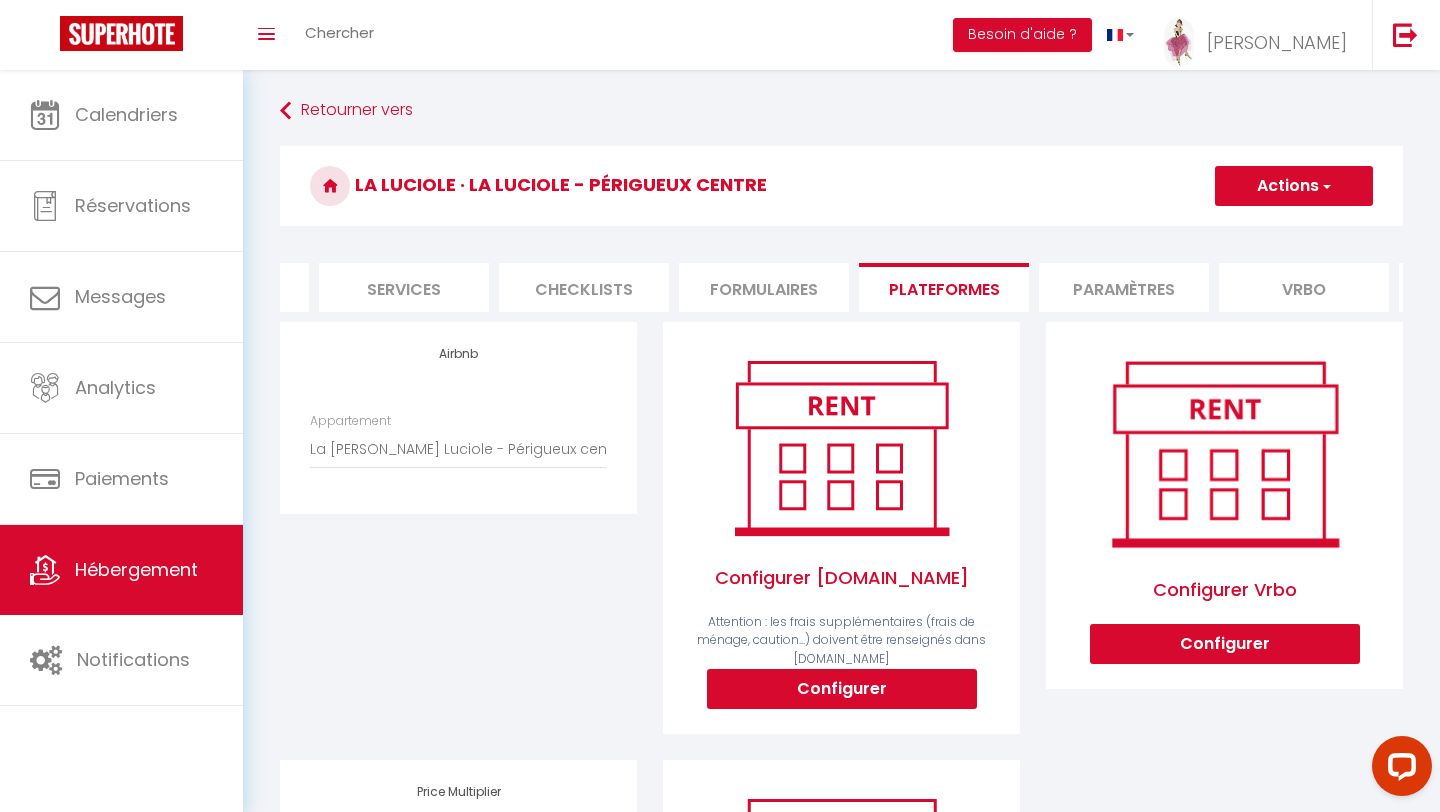 click on "Paramètres" at bounding box center (1124, 287) 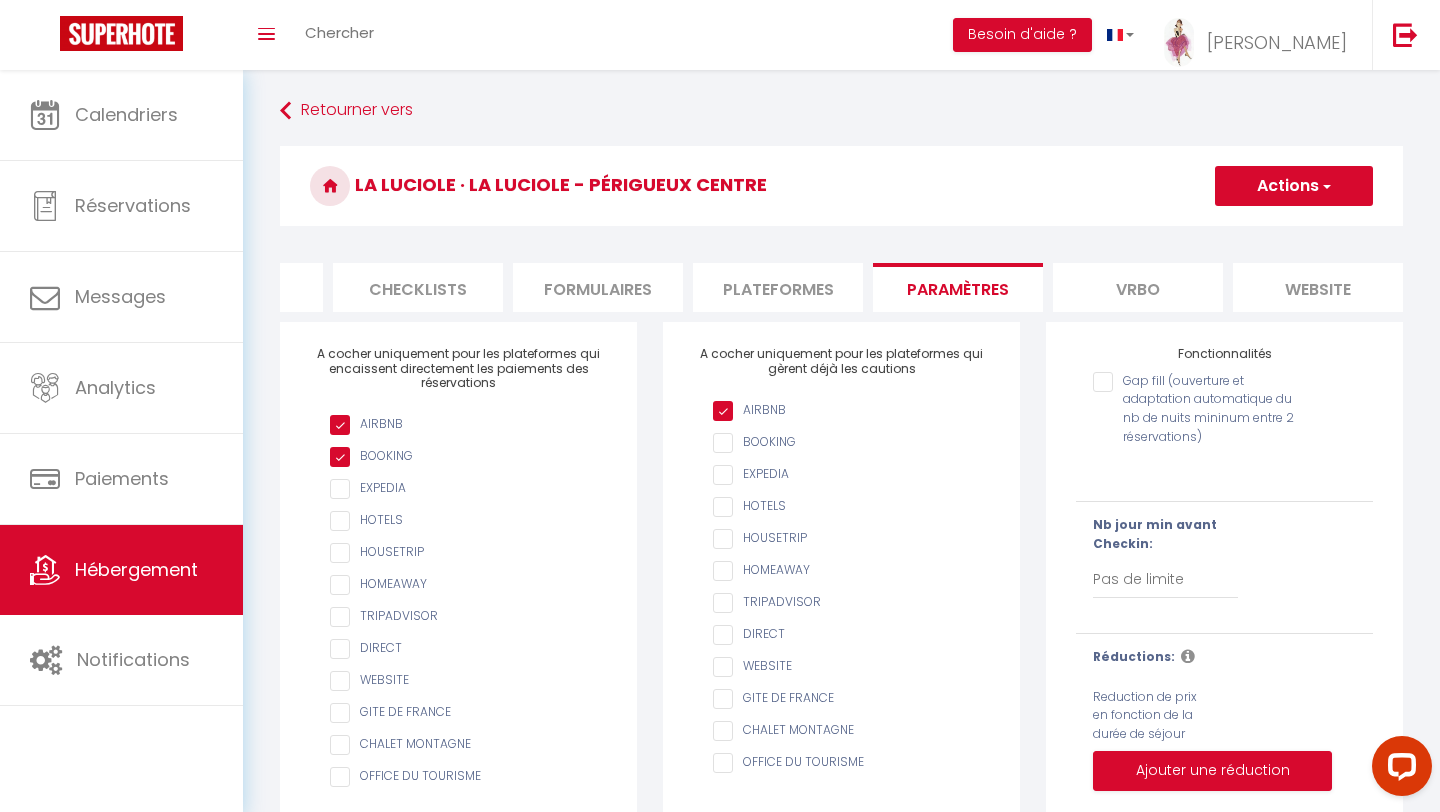 scroll, scrollTop: 0, scrollLeft: 670, axis: horizontal 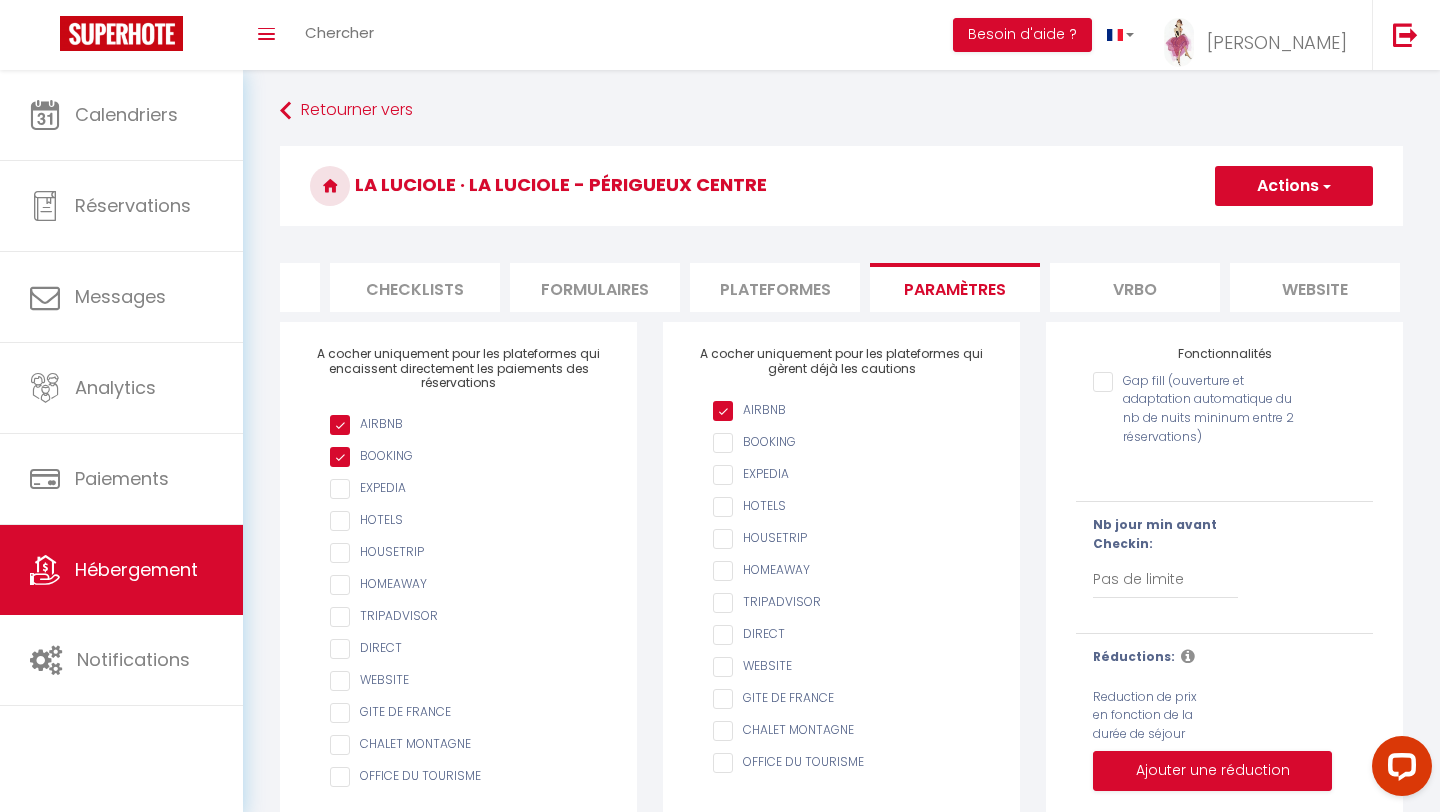 click on "website" at bounding box center (1315, 287) 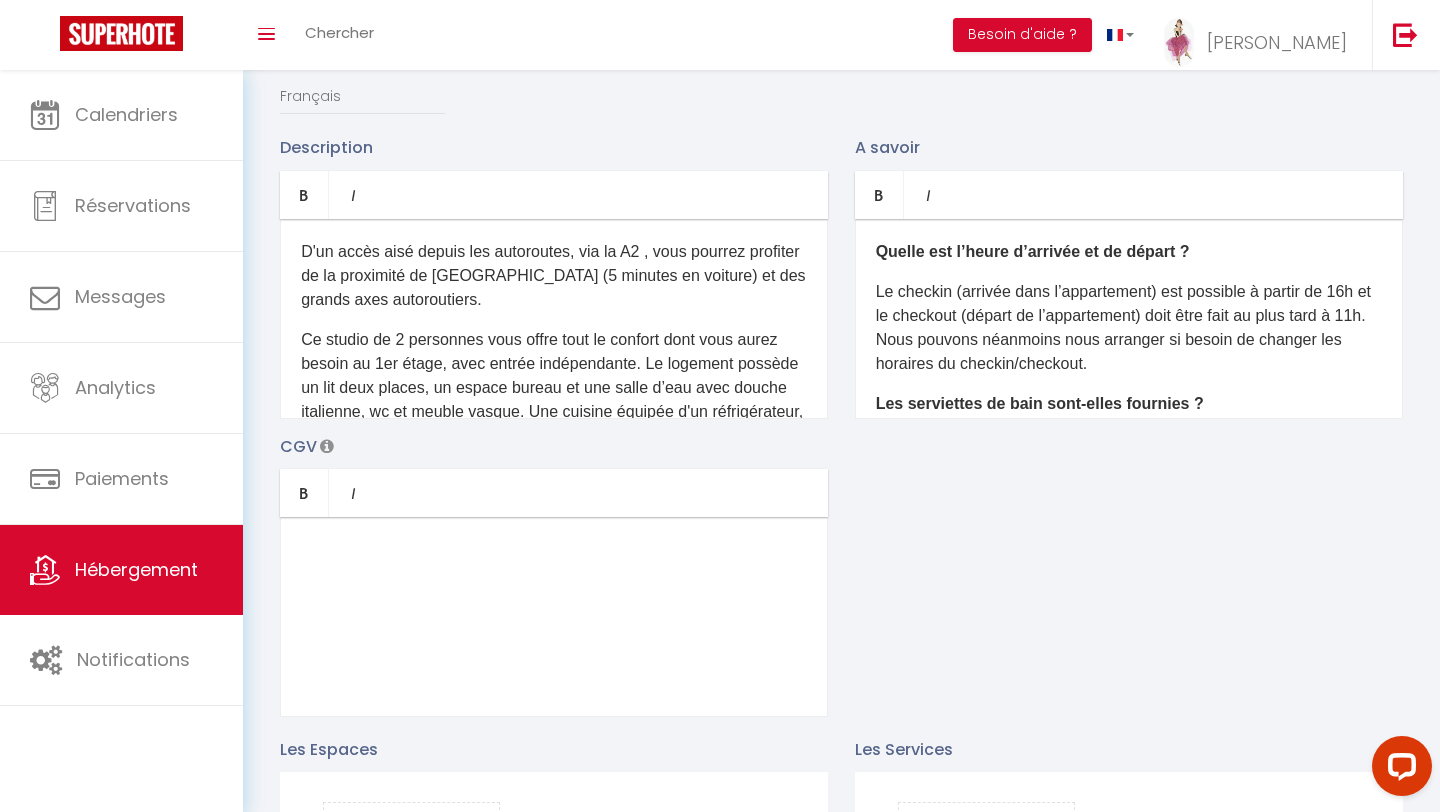 scroll, scrollTop: 226, scrollLeft: 0, axis: vertical 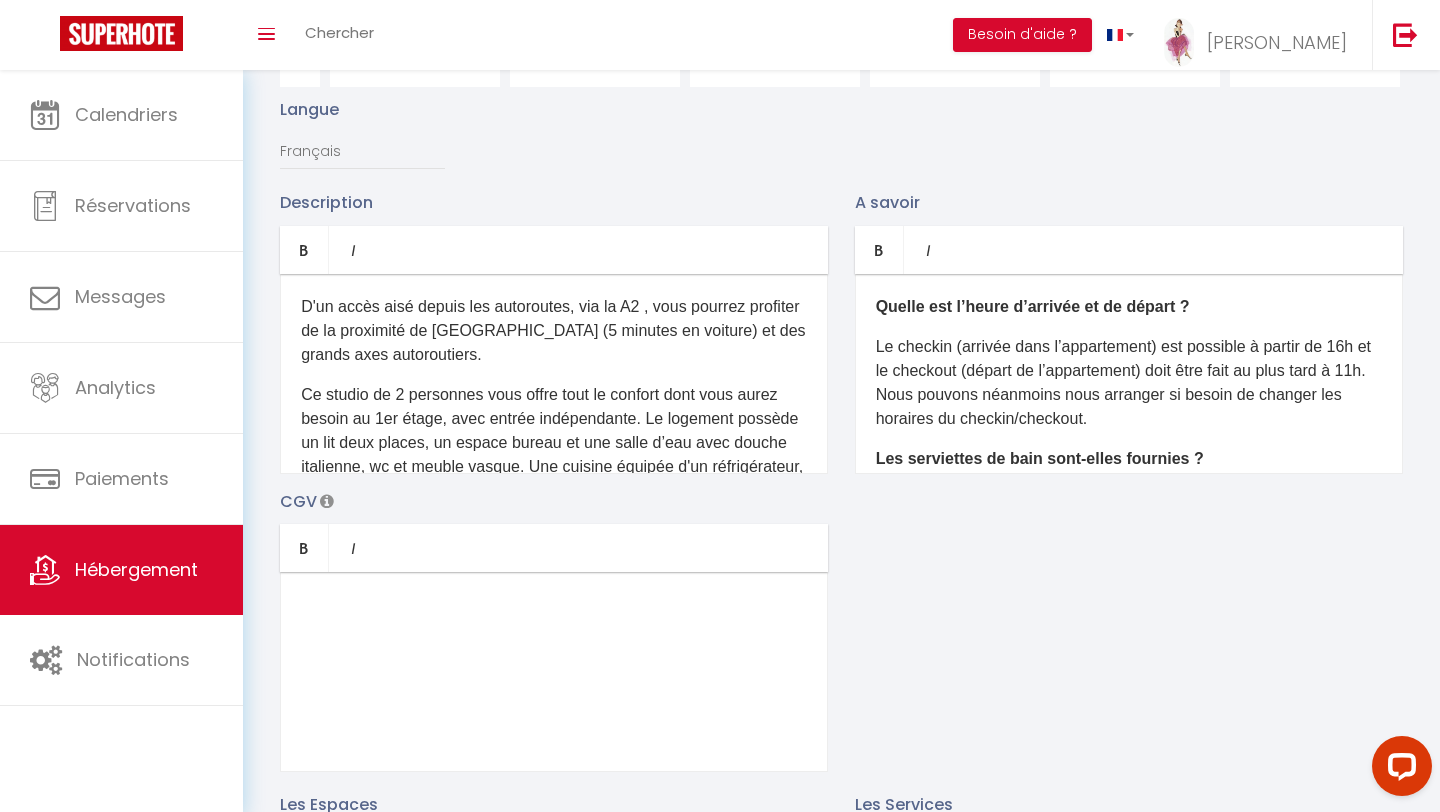click on "Le checkin (arrivée dans l’appartement) est possible à partir de 16h et le checkout (départ de l’appartement) doit être fait au plus tard à 11h. Nous pouvons néanmoins nous arranger si besoin de changer les horaires du checkin/checkout." at bounding box center [1129, 383] 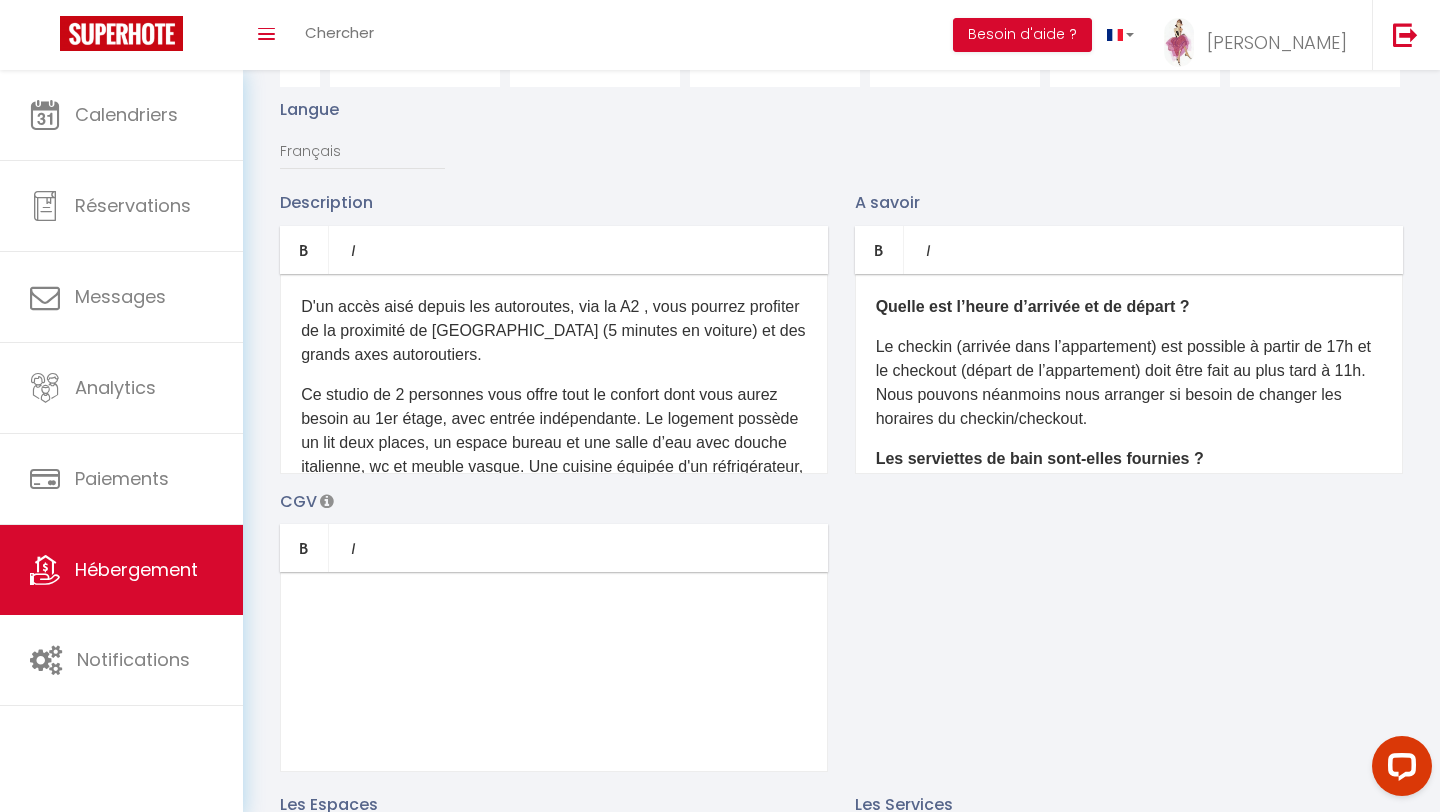 click on "Le checkin (arrivée dans l’appartement) est possible à partir de 17h et le checkout (départ de l’appartement) doit être fait au plus tard à 11h. Nous pouvons néanmoins nous arranger si besoin de changer les horaires du checkin/checkout." at bounding box center [1129, 383] 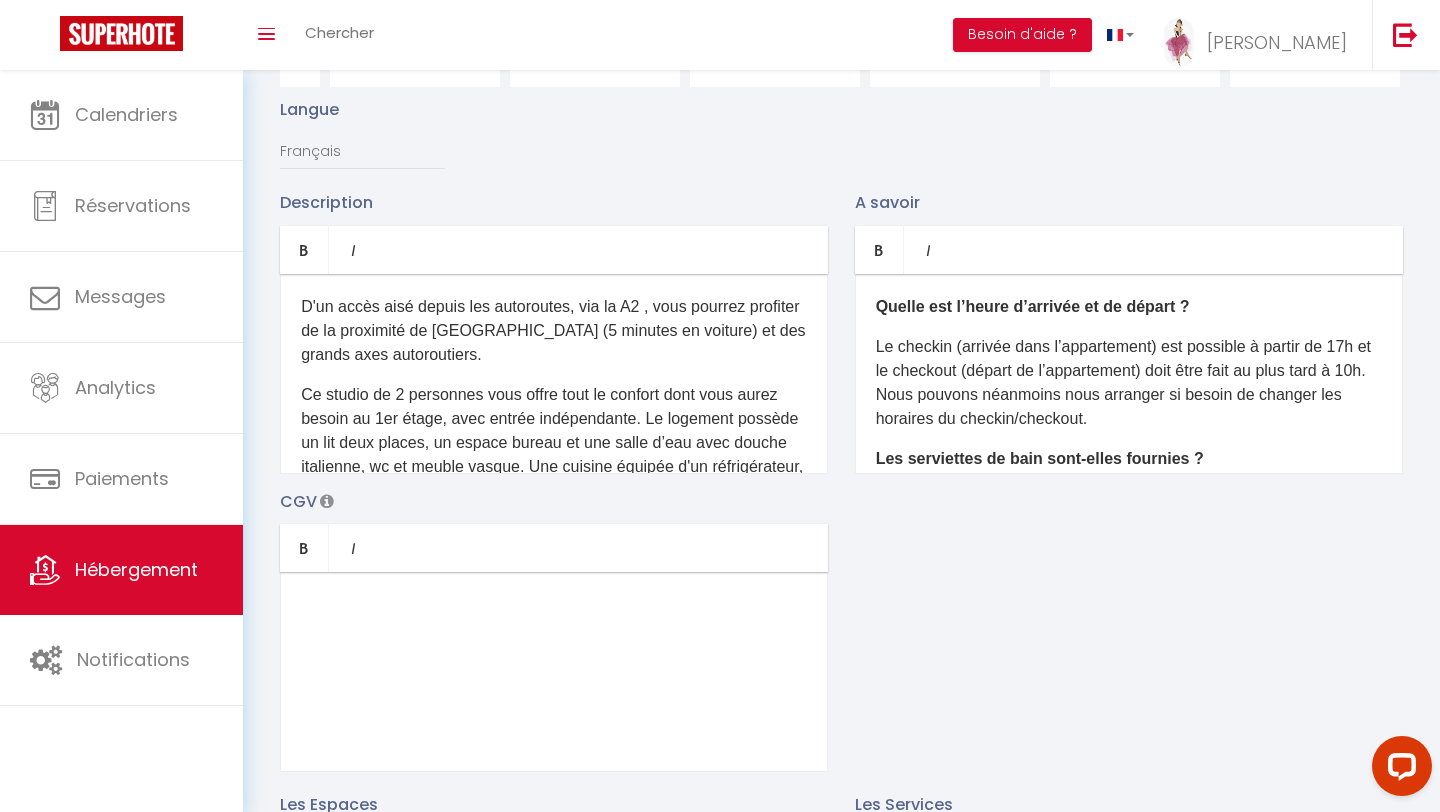click on "Description   Bold Italic Rich text editor D'un accès aisé depuis les autoroutes, via la A2 , vous pourrez profiter de la proximité de Valenciennes (5 minutes en voiture) et des grands axes autoroutiers.
Ce studio de 2 personnes vous offre tout le confort dont vous aurez besoin au 1er étage, avec entrée indépendante. Le logement possède un lit deux places, un espace bureau et une salle d’eau avec douche italienne, wc et meuble vasque. Une cuisine équipée d'un réfrigérateur, d’une plaque de cuisson, d’un four micro ondes et de vaisselle, des dosettes de café et une machine à café sont à votre disposition. Une télé avec Netflix et le Wifi gratuit sont accessibles gratuitement. Aucun soucis pour stationner, avec un parking à l’arrière du bâtiment et du stationnement dans la rue. Linge de lit et de toilette fournis.
A savoir   Bold Italic Rich text editor Quelle est l’heure d’arrivée et de départ ?   CGV   Bold" at bounding box center [841, 480] 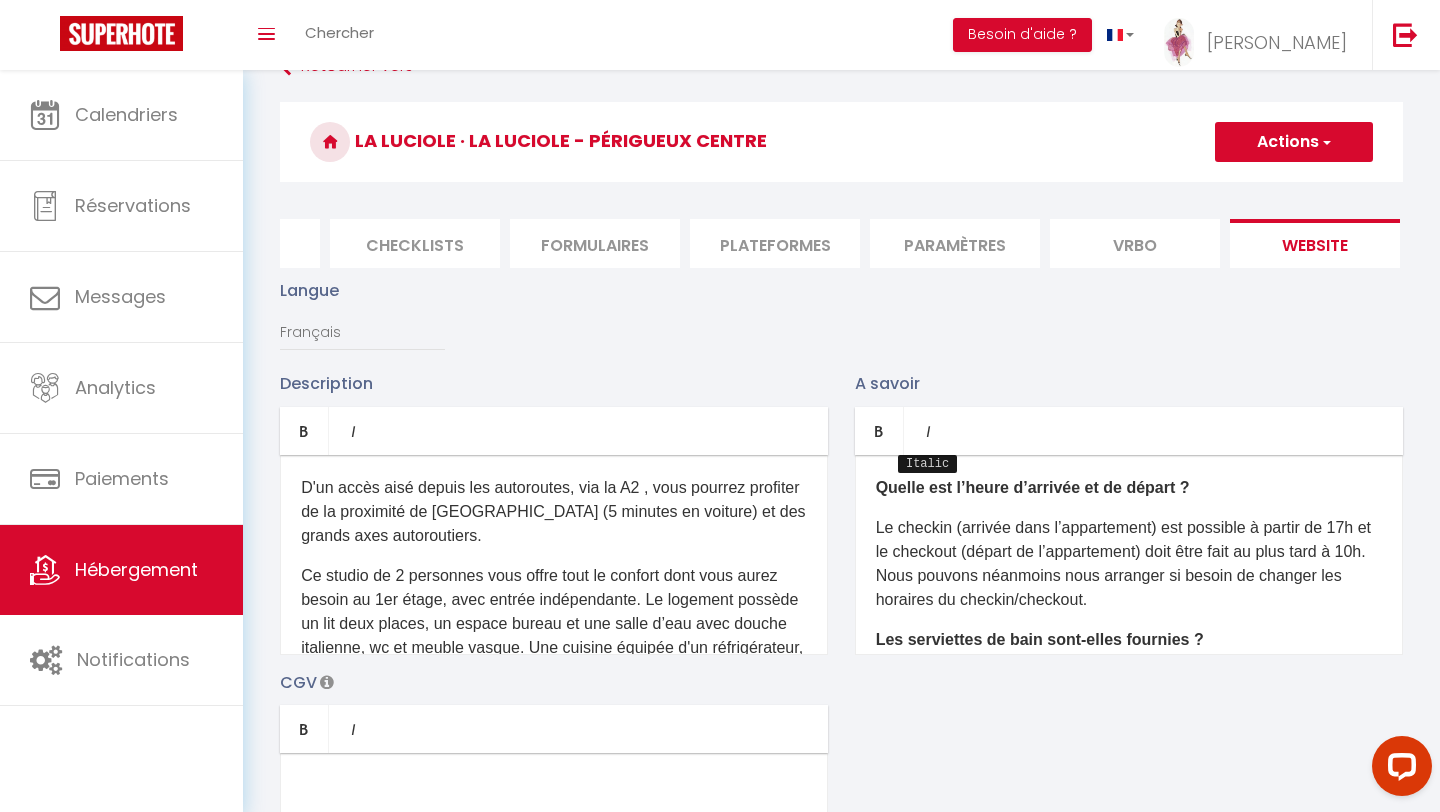 scroll, scrollTop: 42, scrollLeft: 0, axis: vertical 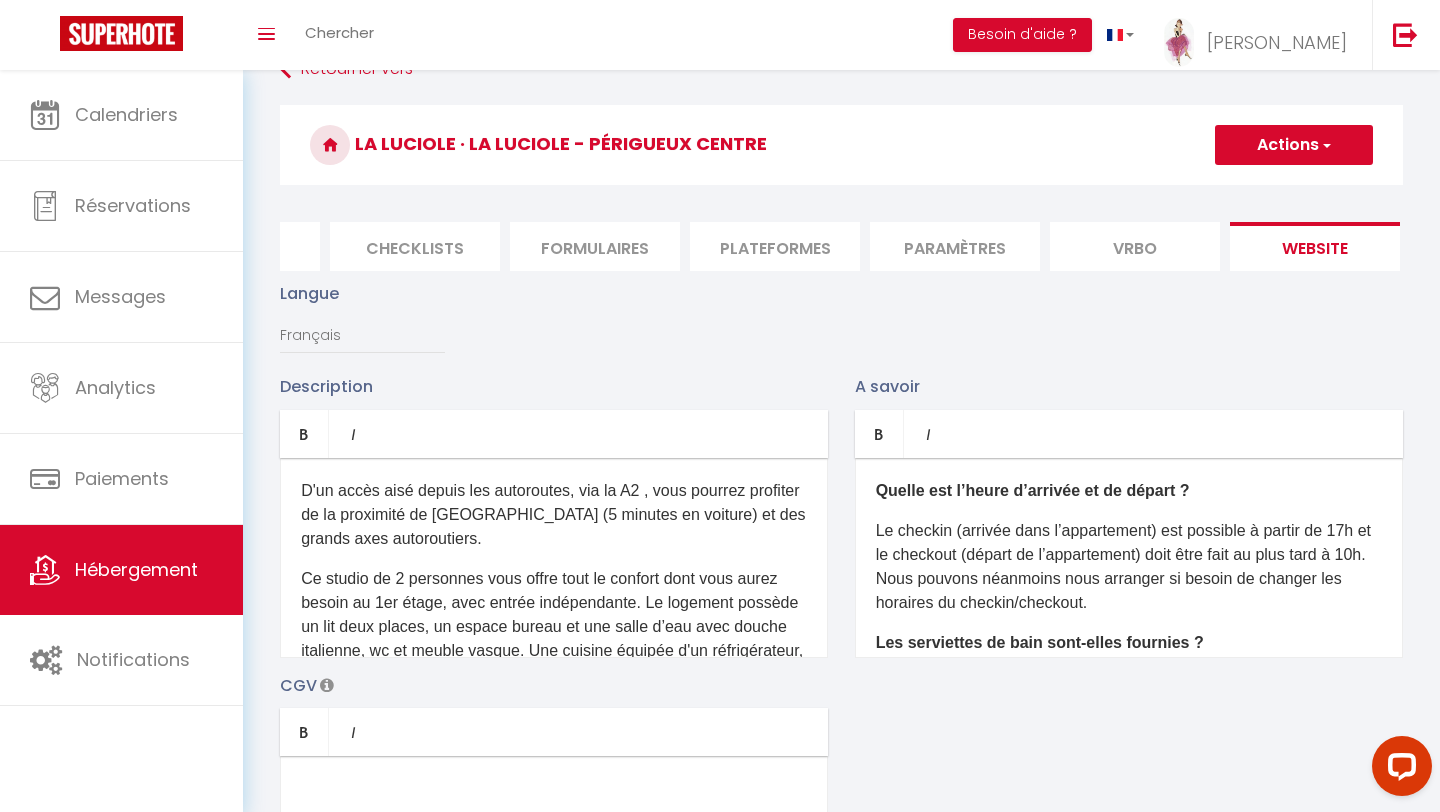 click on "Actions" at bounding box center [1294, 145] 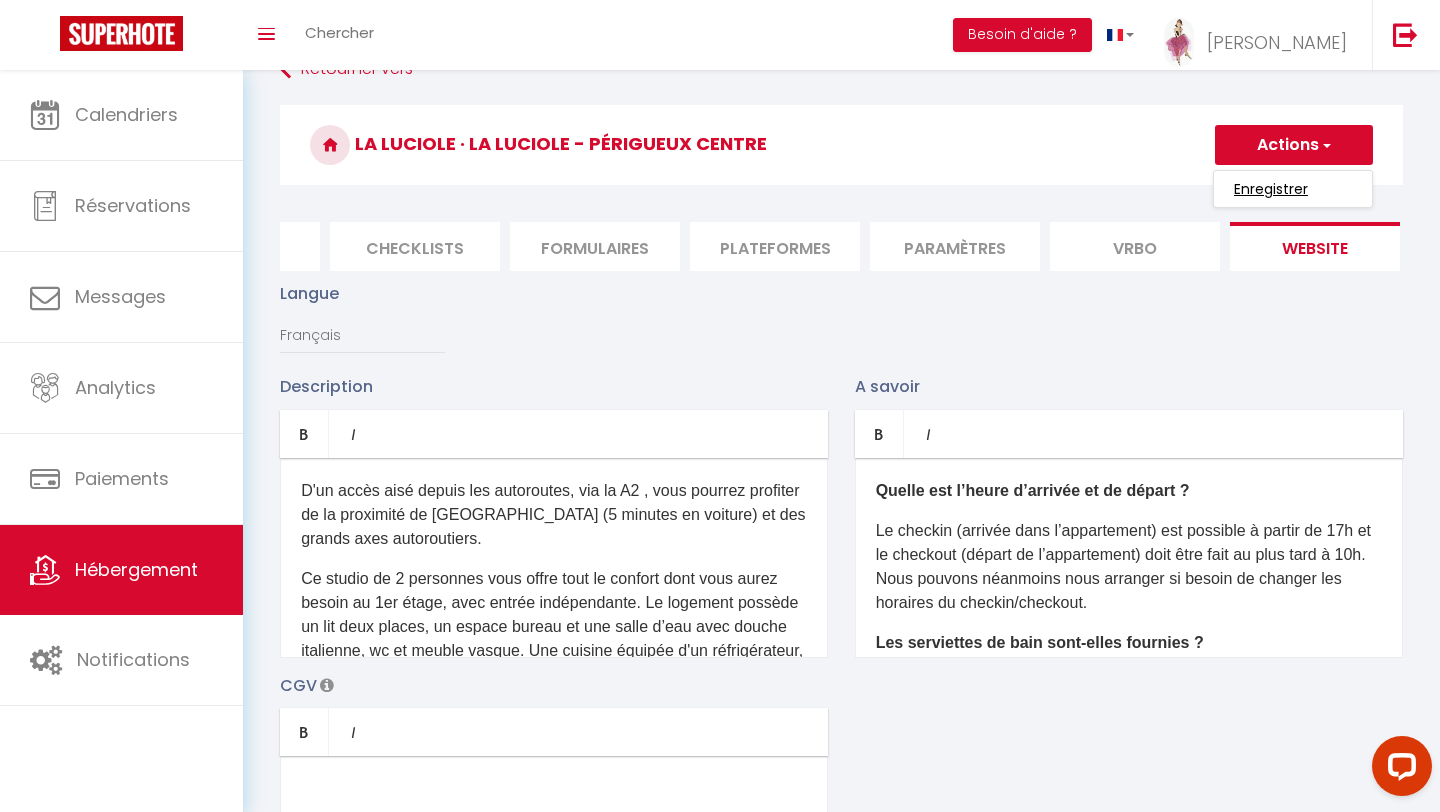 click on "Enregistrer" at bounding box center [1271, 189] 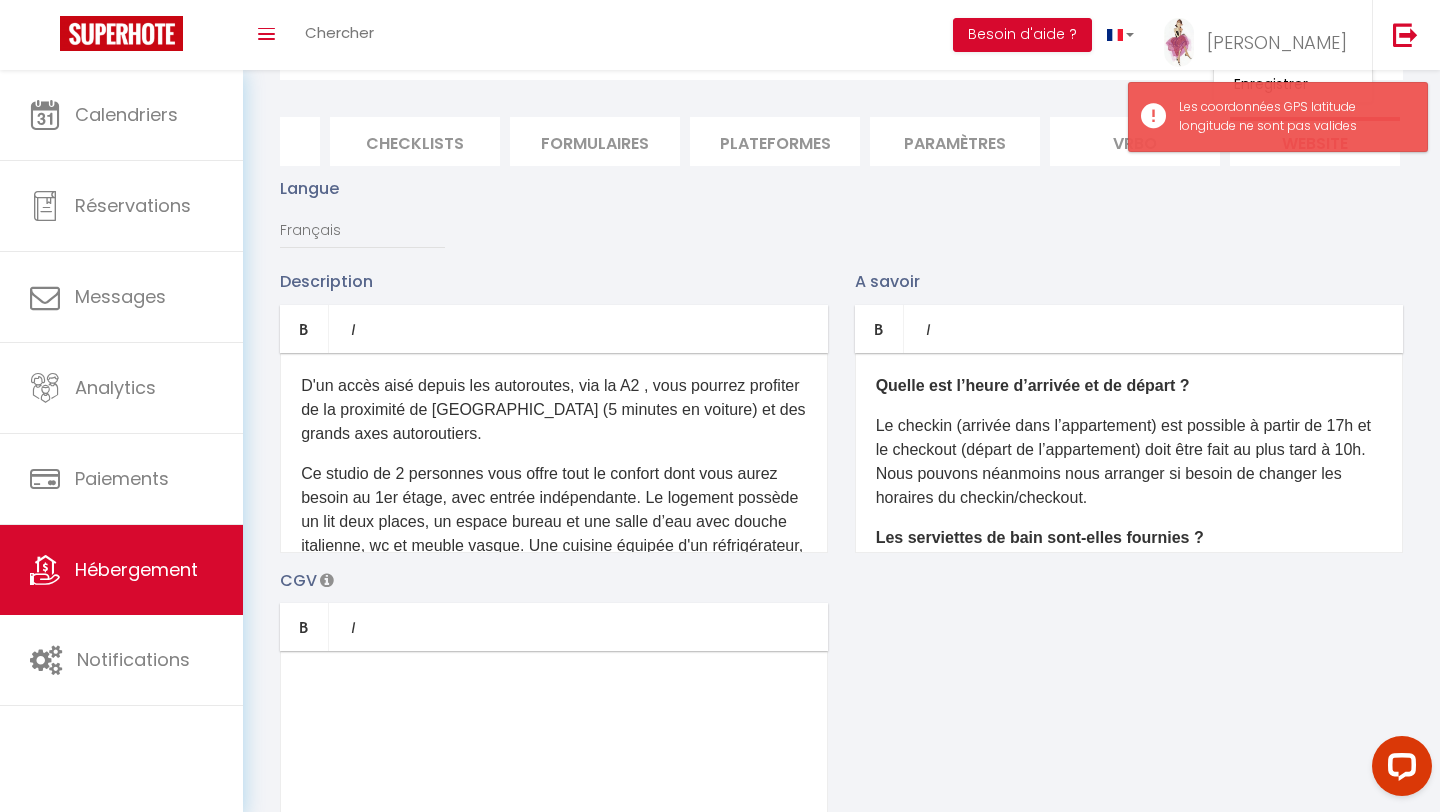 scroll, scrollTop: 248, scrollLeft: 0, axis: vertical 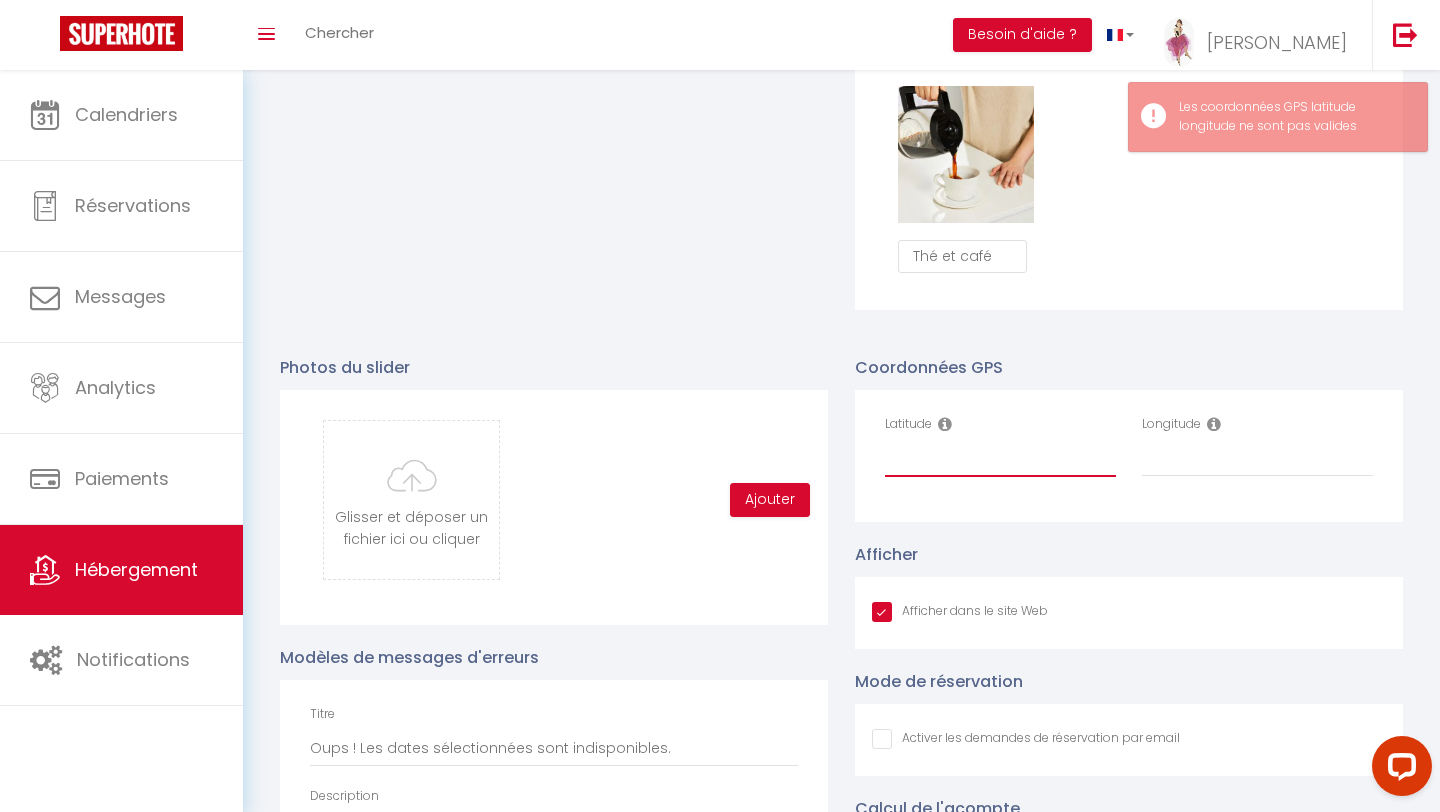 click on "Latitude" at bounding box center [1000, 459] 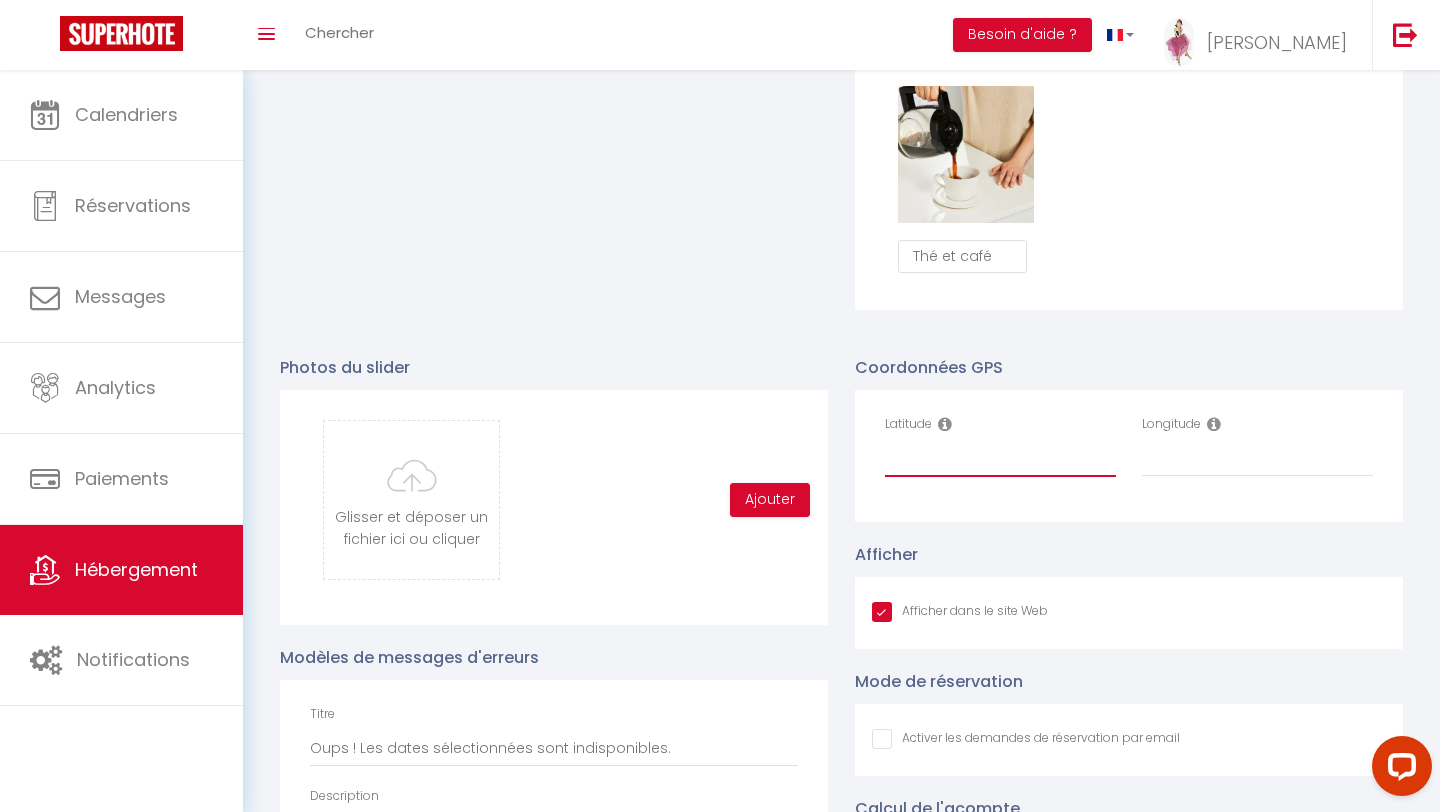 paste on "45.1838638,0.7209107" 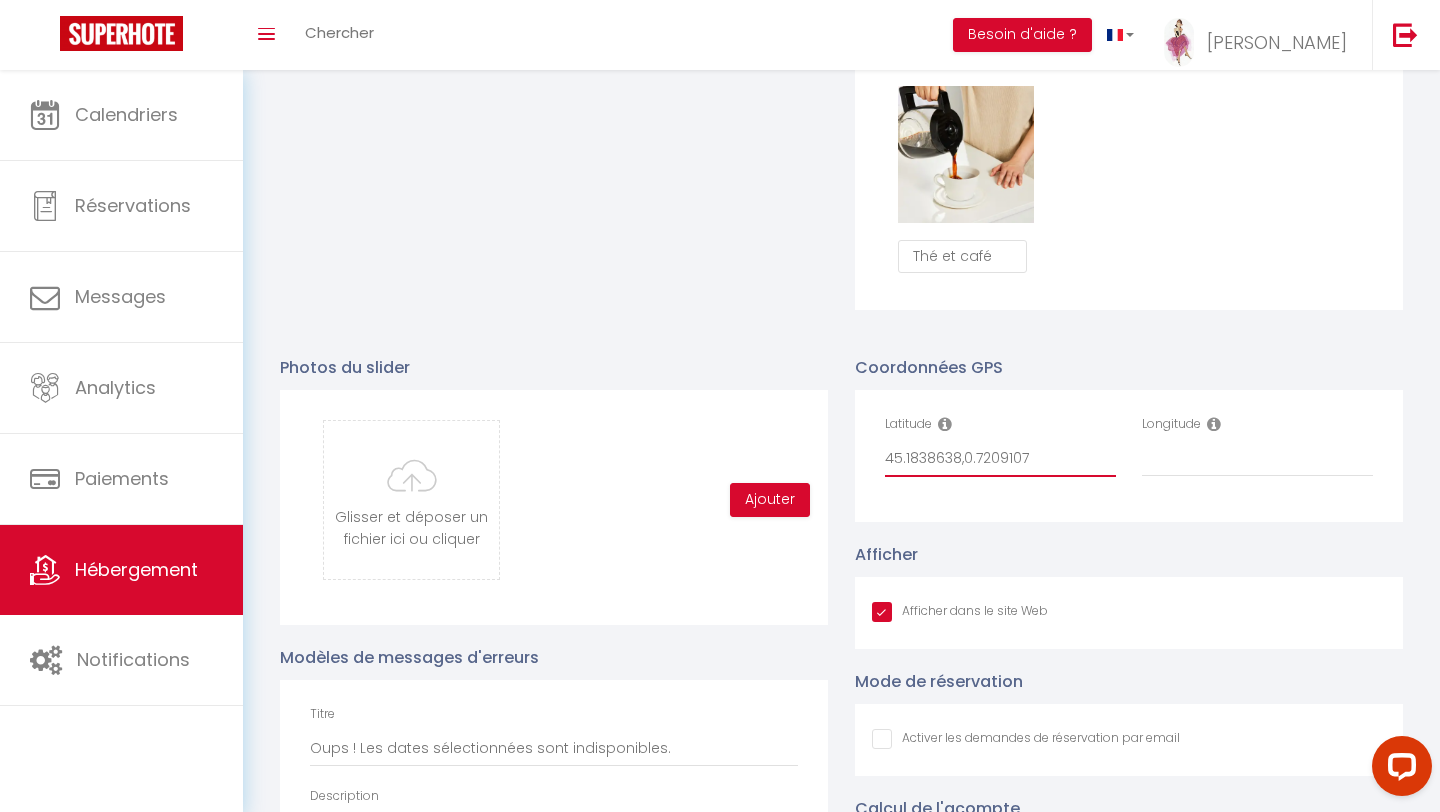 drag, startPoint x: 964, startPoint y: 461, endPoint x: 1029, endPoint y: 460, distance: 65.00769 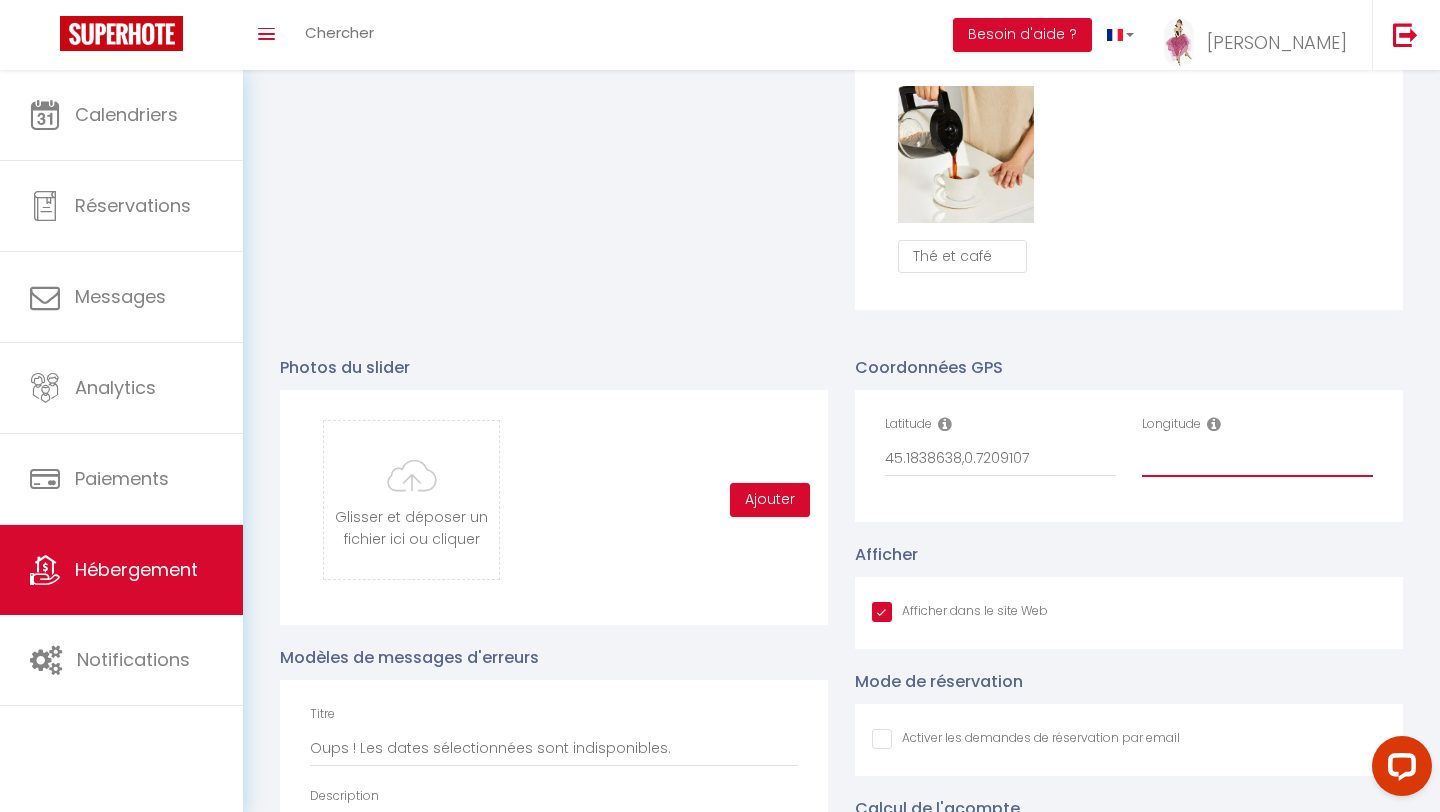click on "Longitude" at bounding box center (1257, 459) 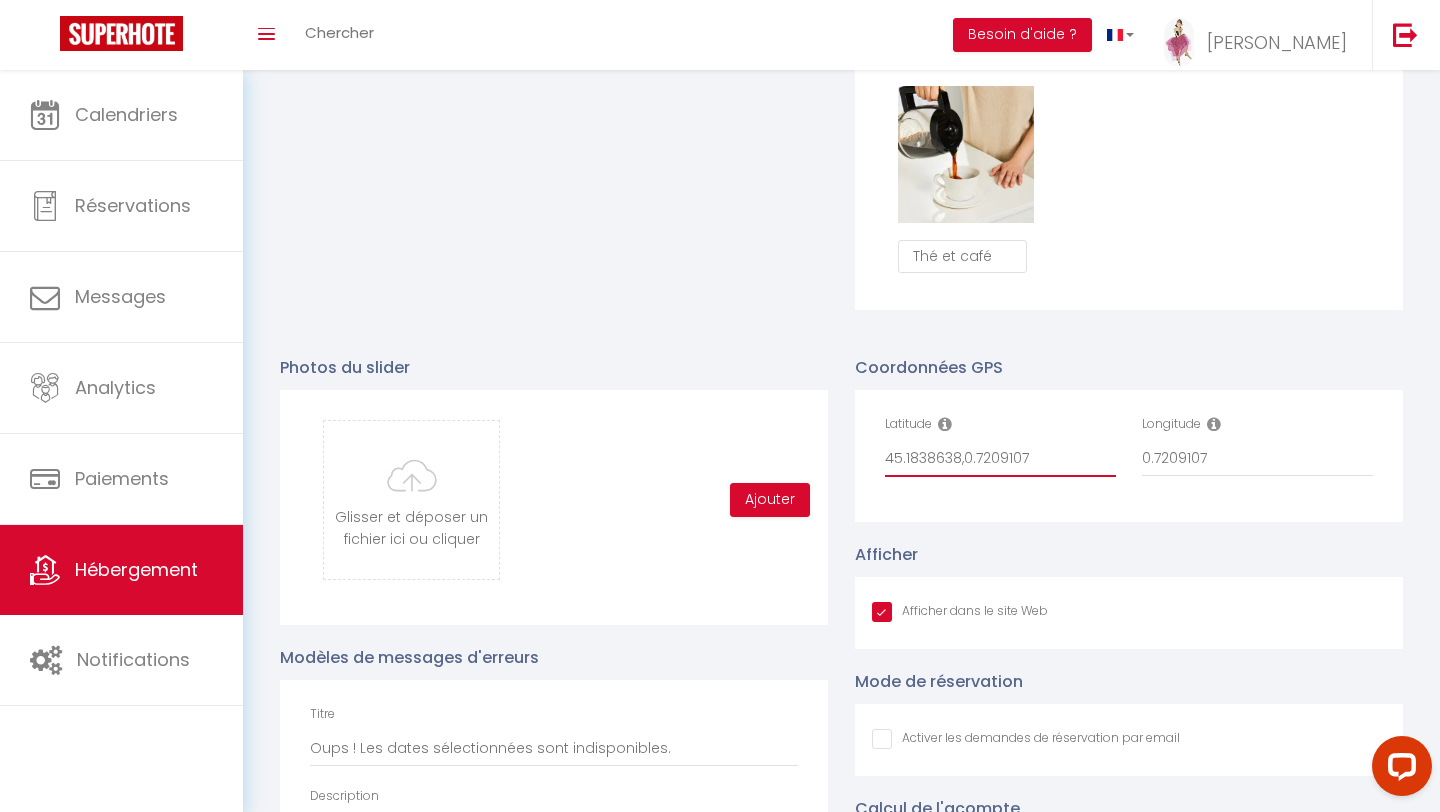 click on "45.1838638,0.7209107" at bounding box center (1000, 459) 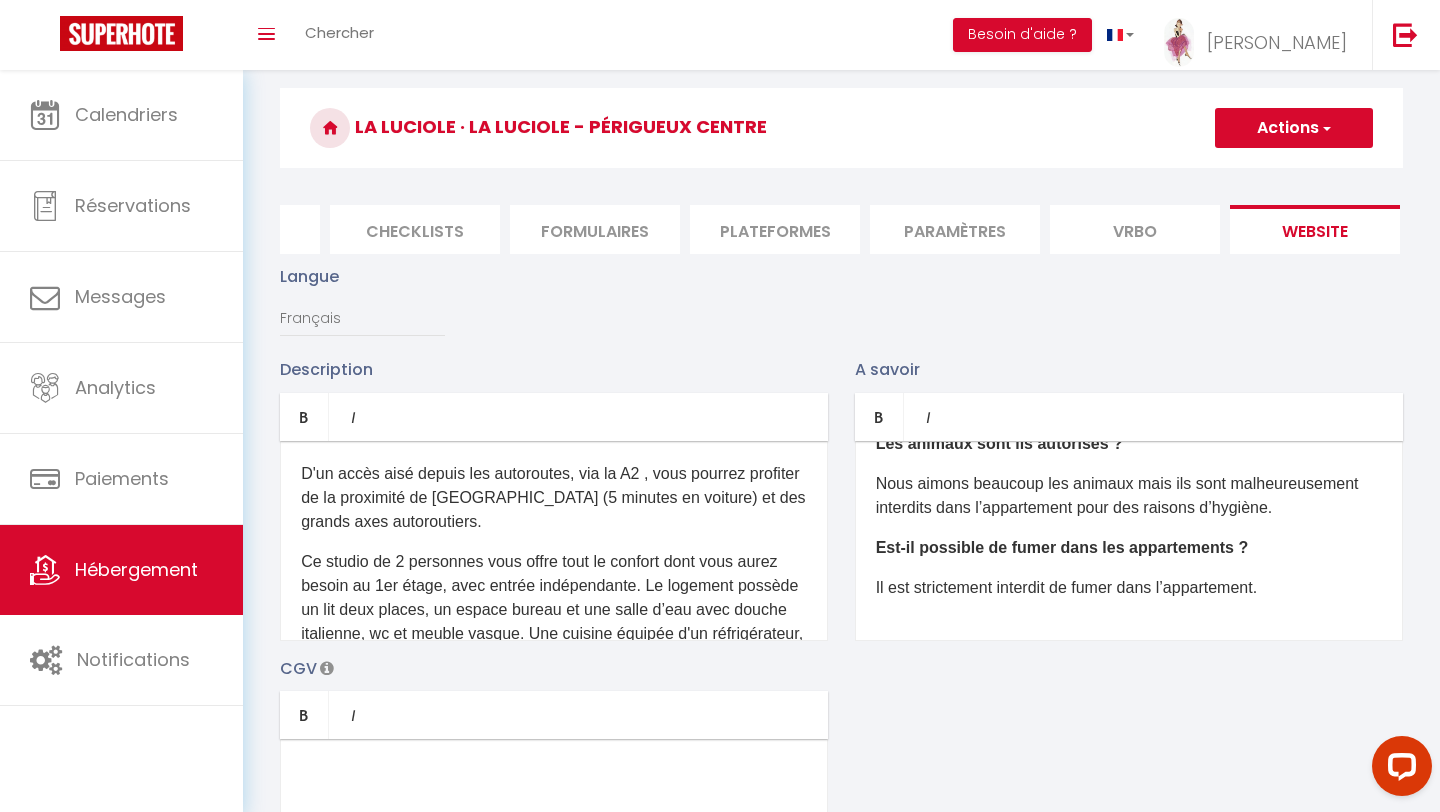 scroll, scrollTop: 0, scrollLeft: 0, axis: both 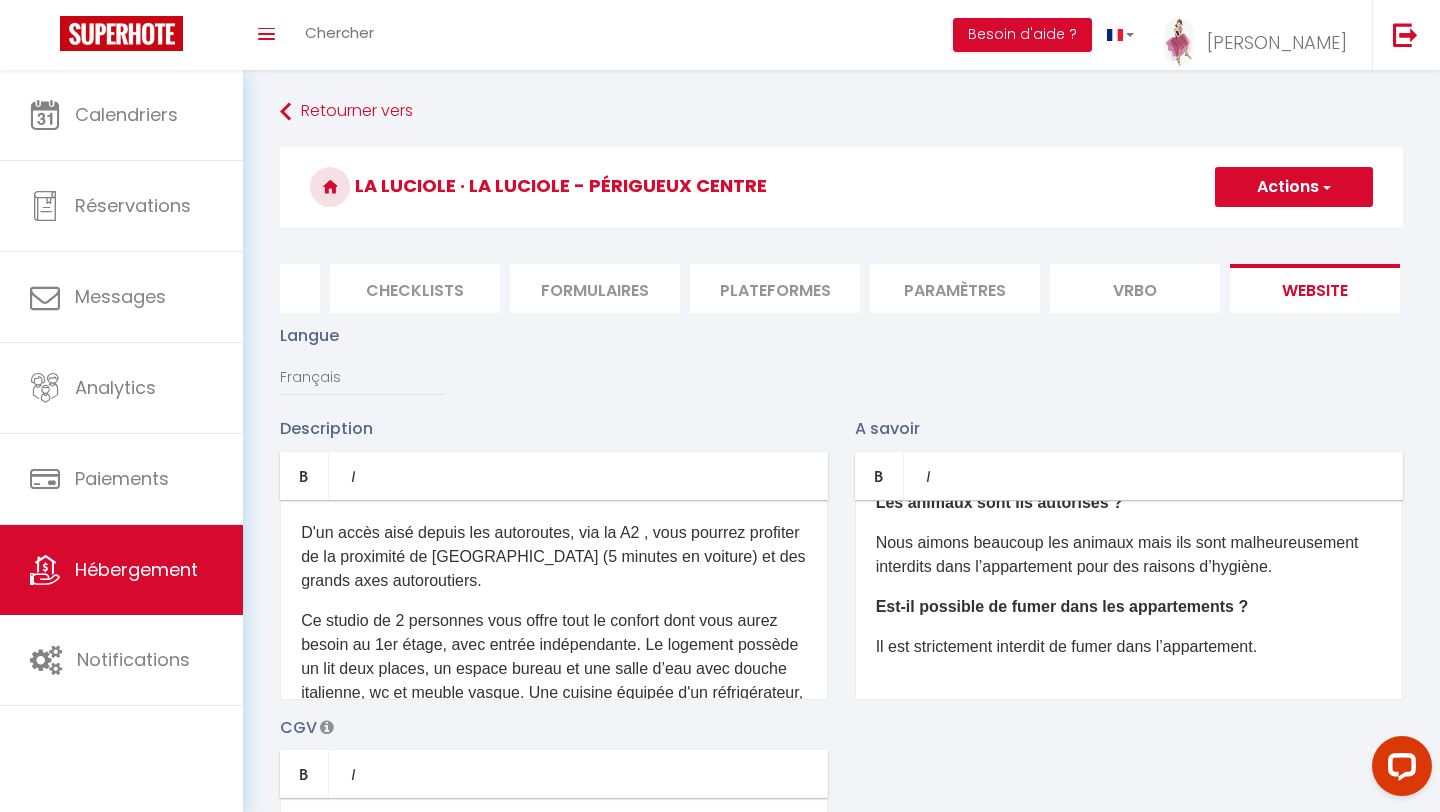click on "Actions" at bounding box center [1294, 187] 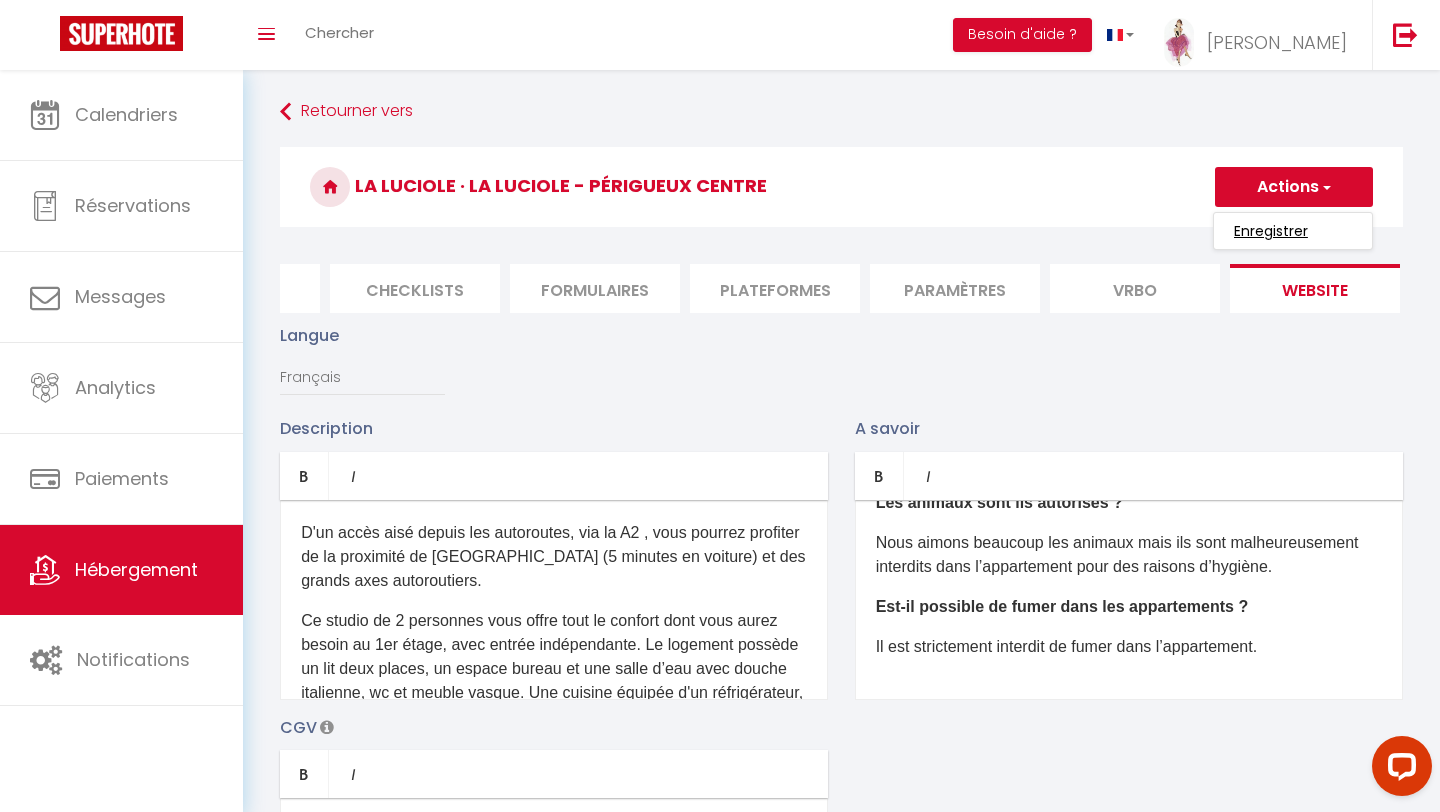 click on "Enregistrer" at bounding box center (1271, 231) 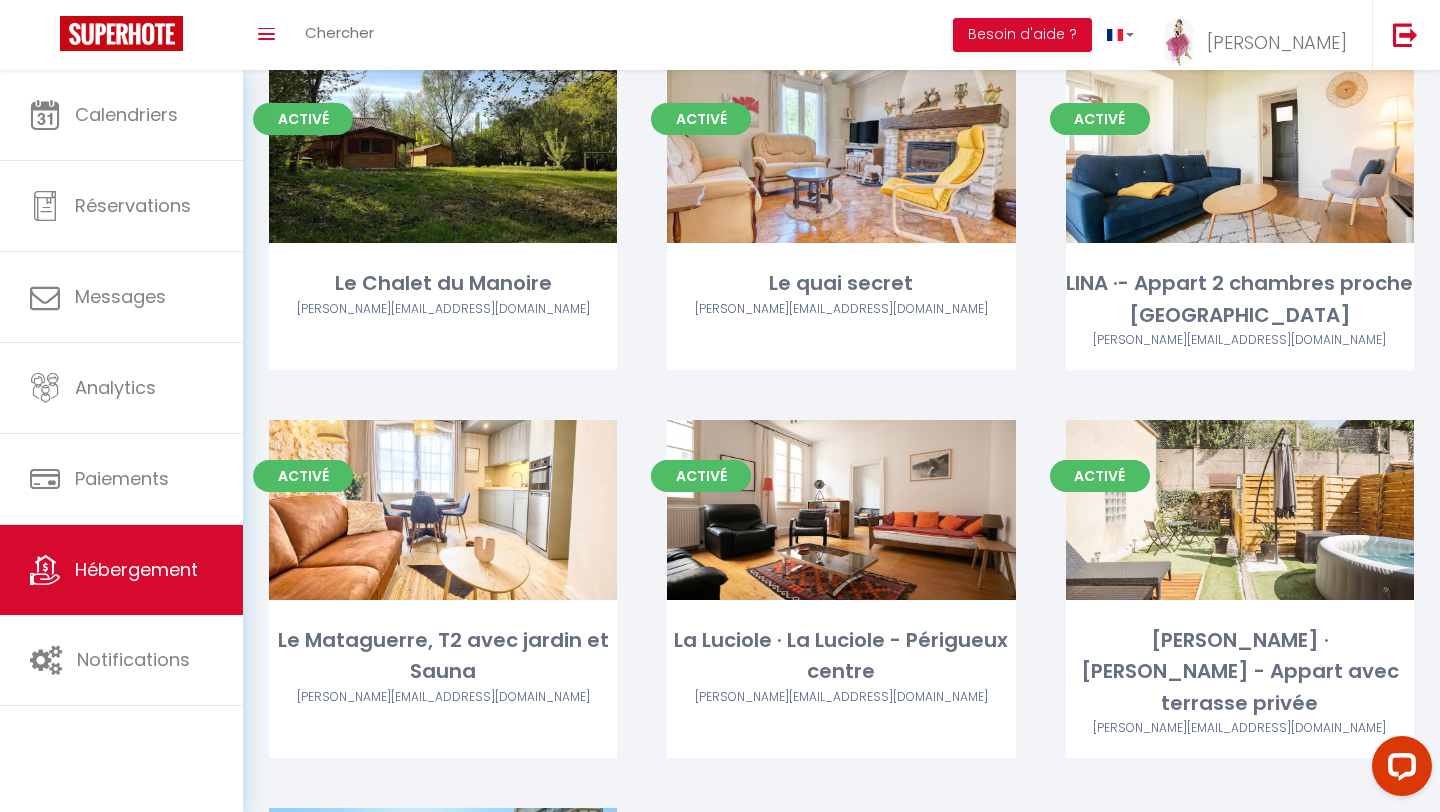 scroll, scrollTop: 7206, scrollLeft: 0, axis: vertical 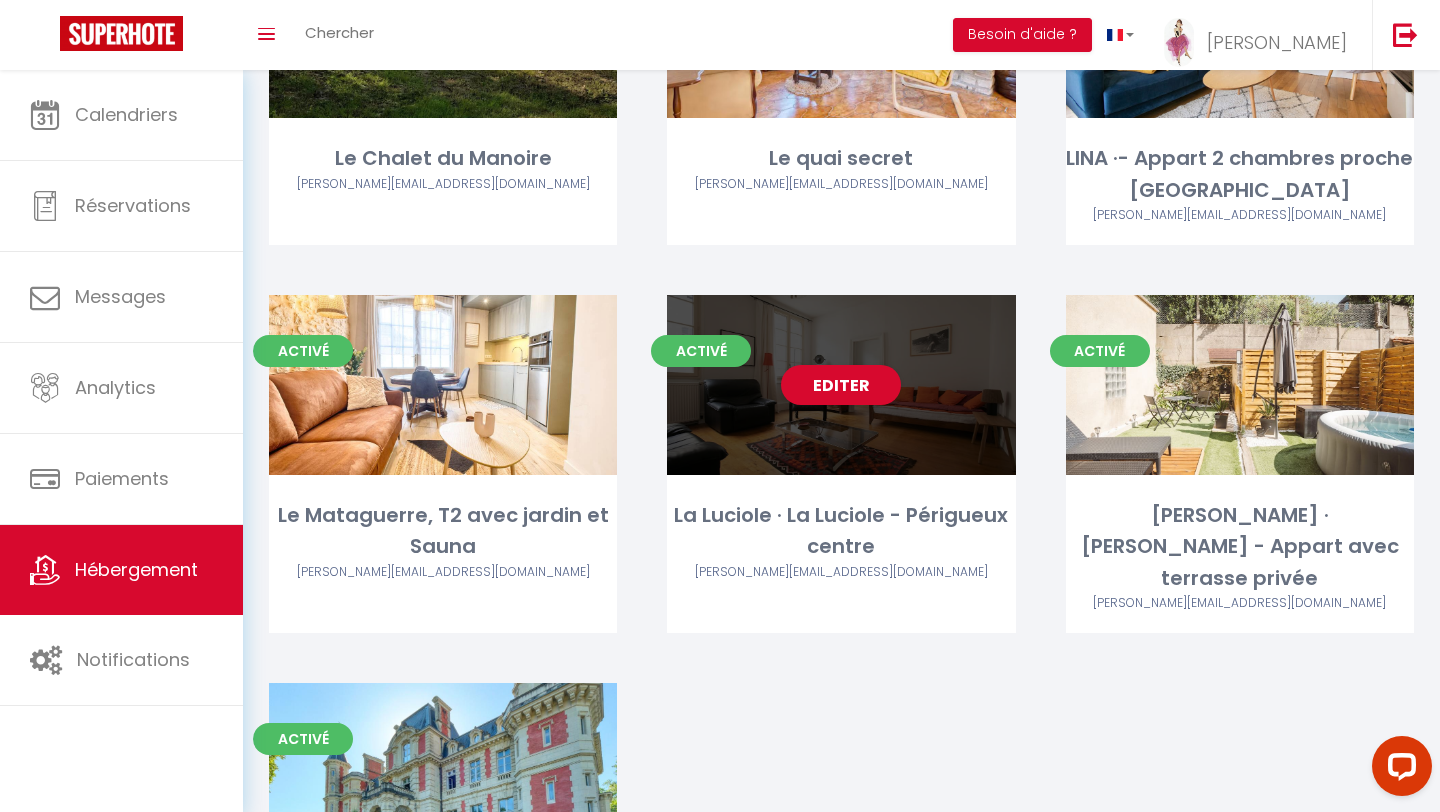 click on "Editer" at bounding box center (841, 385) 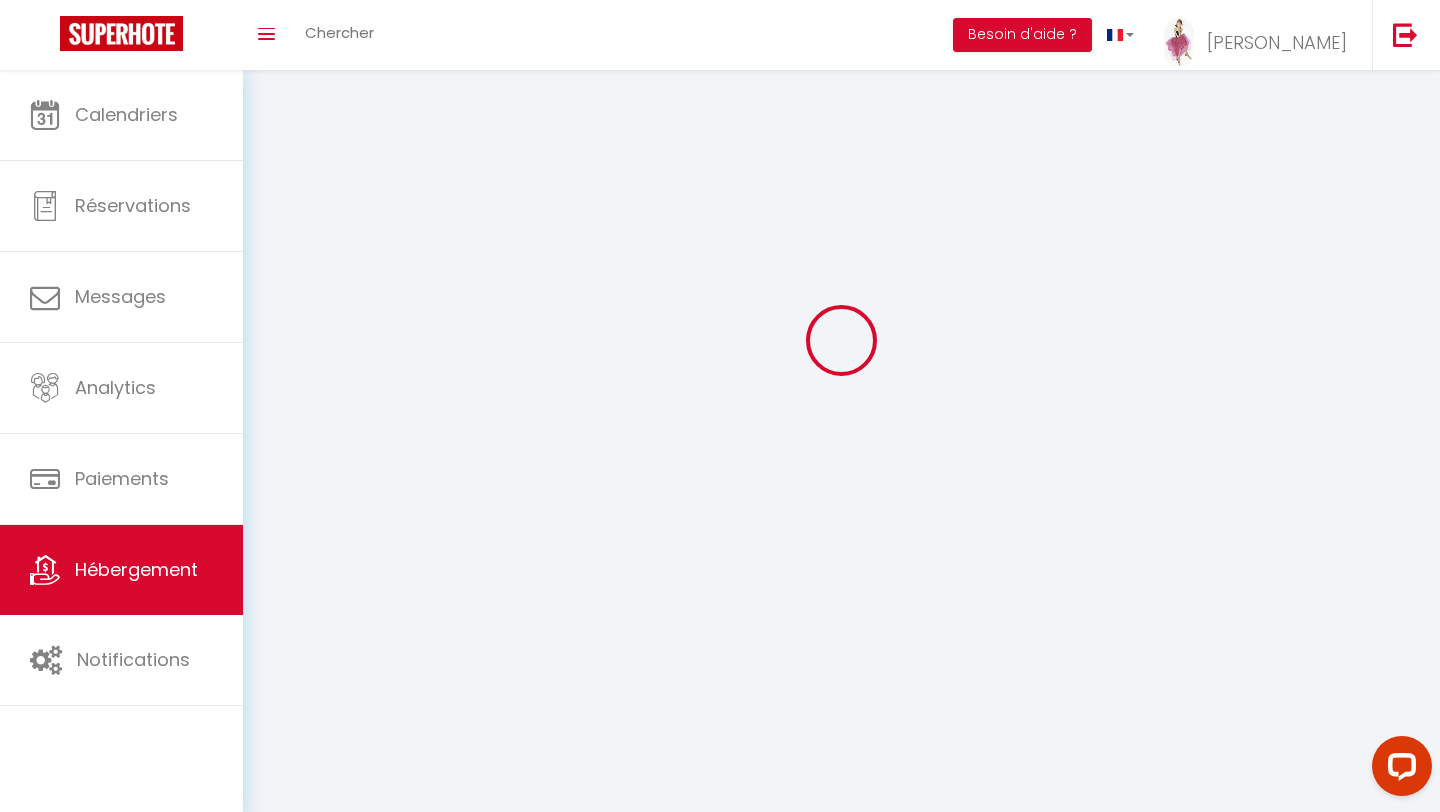 scroll, scrollTop: 0, scrollLeft: 0, axis: both 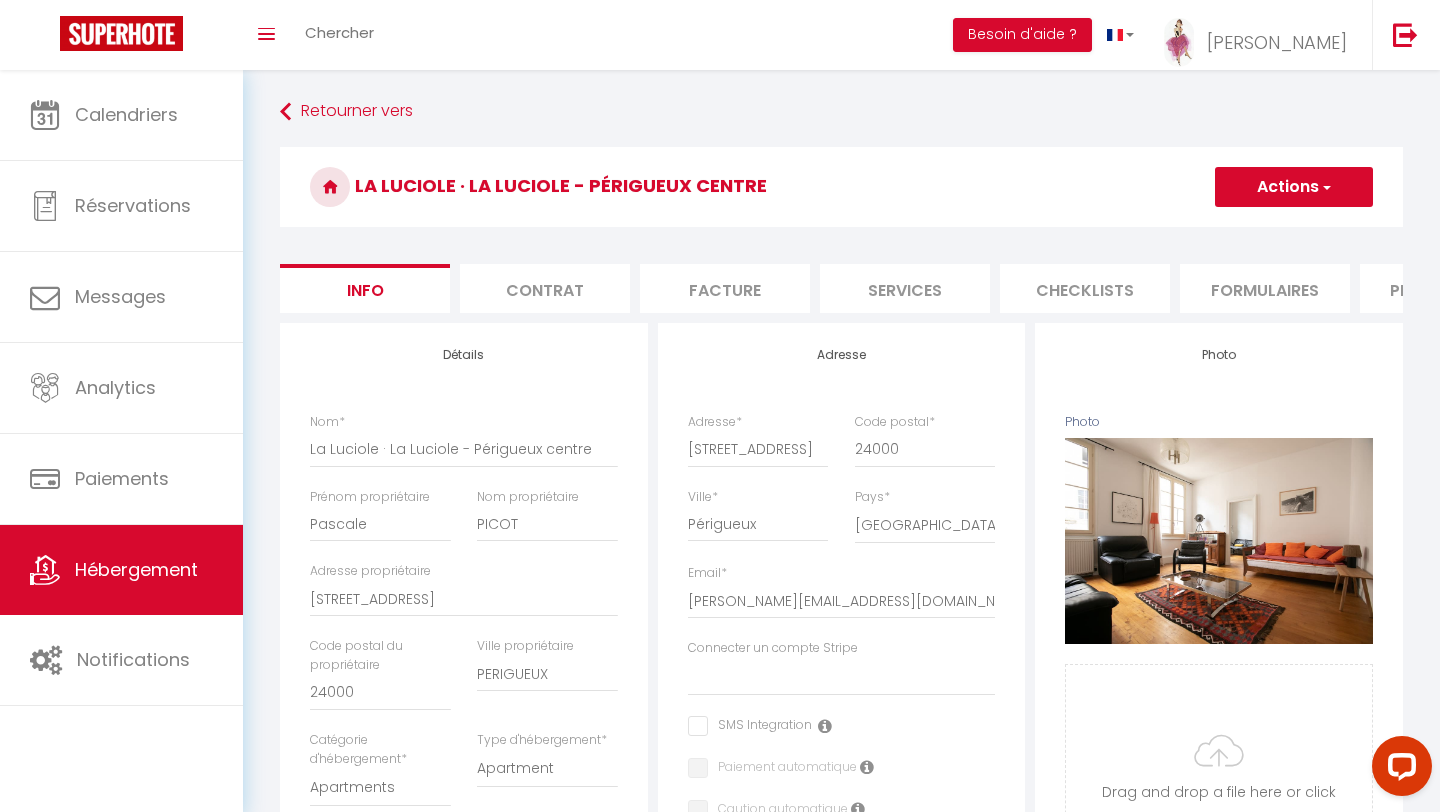 click on "Contrat" at bounding box center [545, 288] 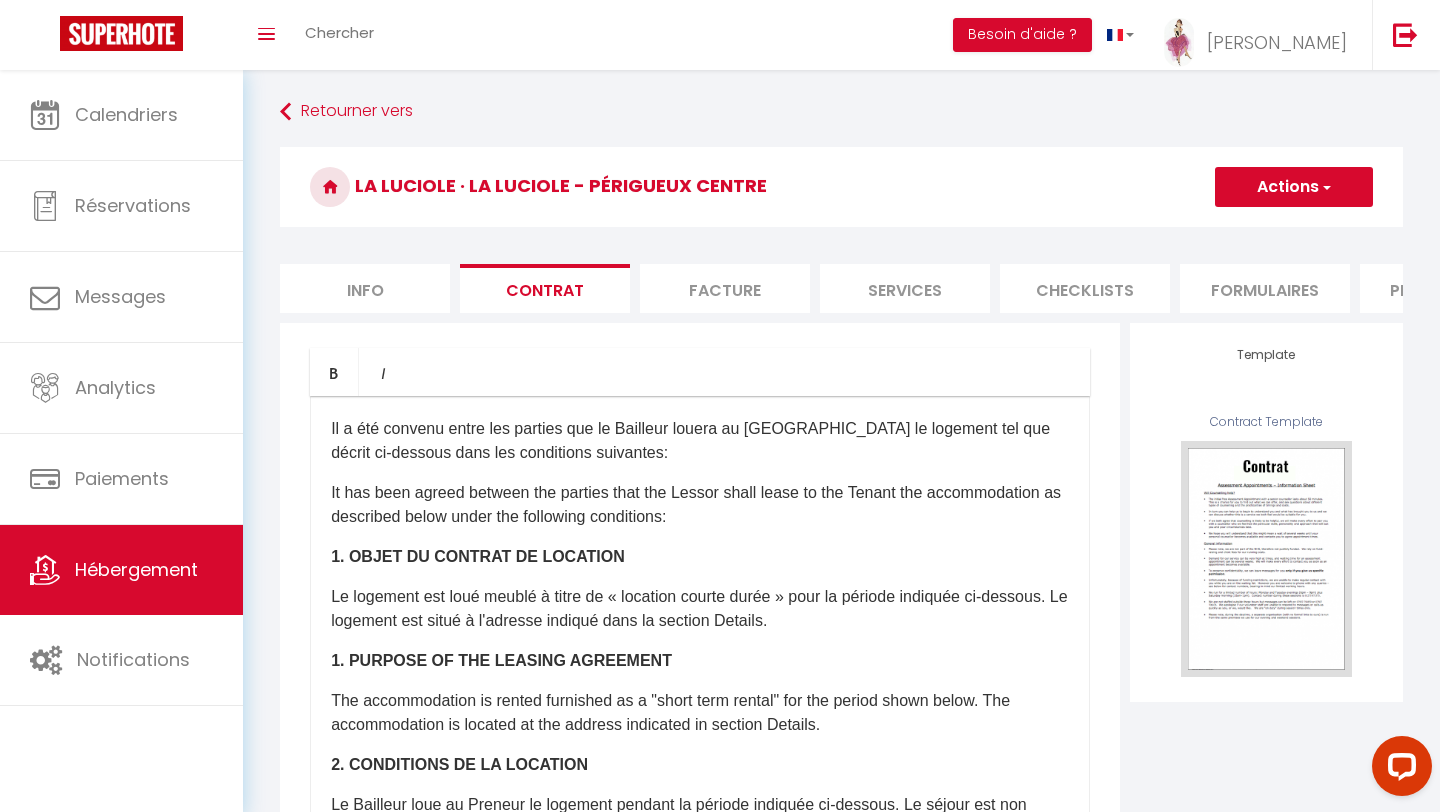click on "Facture" at bounding box center [725, 288] 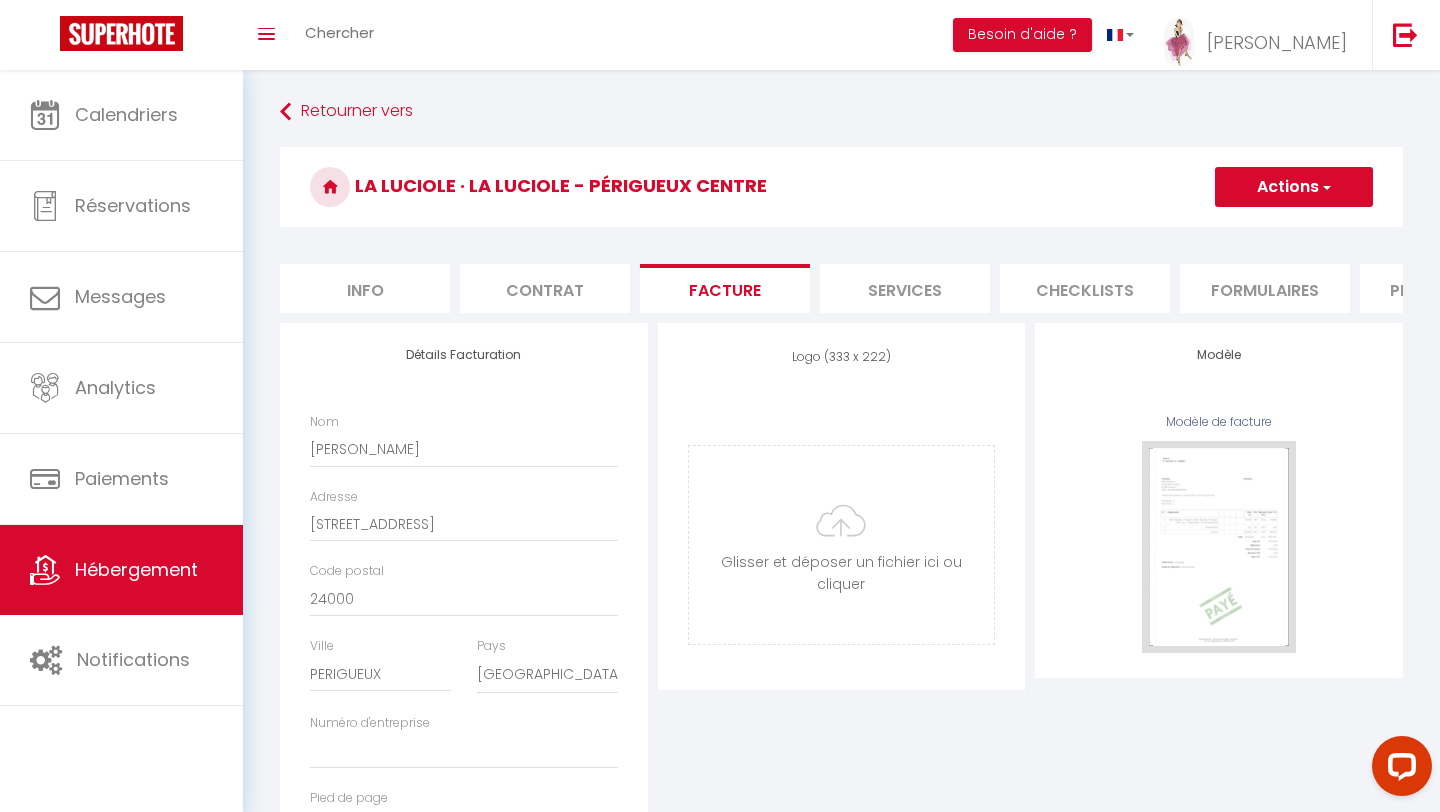 click on "Services" at bounding box center (905, 288) 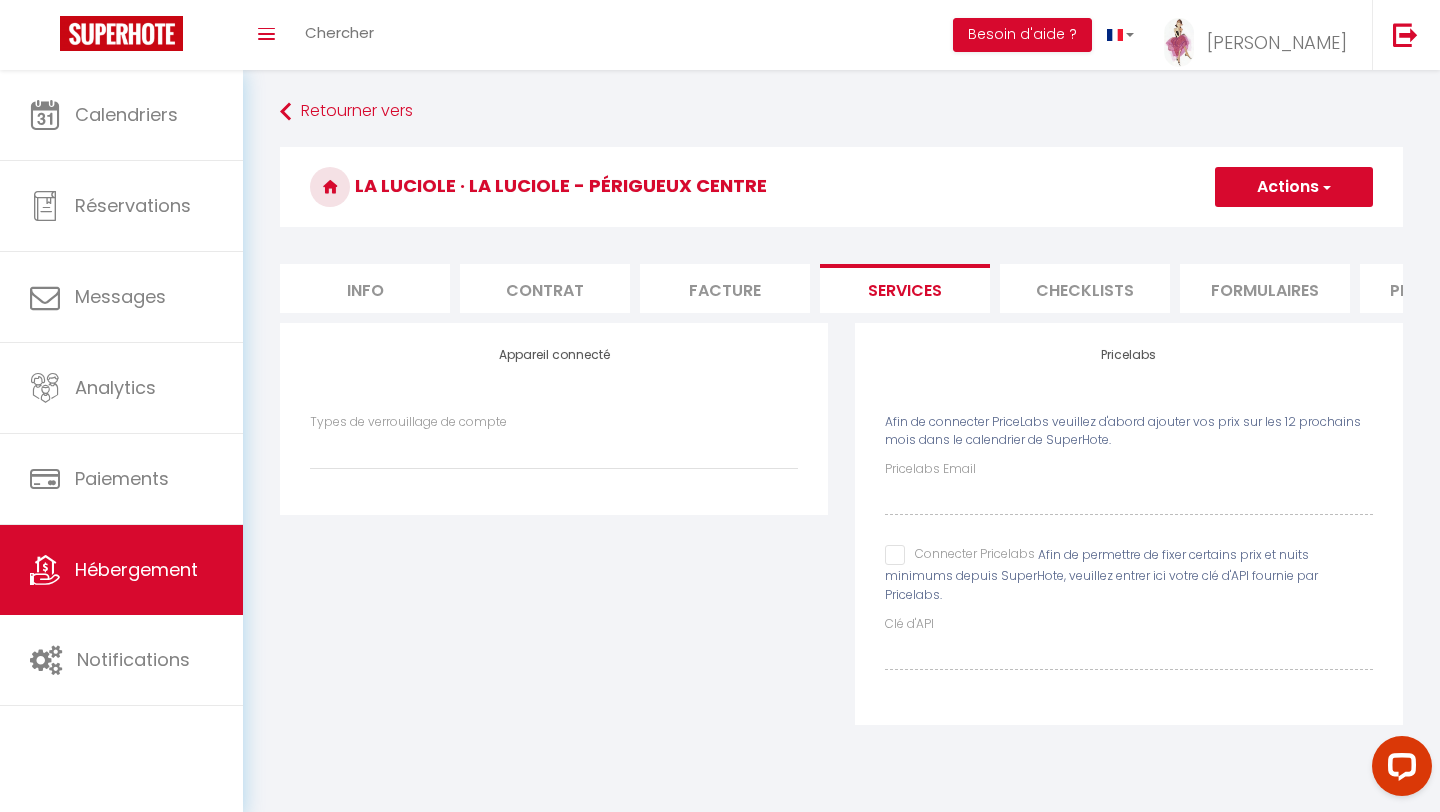 click on "Connecter Pricelabs" at bounding box center [960, 555] 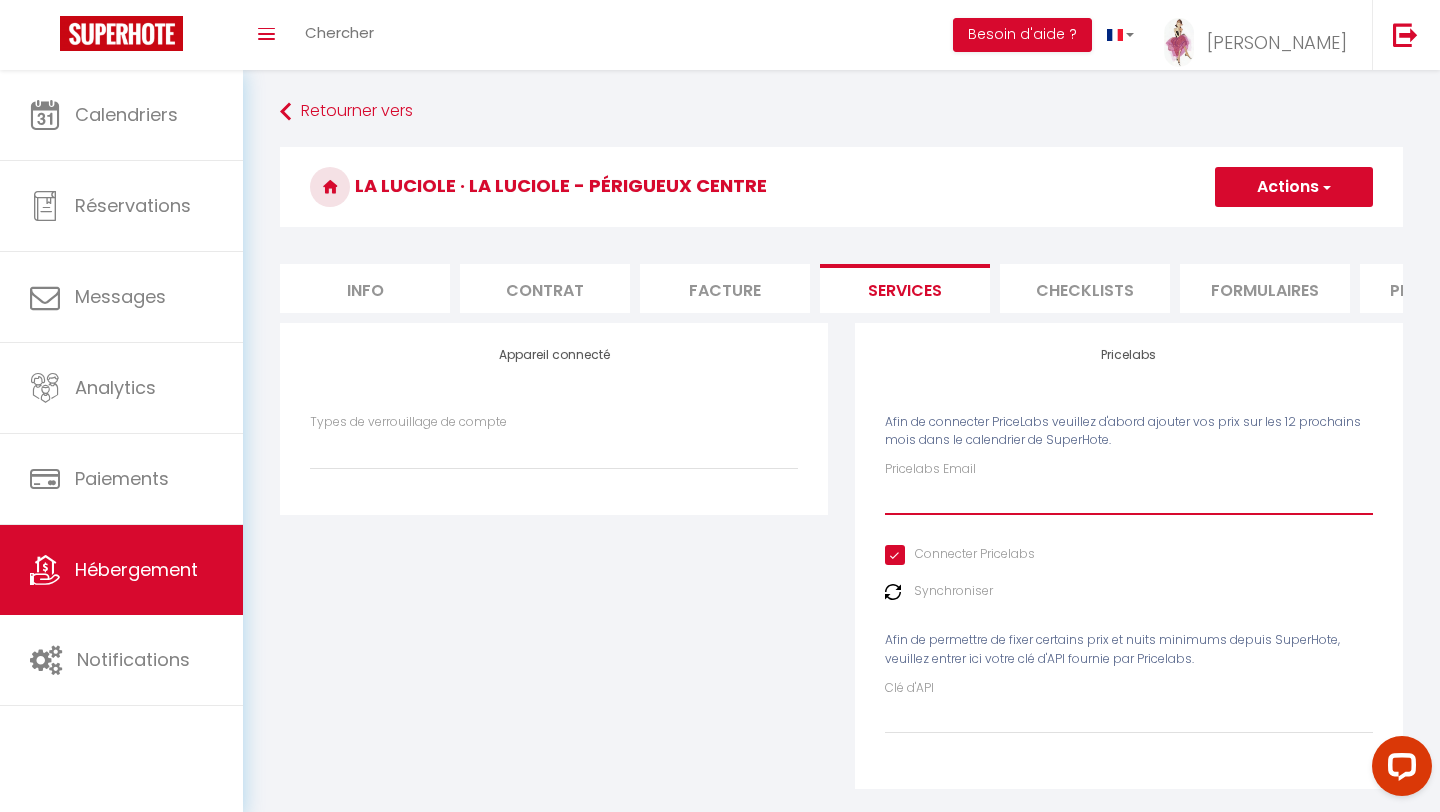 click on "Pricelabs Email" at bounding box center [1129, 497] 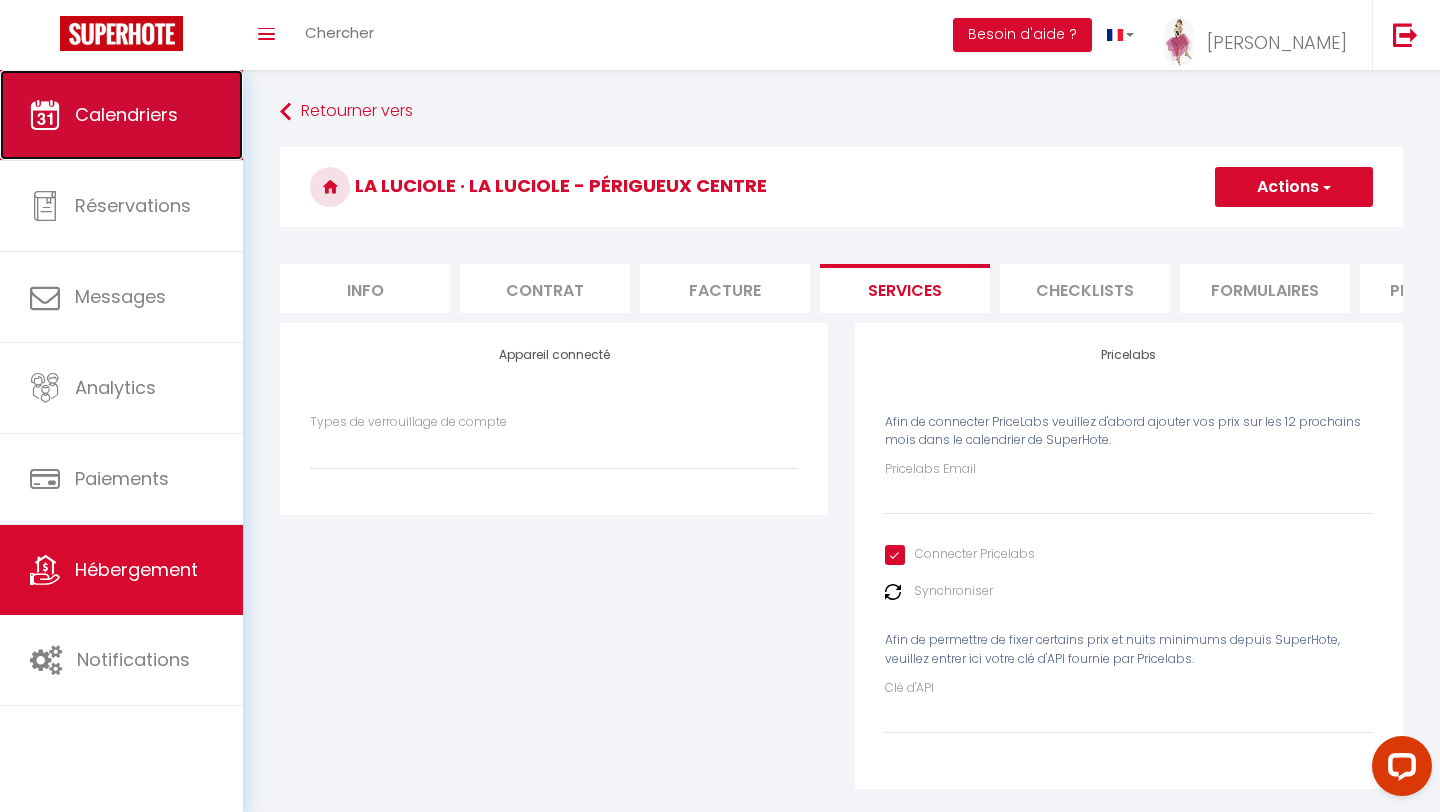 click on "Calendriers" at bounding box center (126, 114) 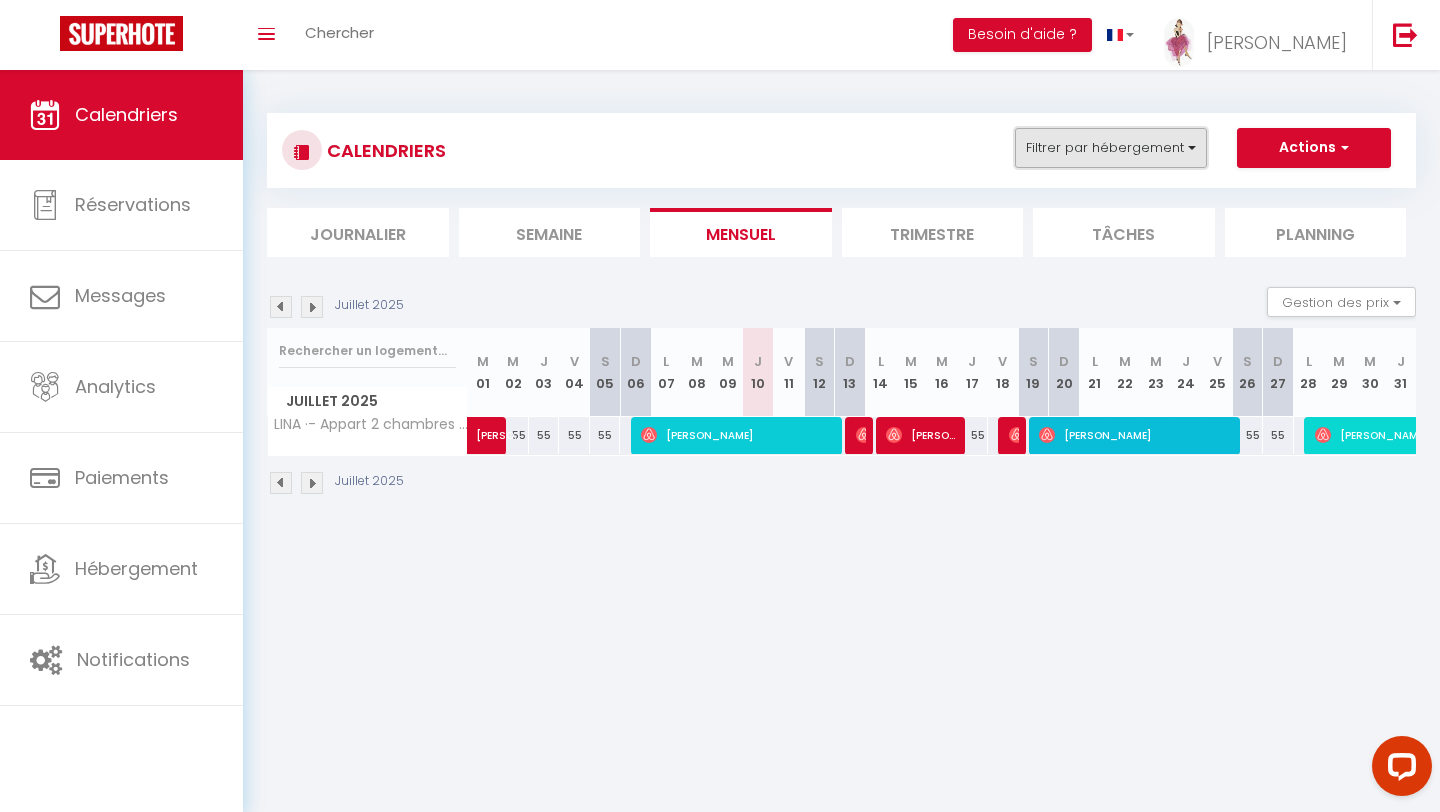 click on "Filtrer par hébergement" at bounding box center (1111, 148) 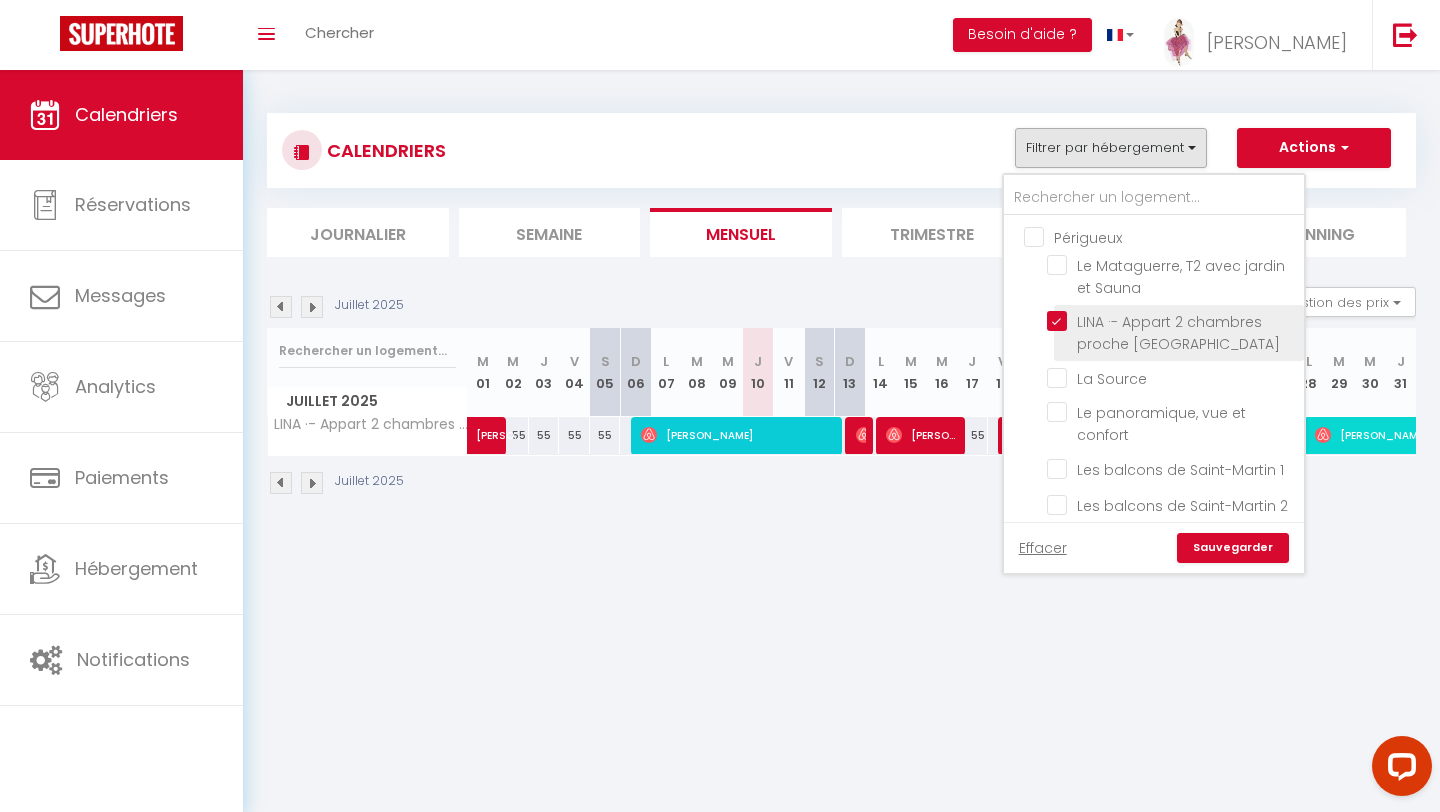 click on "LINA ·- Appart 2 chambres proche [GEOGRAPHIC_DATA]" at bounding box center [1172, 321] 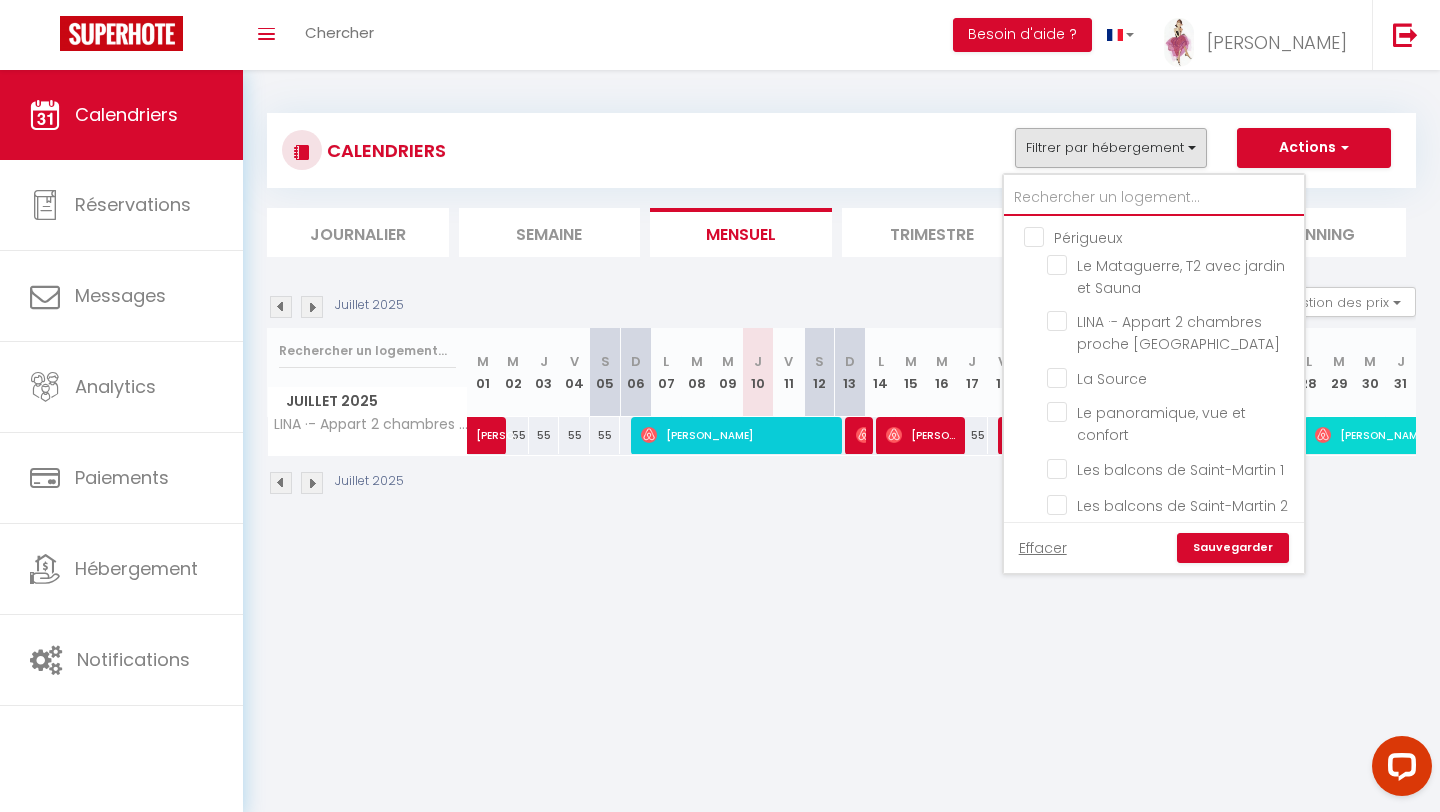 click at bounding box center [1154, 198] 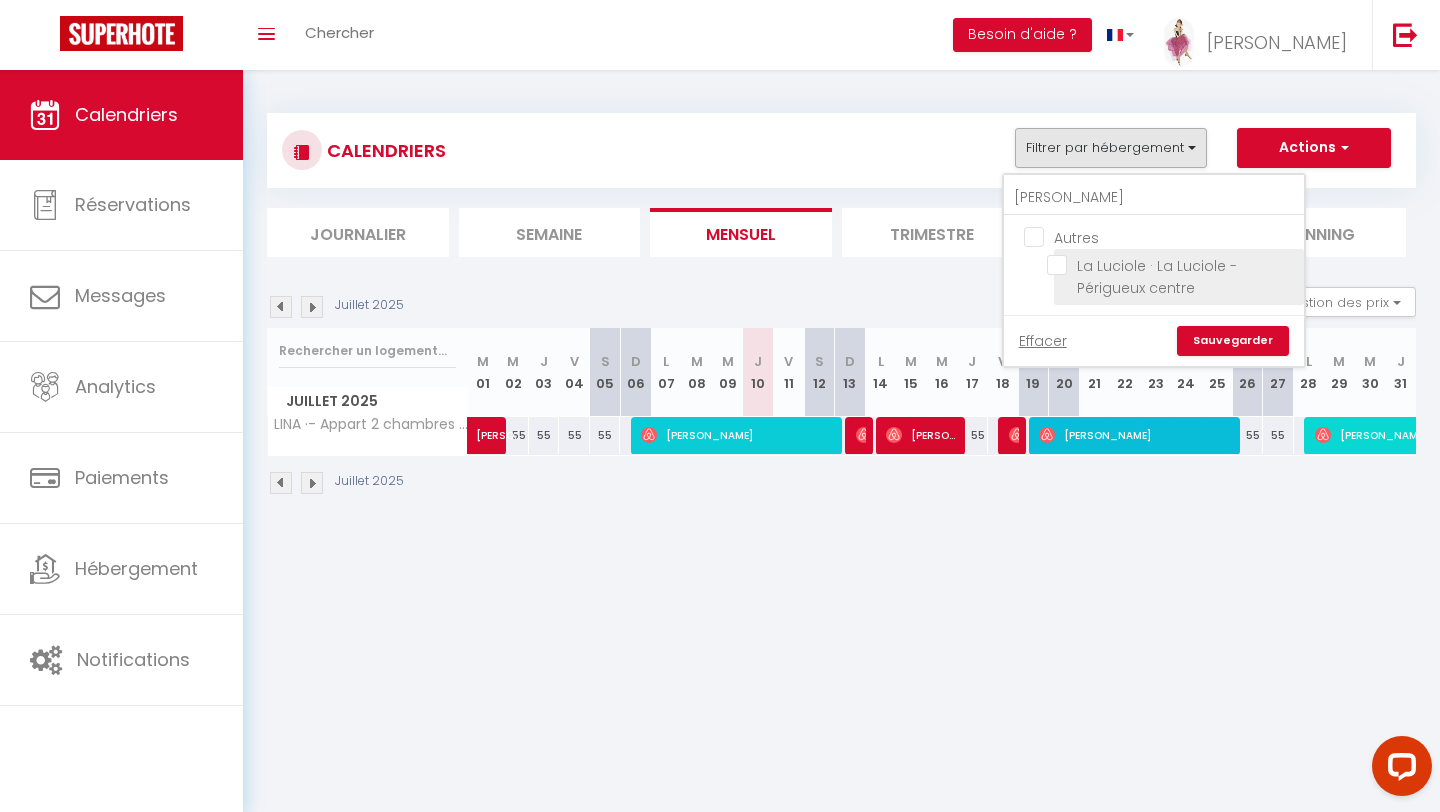 click on "La Luciole · La Luciole - Périgueux centre" at bounding box center (1172, 265) 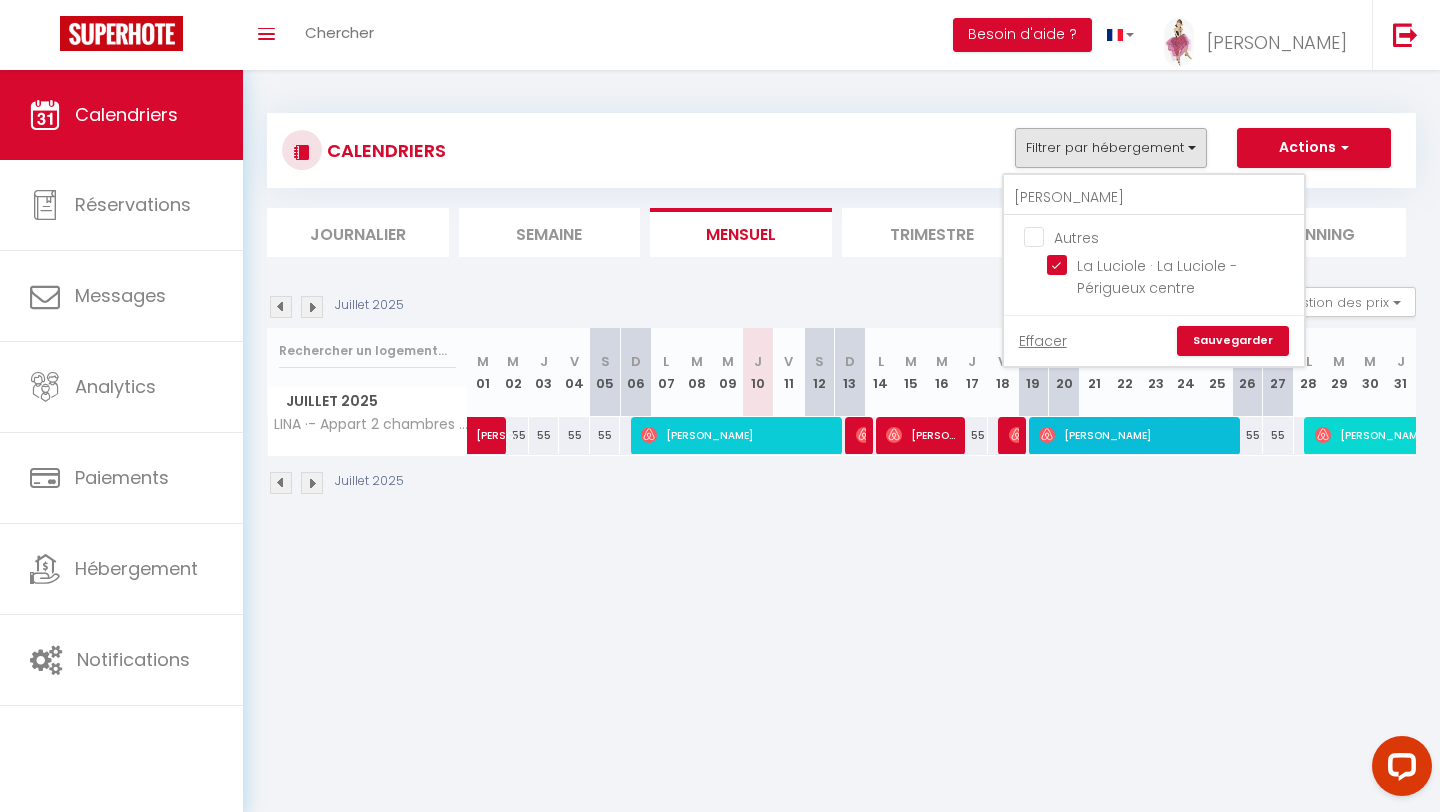 click on "Sauvegarder" at bounding box center (1233, 341) 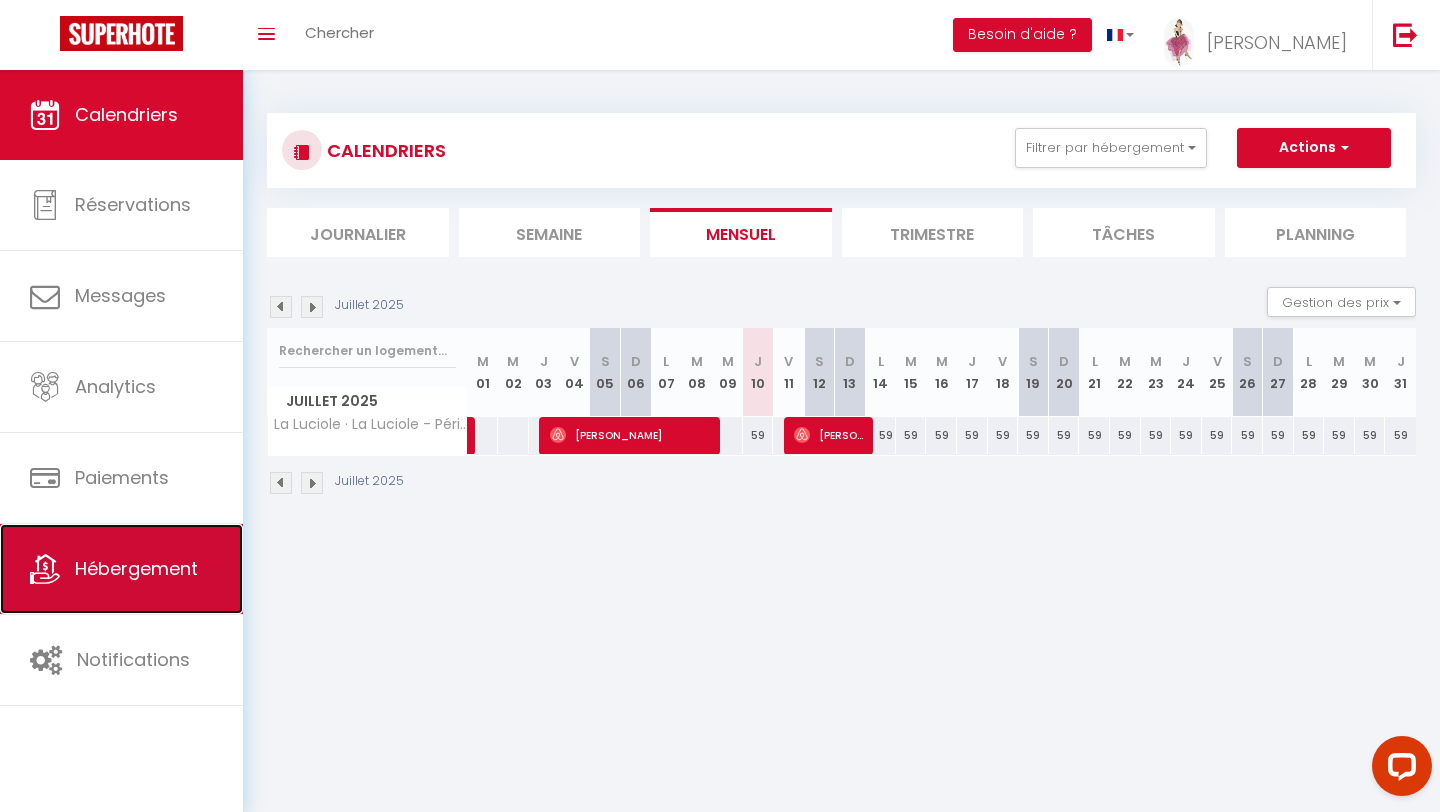 click on "Hébergement" at bounding box center [136, 568] 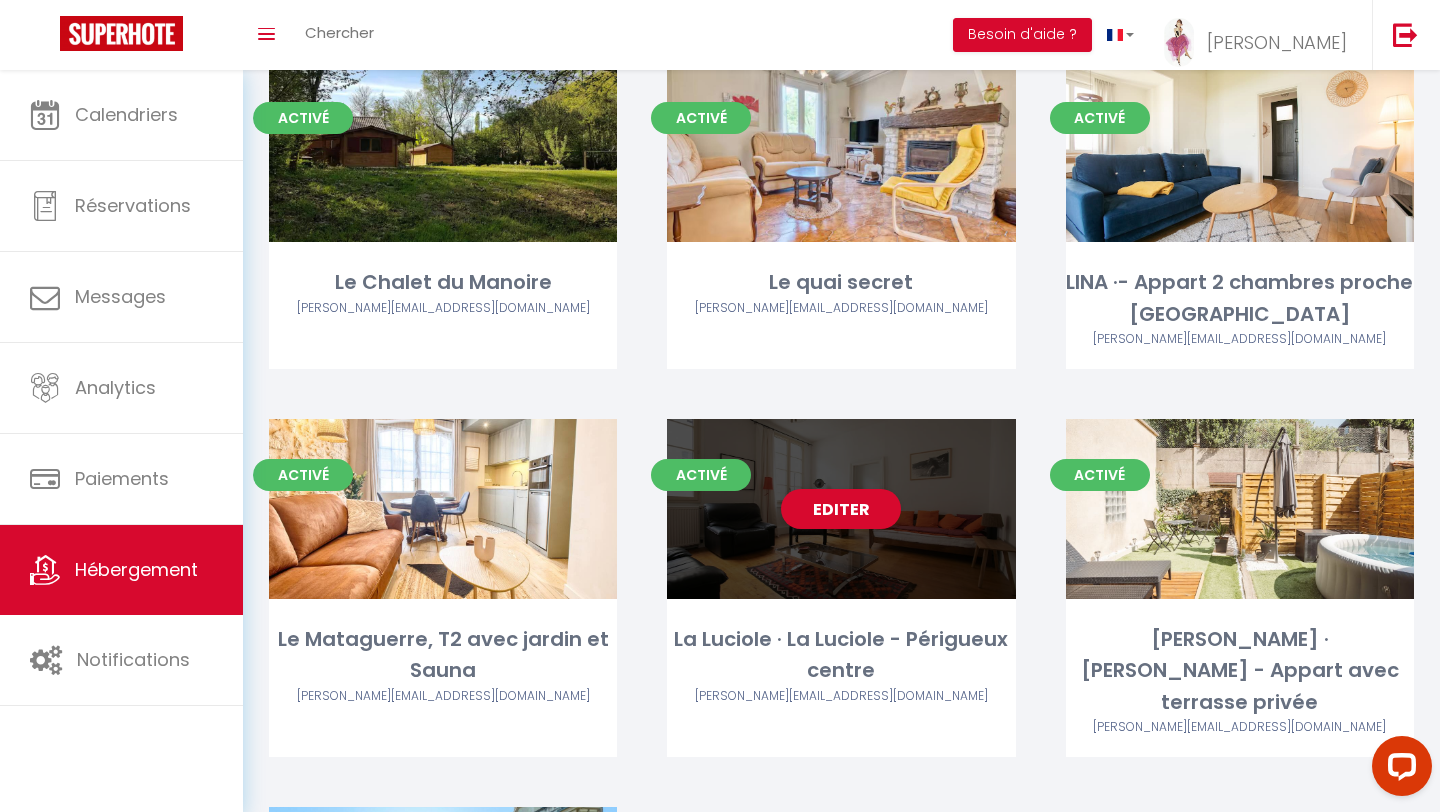 scroll, scrollTop: 7010, scrollLeft: 0, axis: vertical 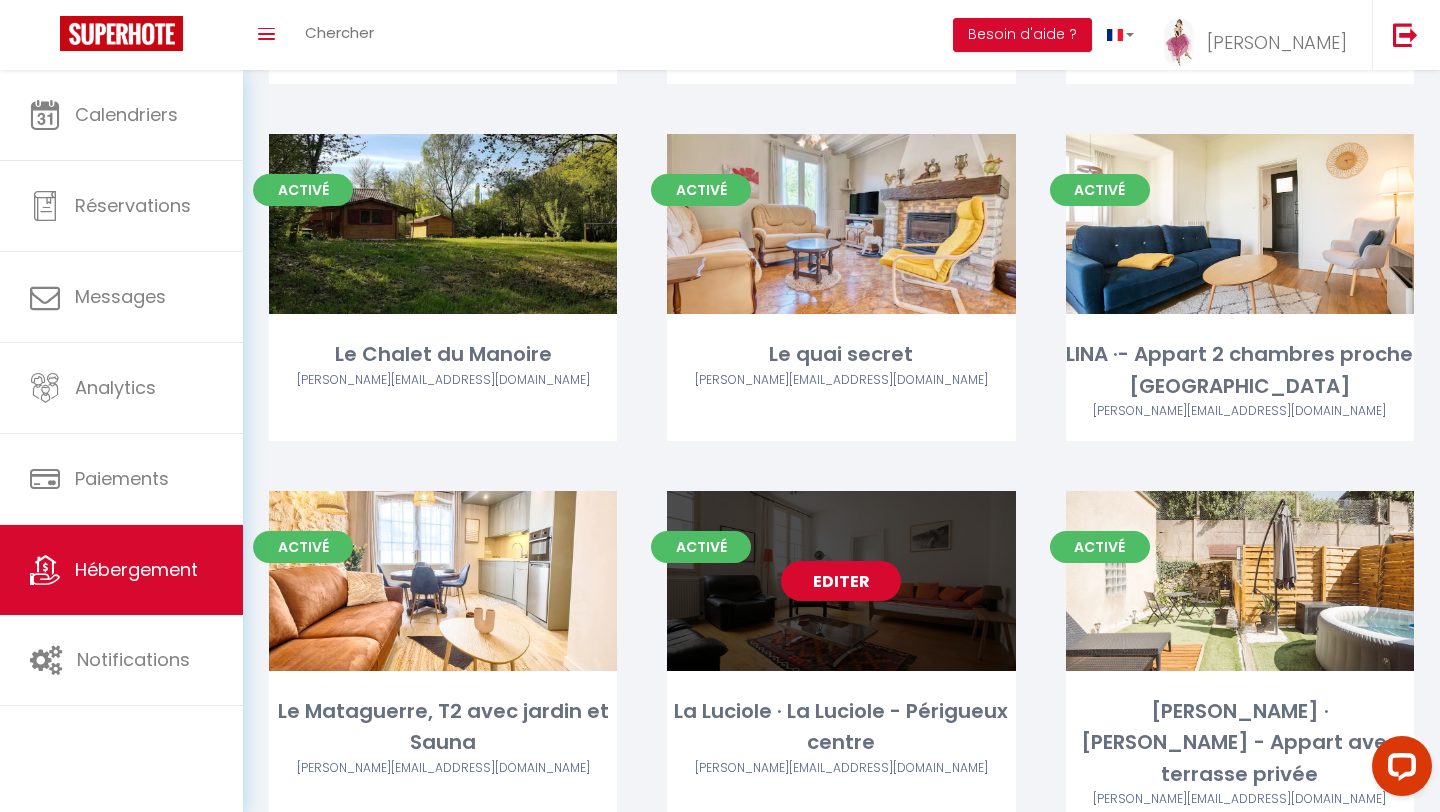 click on "Editer" at bounding box center (841, 581) 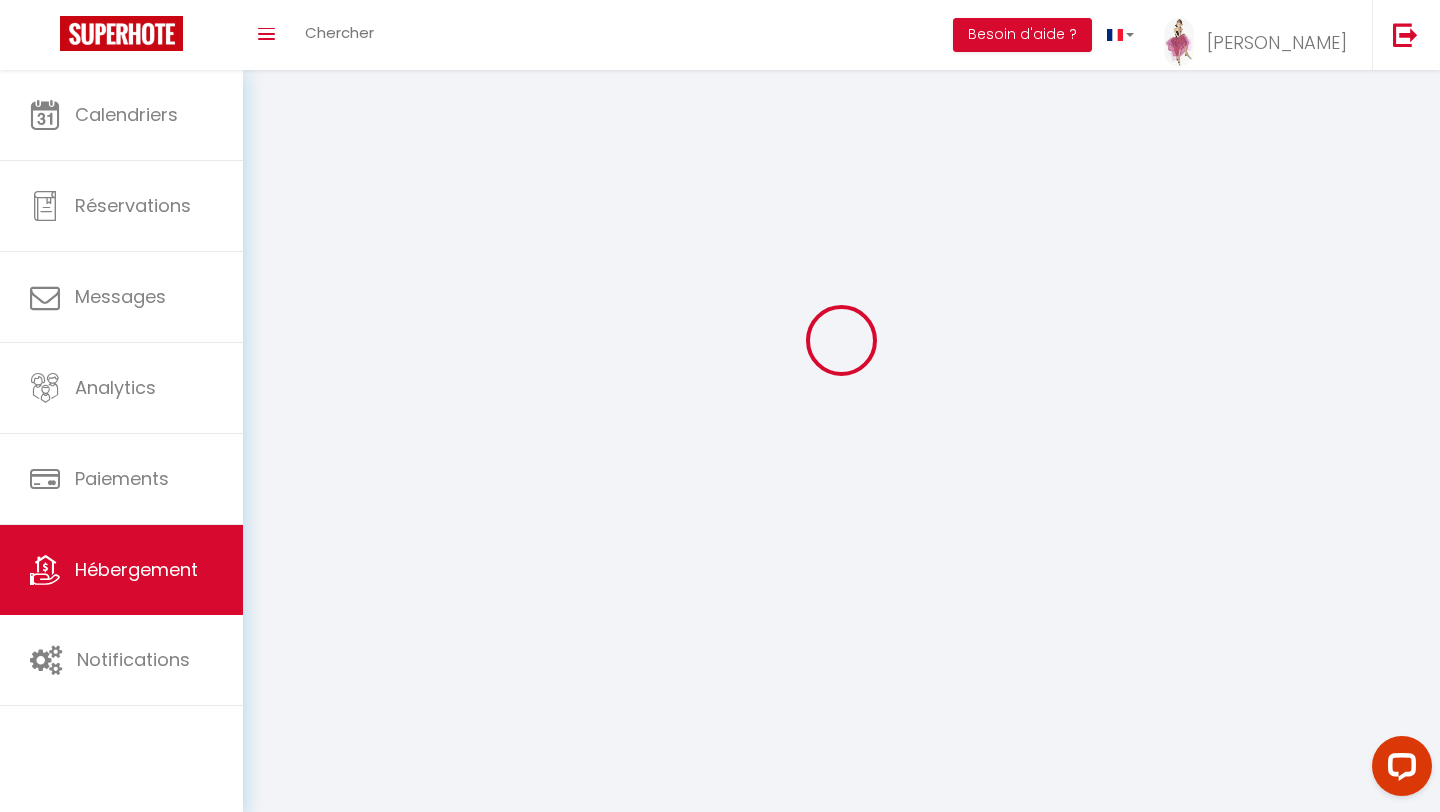 scroll, scrollTop: 0, scrollLeft: 0, axis: both 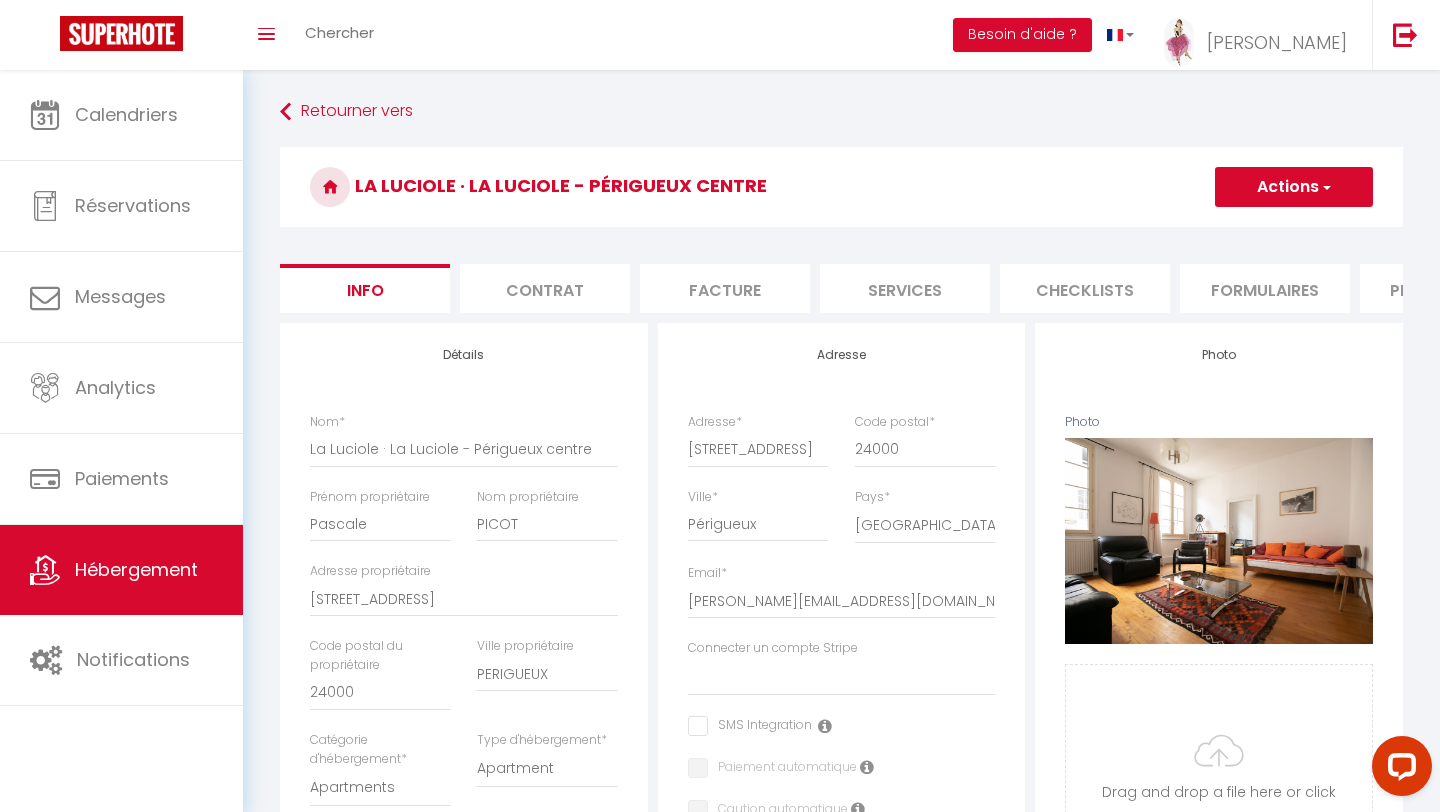 click on "Services" at bounding box center [905, 288] 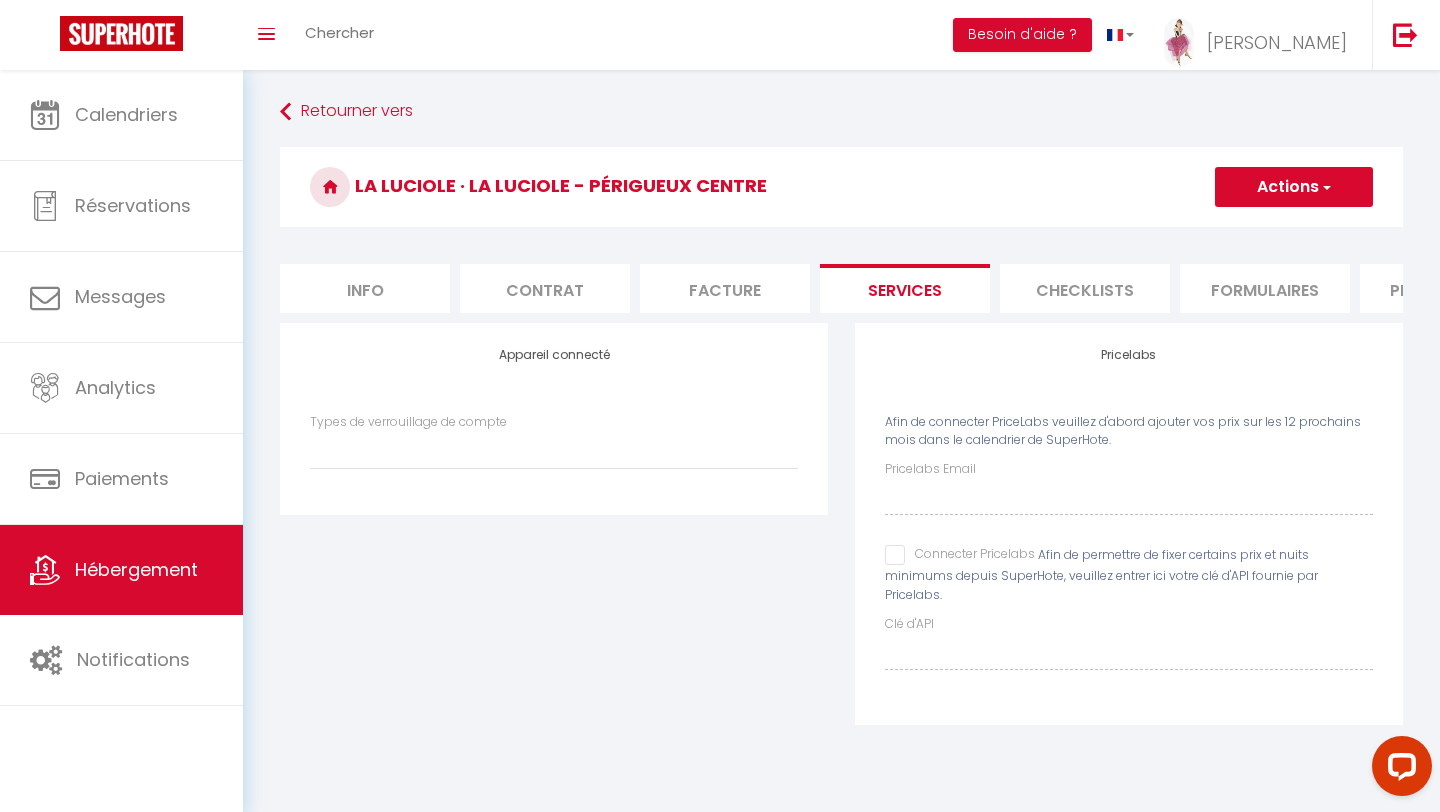 click on "Connecter Pricelabs" at bounding box center (960, 555) 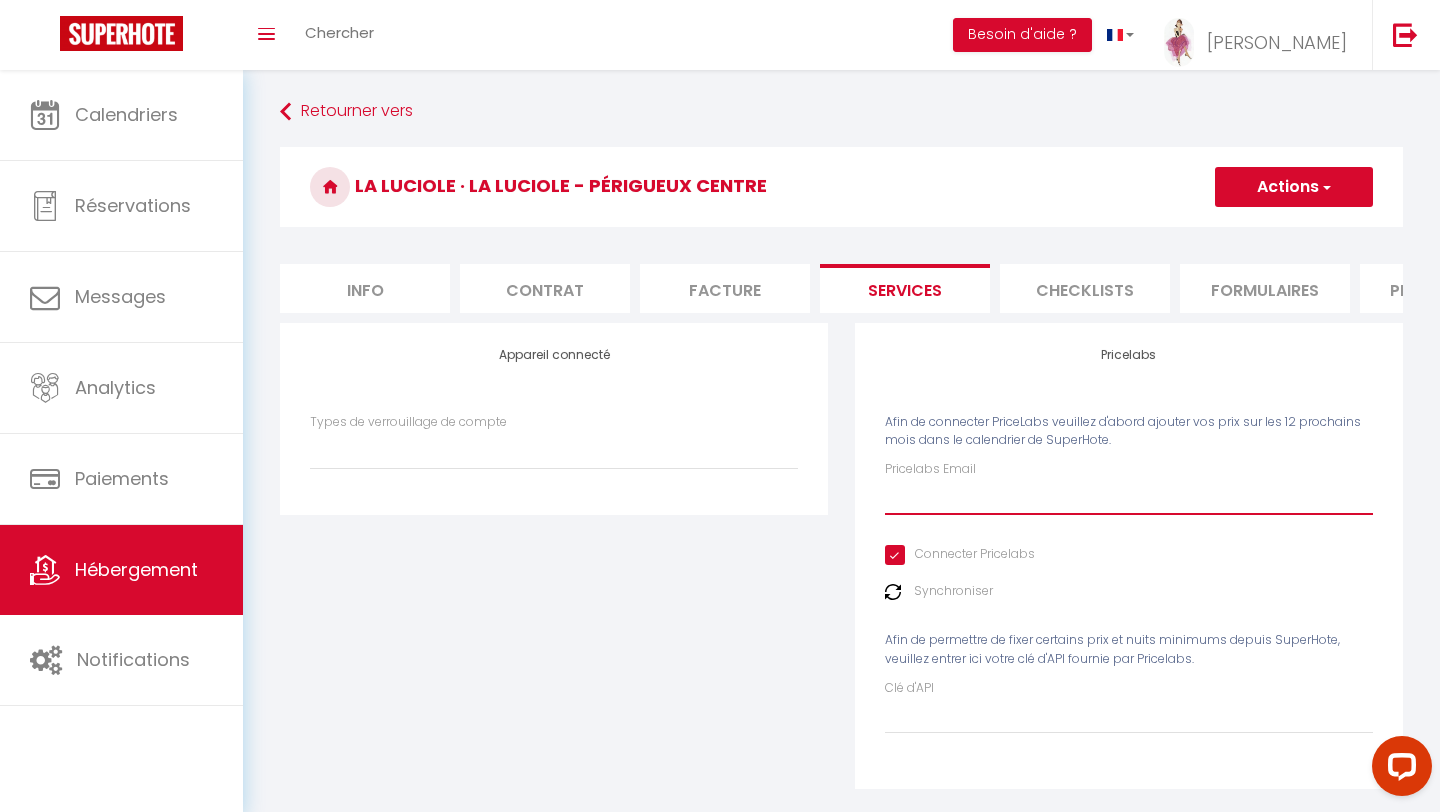 click on "Pricelabs Email" at bounding box center [1129, 497] 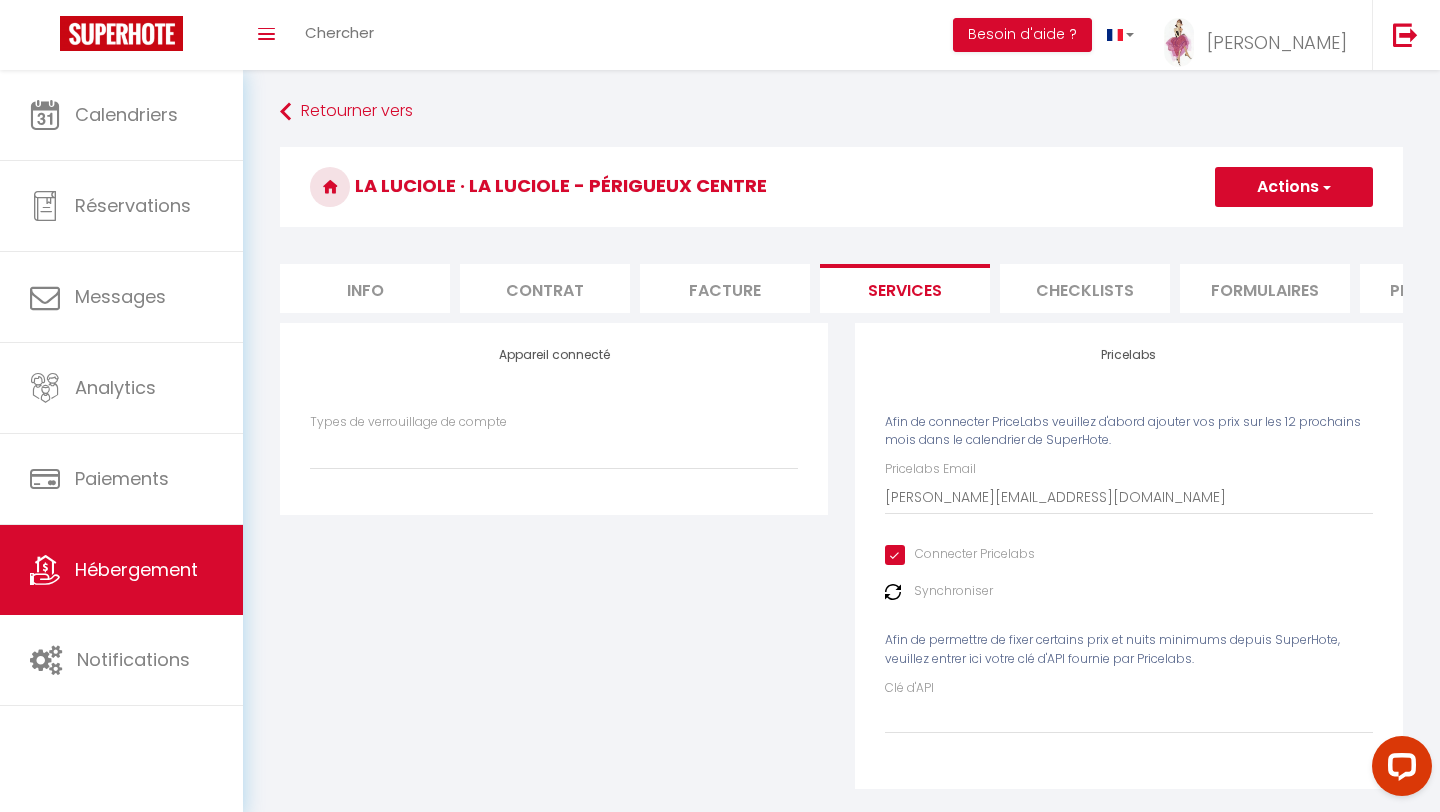 click on "Actions" at bounding box center [1294, 187] 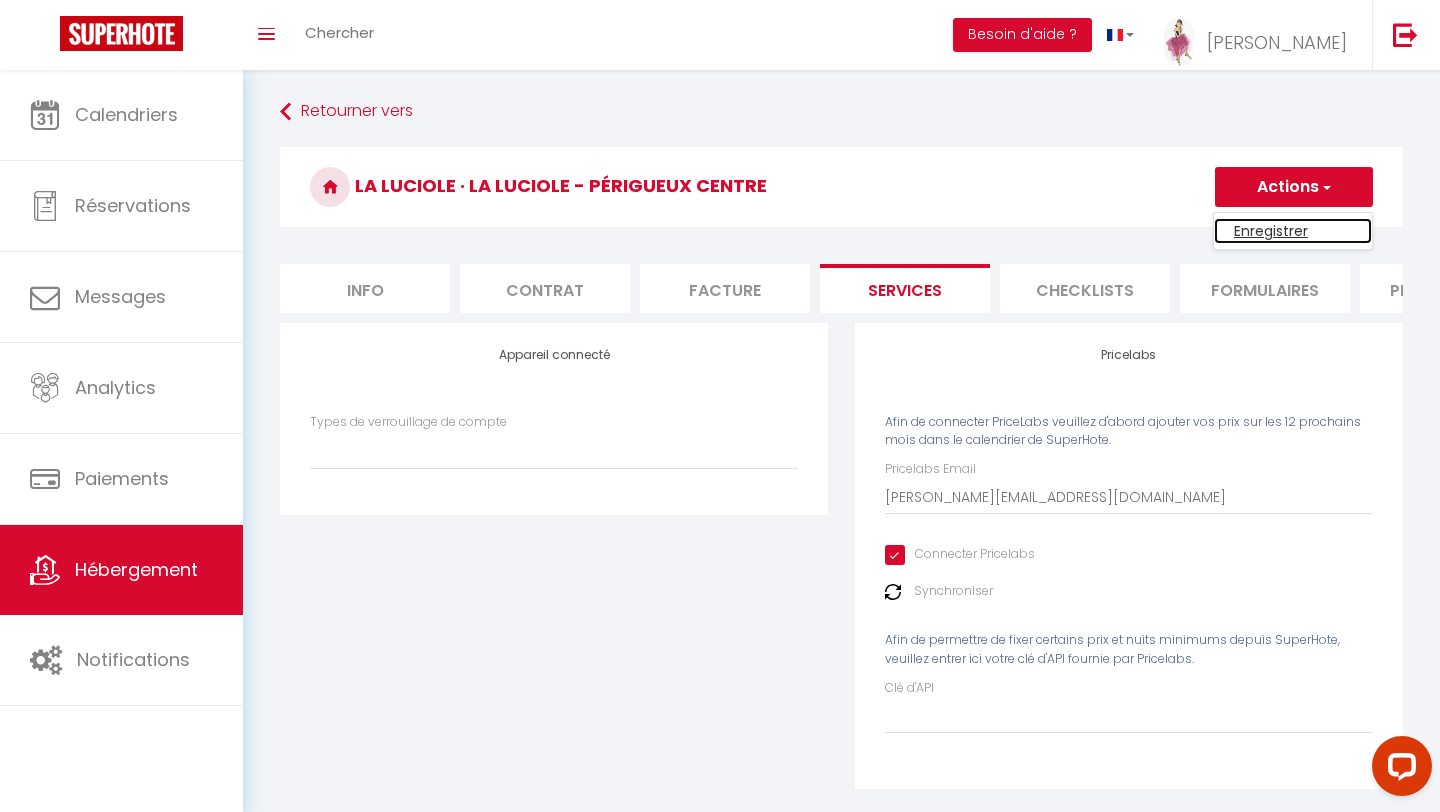 click on "Enregistrer" at bounding box center (1293, 231) 